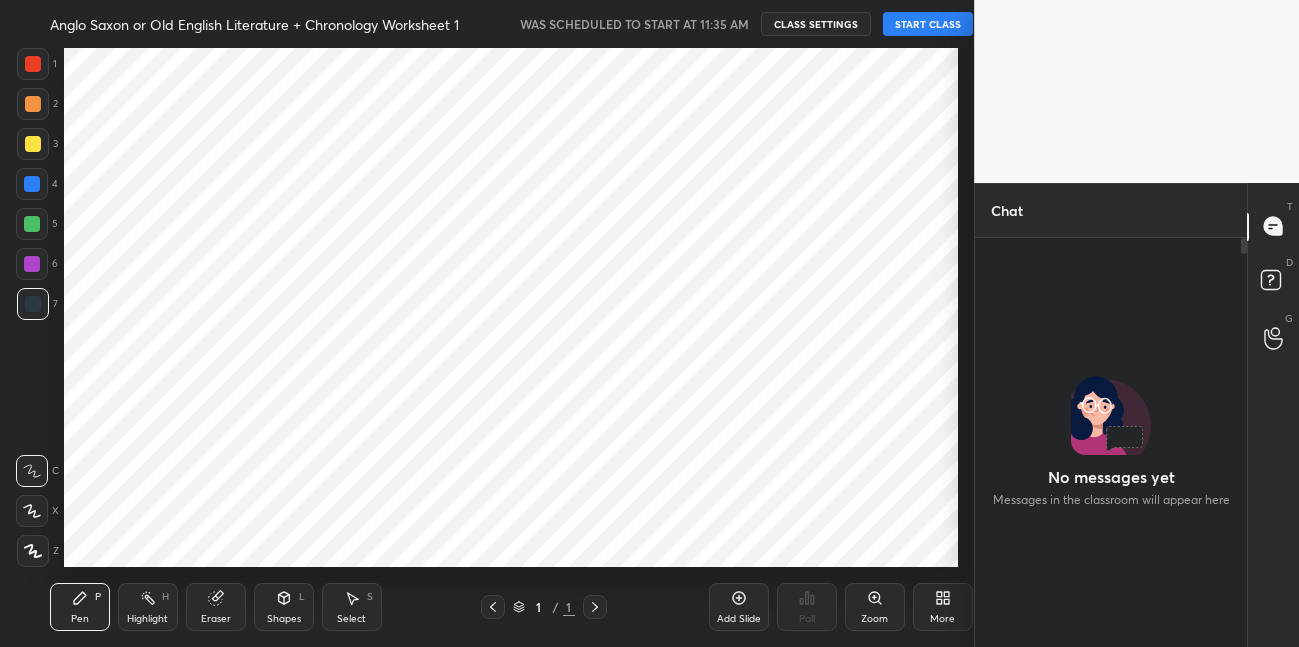 scroll, scrollTop: 0, scrollLeft: 0, axis: both 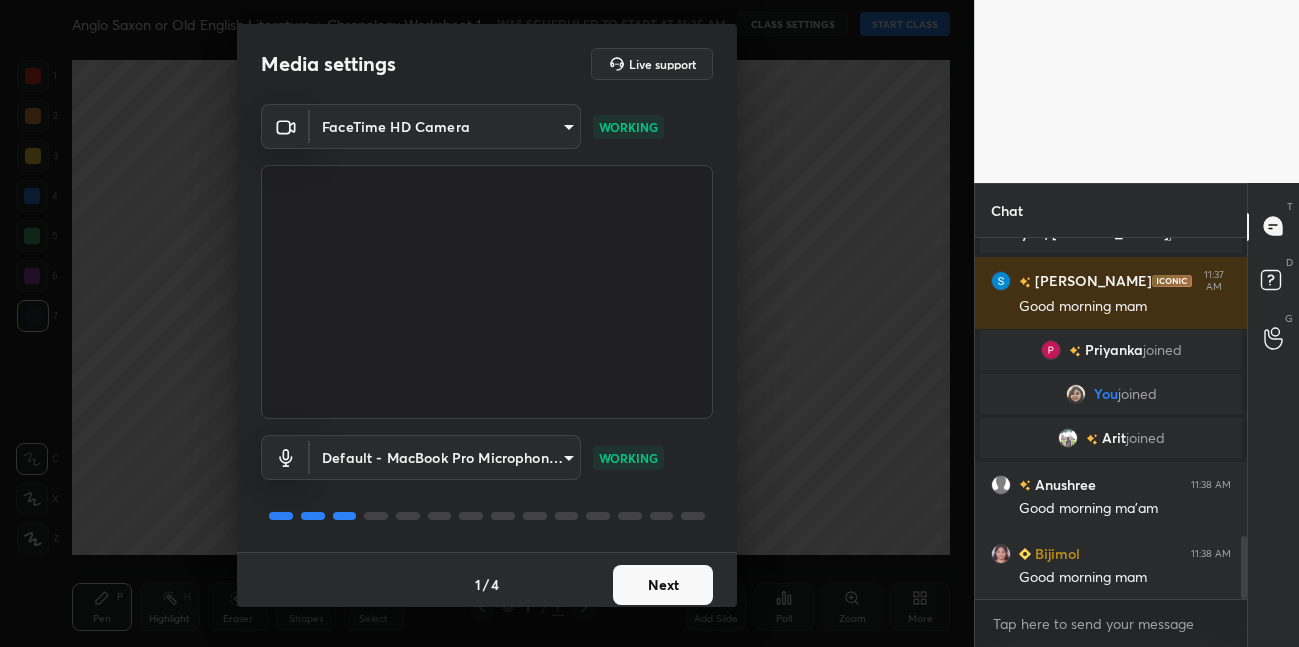 click on "Next" at bounding box center (663, 585) 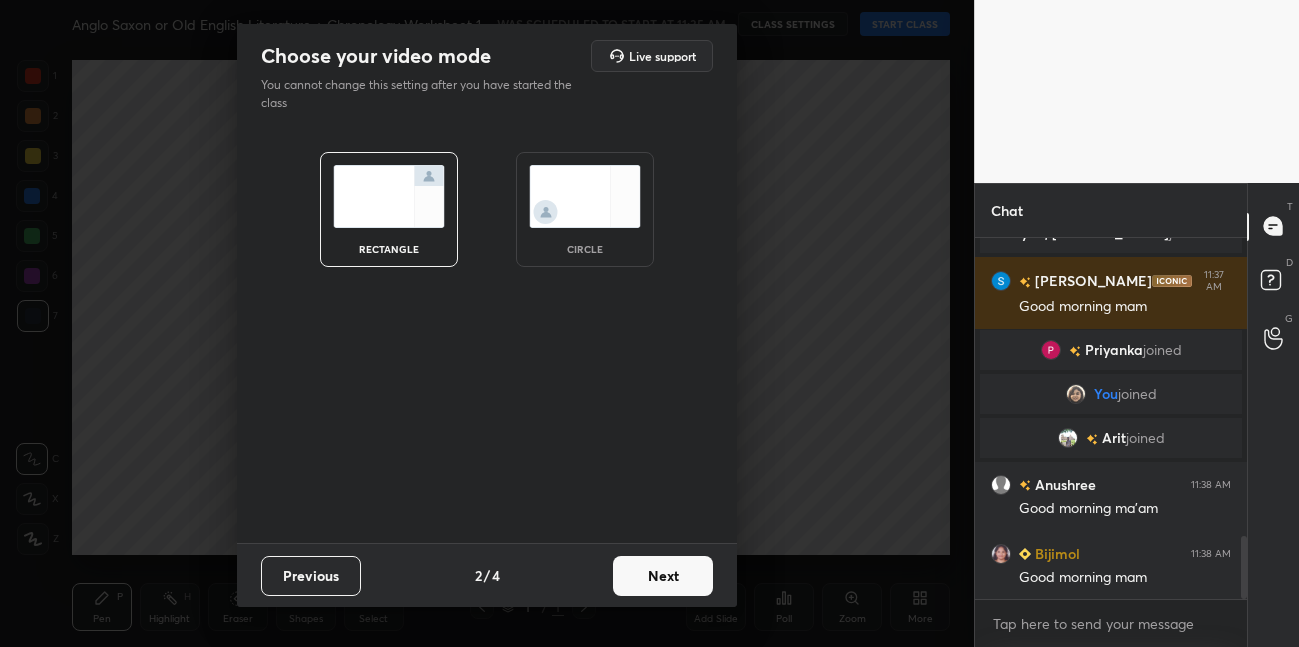 click on "Next" at bounding box center (663, 576) 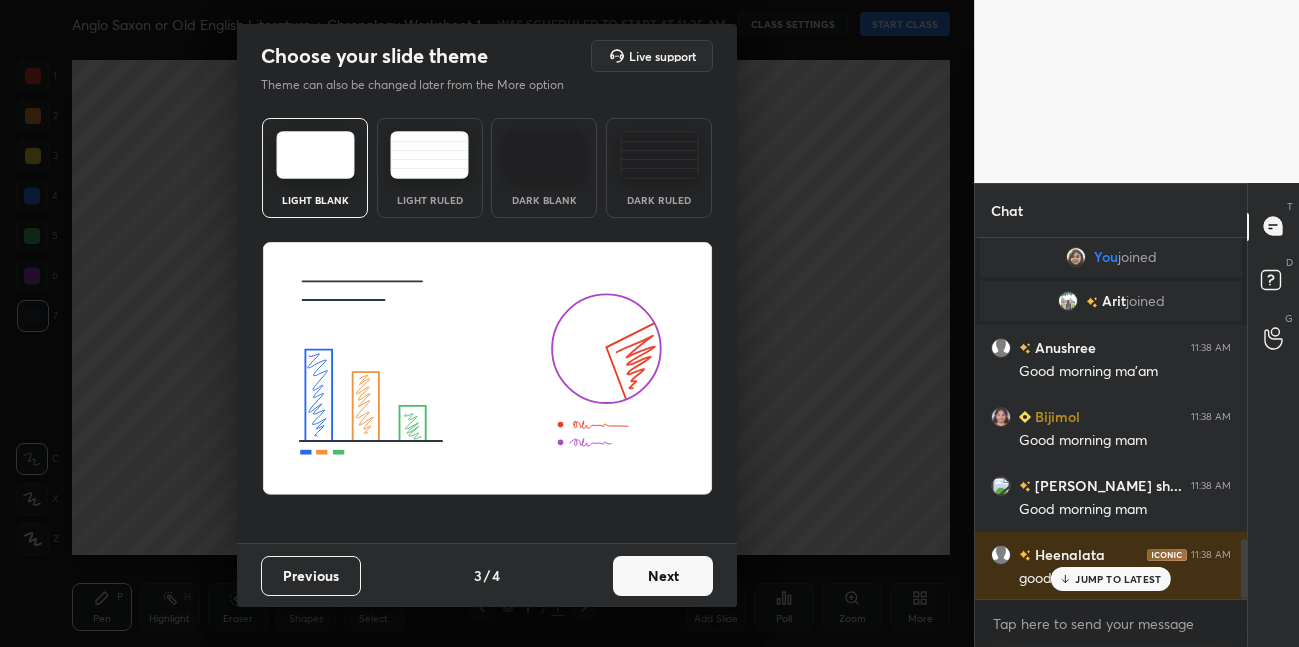 scroll, scrollTop: 1884, scrollLeft: 0, axis: vertical 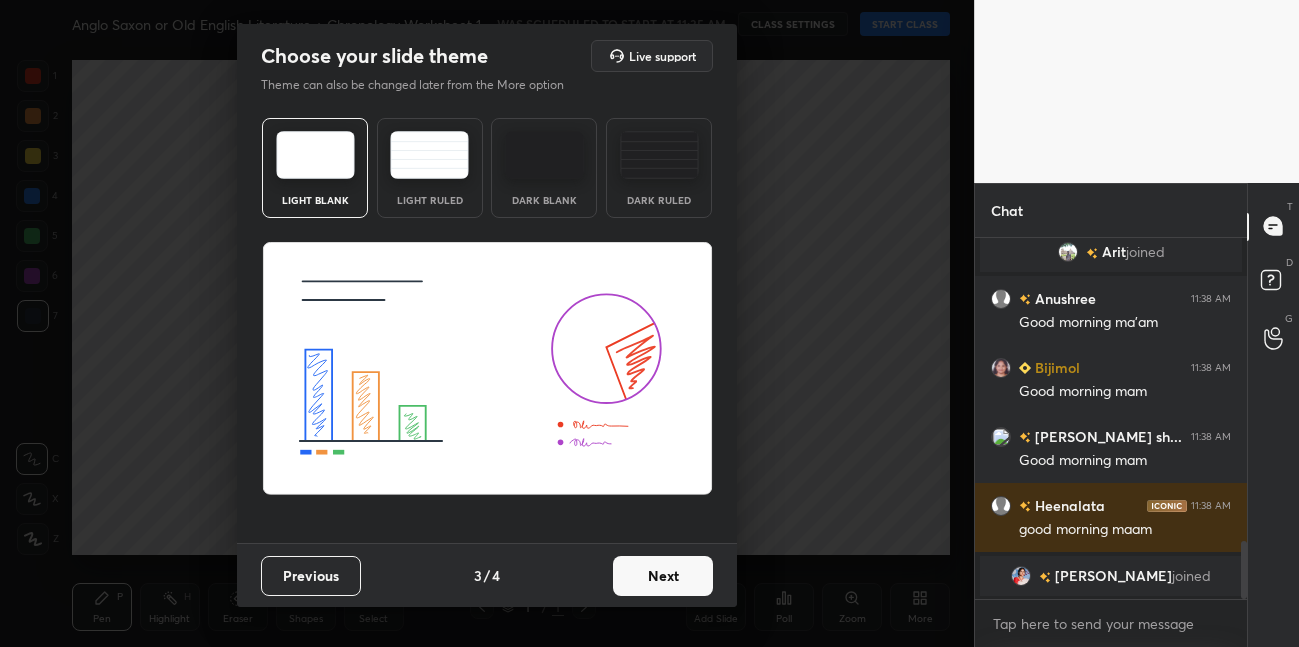 click on "Next" at bounding box center (663, 576) 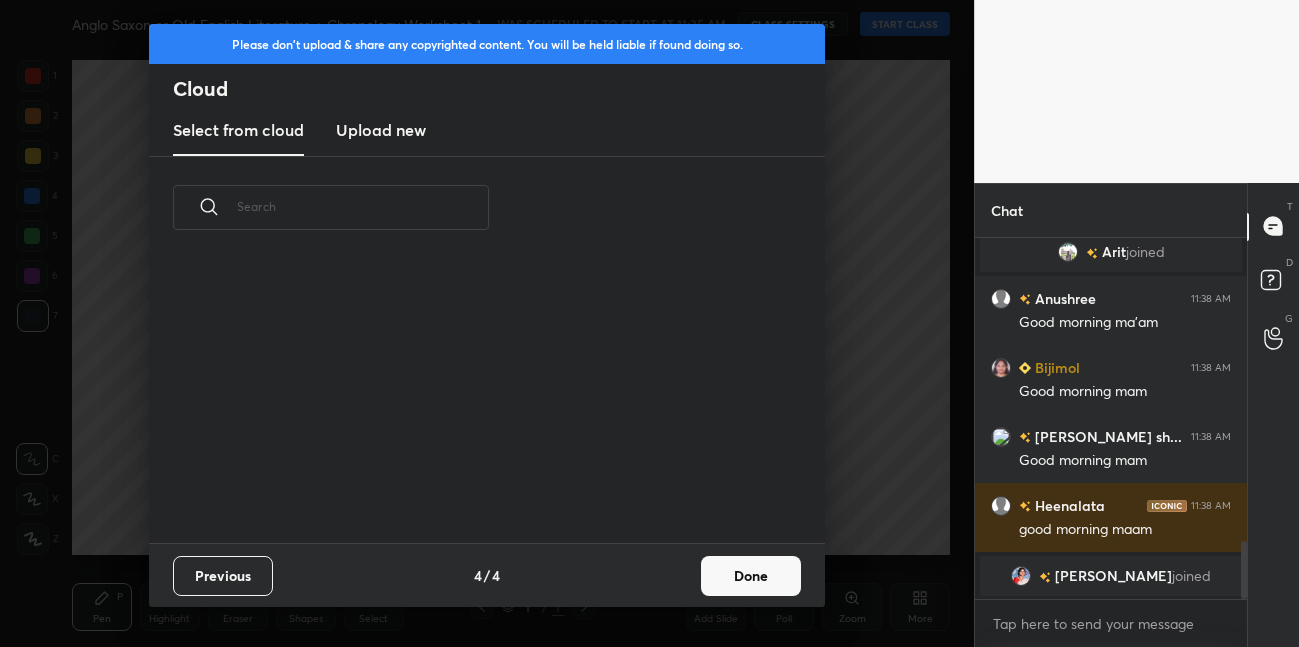 scroll, scrollTop: 6, scrollLeft: 11, axis: both 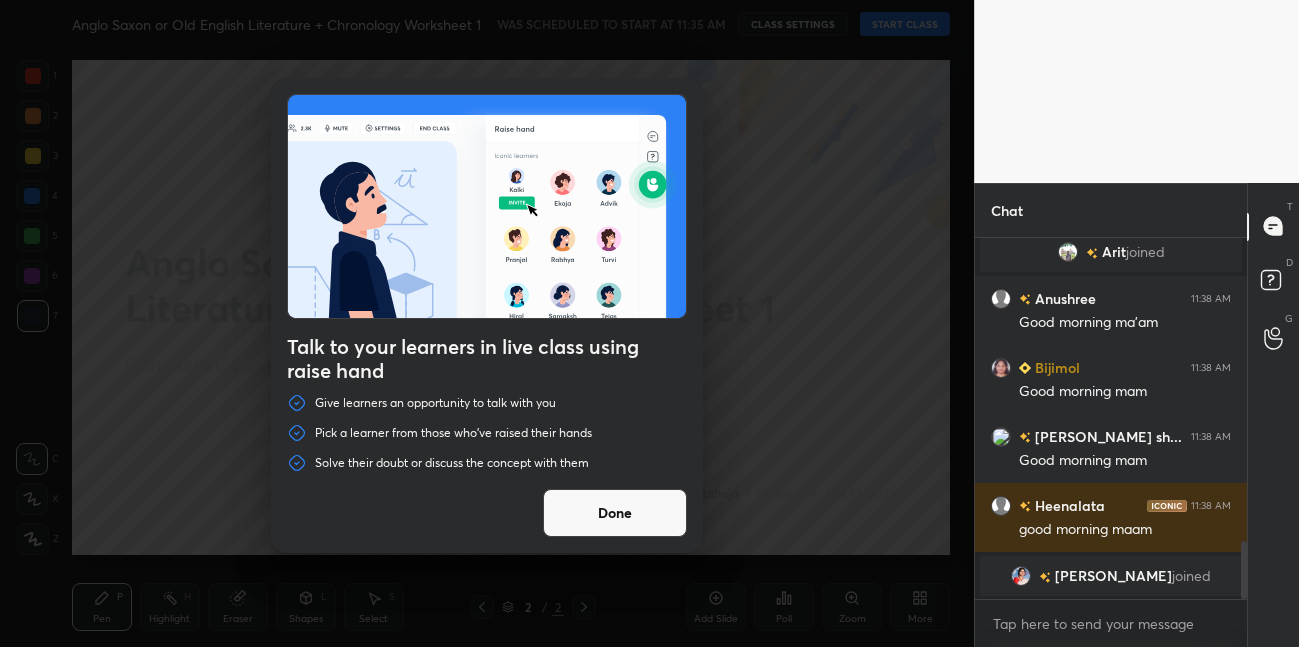 click on "Done" at bounding box center (615, 513) 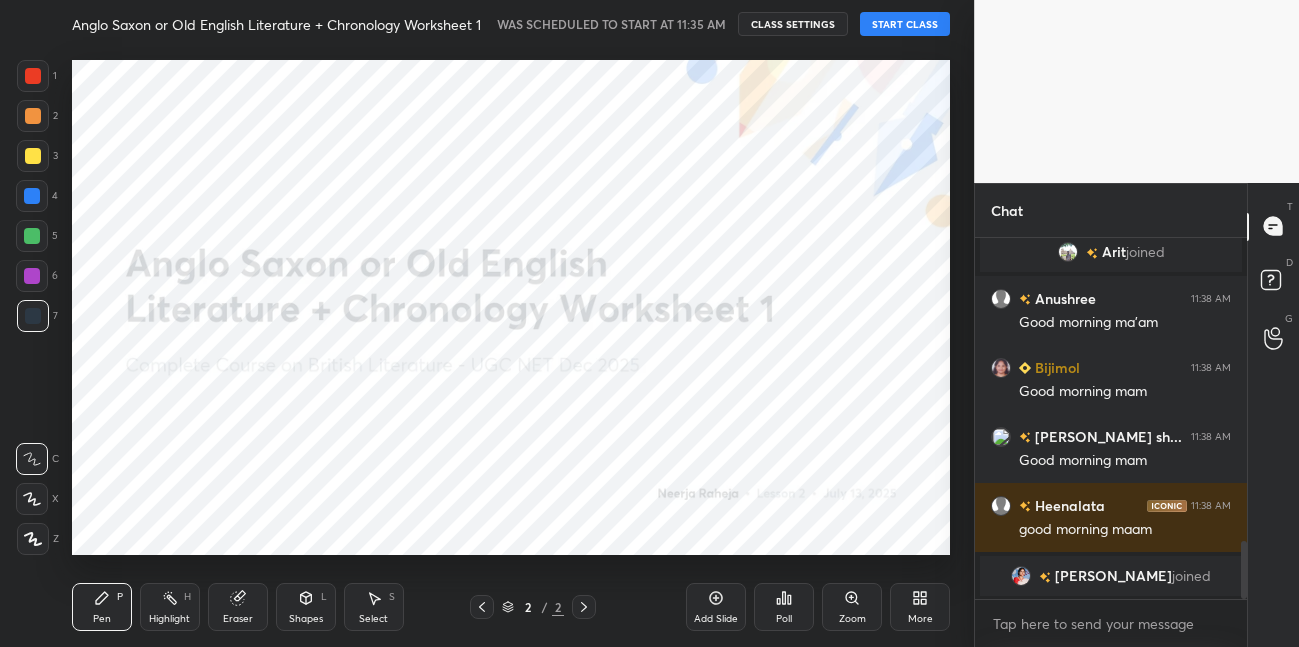 click on "START CLASS" at bounding box center (905, 24) 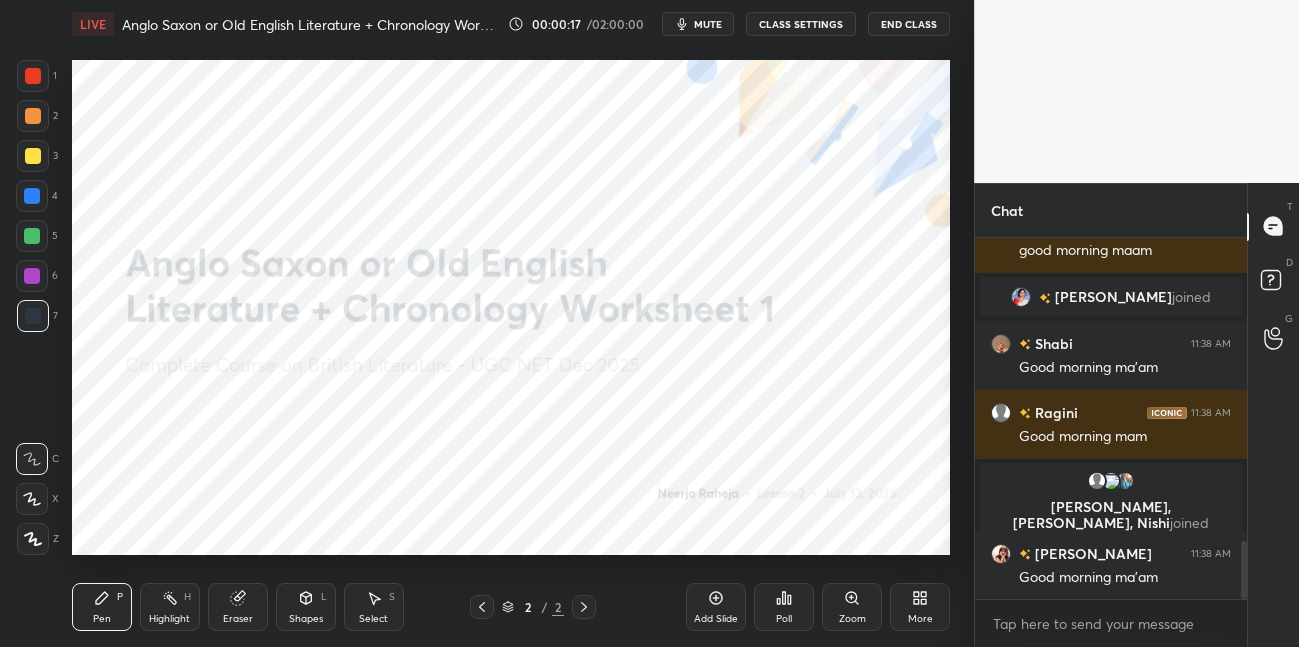 scroll, scrollTop: 1904, scrollLeft: 0, axis: vertical 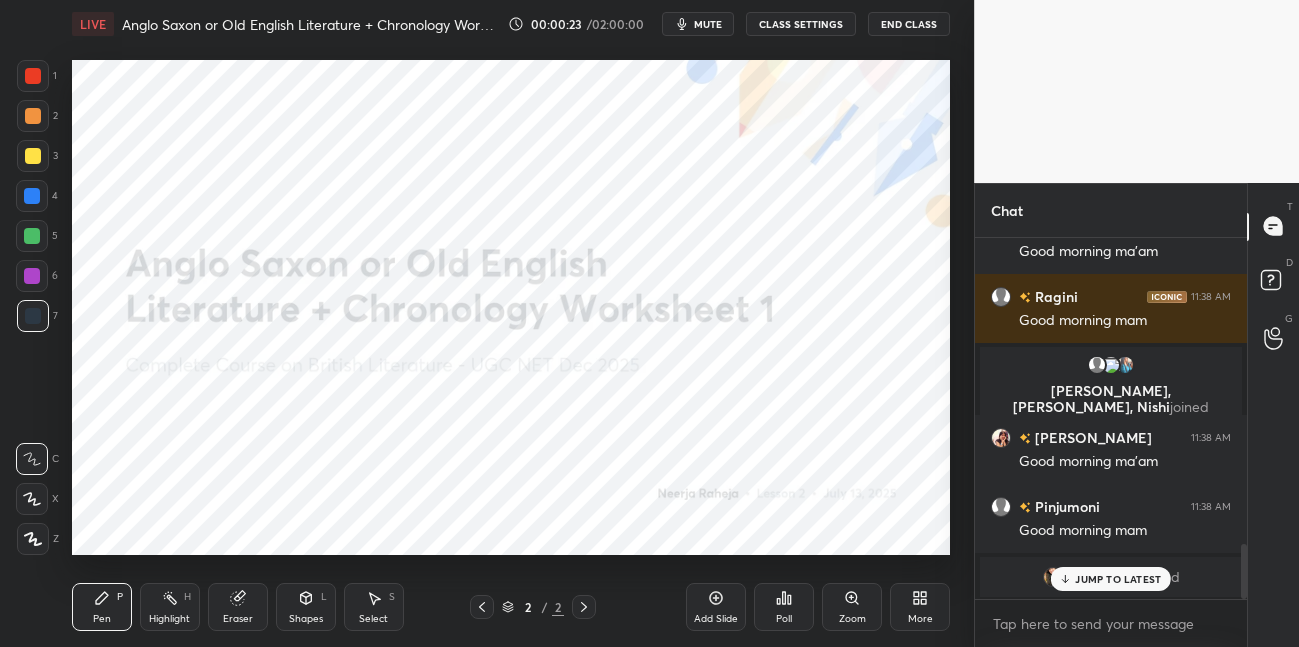 click 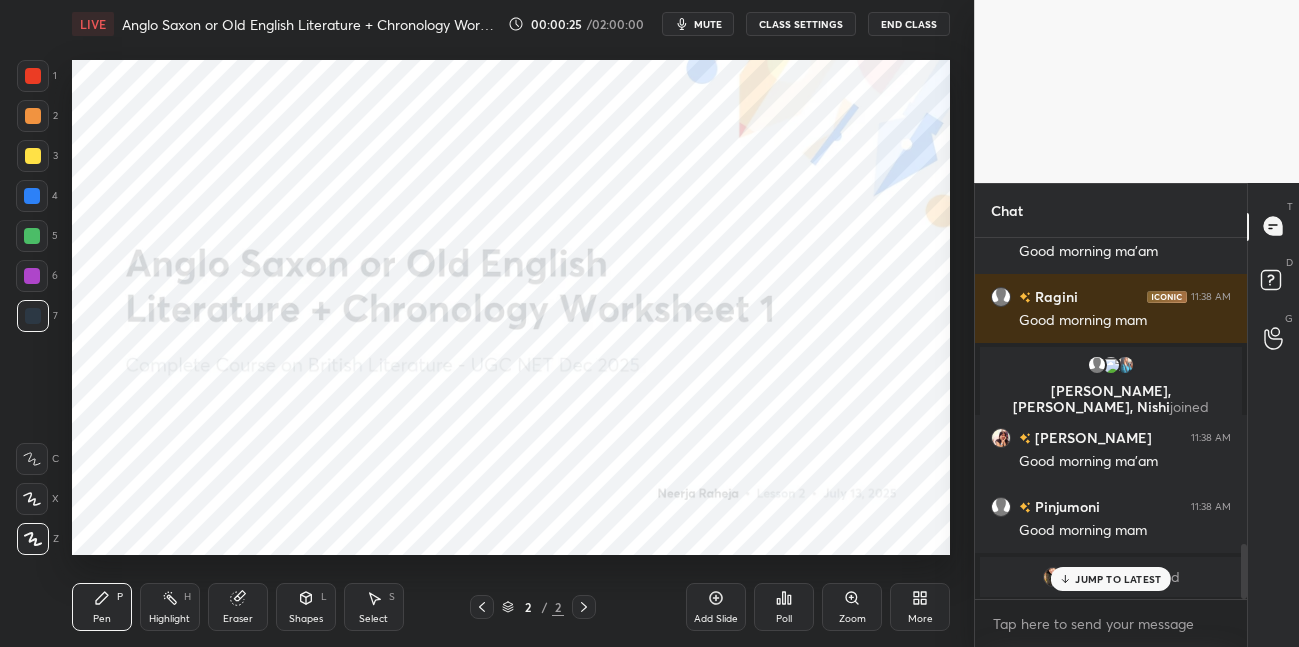 drag, startPoint x: 33, startPoint y: 276, endPoint x: 60, endPoint y: 265, distance: 29.15476 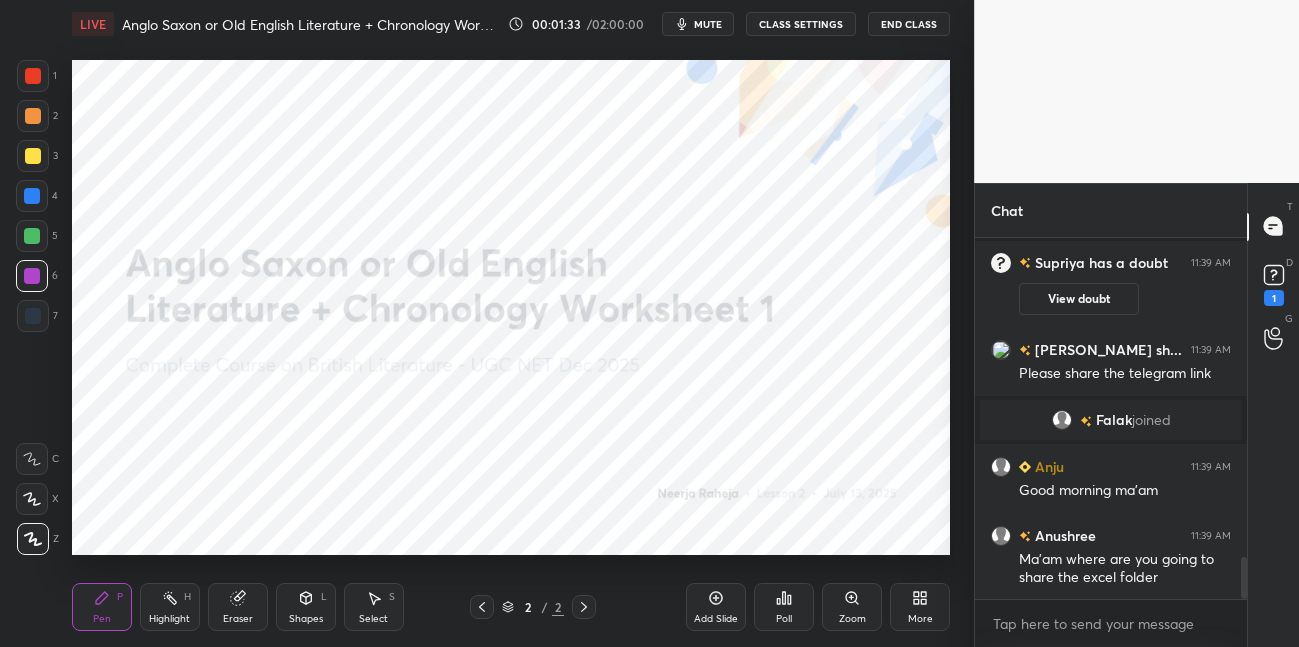 scroll, scrollTop: 2750, scrollLeft: 0, axis: vertical 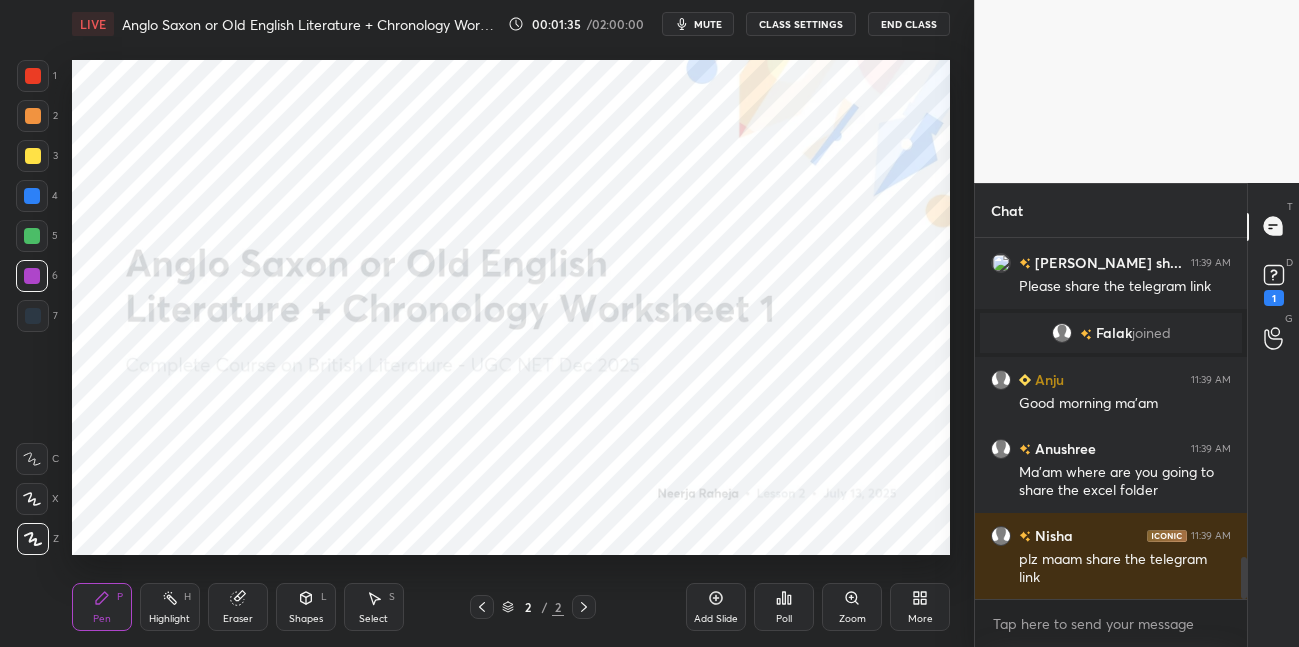 click on "More" at bounding box center (920, 607) 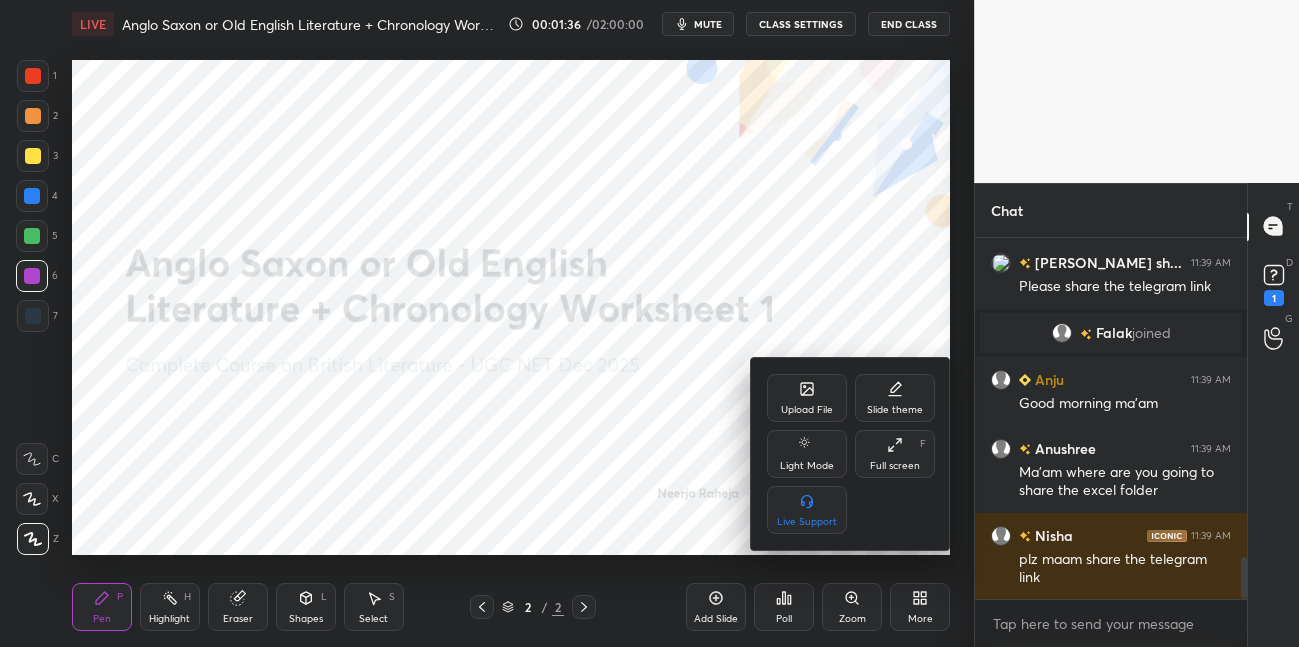 click on "Upload File" at bounding box center [807, 398] 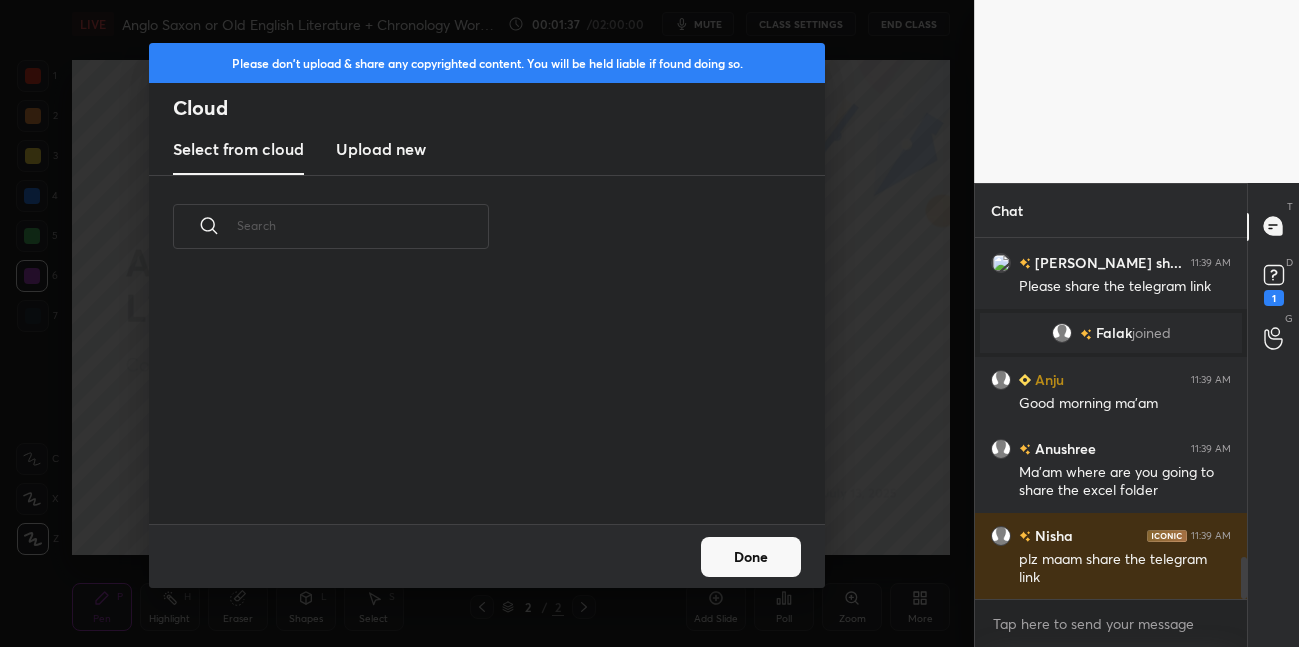 scroll, scrollTop: 6, scrollLeft: 11, axis: both 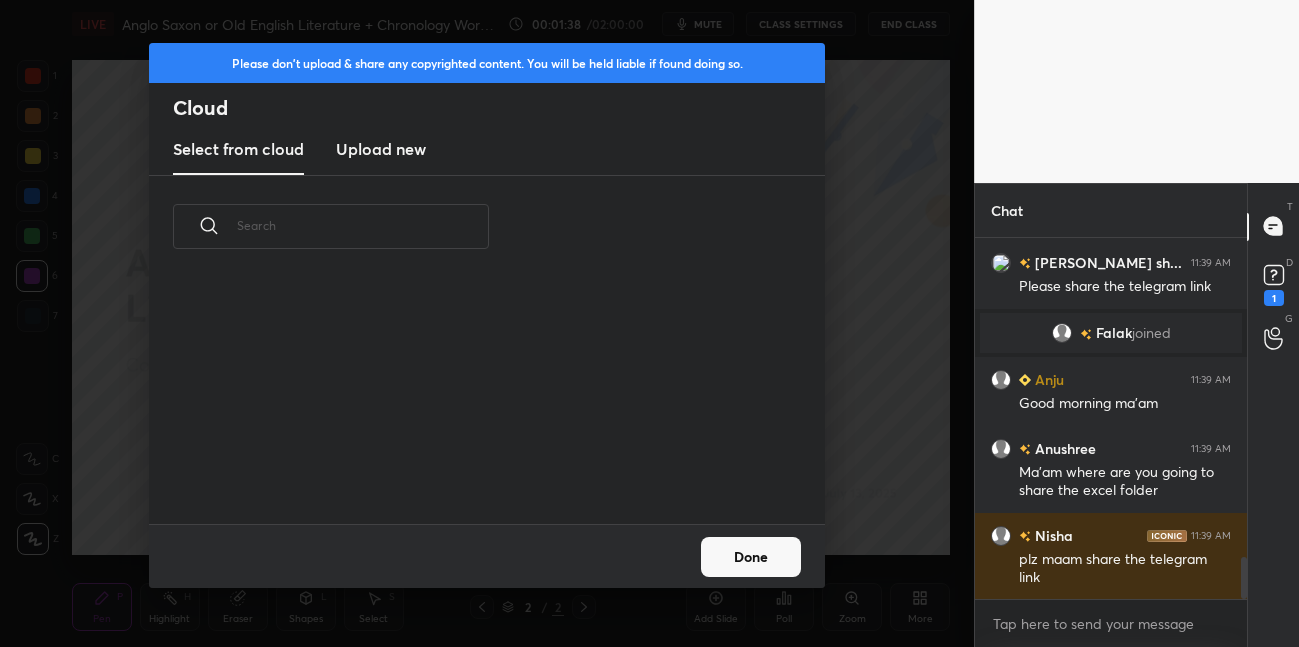 click on "Upload new" at bounding box center (381, 149) 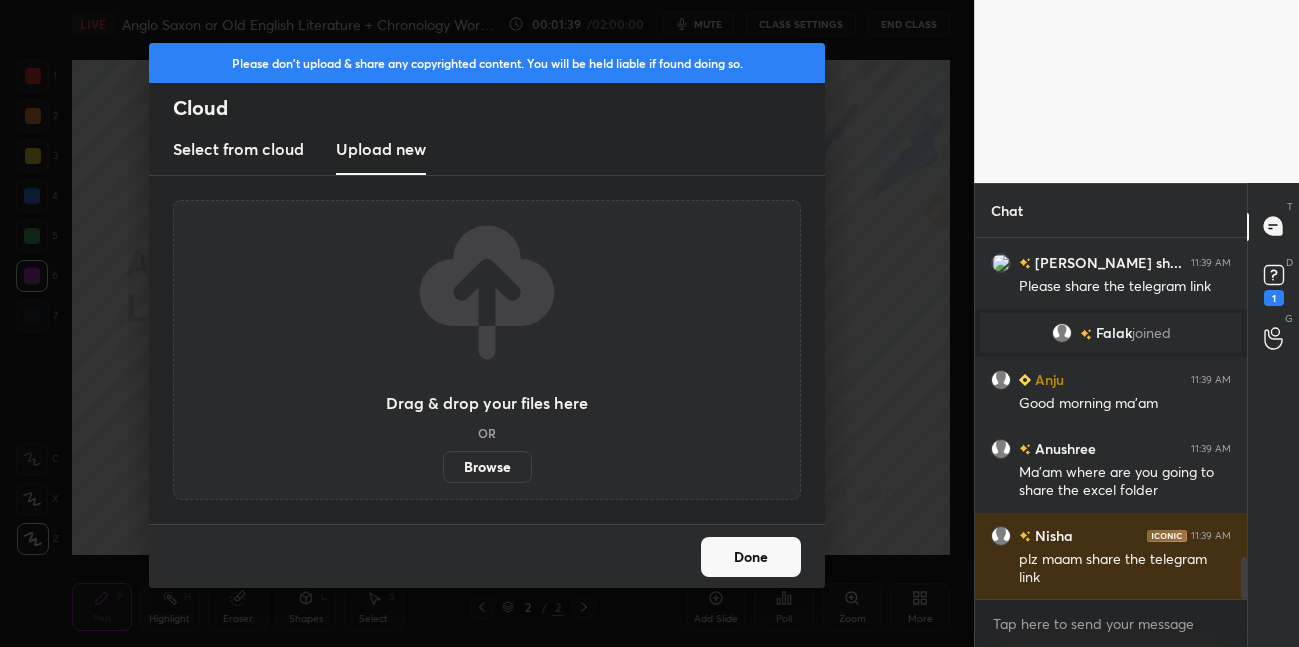 click on "Browse" at bounding box center (487, 467) 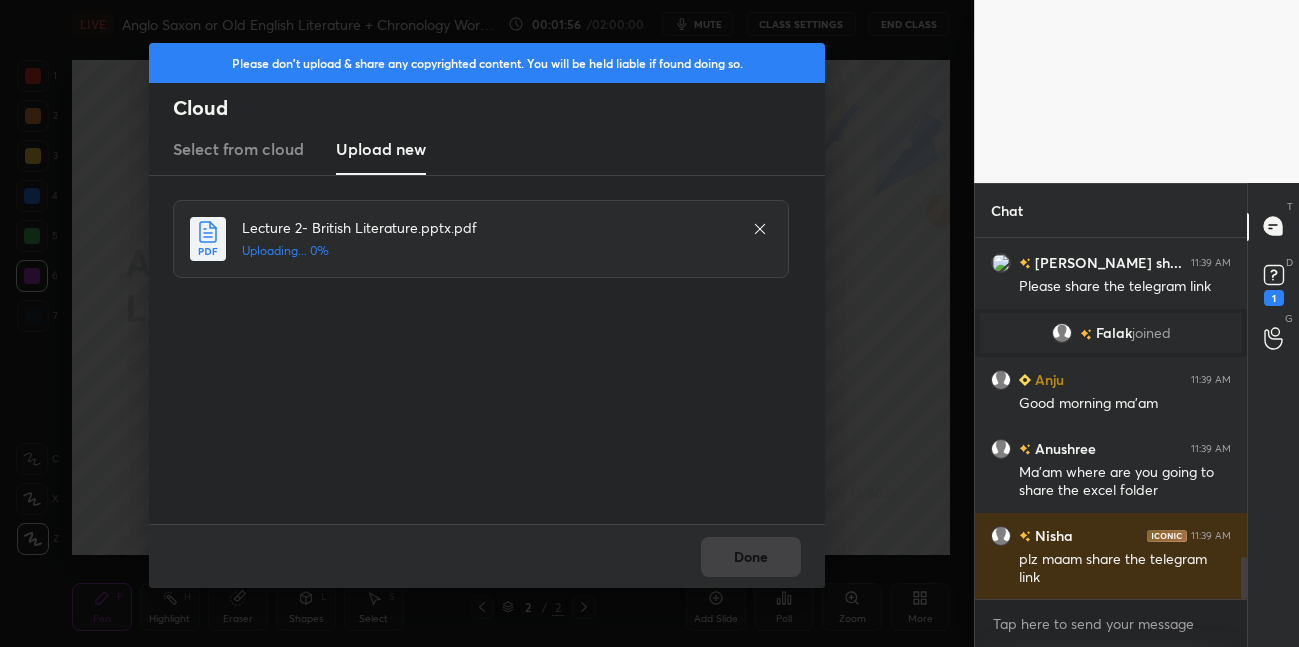 scroll, scrollTop: 2798, scrollLeft: 0, axis: vertical 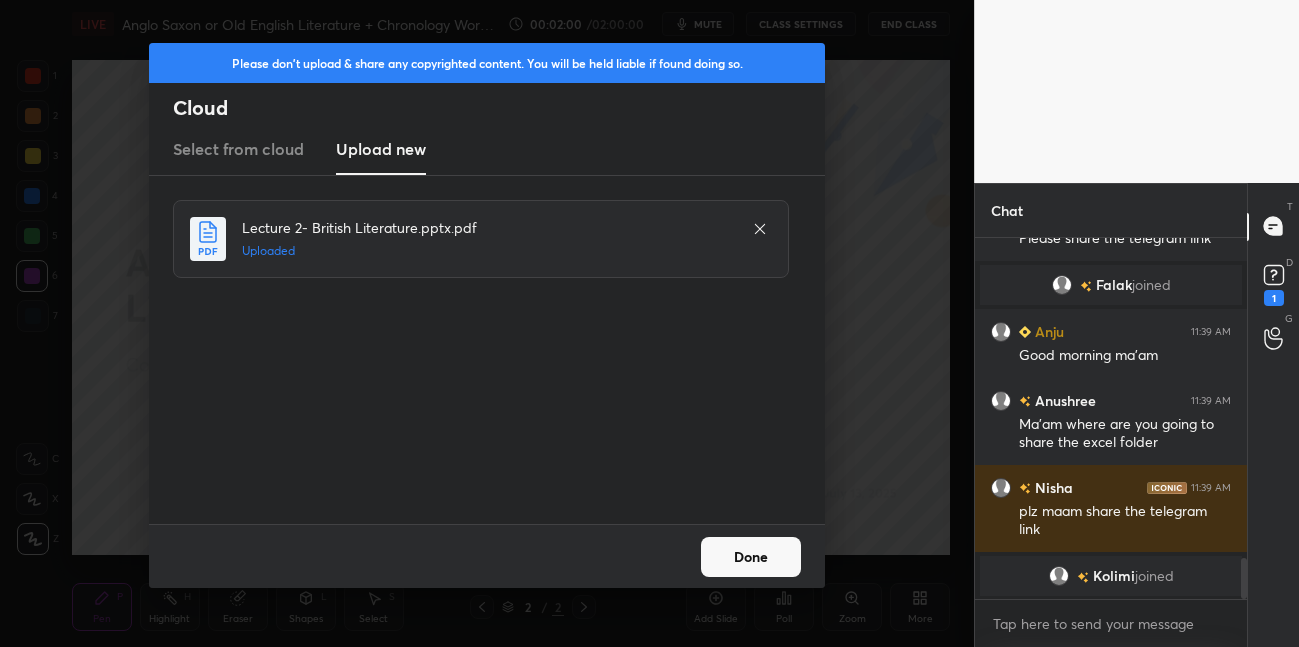 click on "Done" at bounding box center [751, 557] 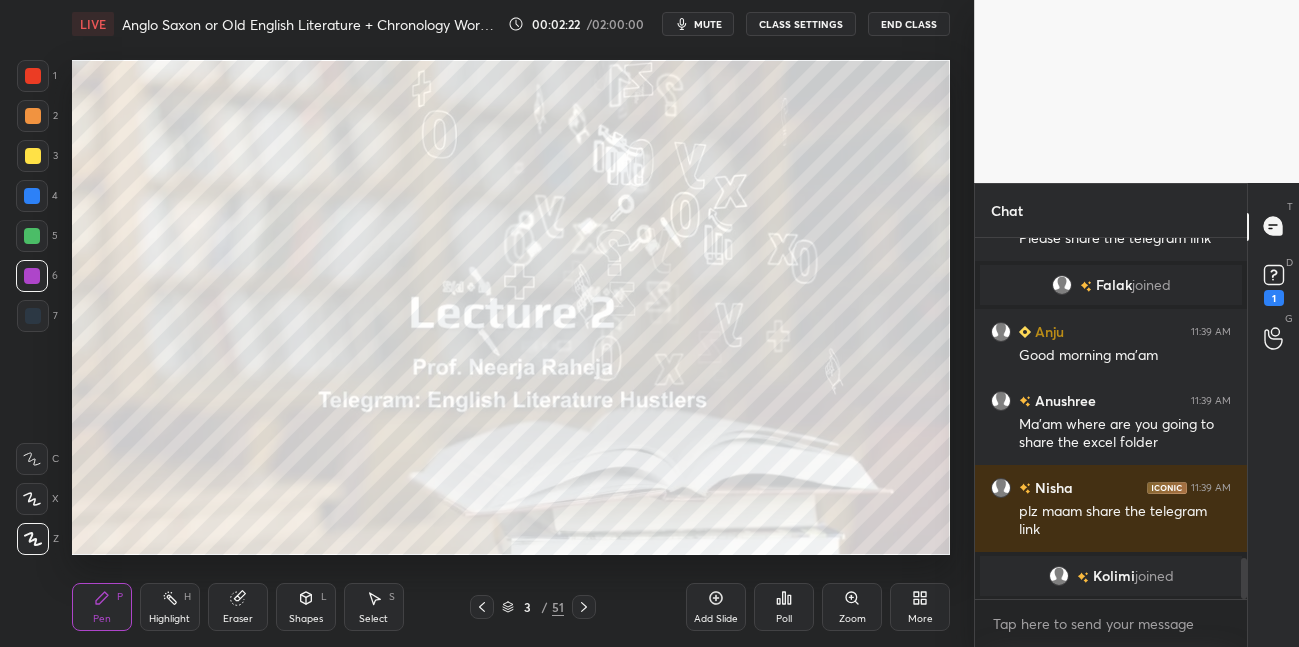 drag, startPoint x: 41, startPoint y: 154, endPoint x: 69, endPoint y: 155, distance: 28.01785 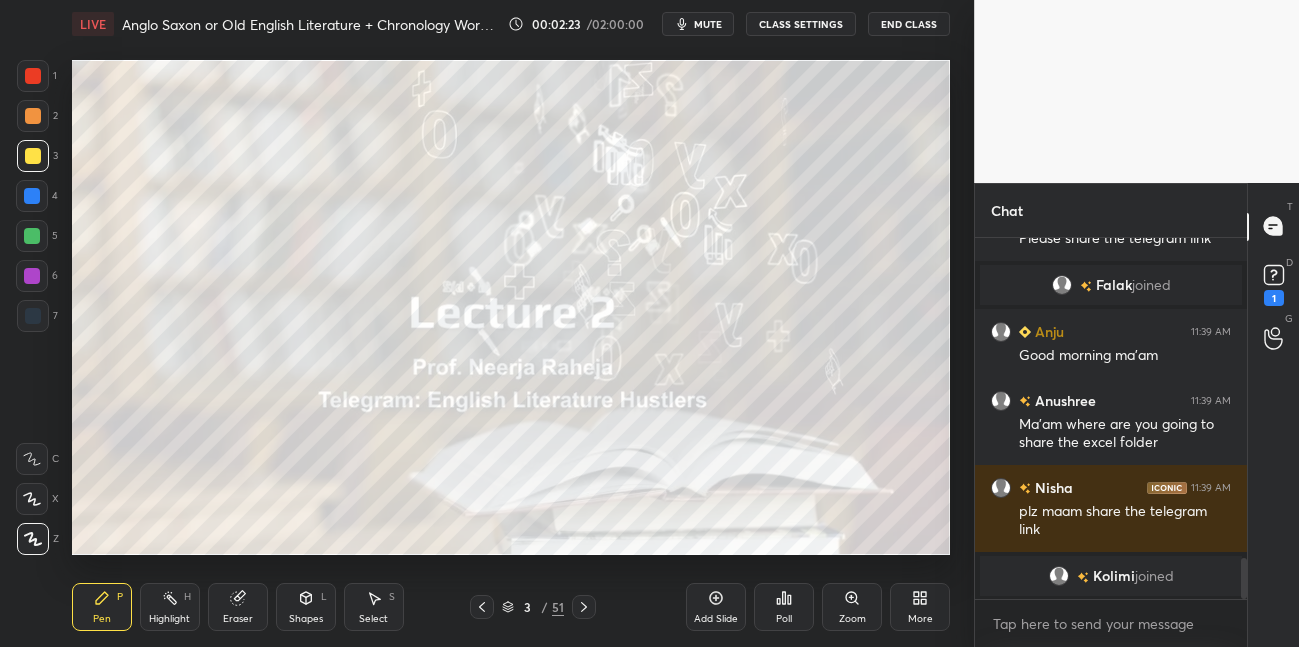 drag, startPoint x: 36, startPoint y: 535, endPoint x: 35, endPoint y: 524, distance: 11.045361 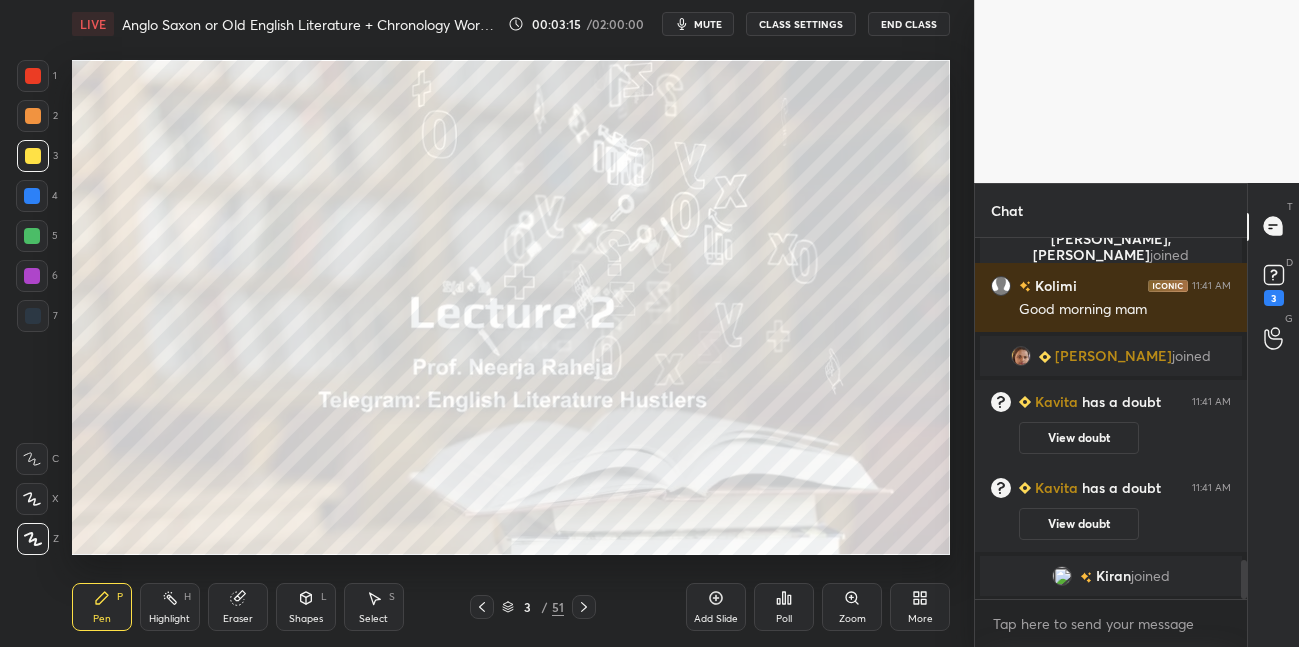 scroll, scrollTop: 3110, scrollLeft: 0, axis: vertical 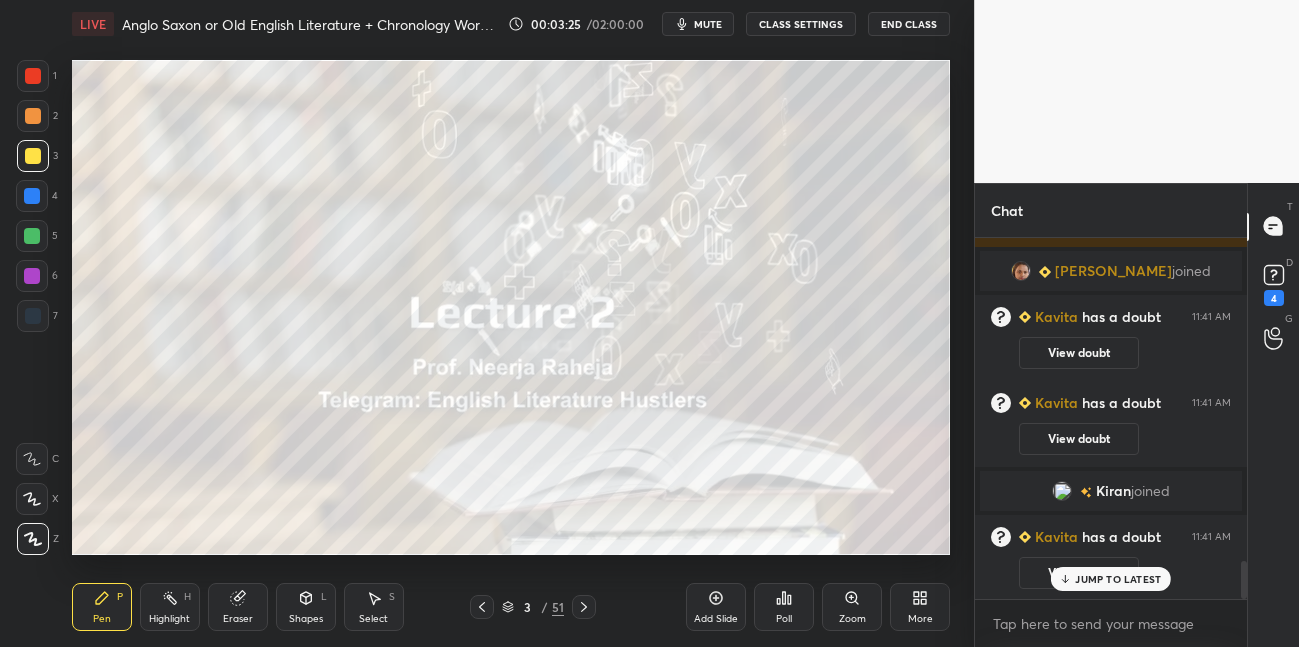 click on "Eraser" at bounding box center [238, 607] 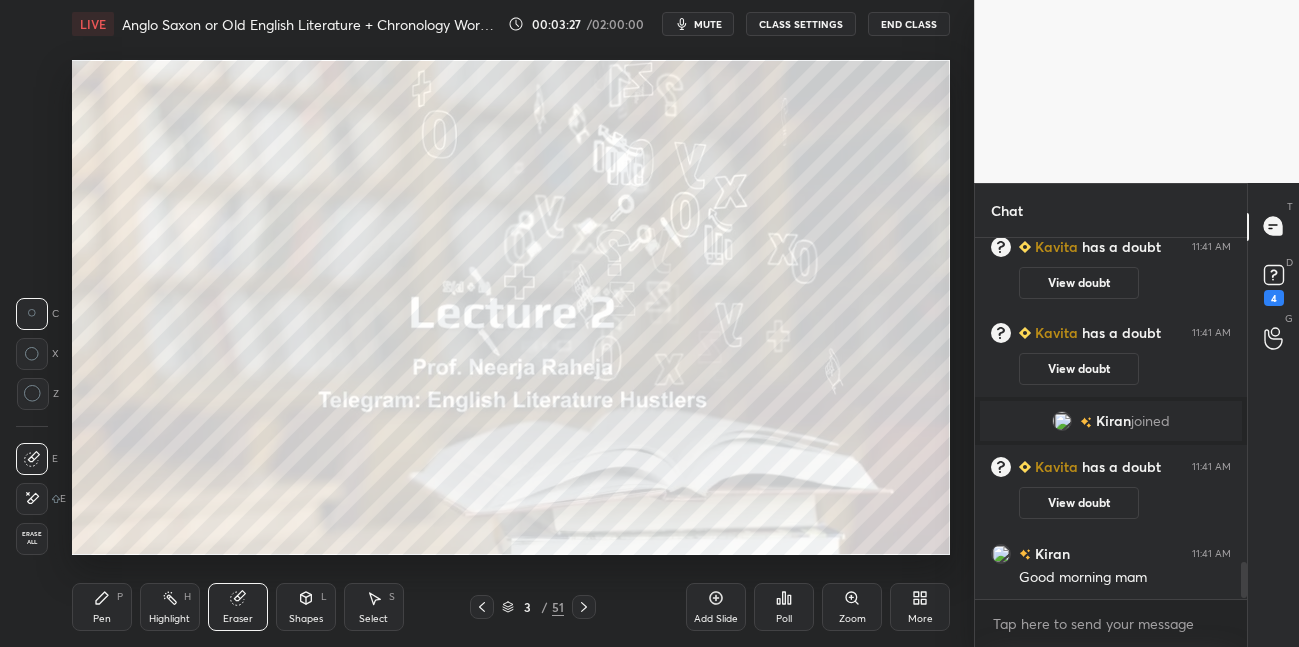 scroll, scrollTop: 3231, scrollLeft: 0, axis: vertical 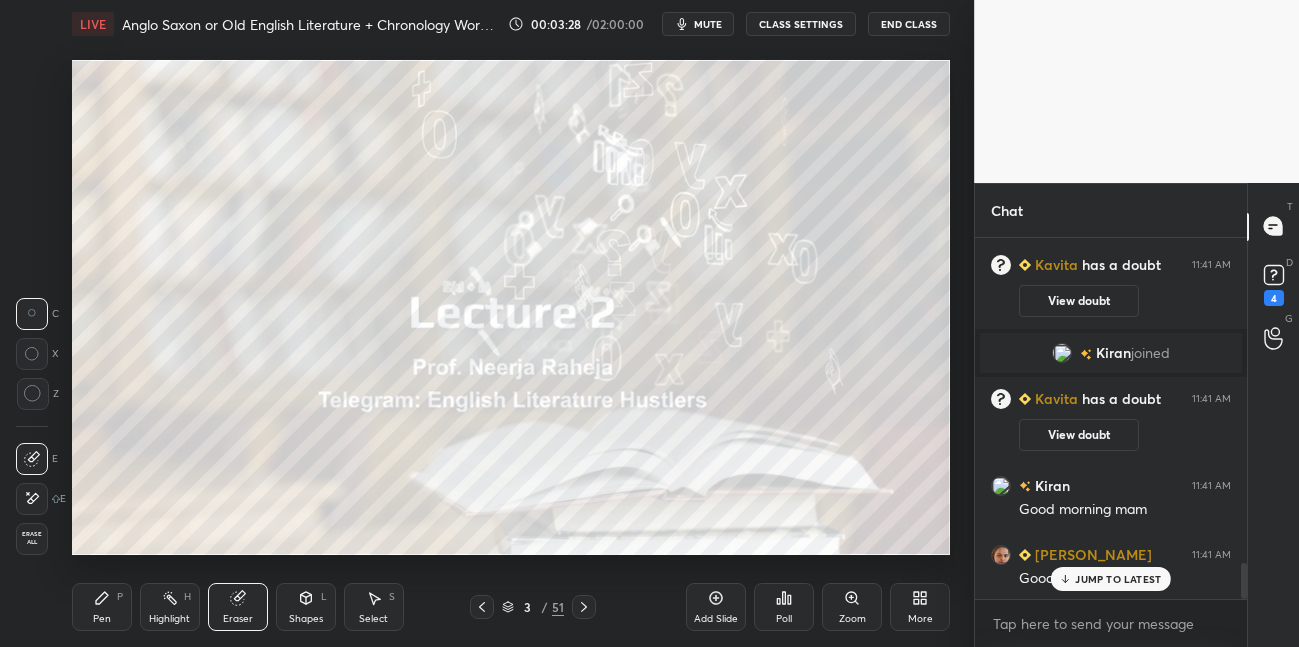 click 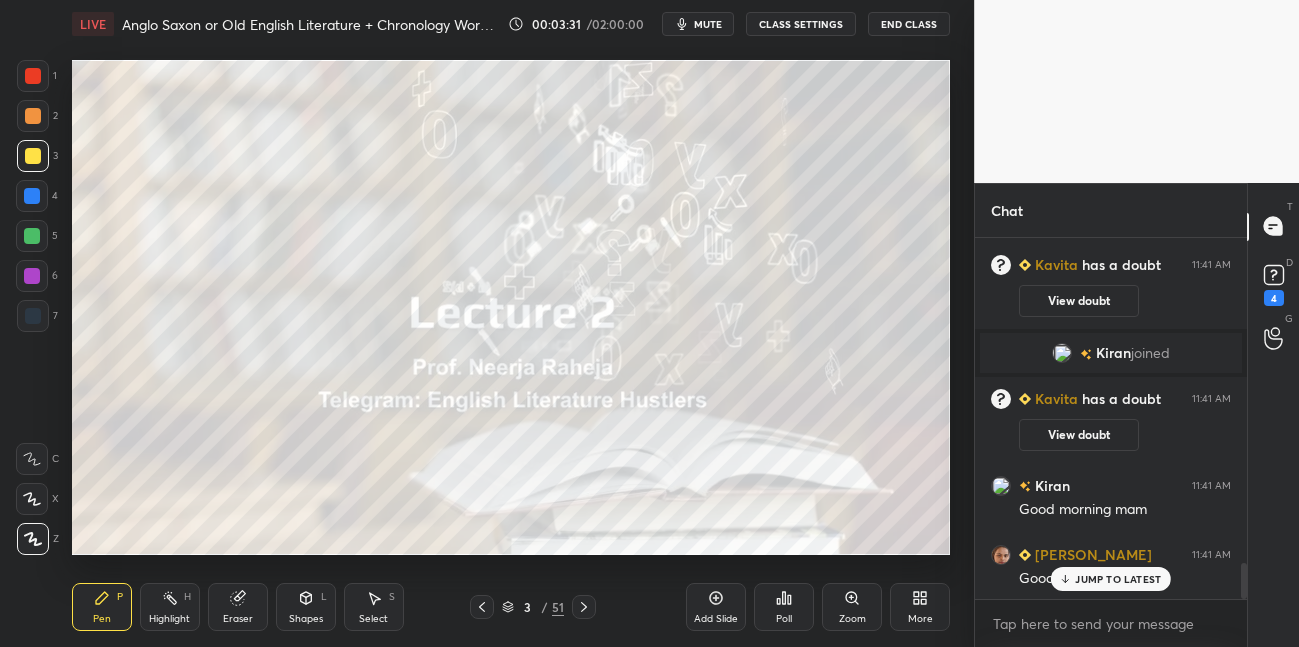 click 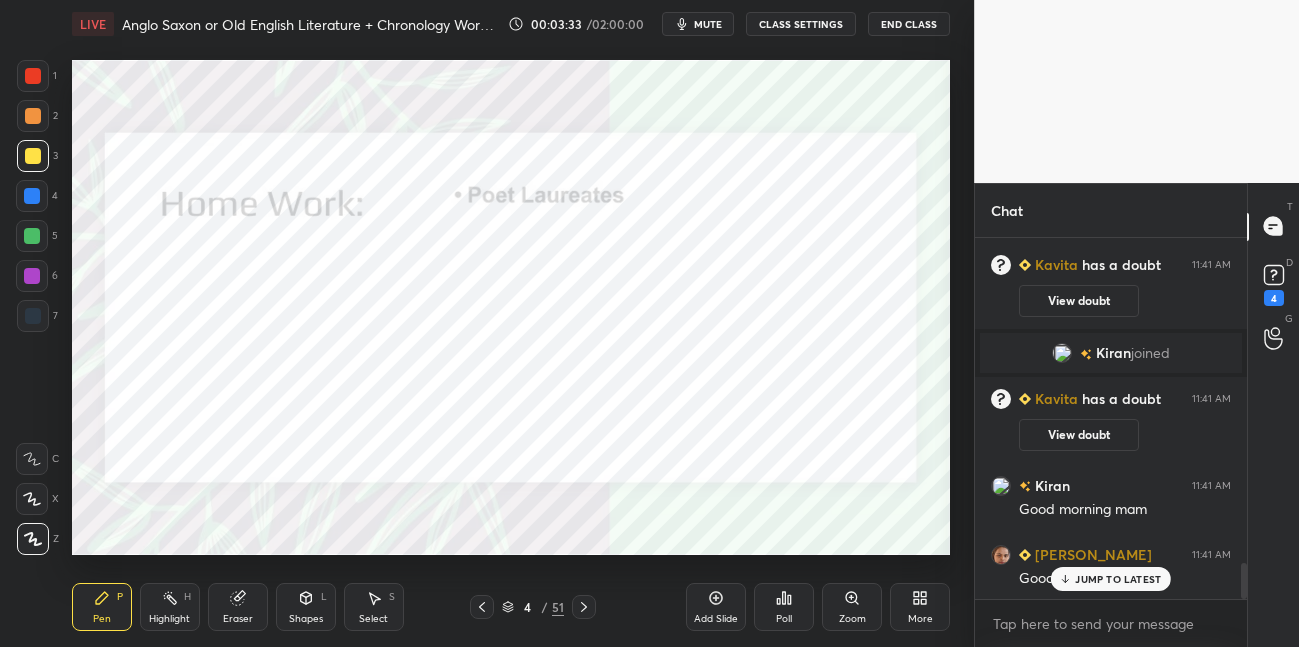click at bounding box center (32, 196) 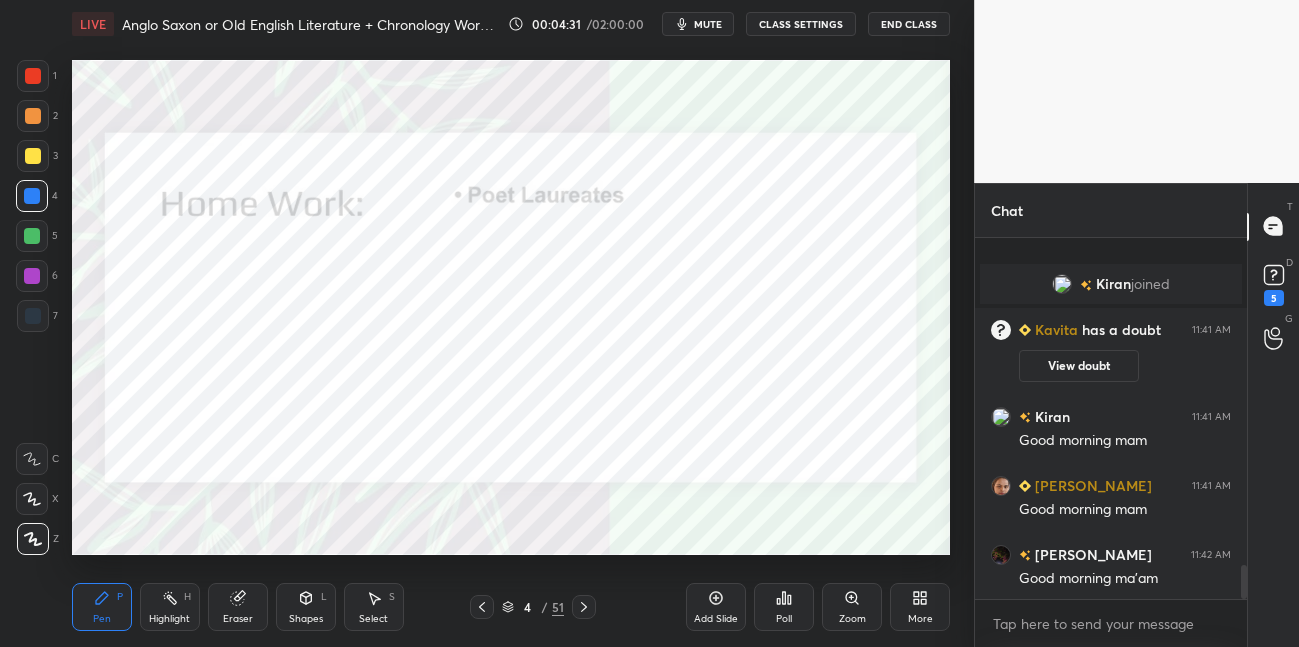 scroll, scrollTop: 3435, scrollLeft: 0, axis: vertical 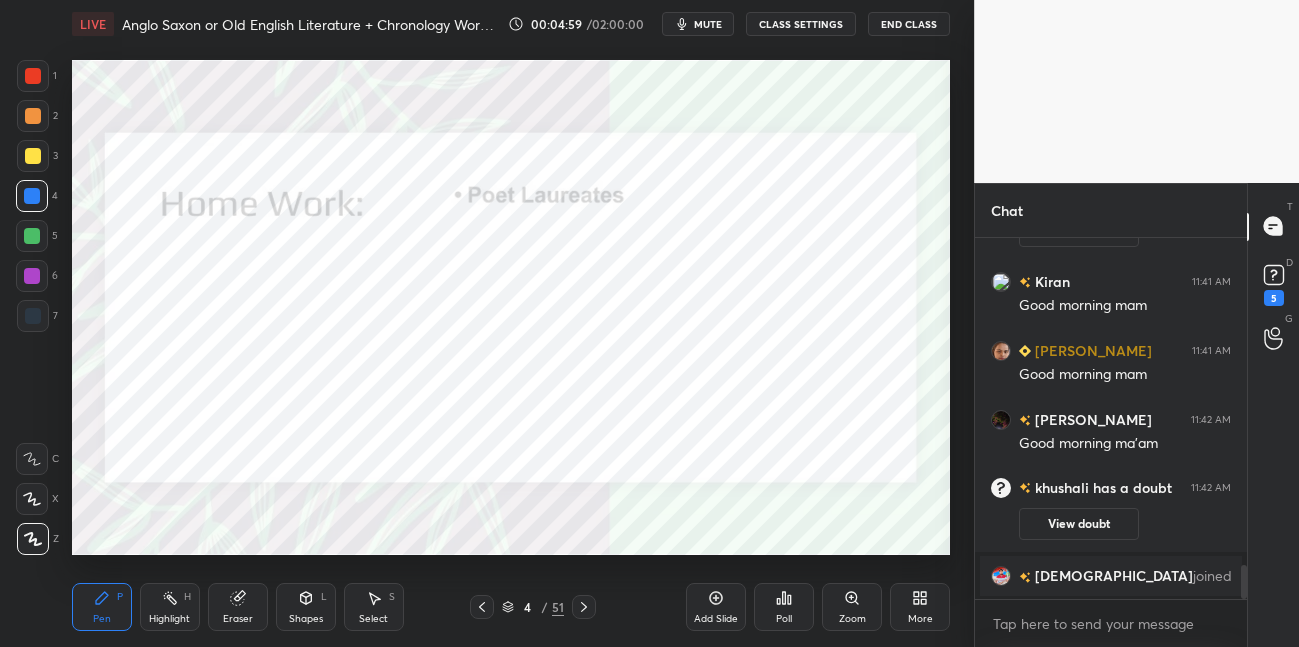 click at bounding box center (584, 607) 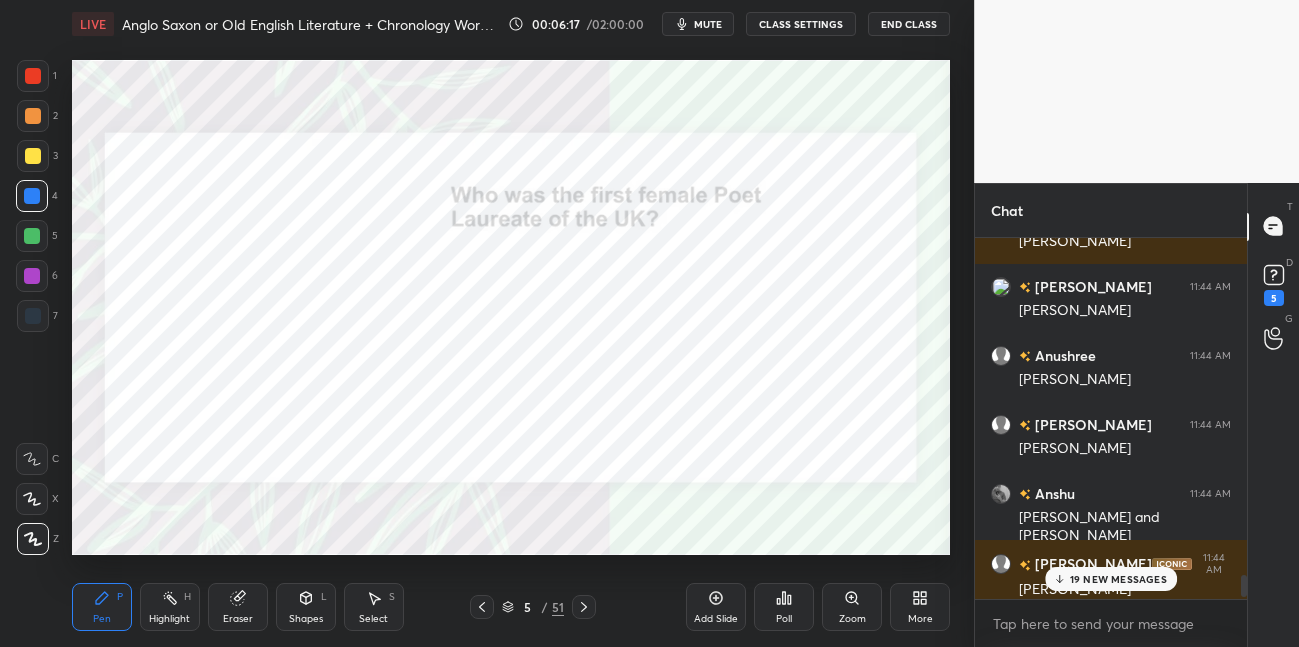 scroll, scrollTop: 5648, scrollLeft: 0, axis: vertical 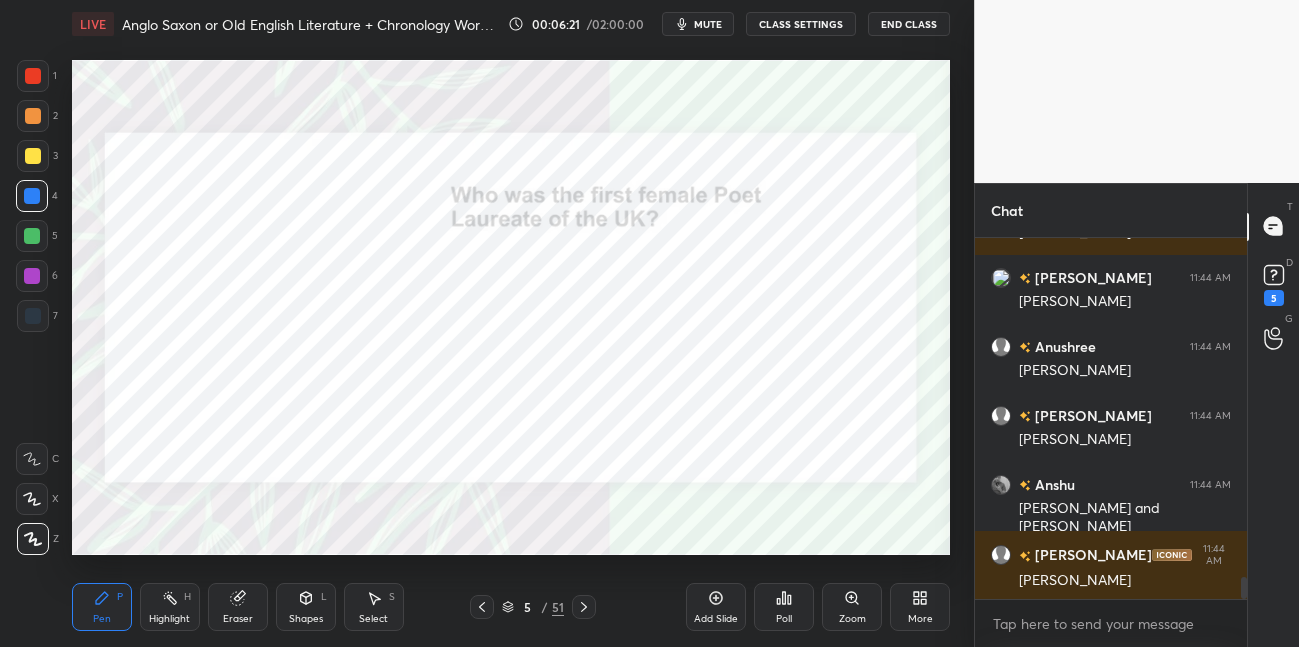 click 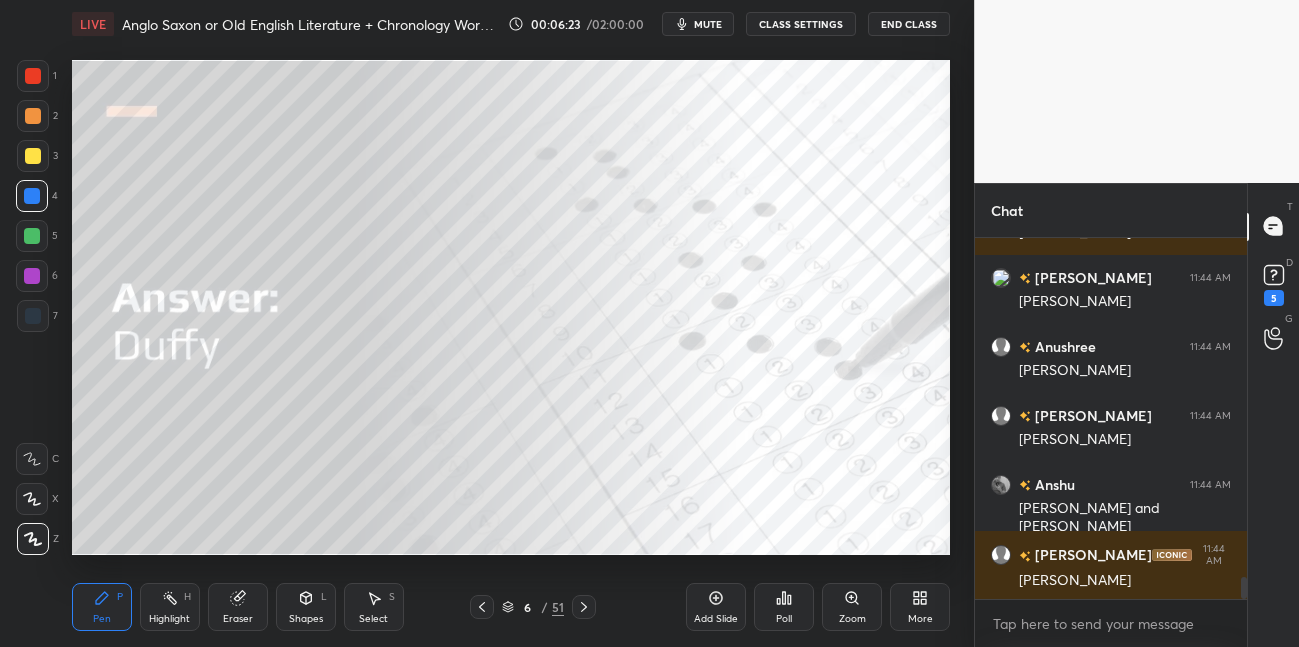 drag, startPoint x: 36, startPoint y: 159, endPoint x: 60, endPoint y: 153, distance: 24.738634 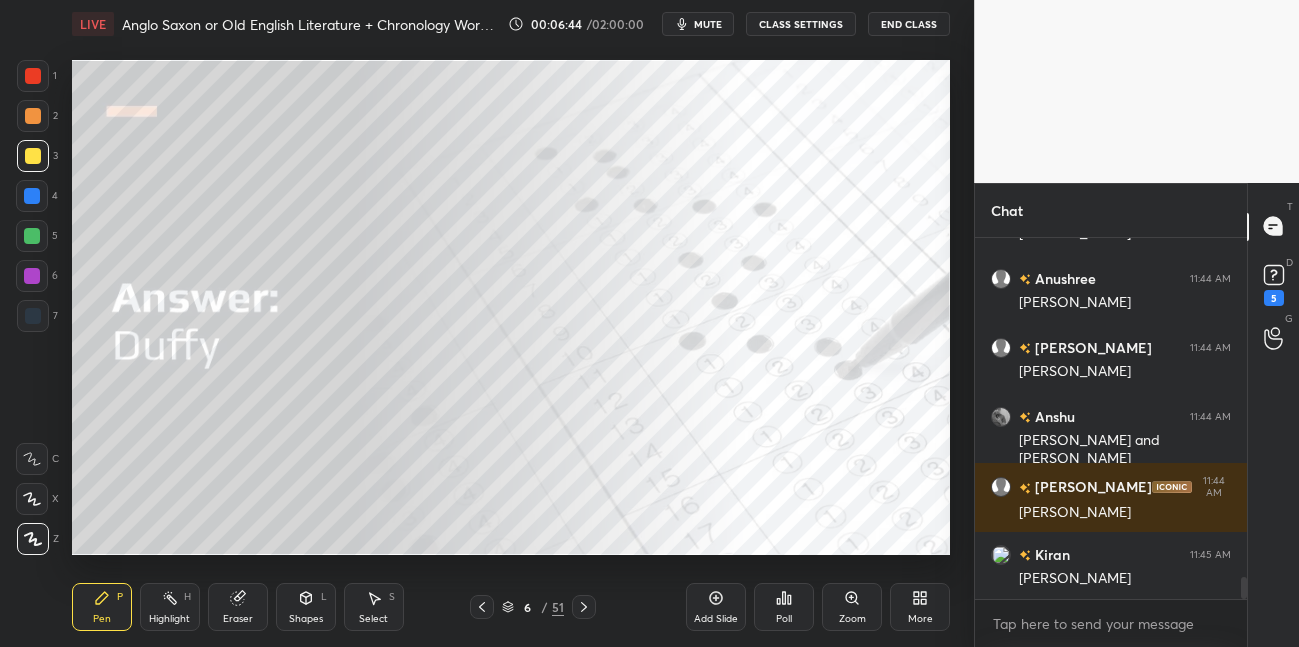 scroll, scrollTop: 5765, scrollLeft: 0, axis: vertical 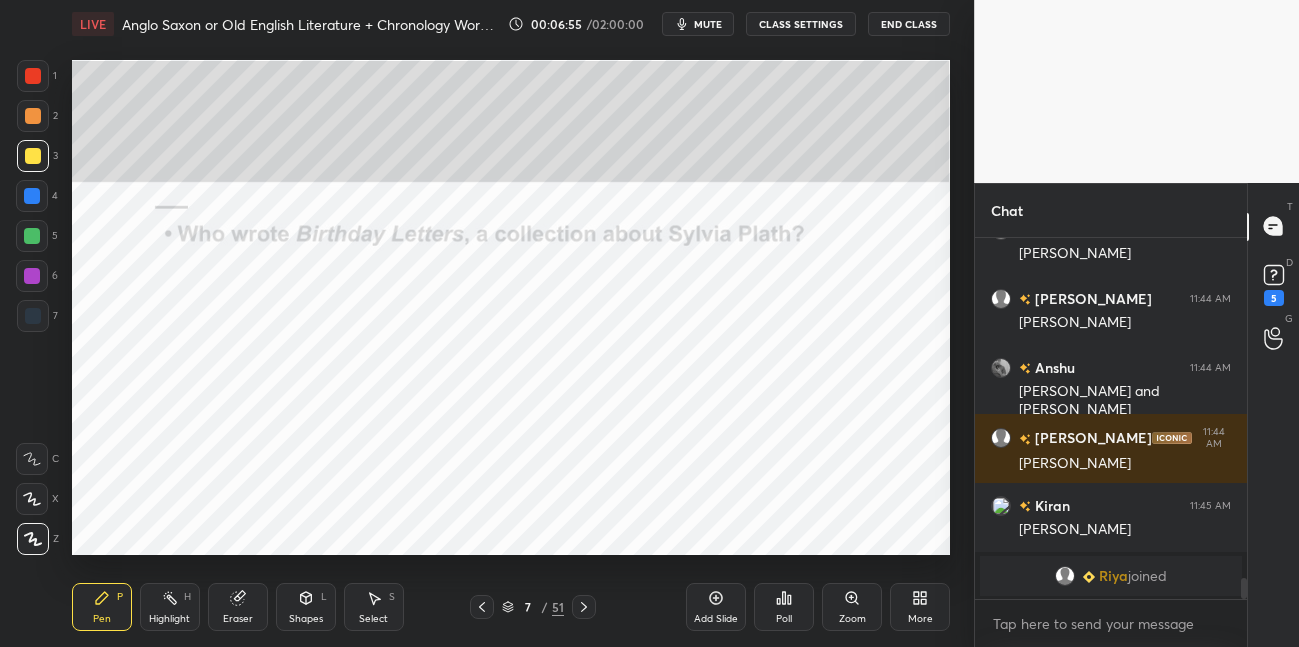 click at bounding box center (32, 196) 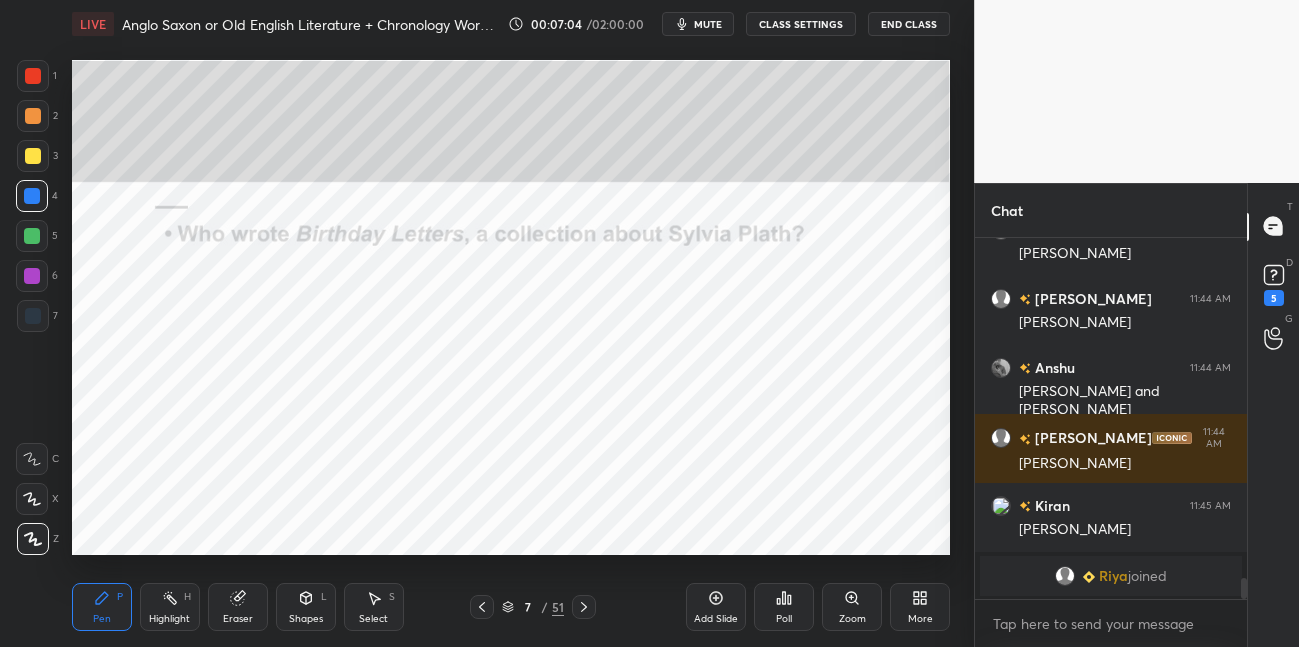 scroll, scrollTop: 5834, scrollLeft: 0, axis: vertical 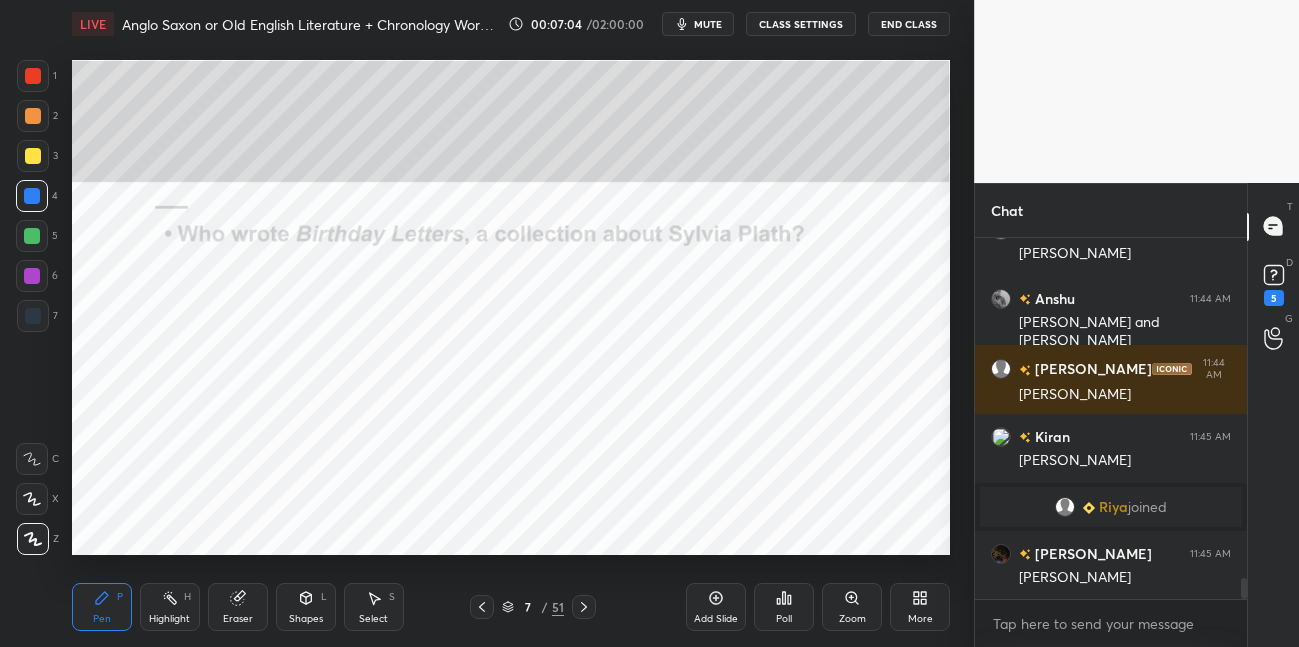 drag, startPoint x: 31, startPoint y: 158, endPoint x: 48, endPoint y: 156, distance: 17.117243 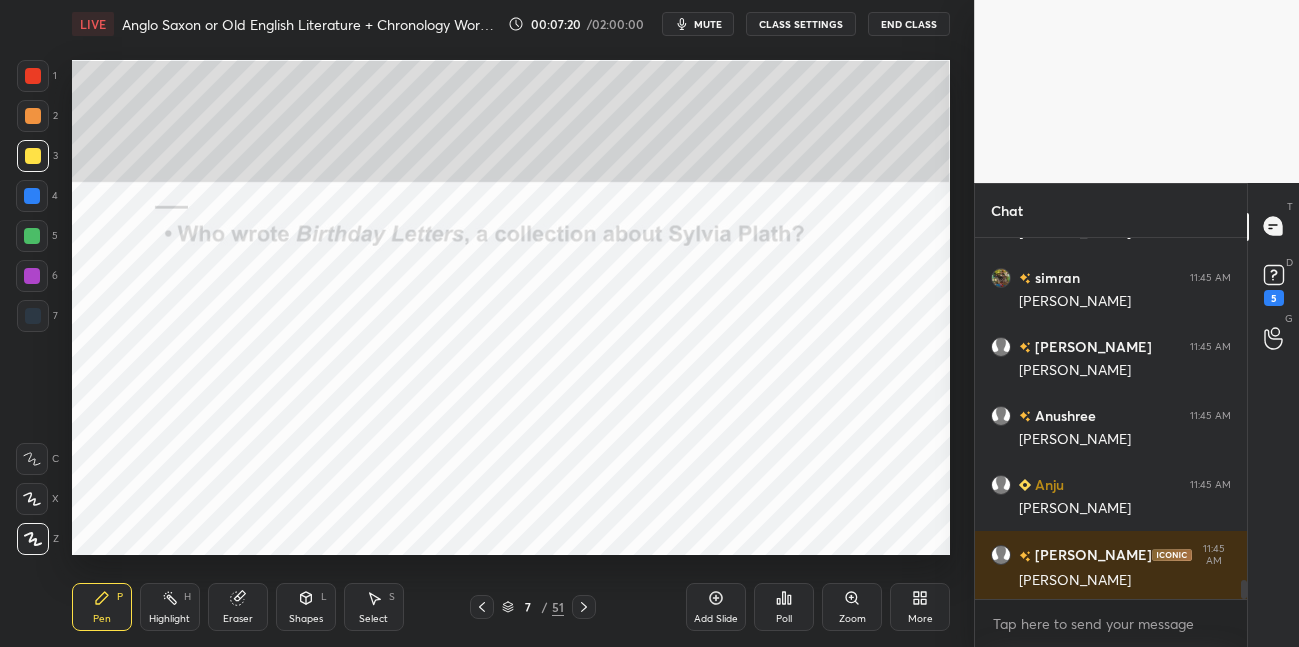scroll, scrollTop: 6524, scrollLeft: 0, axis: vertical 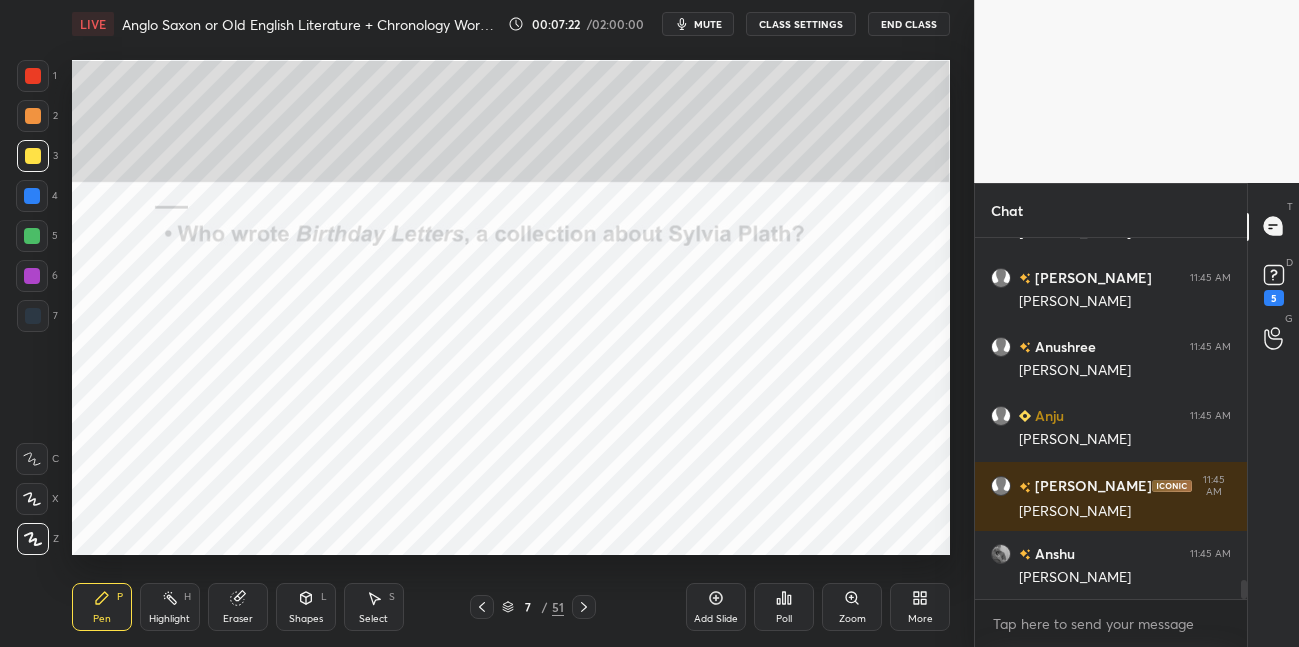 click 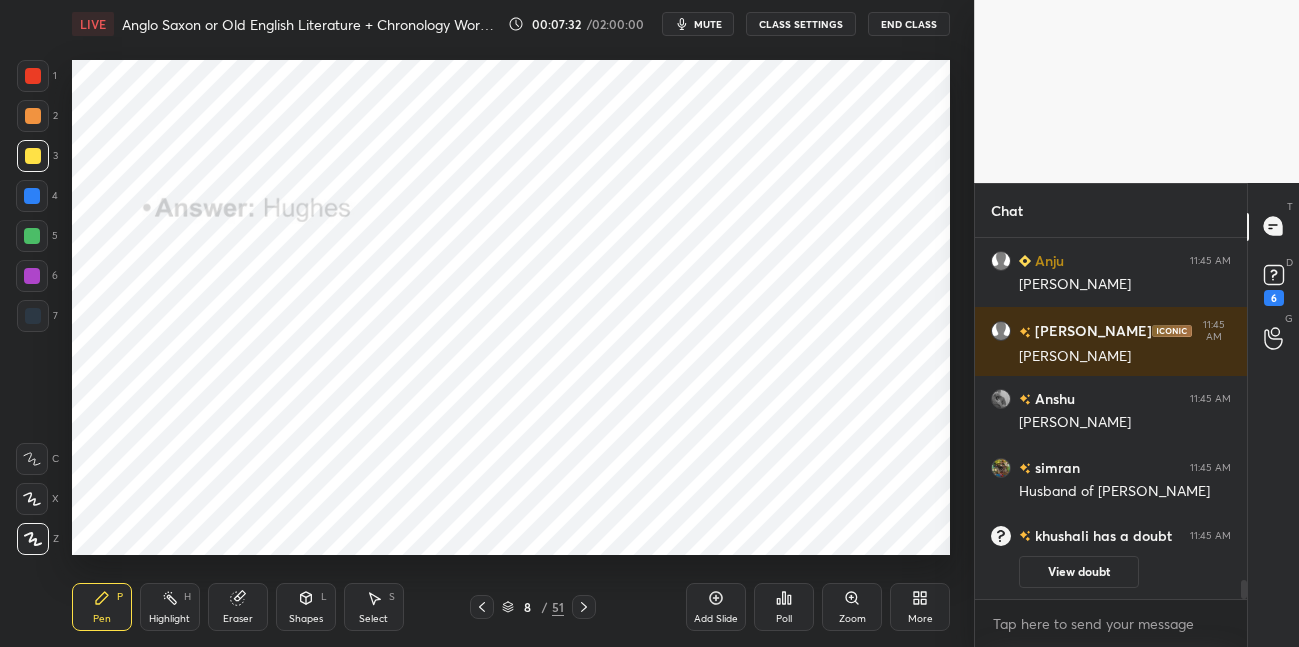 scroll, scrollTop: 5156, scrollLeft: 0, axis: vertical 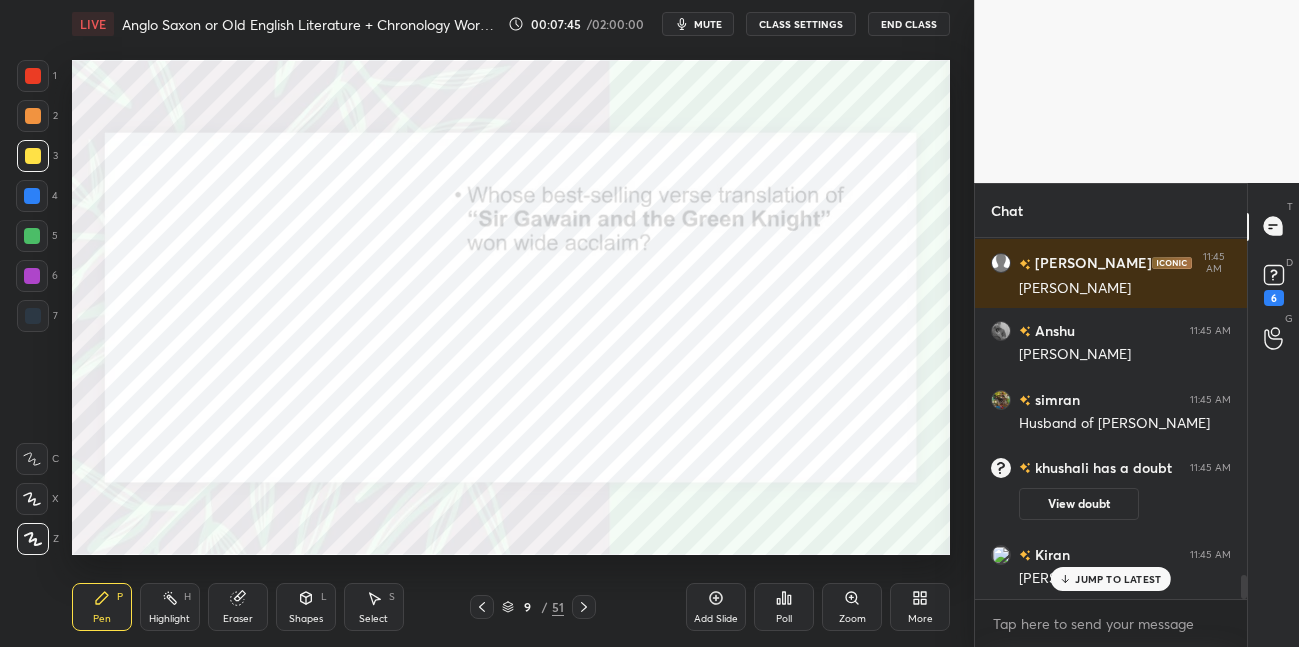 drag, startPoint x: 40, startPoint y: 197, endPoint x: 65, endPoint y: 190, distance: 25.96151 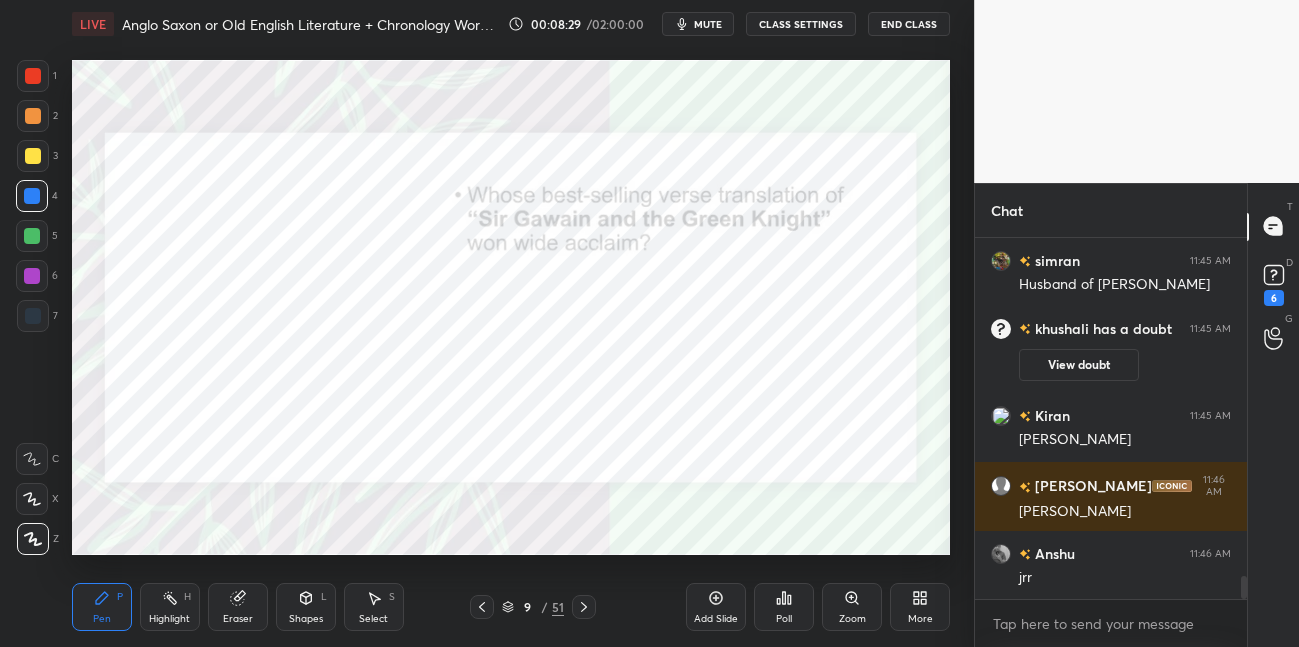 scroll, scrollTop: 5343, scrollLeft: 0, axis: vertical 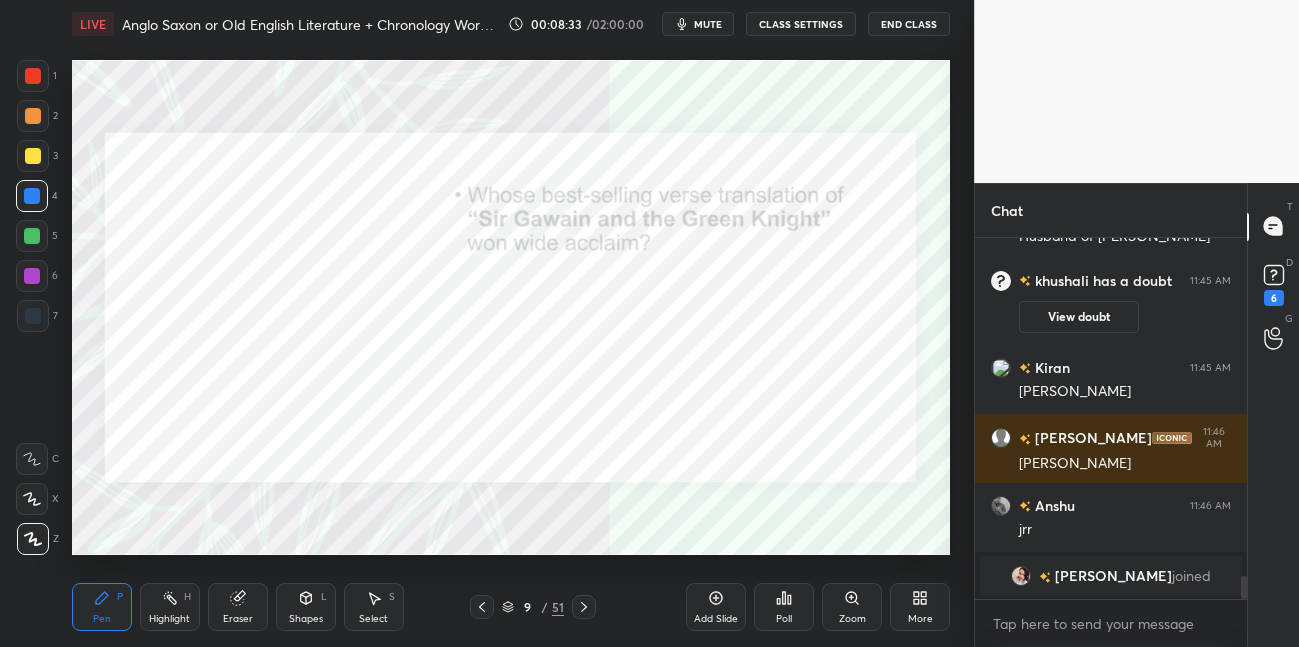 drag, startPoint x: 590, startPoint y: 603, endPoint x: 589, endPoint y: 593, distance: 10.049875 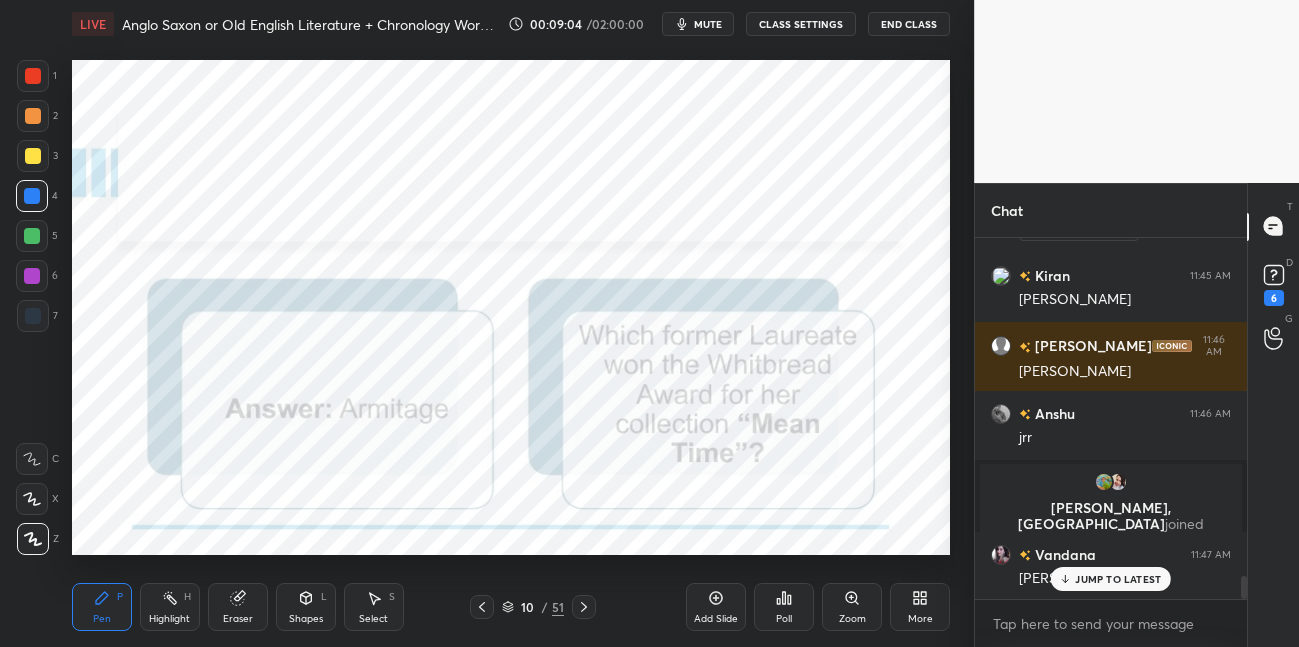 scroll, scrollTop: 5430, scrollLeft: 0, axis: vertical 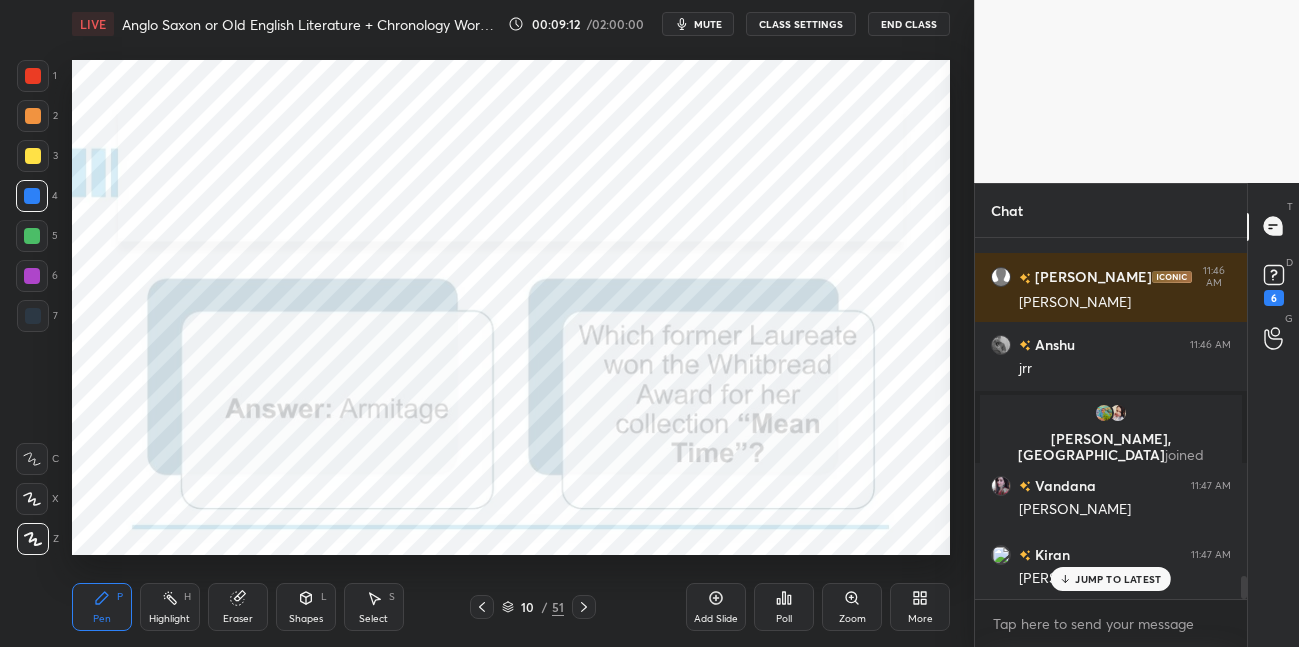 drag, startPoint x: 555, startPoint y: 607, endPoint x: 551, endPoint y: 592, distance: 15.524175 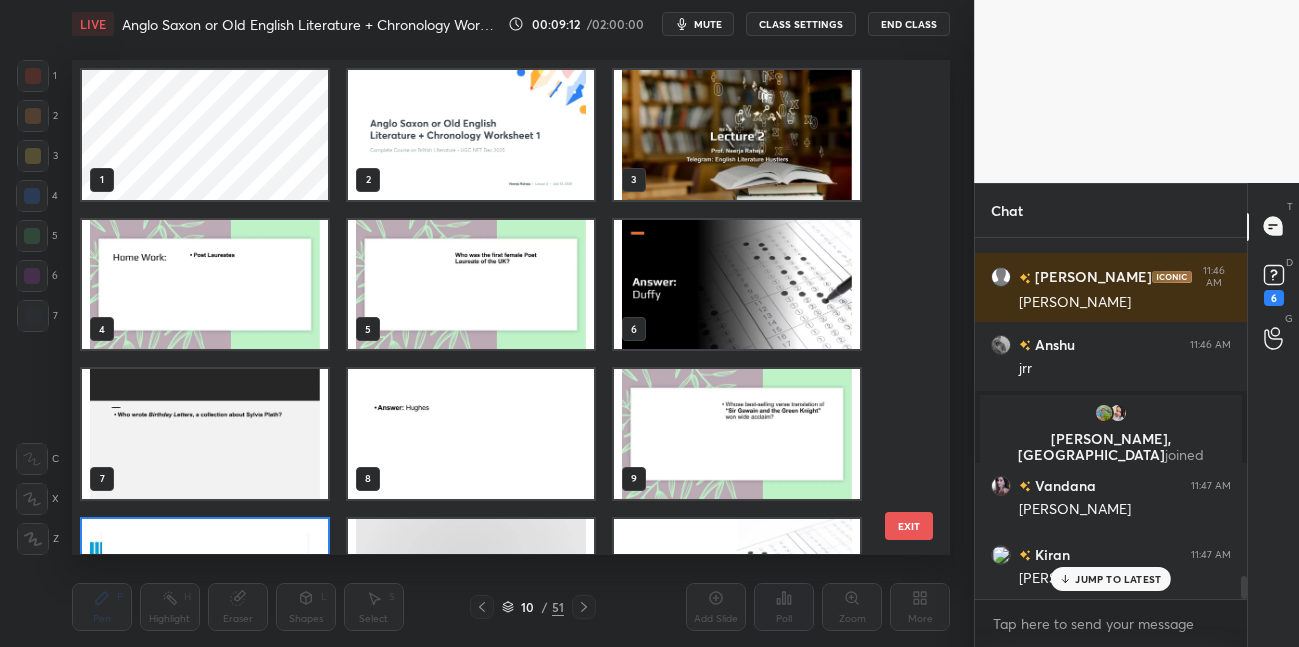 scroll, scrollTop: 104, scrollLeft: 0, axis: vertical 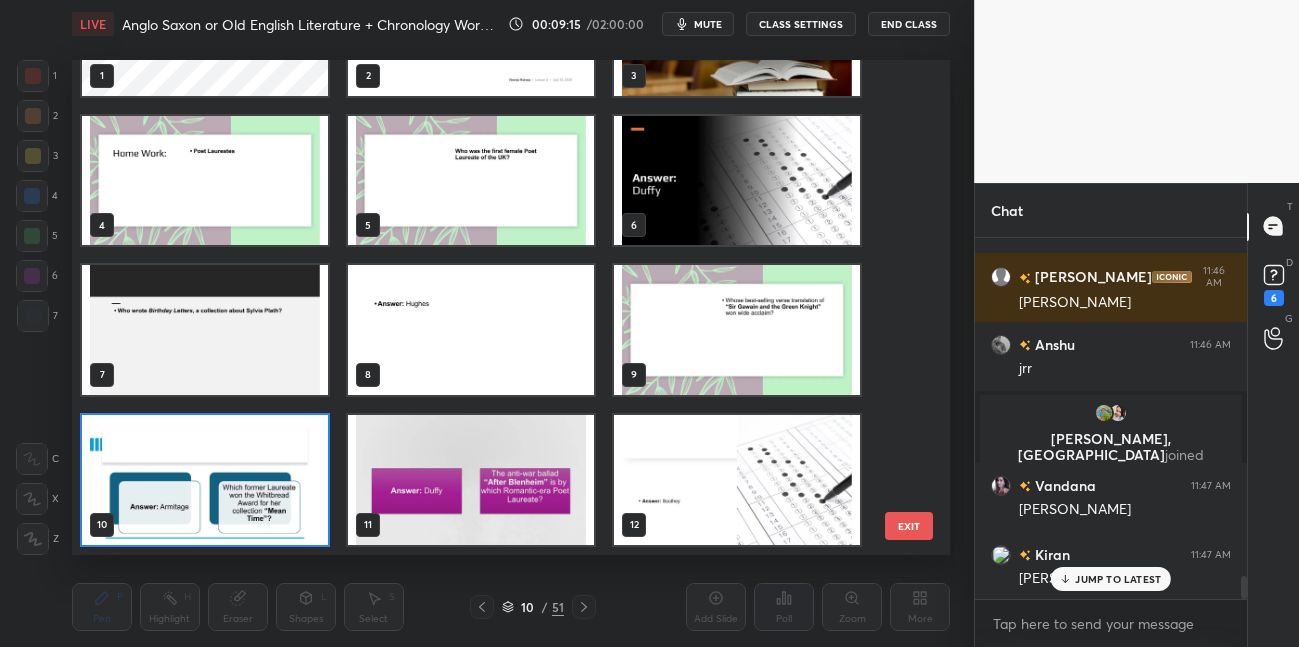 drag, startPoint x: 908, startPoint y: 525, endPoint x: 855, endPoint y: 479, distance: 70.178345 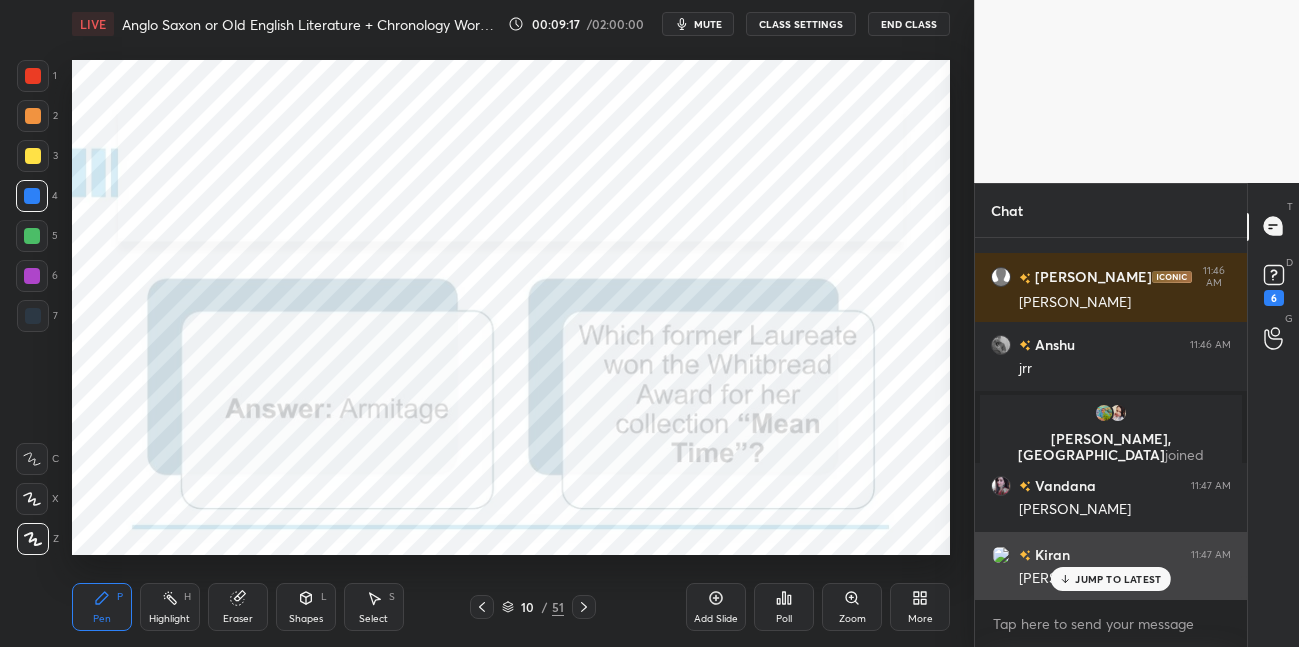 click on "JUMP TO LATEST" at bounding box center [1111, 579] 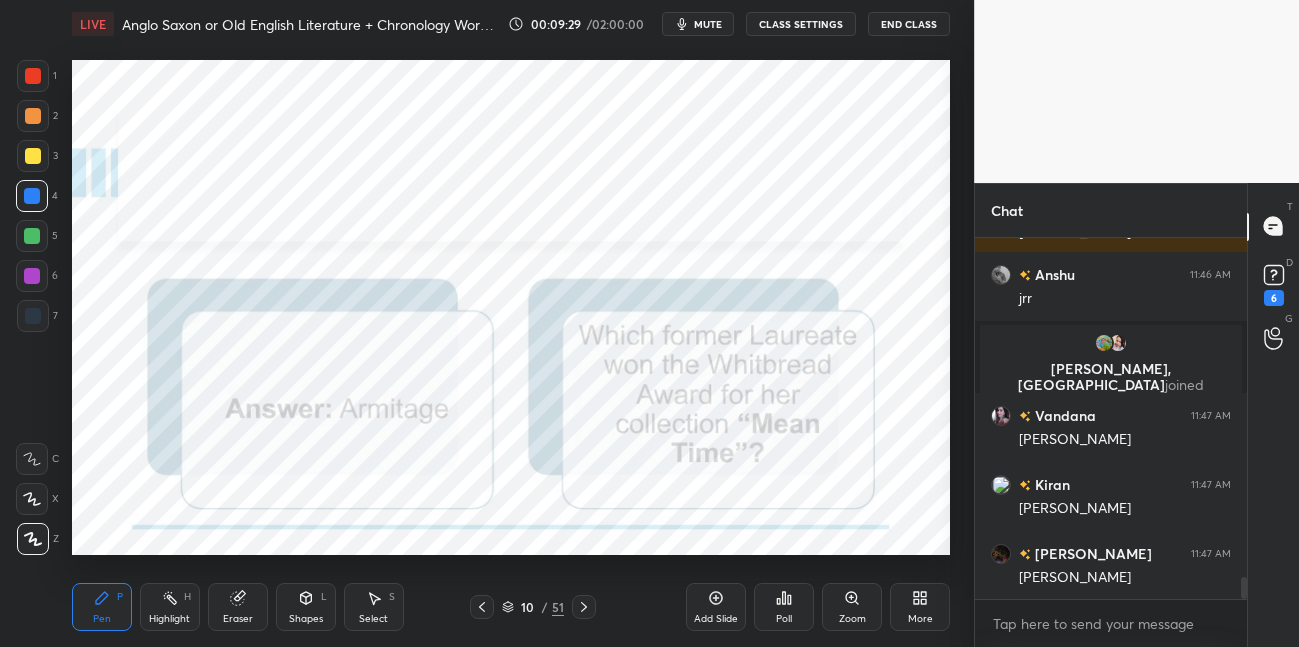 scroll, scrollTop: 5605, scrollLeft: 0, axis: vertical 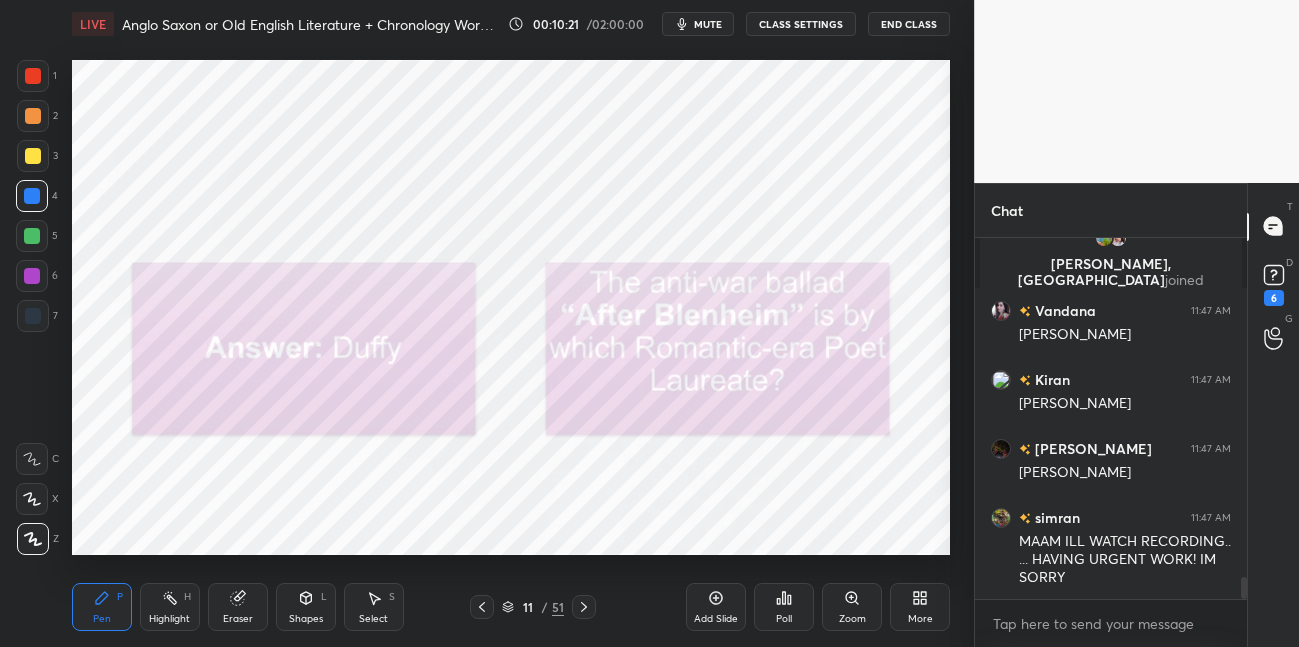 click at bounding box center (33, 156) 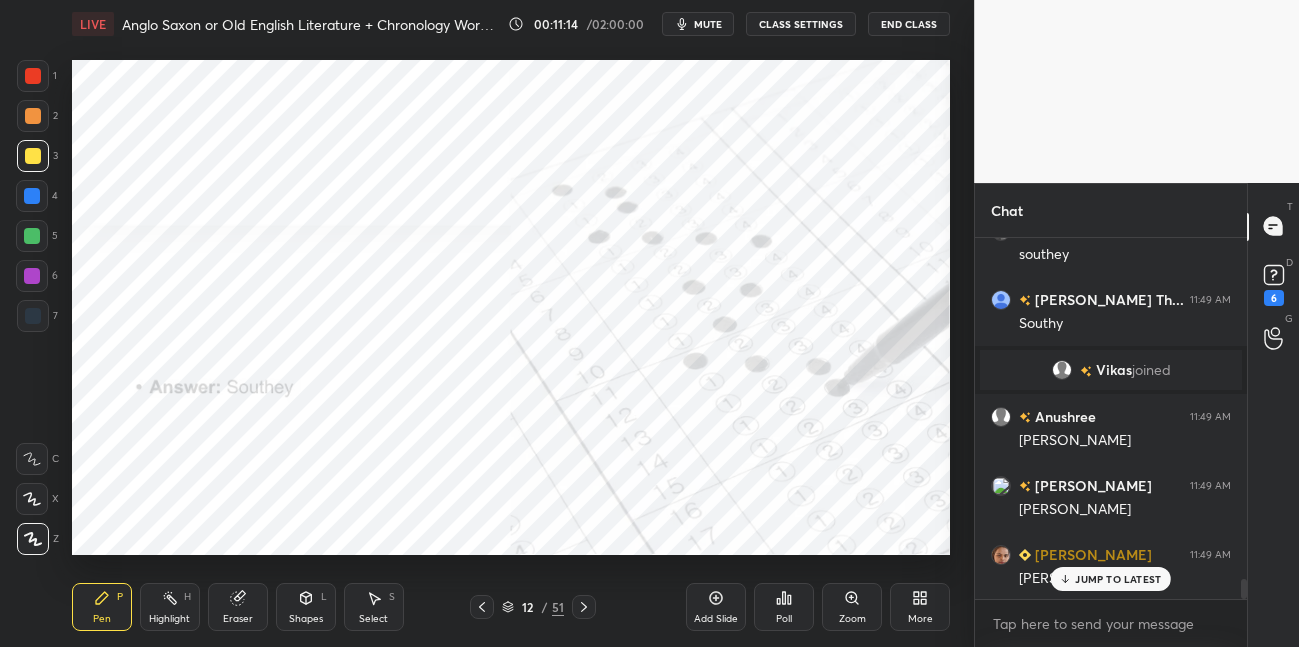 scroll, scrollTop: 6135, scrollLeft: 0, axis: vertical 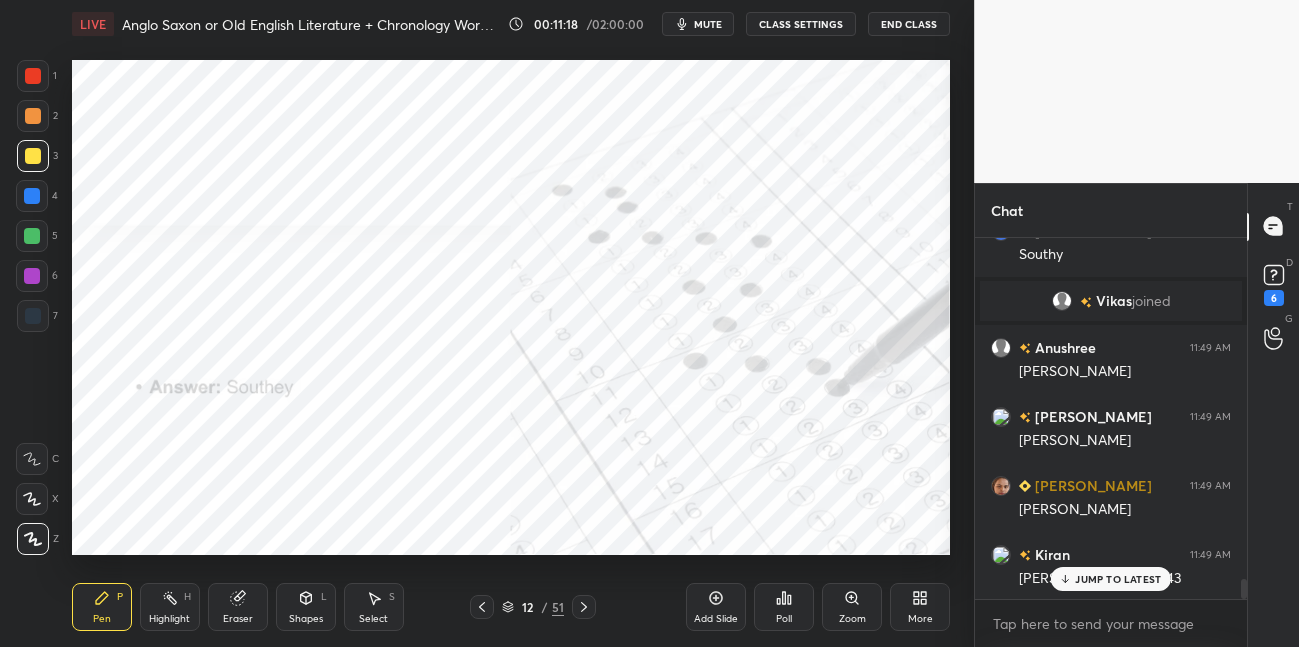 drag, startPoint x: 172, startPoint y: 601, endPoint x: 179, endPoint y: 580, distance: 22.135944 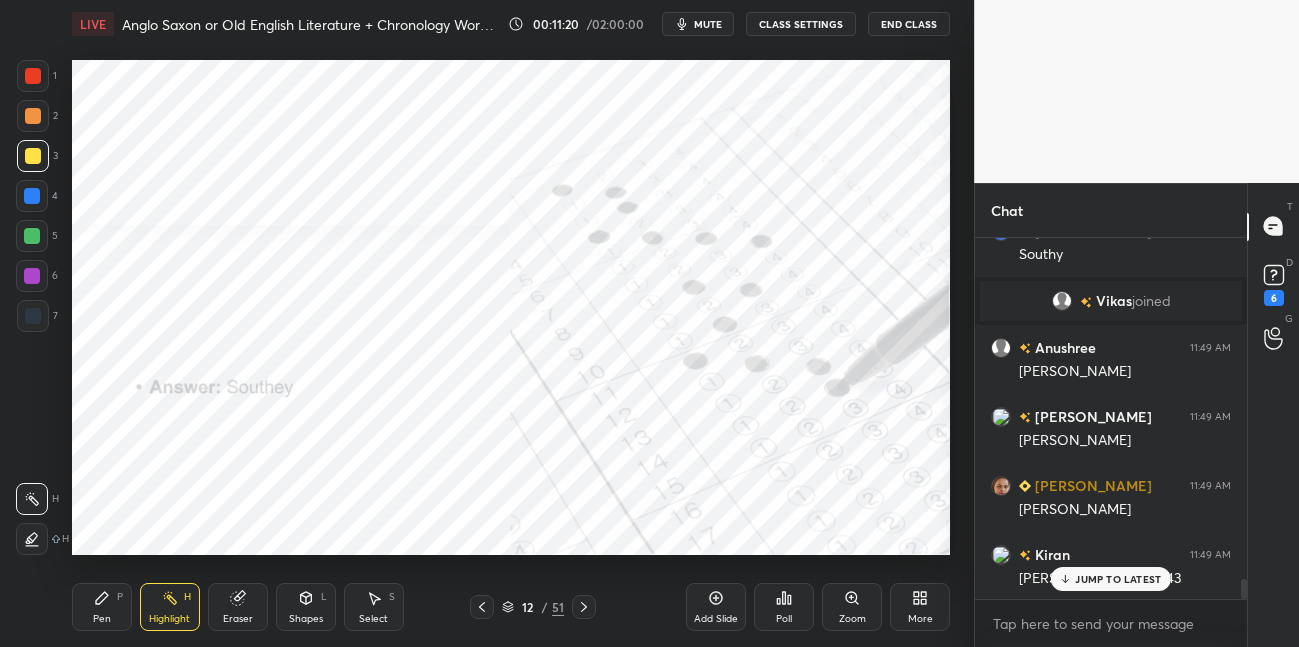 drag, startPoint x: 26, startPoint y: 275, endPoint x: 36, endPoint y: 301, distance: 27.856777 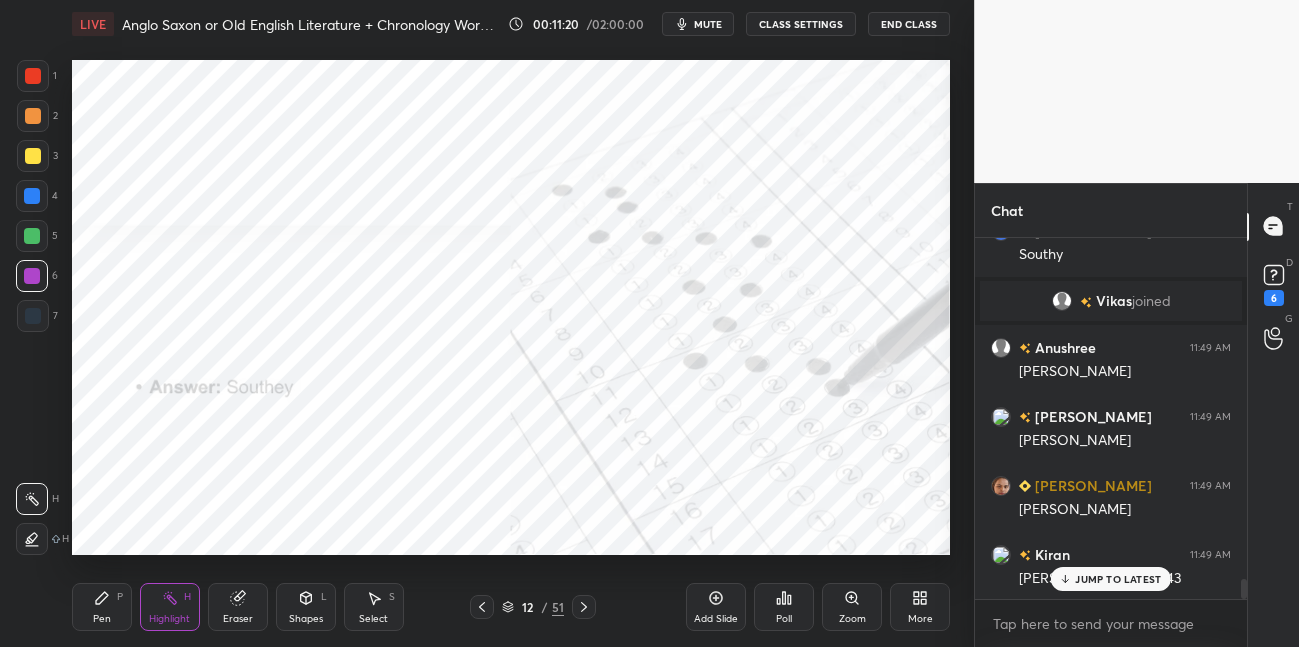 drag, startPoint x: 103, startPoint y: 610, endPoint x: 115, endPoint y: 599, distance: 16.27882 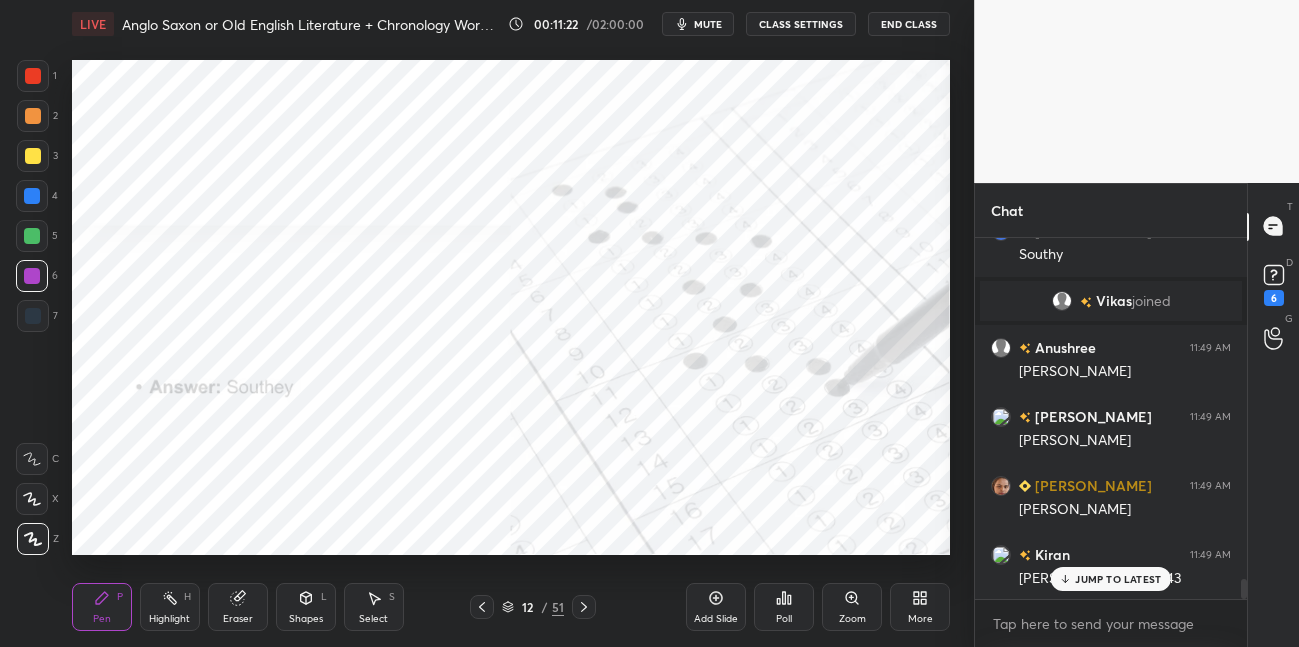 click 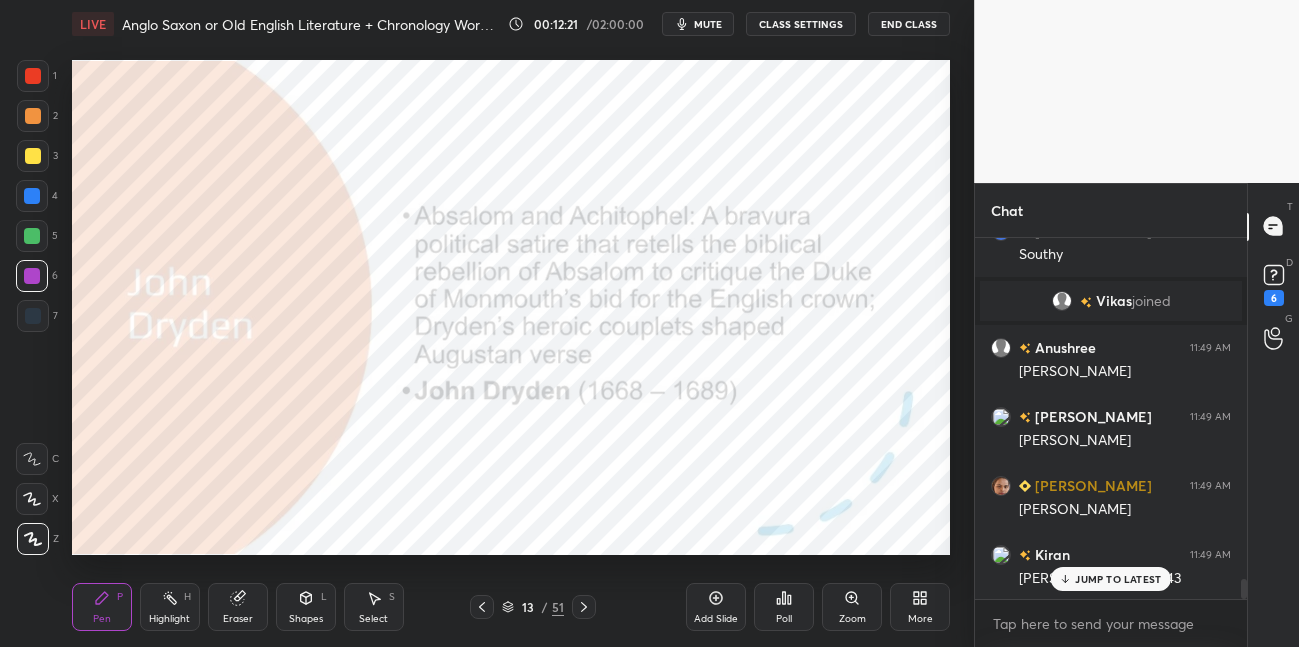 scroll, scrollTop: 6184, scrollLeft: 0, axis: vertical 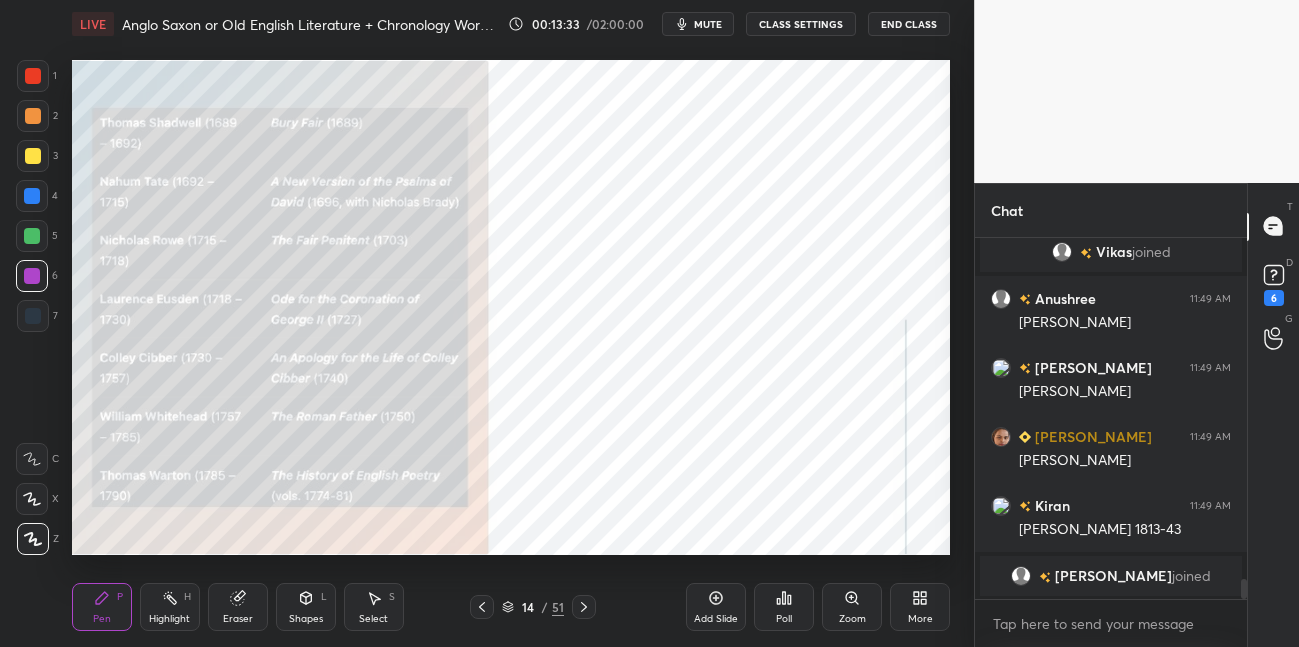 drag, startPoint x: 32, startPoint y: 158, endPoint x: 42, endPoint y: 146, distance: 15.6205 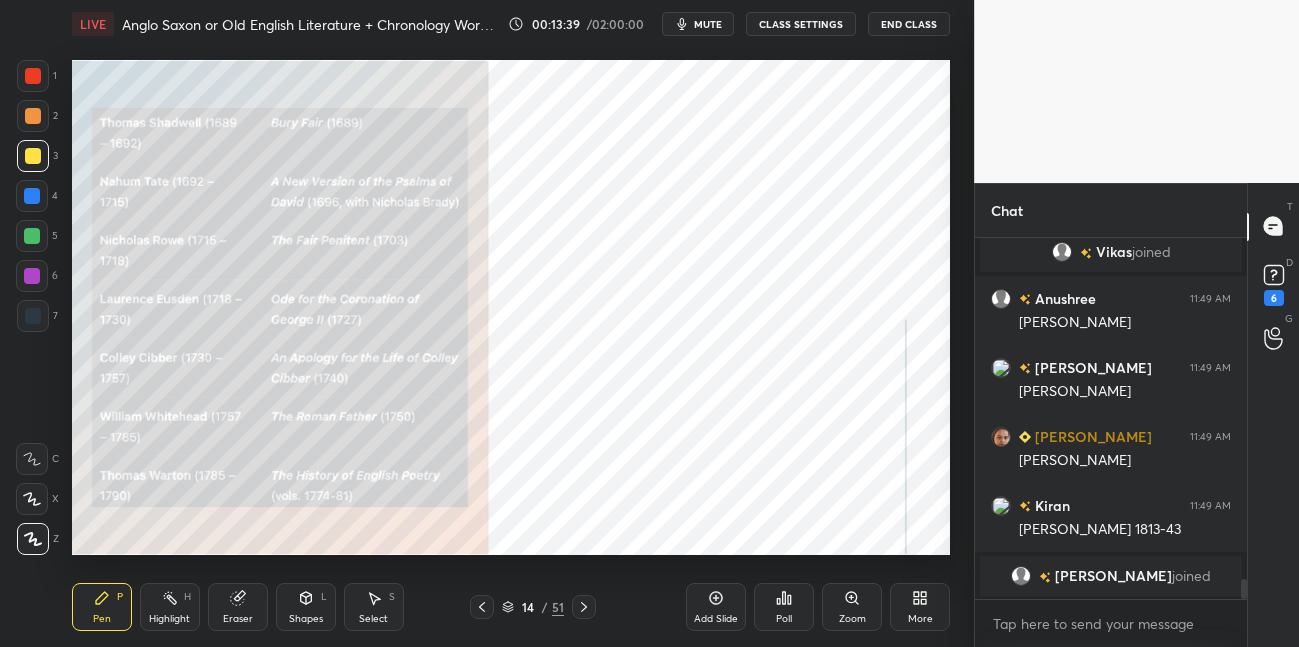 drag, startPoint x: 37, startPoint y: 198, endPoint x: 58, endPoint y: 185, distance: 24.698177 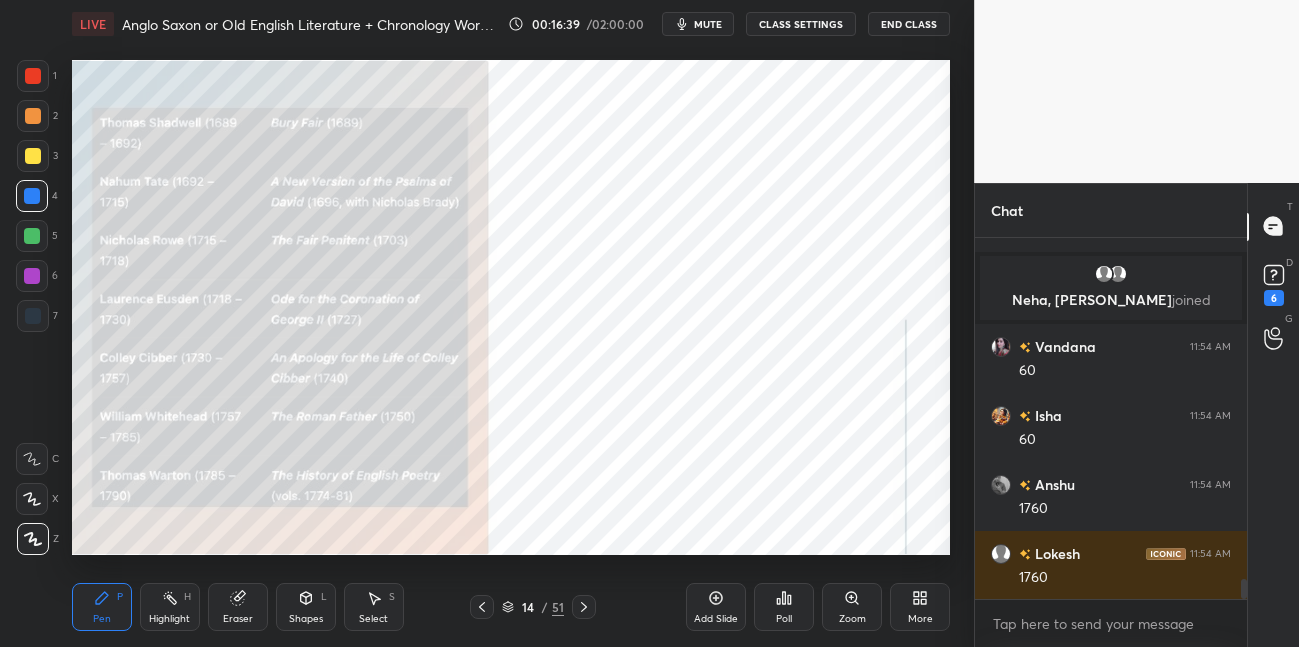 scroll, scrollTop: 6308, scrollLeft: 0, axis: vertical 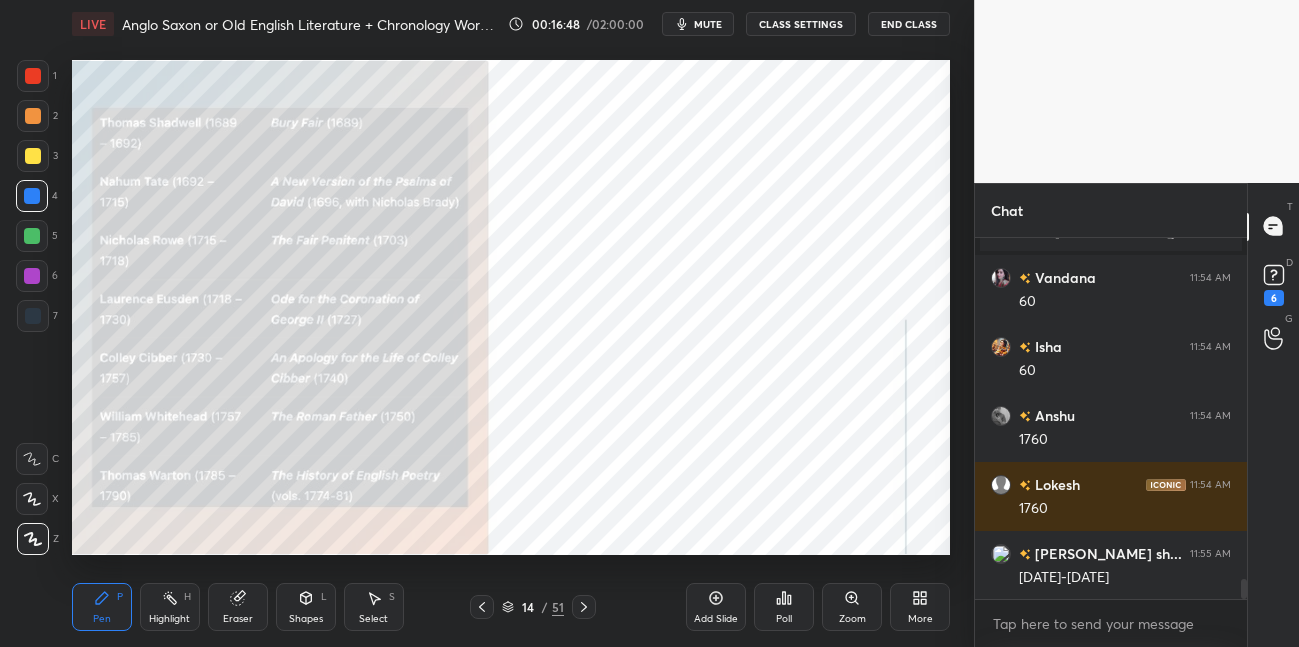 click on "Pen P Highlight H Eraser Shapes L Select S 14 / 51 Add Slide Poll Zoom More" at bounding box center (511, 607) 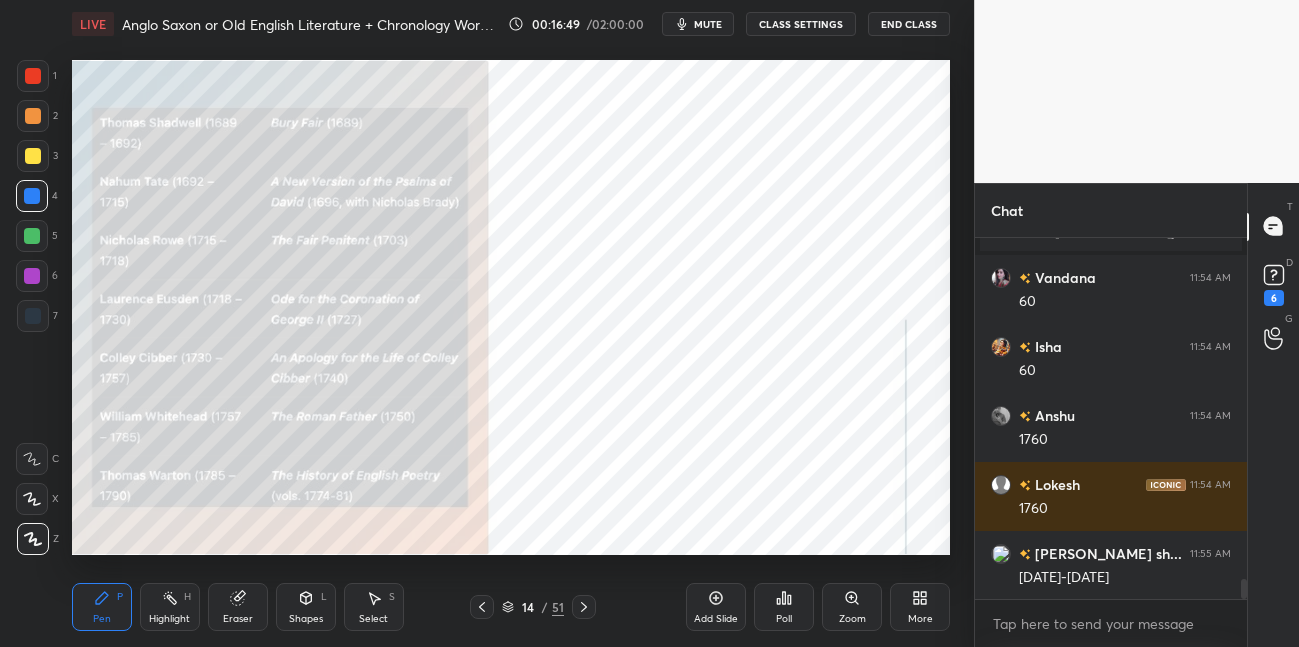 click 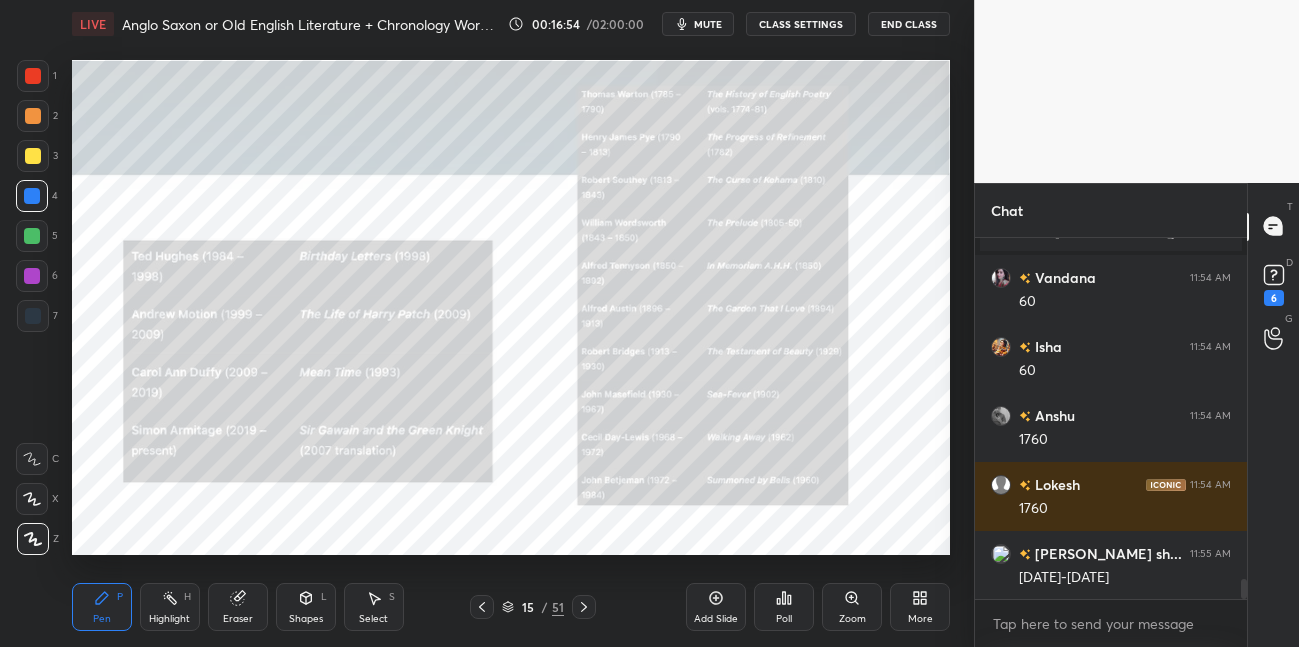 click 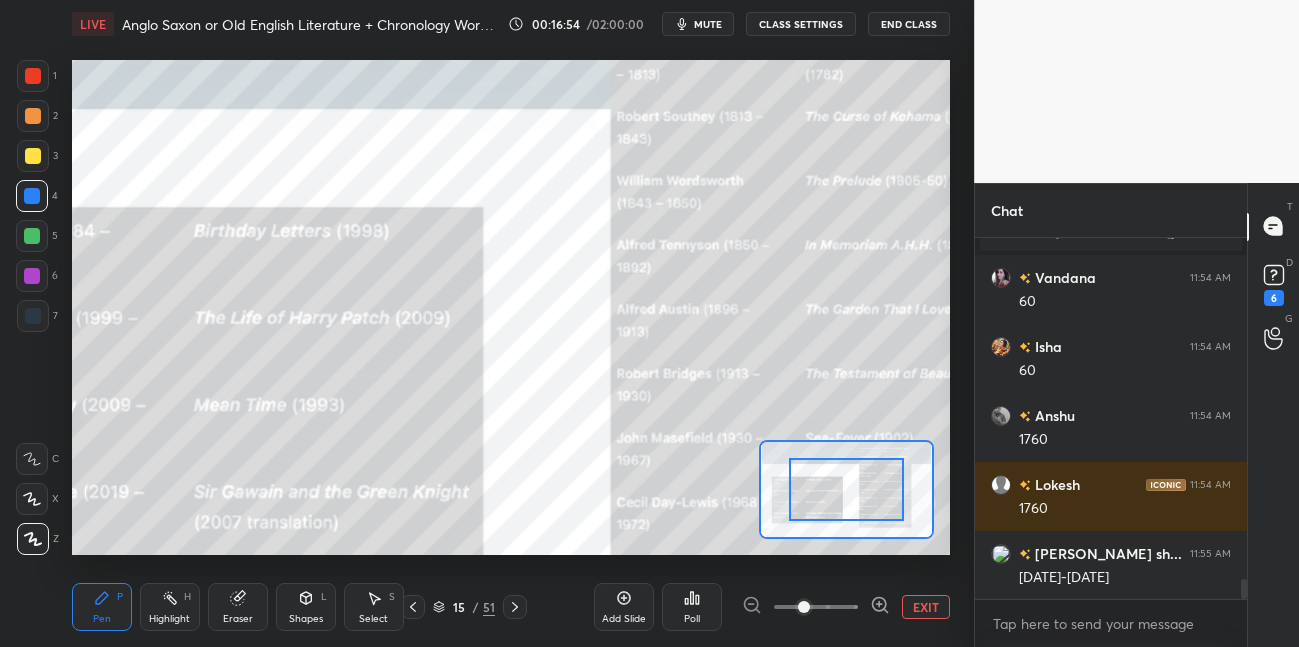 click at bounding box center (816, 607) 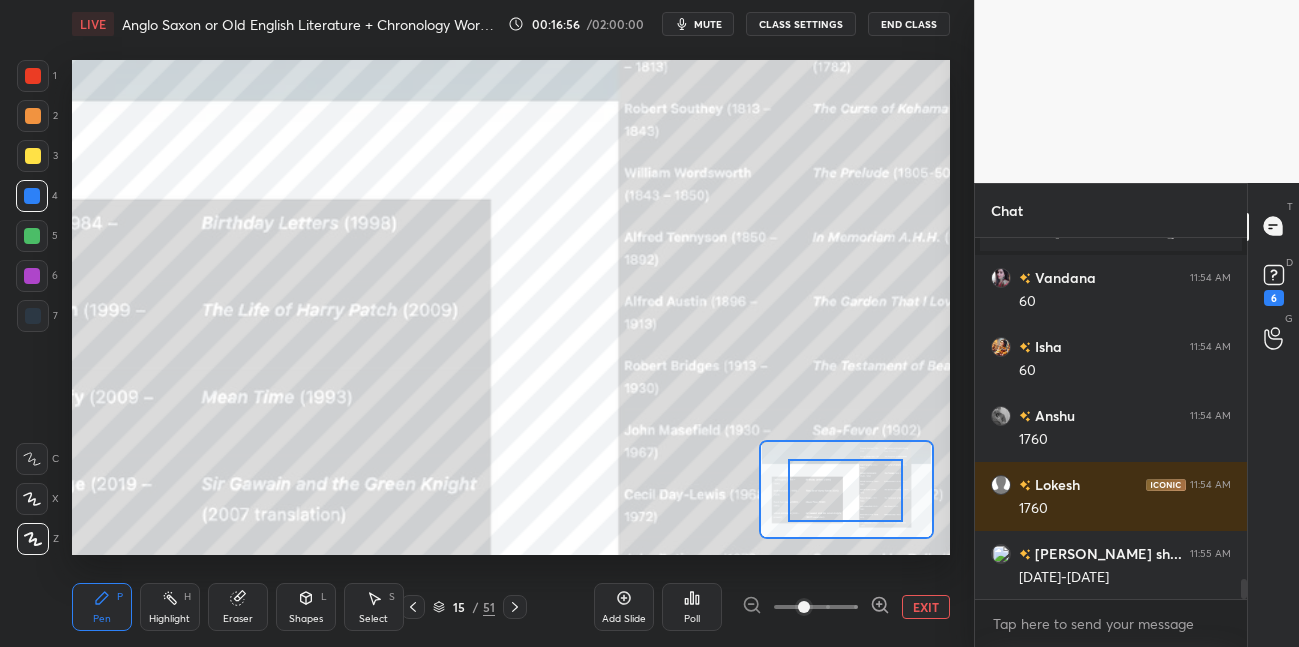 drag, startPoint x: 849, startPoint y: 491, endPoint x: 840, endPoint y: 470, distance: 22.847319 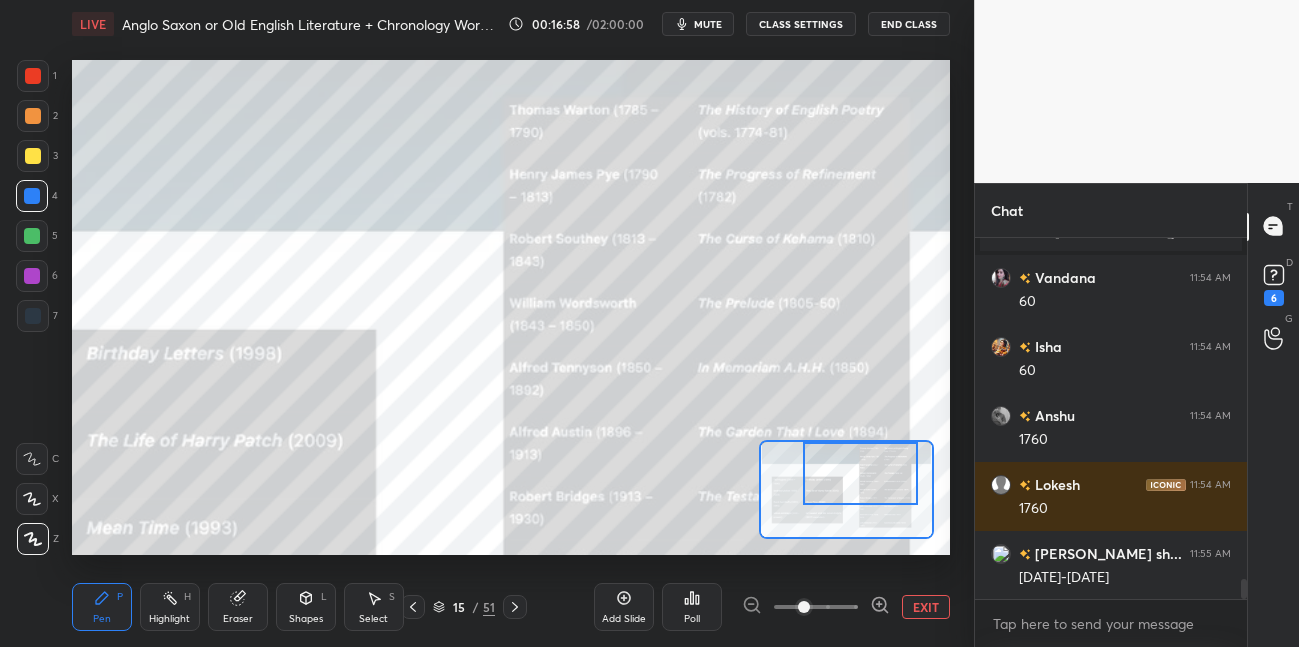 drag, startPoint x: 852, startPoint y: 488, endPoint x: 860, endPoint y: 460, distance: 29.12044 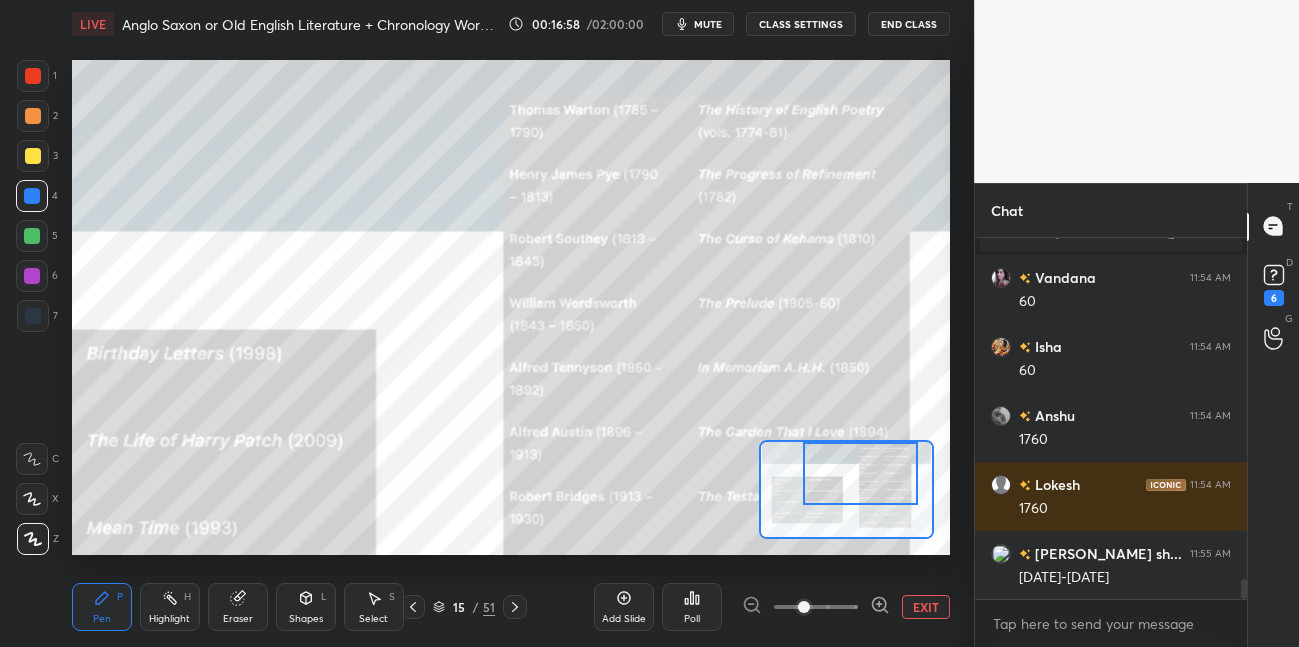 click at bounding box center [860, 473] 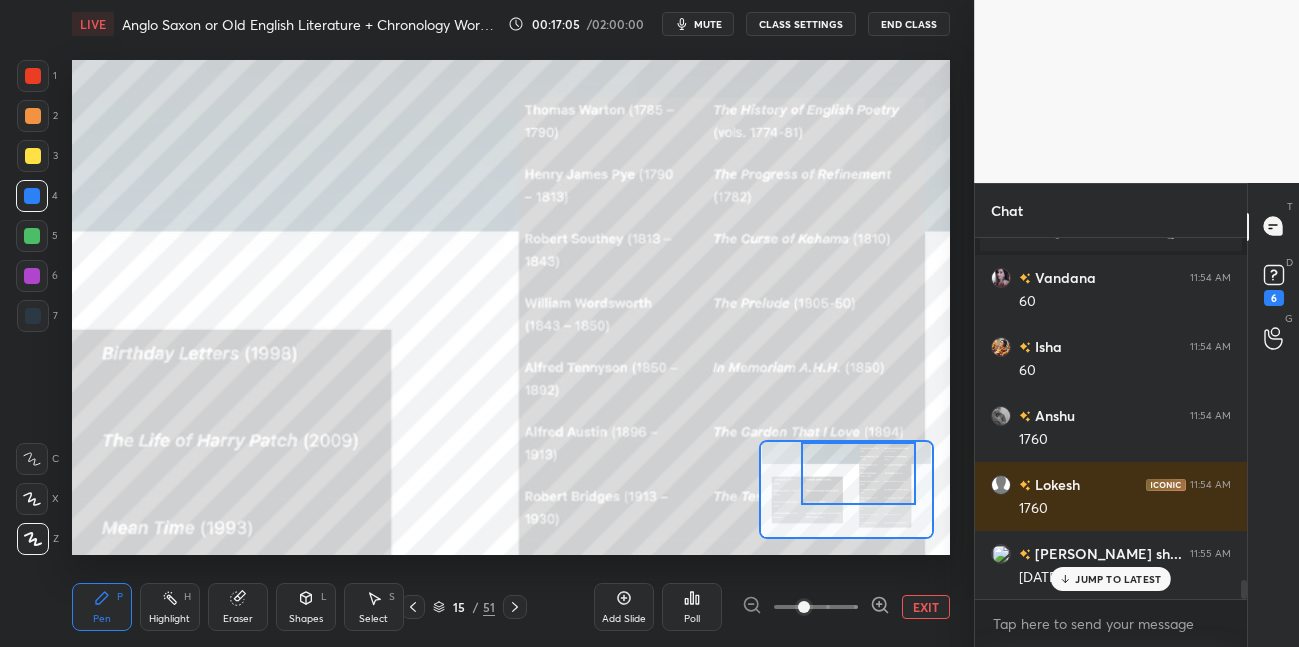 scroll, scrollTop: 6355, scrollLeft: 0, axis: vertical 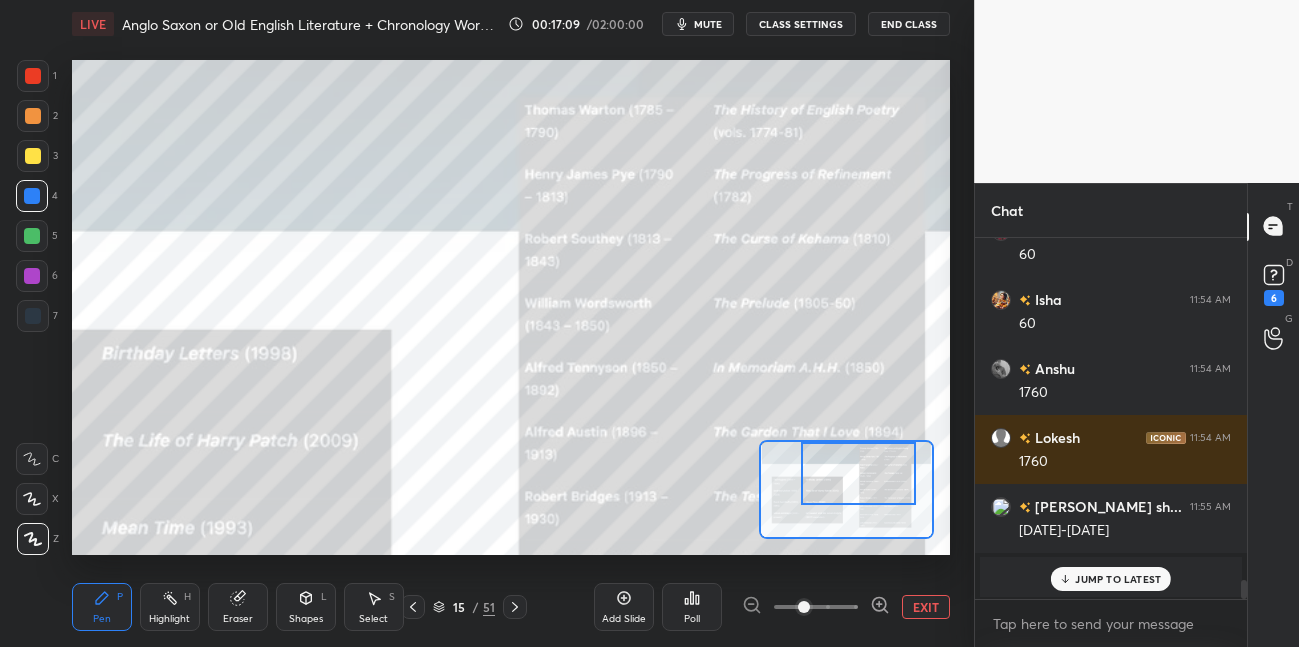 click at bounding box center [33, 156] 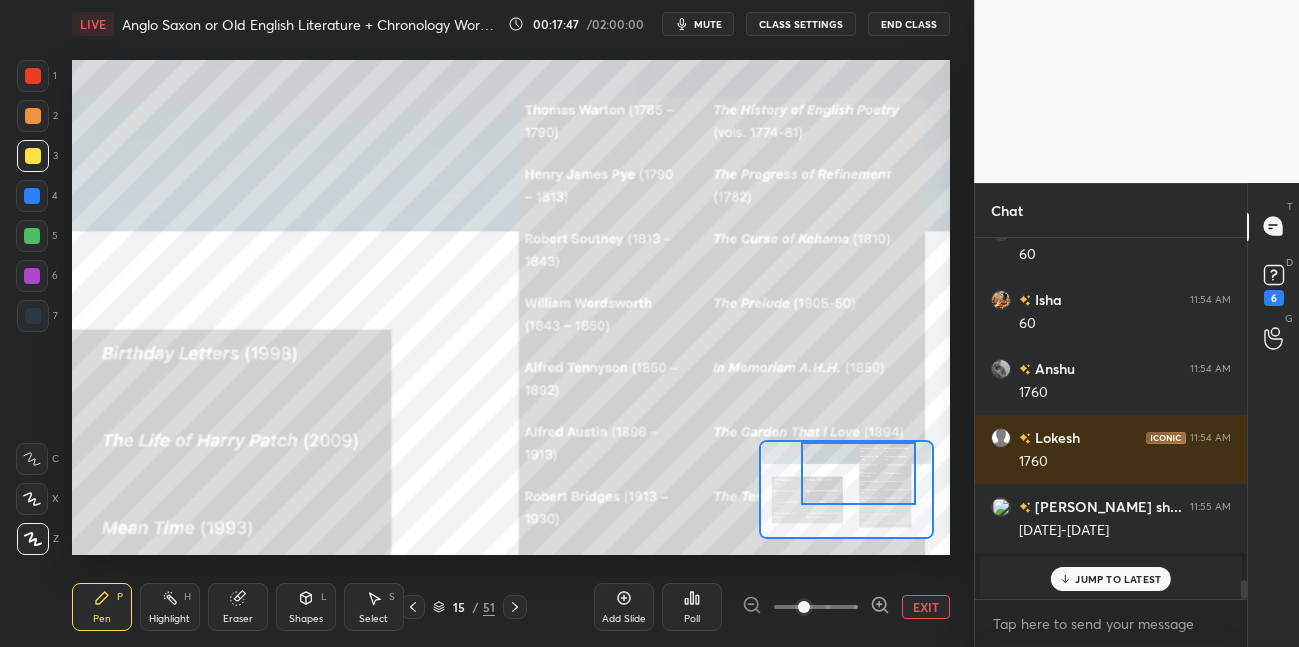 click at bounding box center [32, 276] 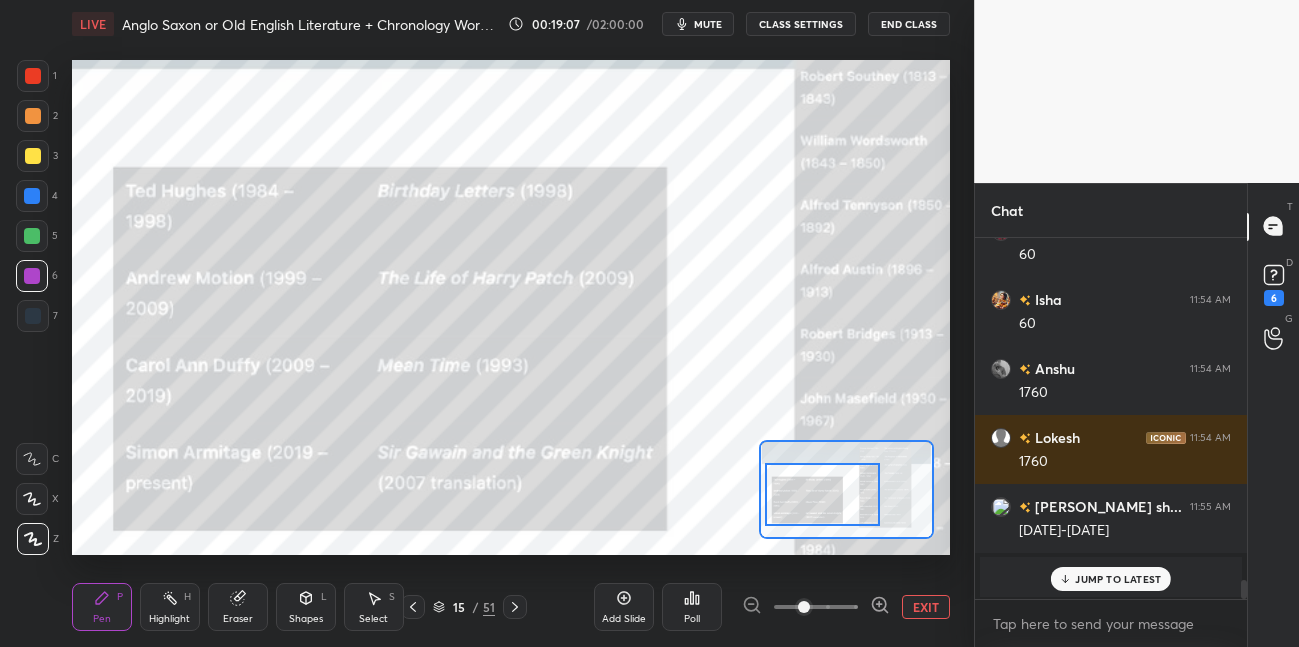 drag, startPoint x: 809, startPoint y: 483, endPoint x: 780, endPoint y: 490, distance: 29.832869 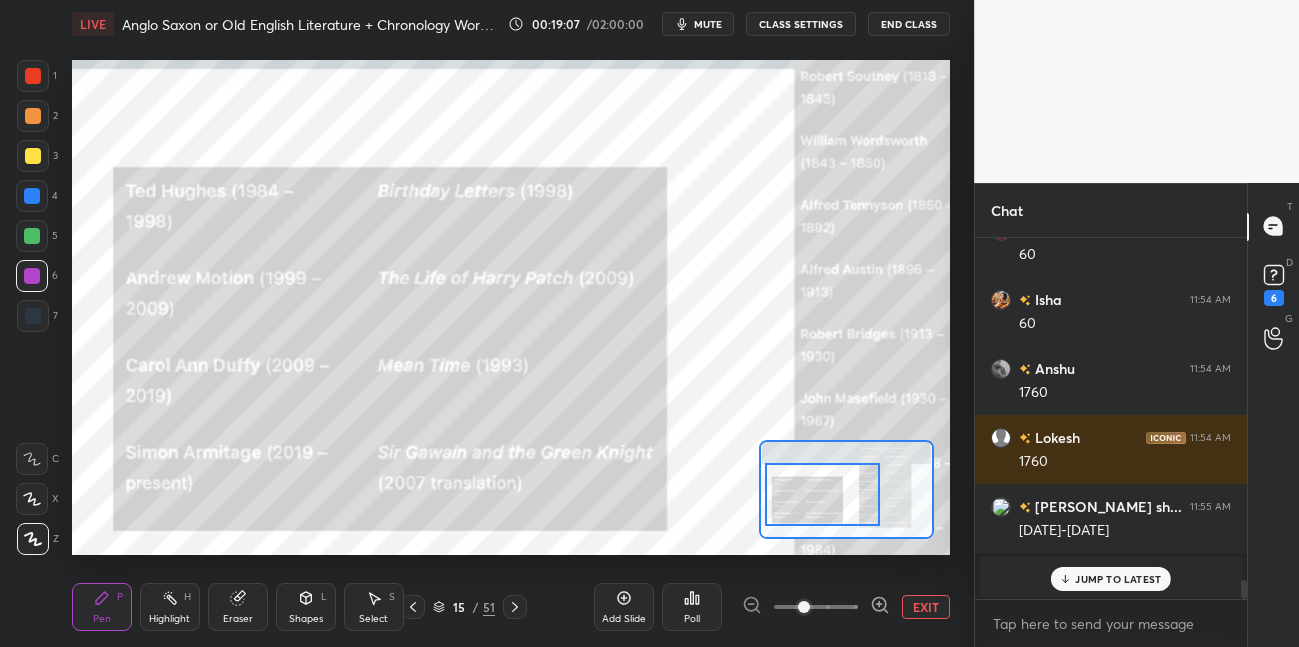 click at bounding box center (822, 494) 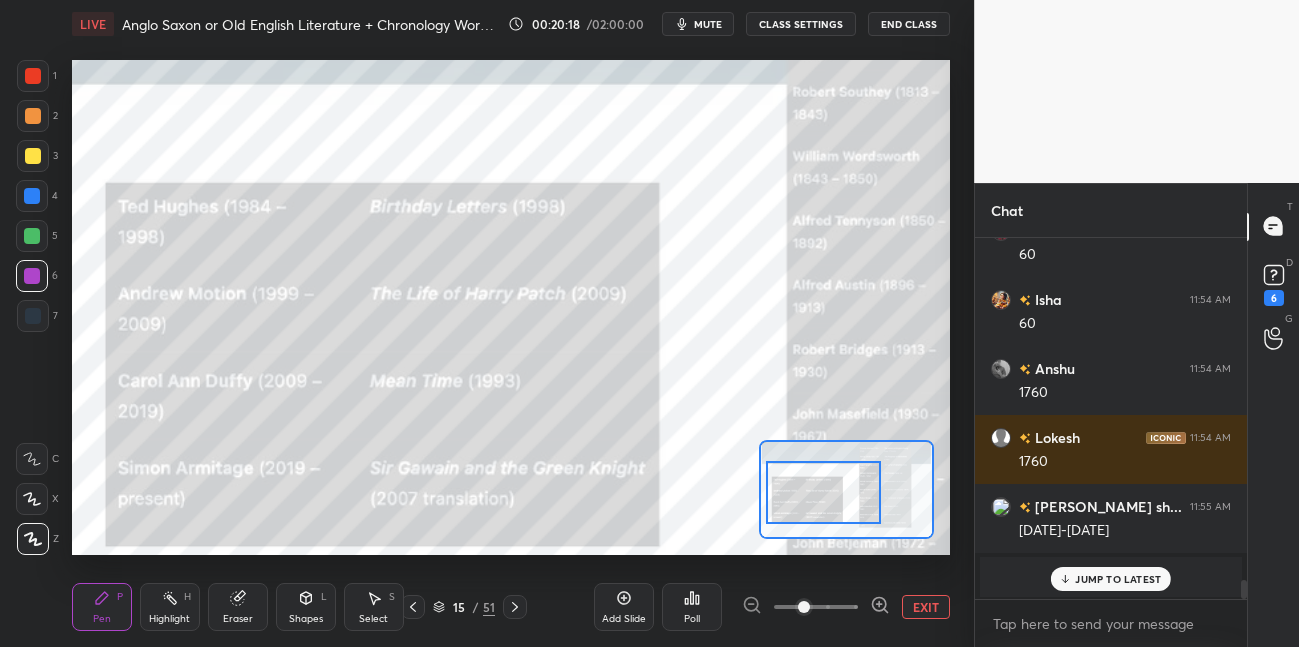 click 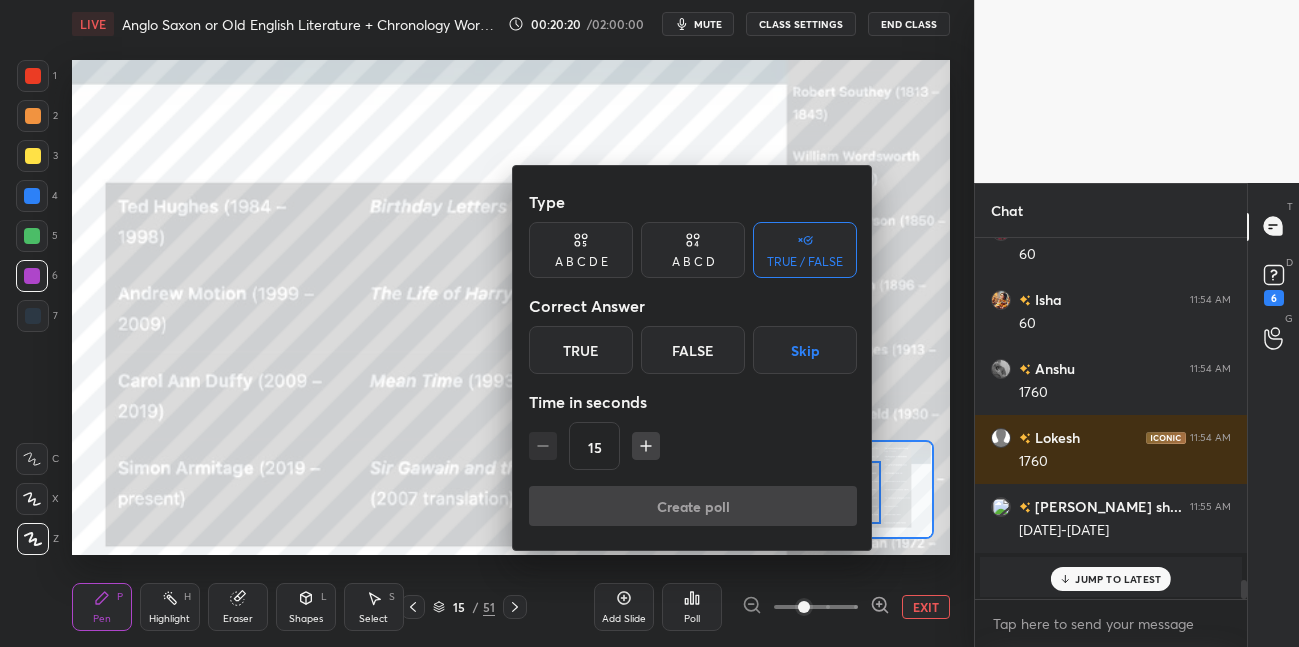 click on "True" at bounding box center [581, 350] 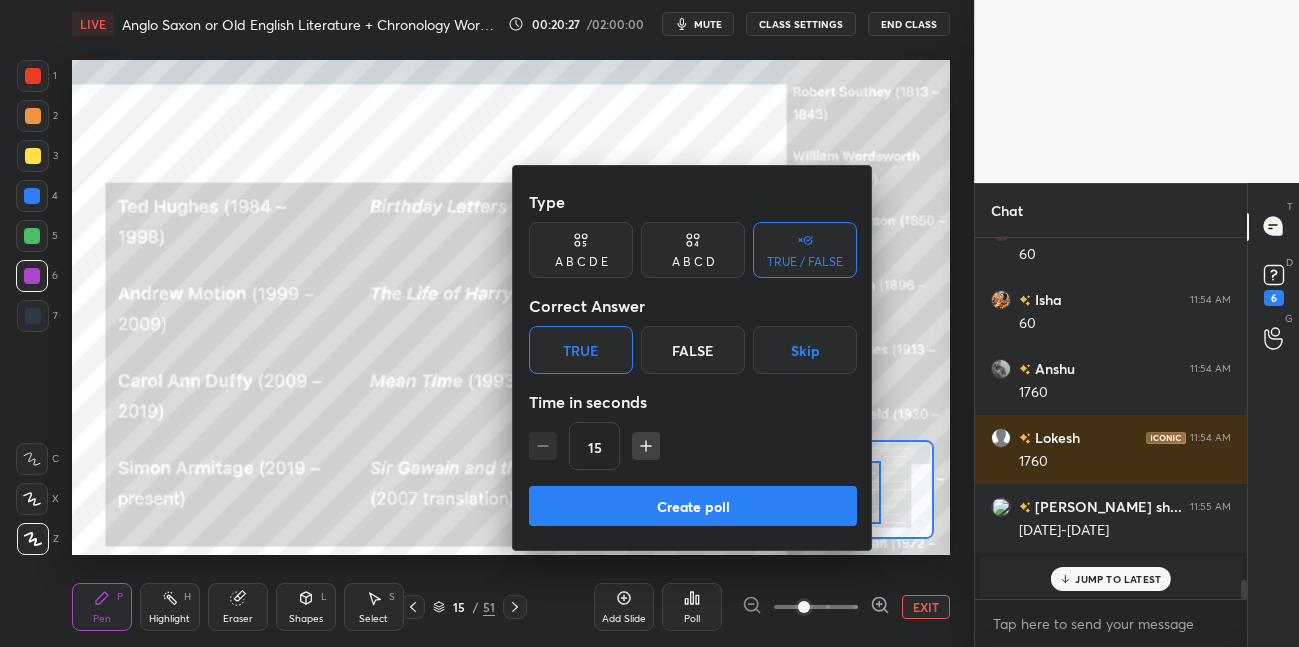 click on "Create poll" at bounding box center [693, 506] 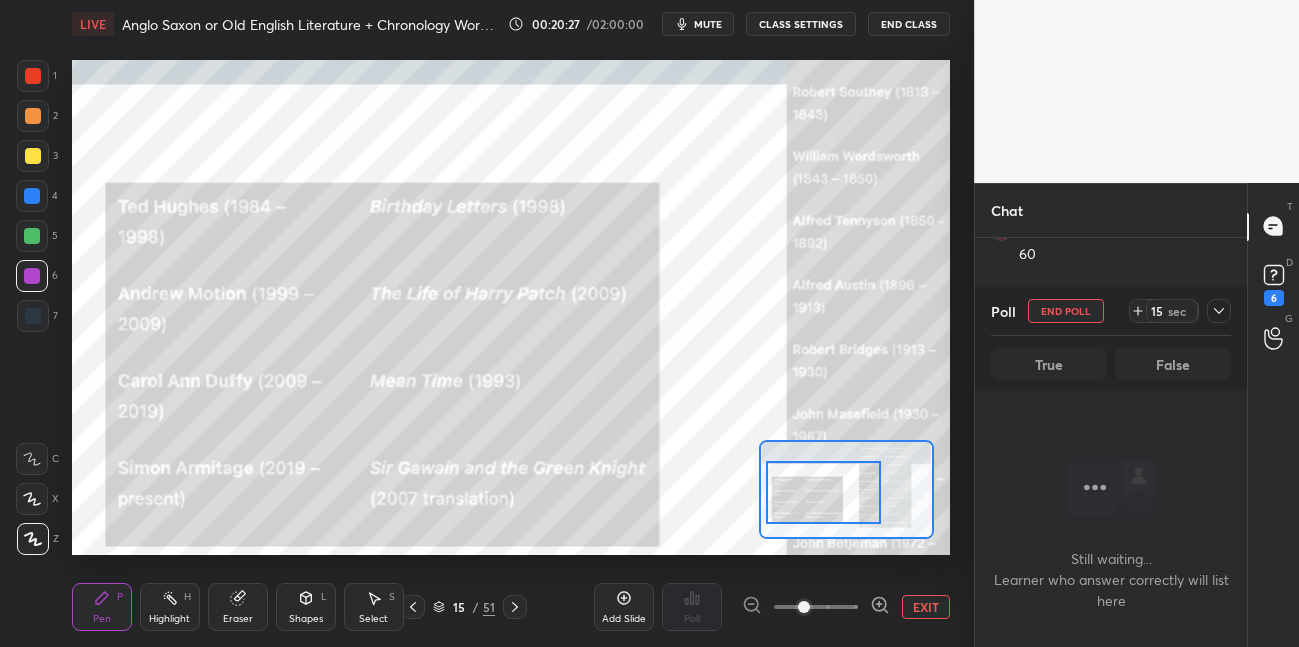 scroll, scrollTop: 313, scrollLeft: 265, axis: both 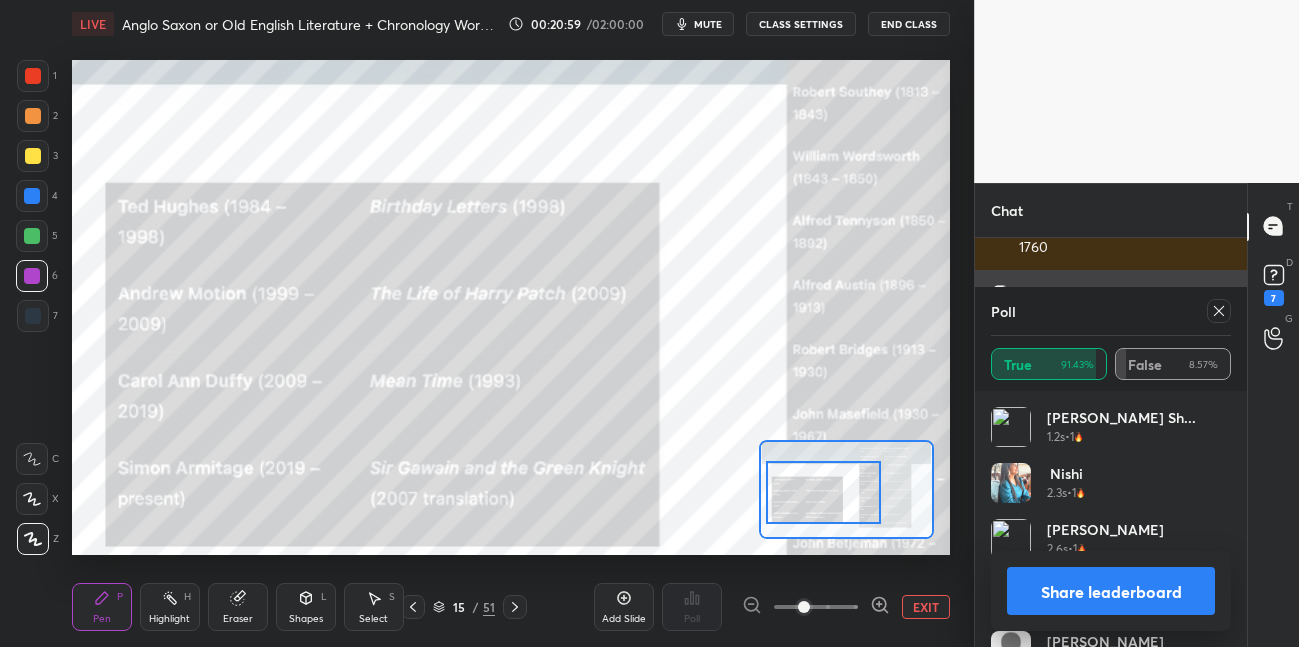 click 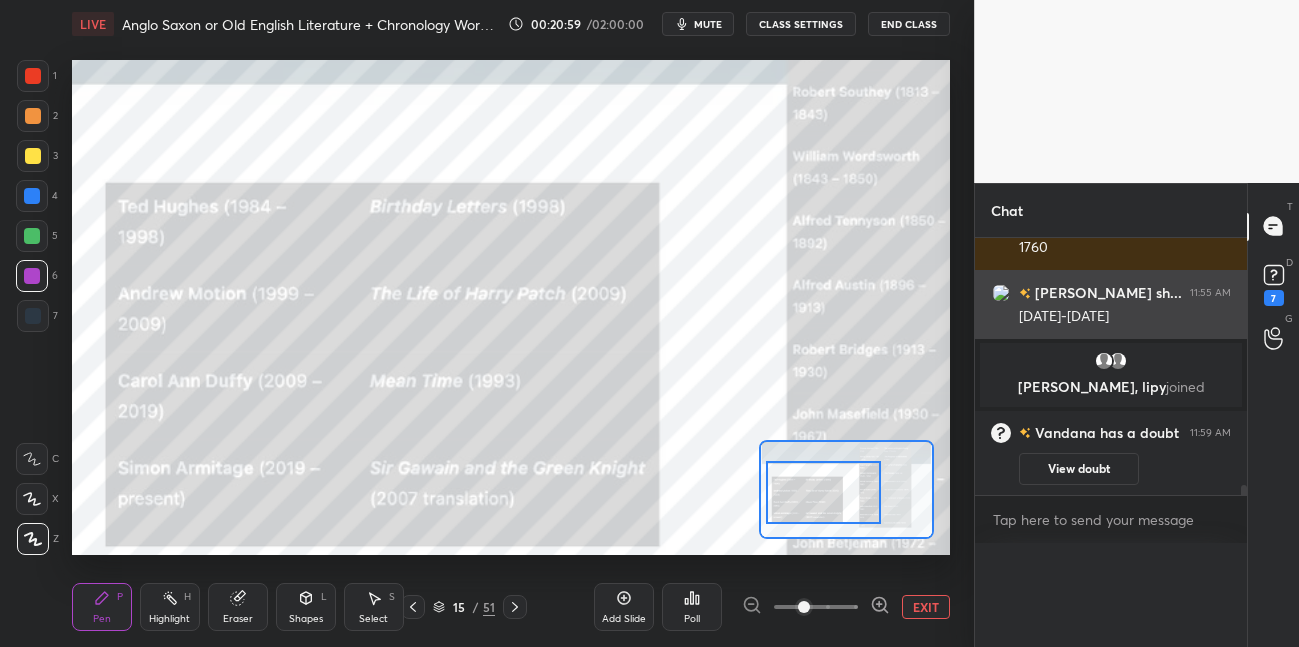 scroll, scrollTop: 0, scrollLeft: 0, axis: both 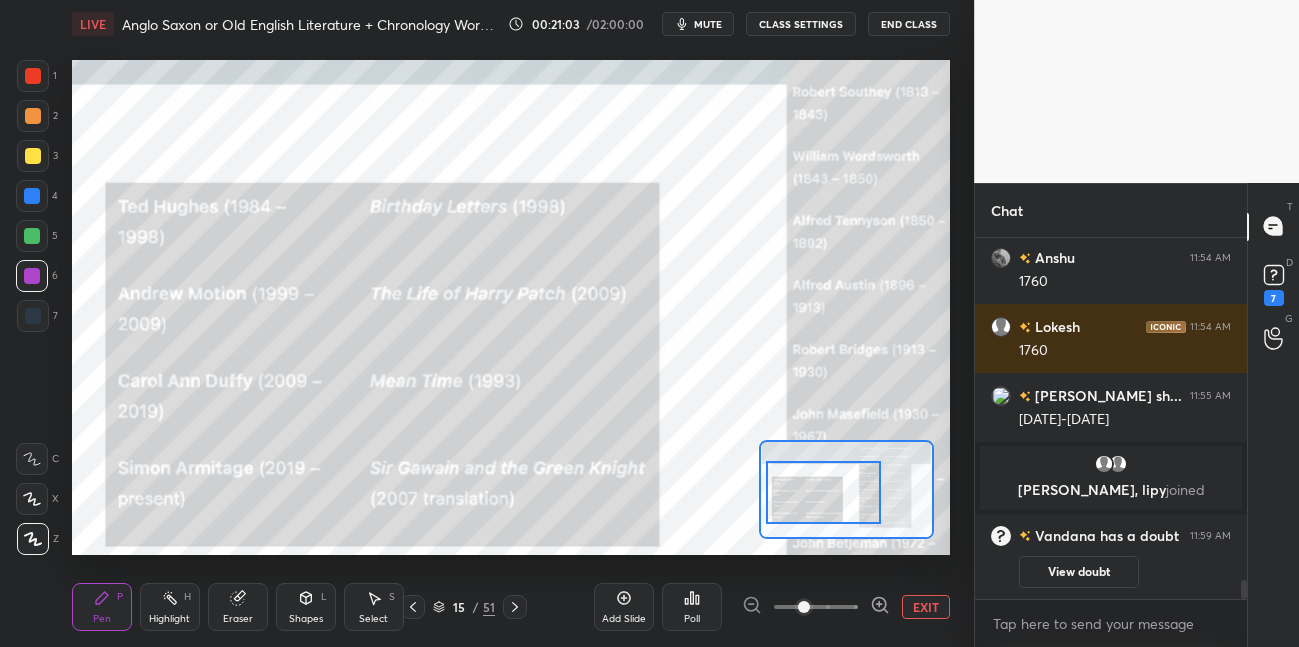 drag, startPoint x: 518, startPoint y: 599, endPoint x: 536, endPoint y: 586, distance: 22.203604 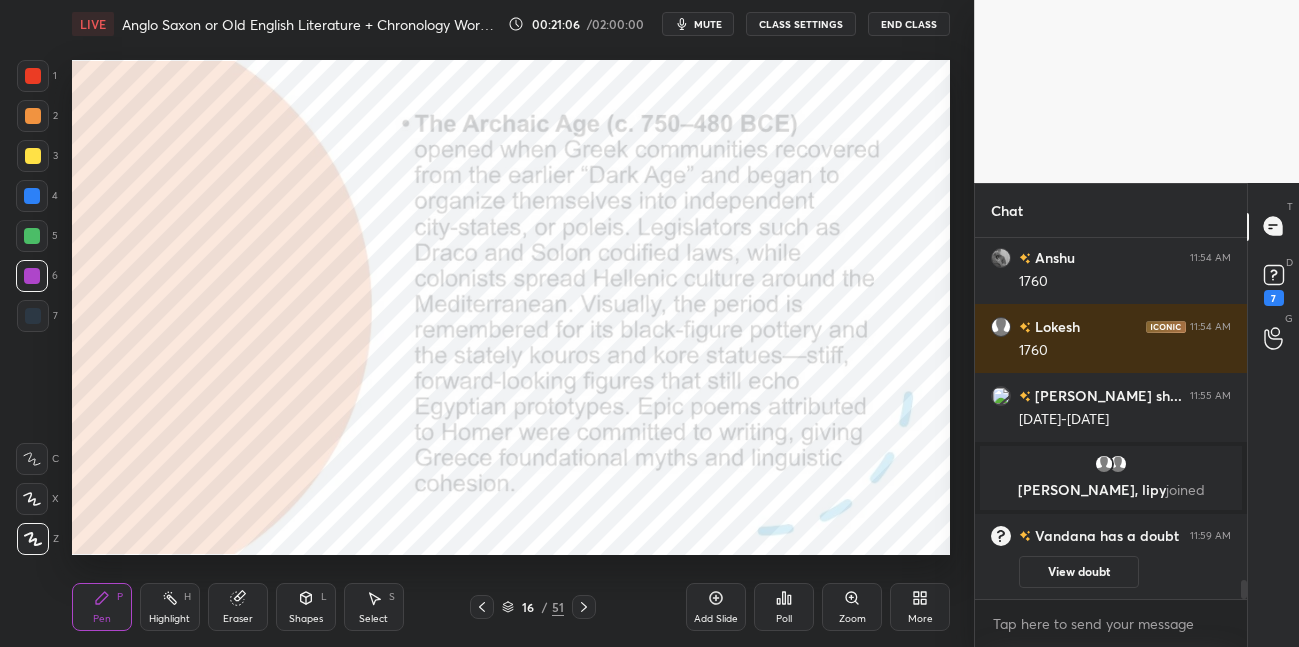 click 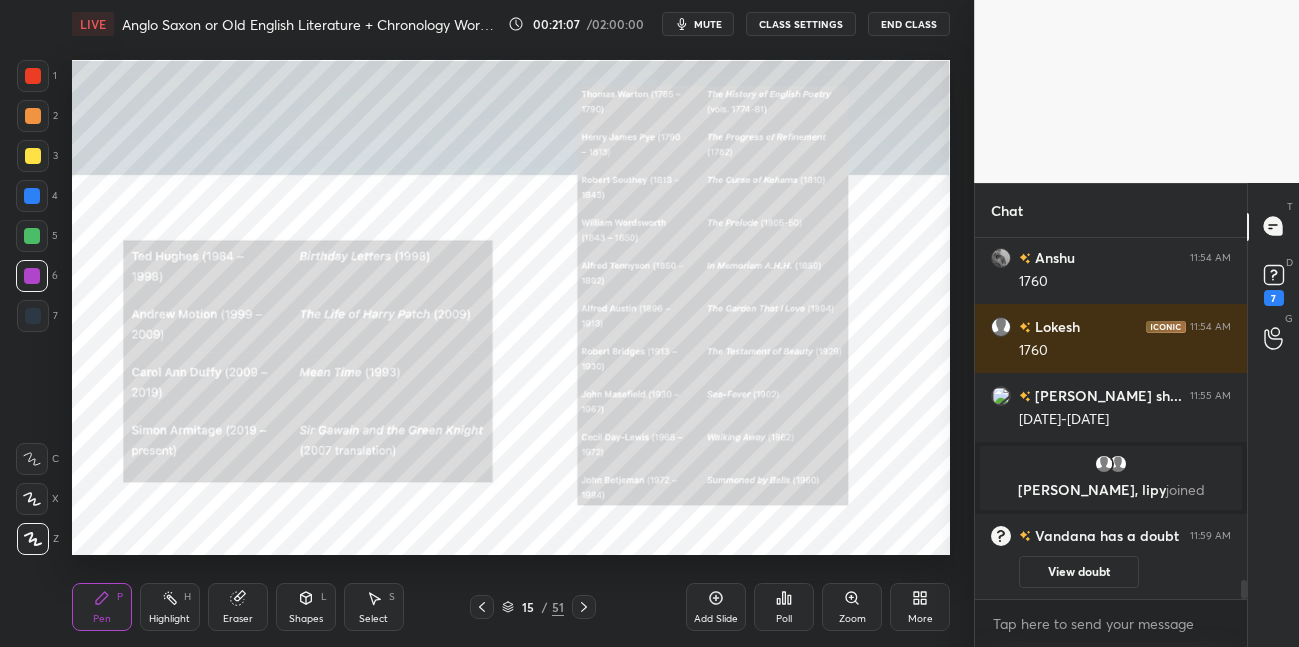 drag, startPoint x: 710, startPoint y: 602, endPoint x: 683, endPoint y: 585, distance: 31.906113 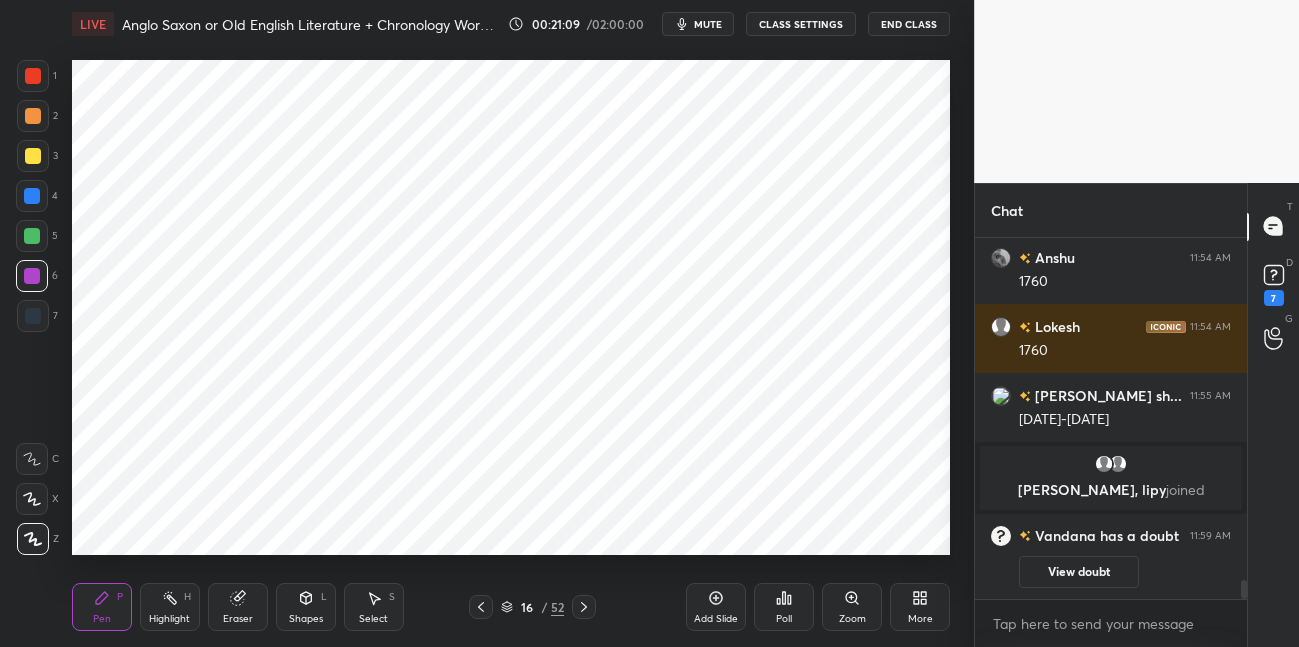 click on "Shapes L" at bounding box center [306, 607] 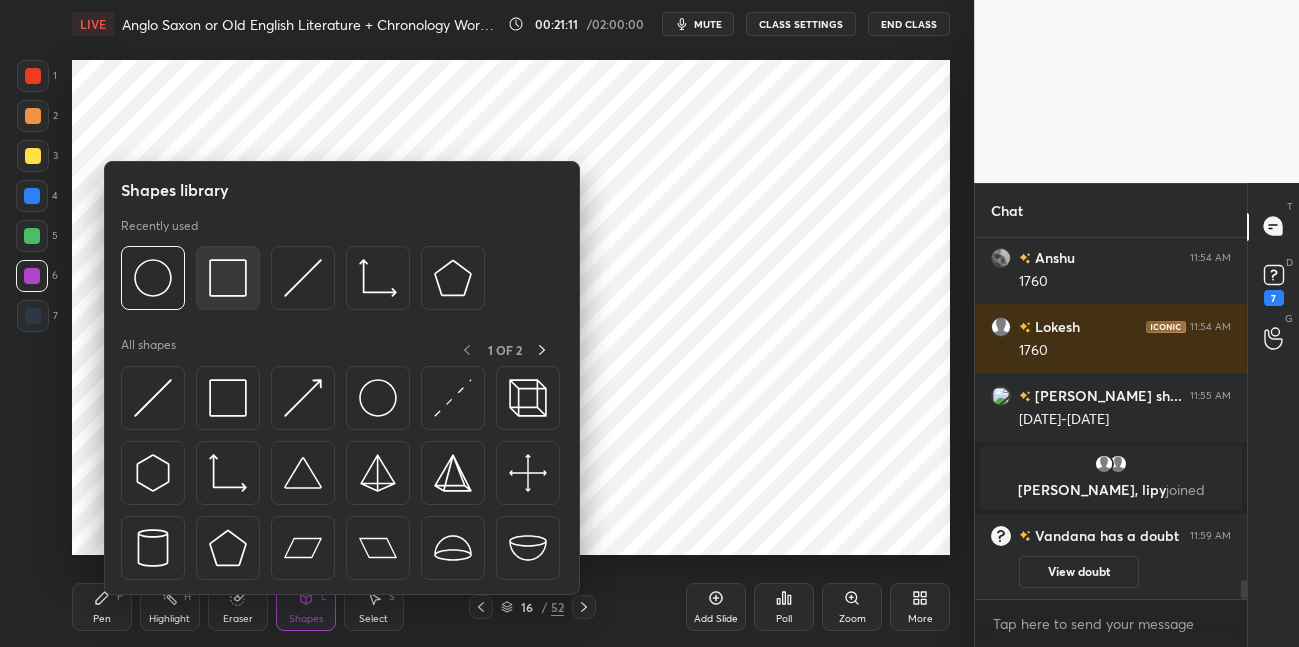 click at bounding box center (228, 278) 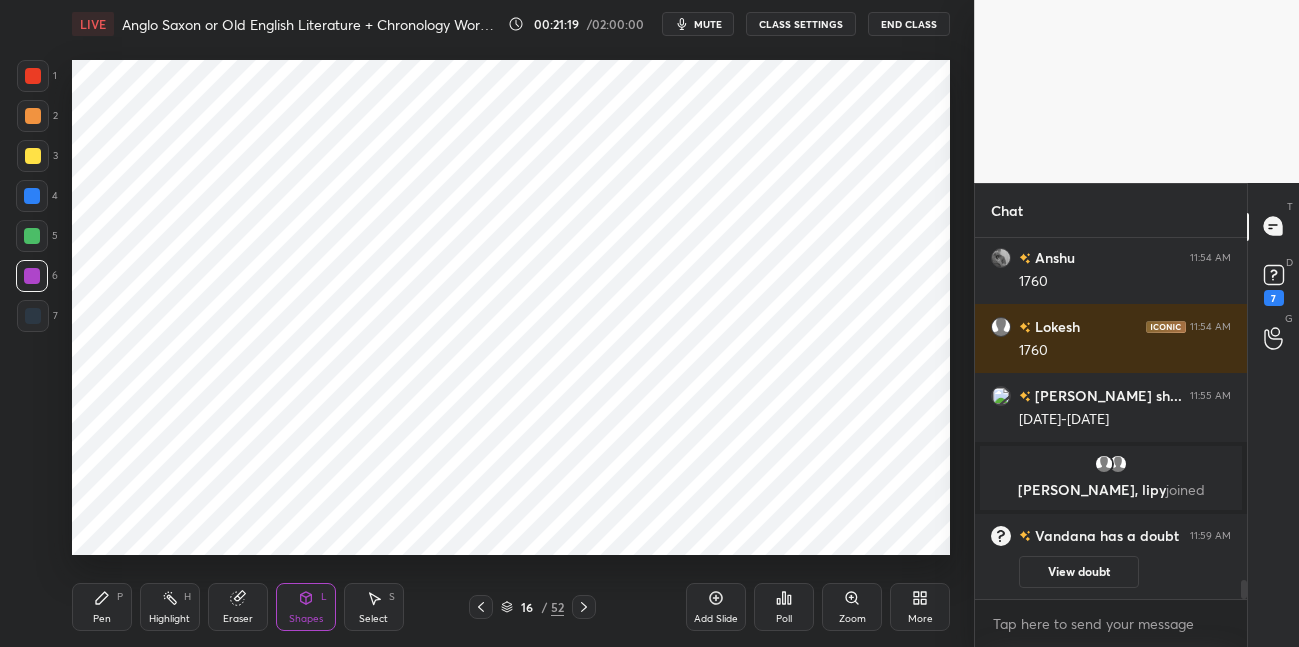 drag, startPoint x: 99, startPoint y: 594, endPoint x: 104, endPoint y: 572, distance: 22.561028 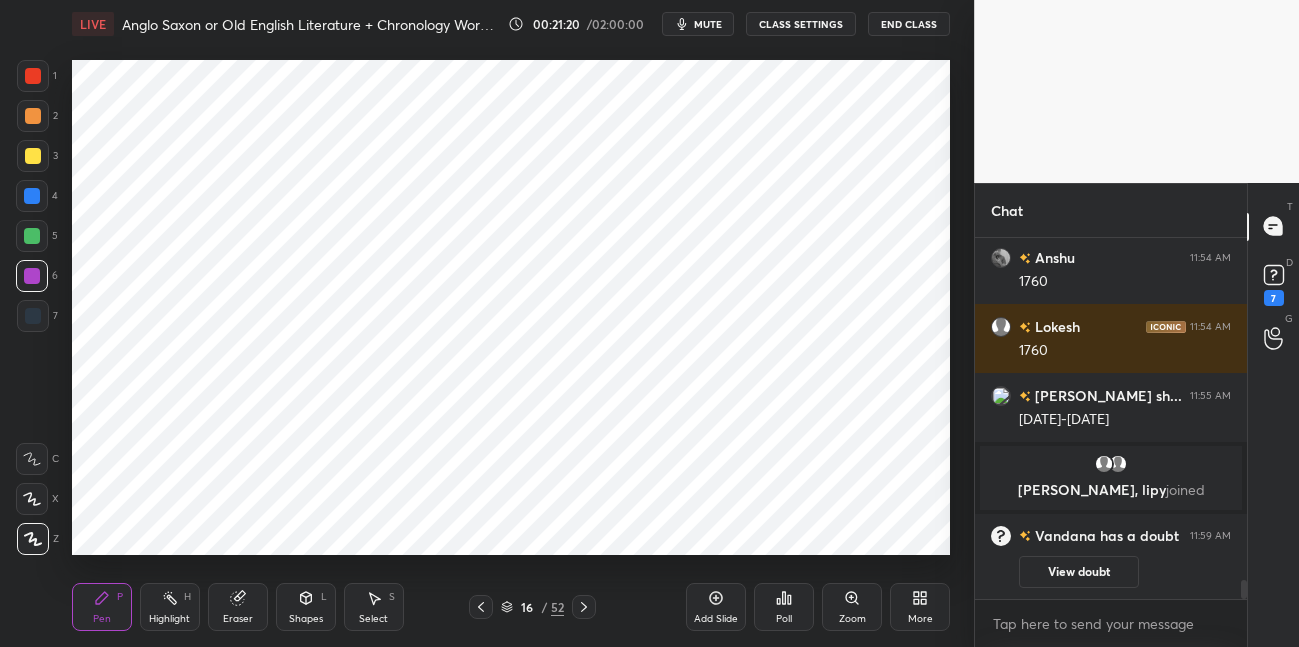 click at bounding box center [33, 76] 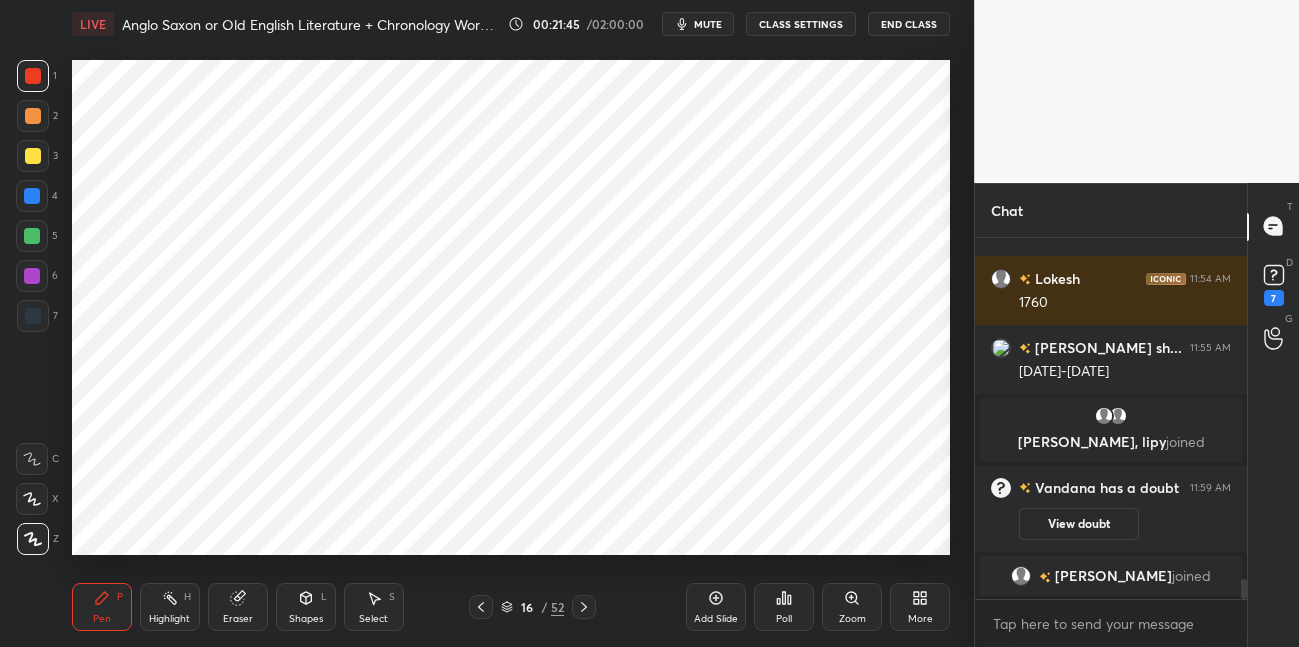 scroll, scrollTop: 6323, scrollLeft: 0, axis: vertical 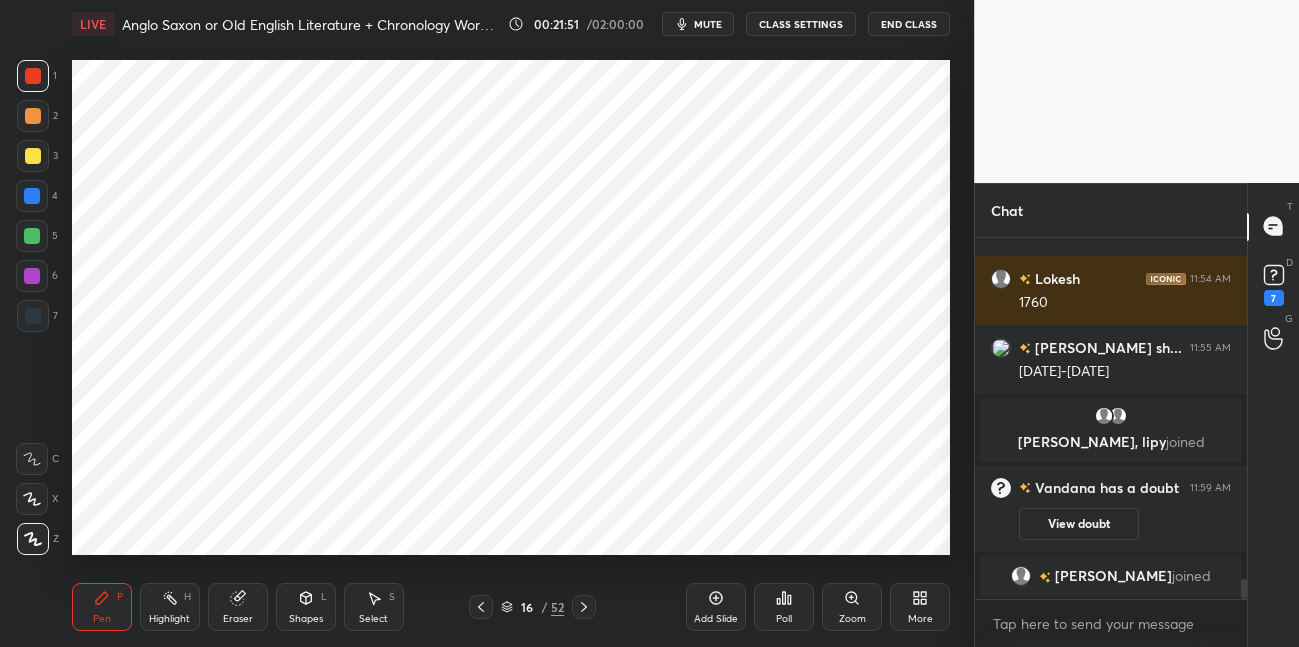 click on "Shapes L" at bounding box center (306, 607) 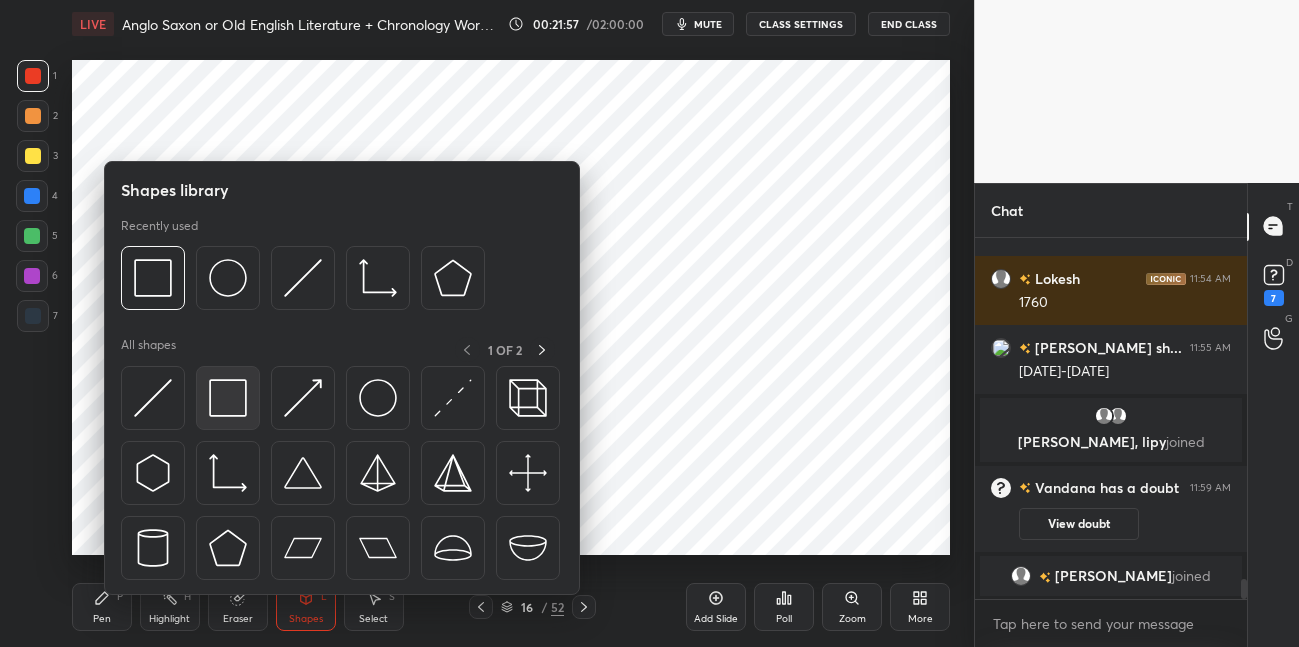 click at bounding box center [228, 398] 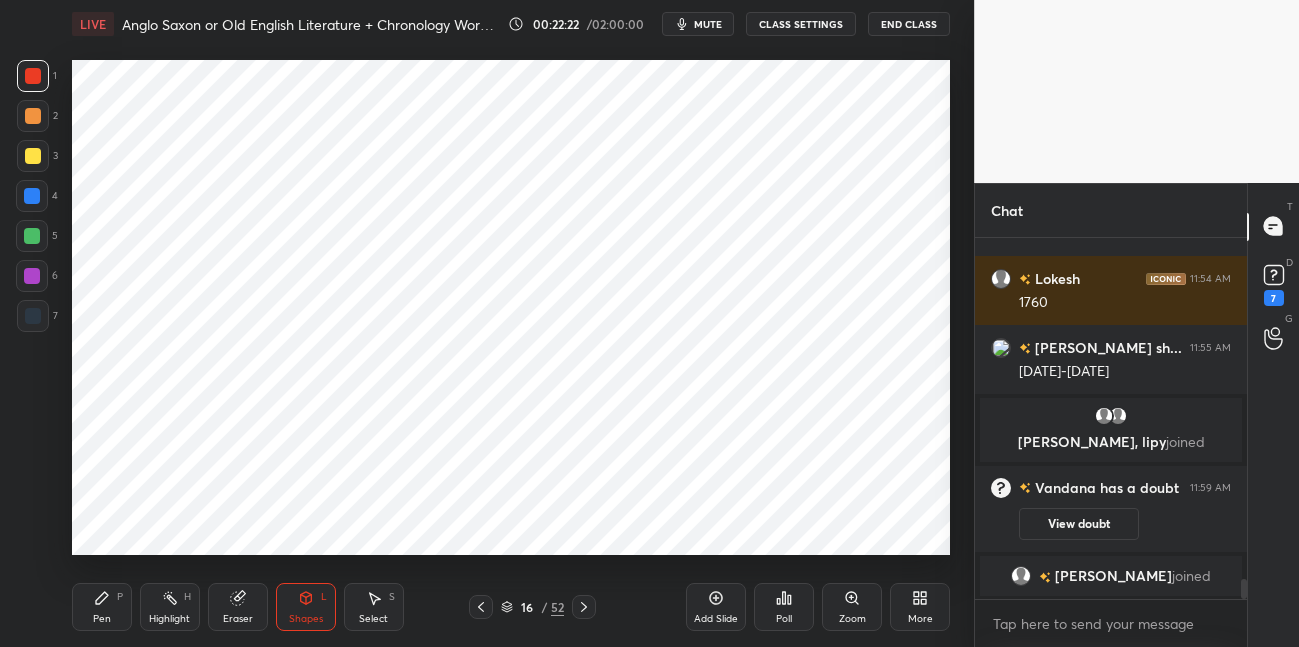 drag, startPoint x: 104, startPoint y: 595, endPoint x: 110, endPoint y: 557, distance: 38.470768 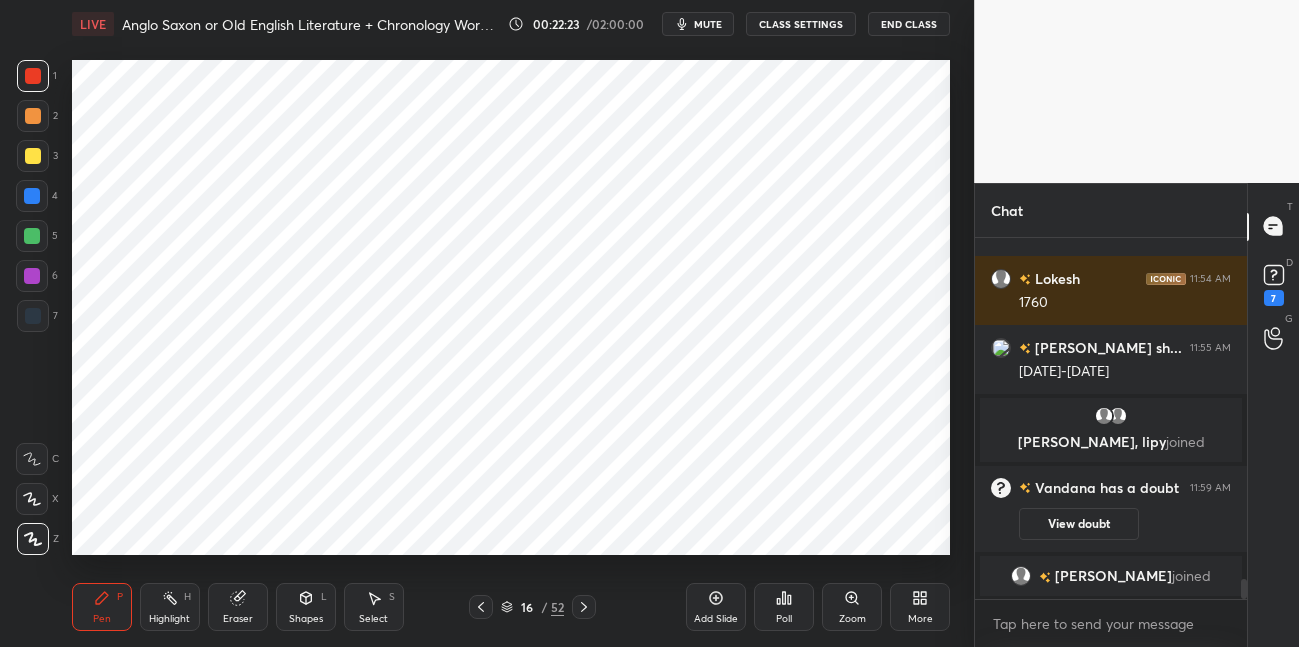 drag, startPoint x: 33, startPoint y: 202, endPoint x: 43, endPoint y: 191, distance: 14.866069 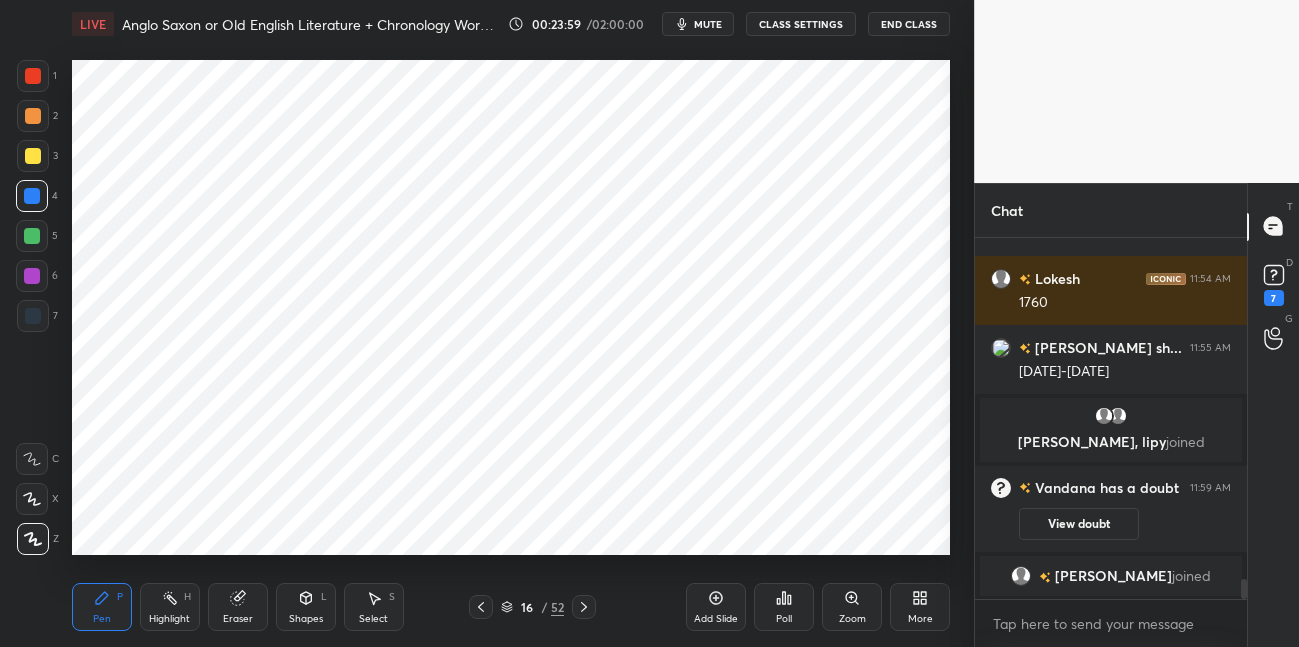 click at bounding box center (584, 607) 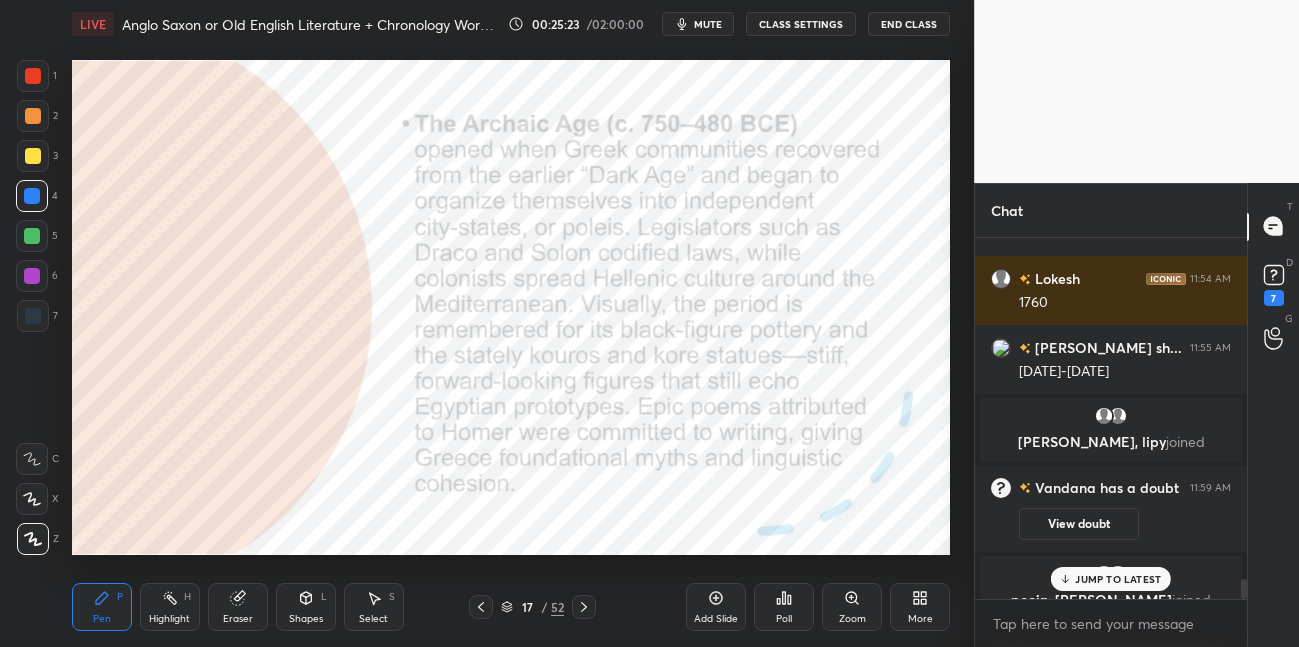 scroll, scrollTop: 6346, scrollLeft: 0, axis: vertical 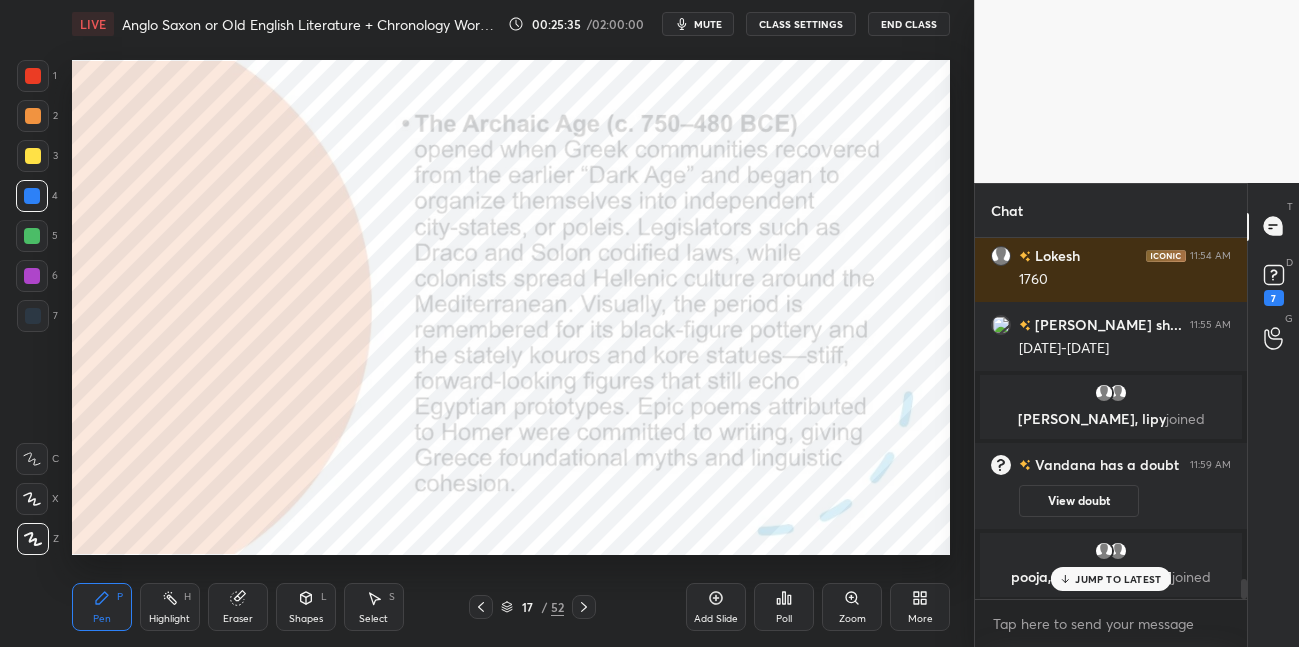 click 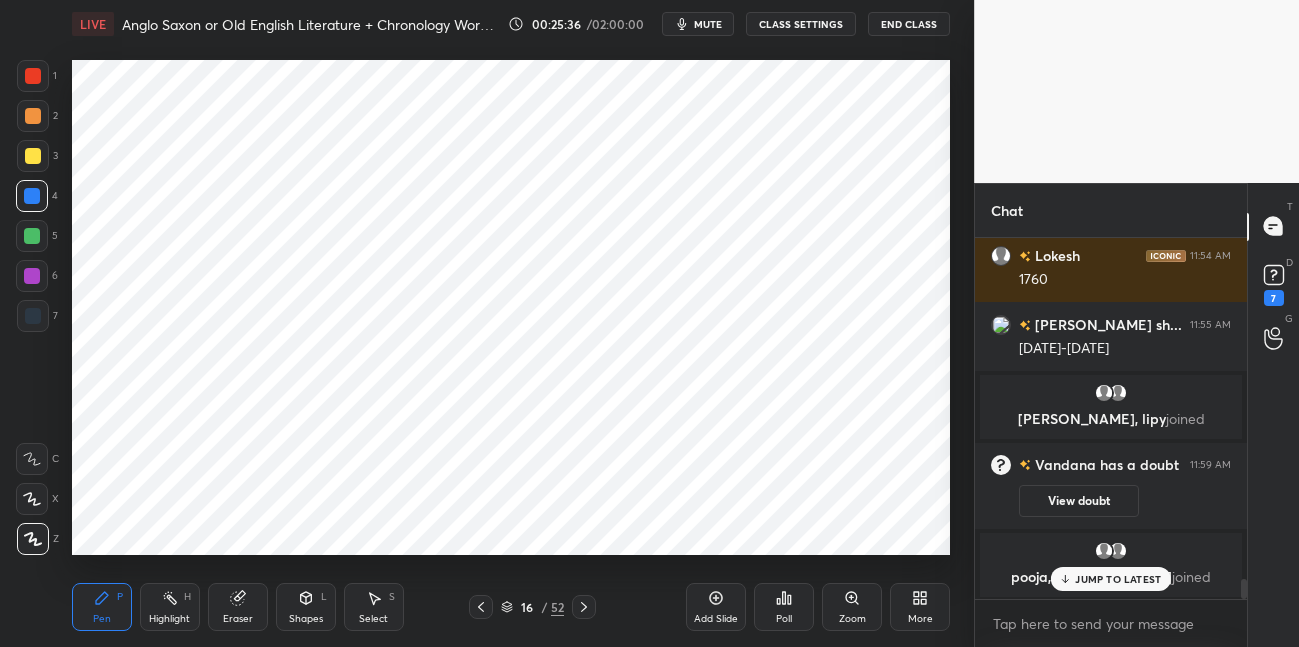 drag, startPoint x: 697, startPoint y: 603, endPoint x: 704, endPoint y: 589, distance: 15.652476 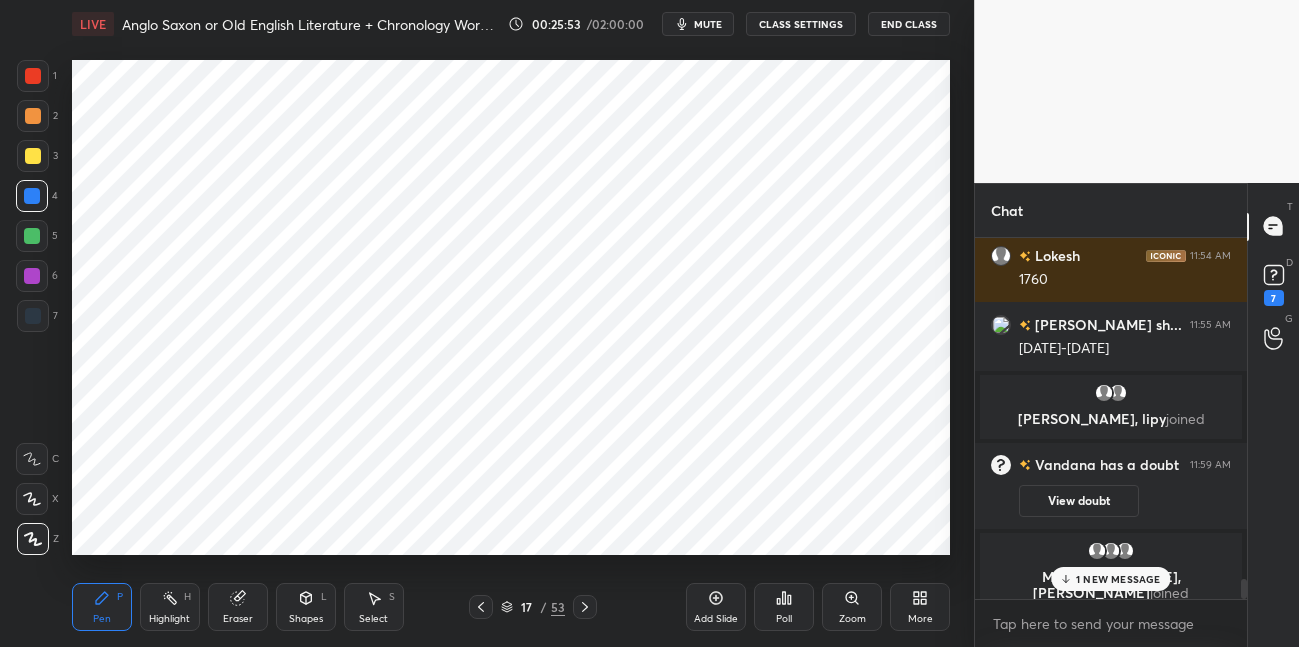 click 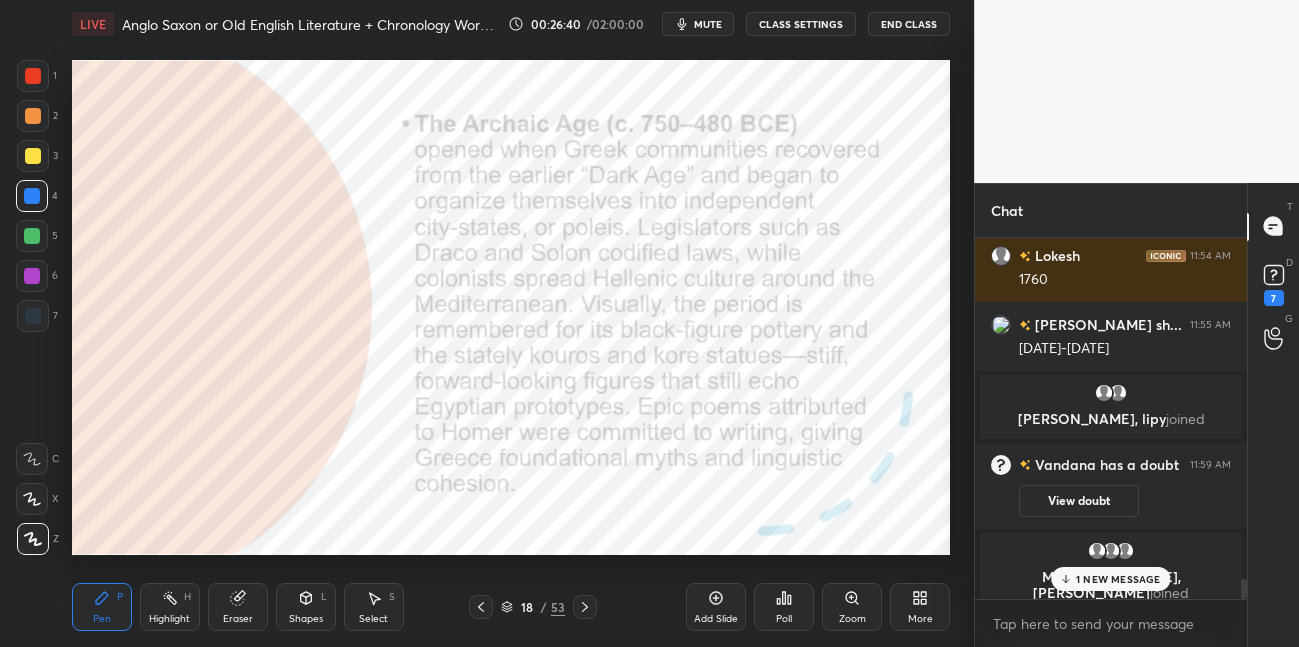 click at bounding box center (32, 276) 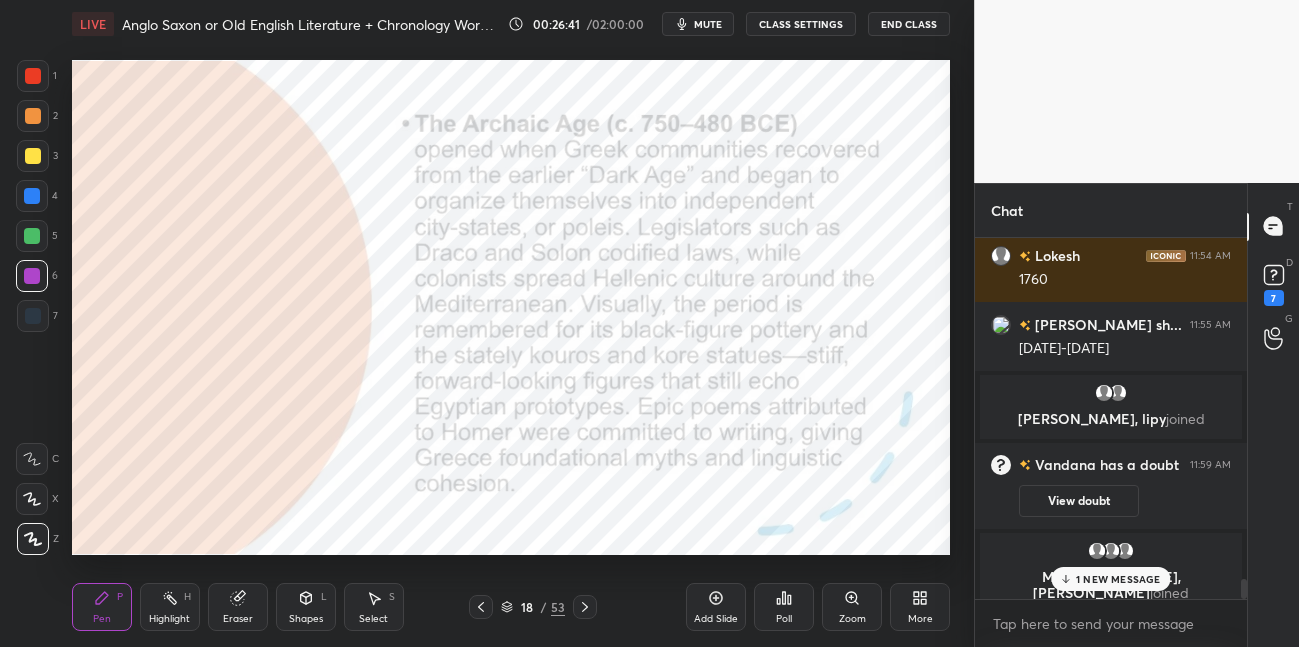 click at bounding box center [33, 316] 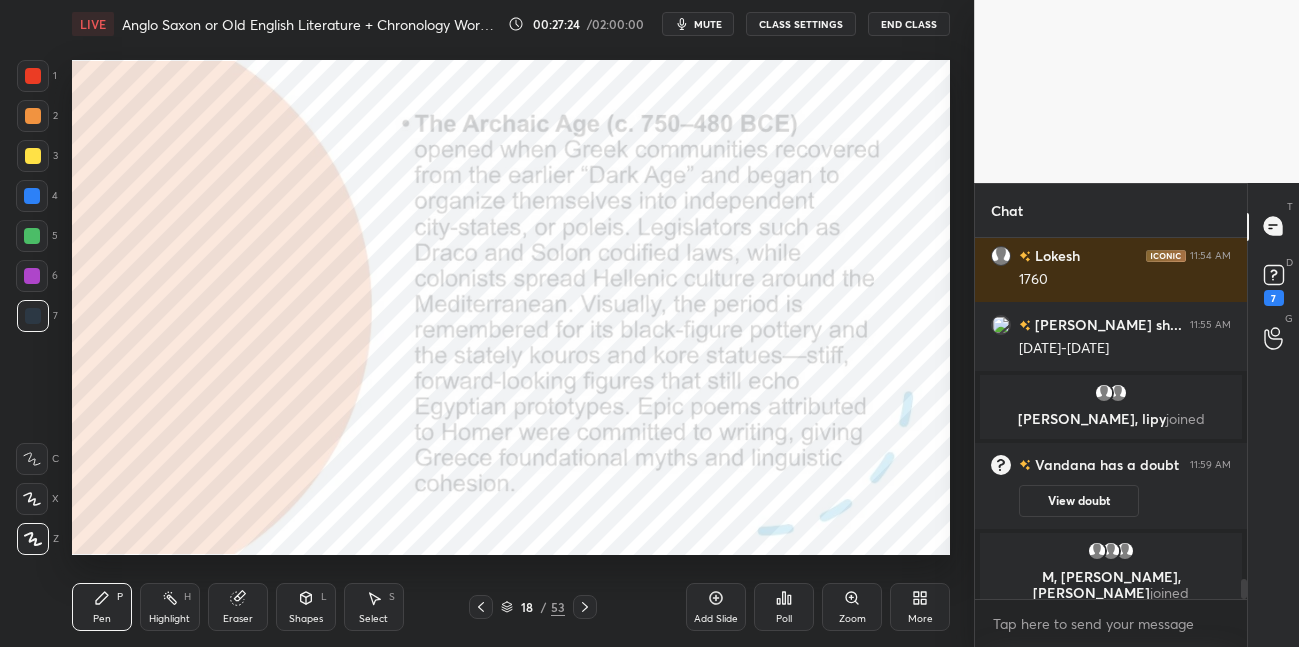 scroll, scrollTop: 6415, scrollLeft: 0, axis: vertical 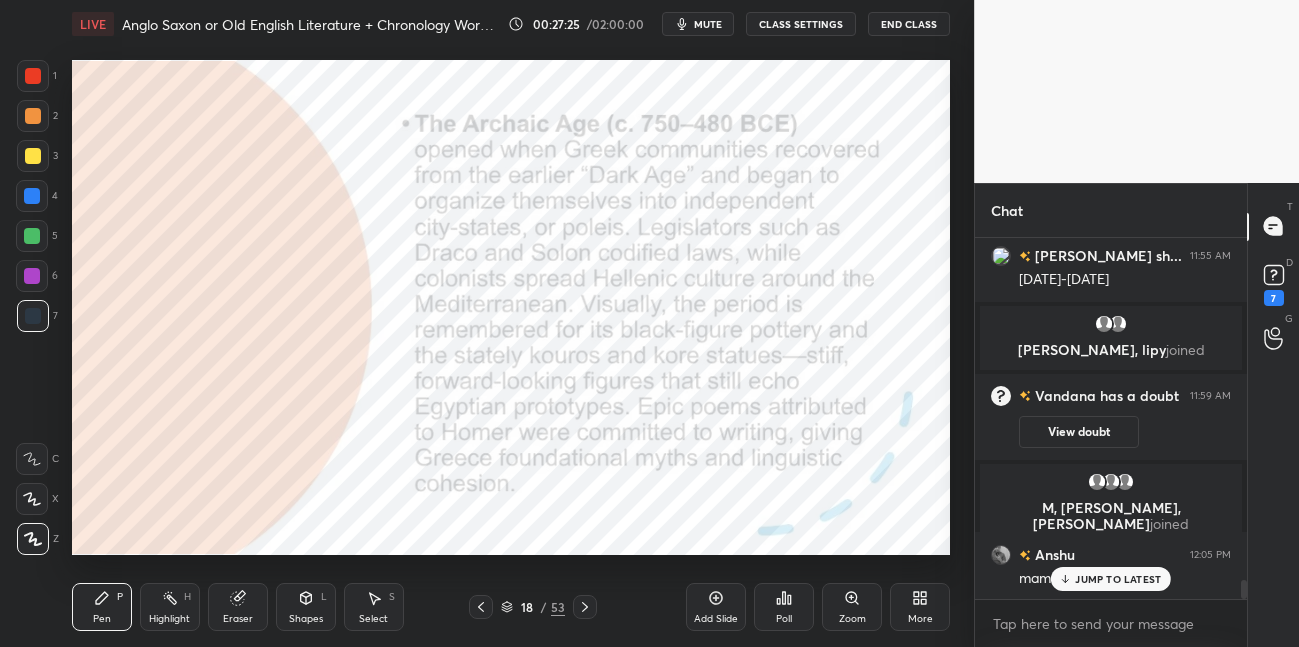 drag, startPoint x: 473, startPoint y: 608, endPoint x: 469, endPoint y: 589, distance: 19.416489 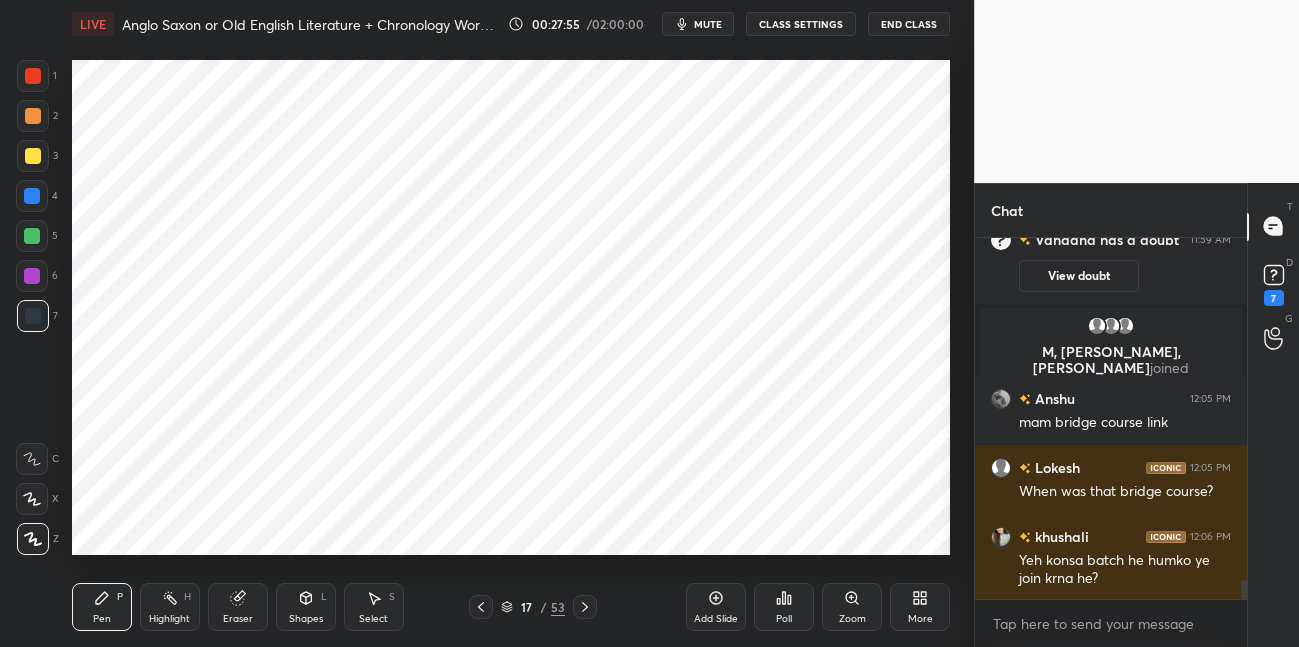 scroll, scrollTop: 6676, scrollLeft: 0, axis: vertical 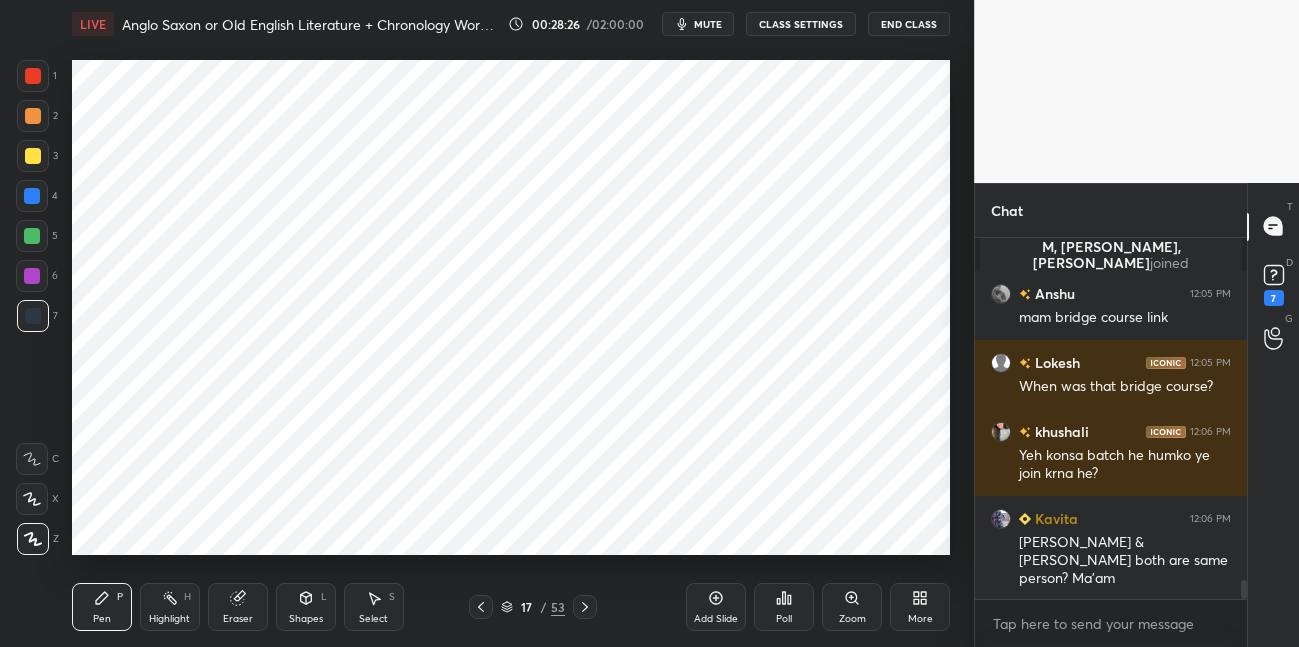 click on "Setting up your live class Poll for   secs No correct answer Start poll" at bounding box center [511, 307] 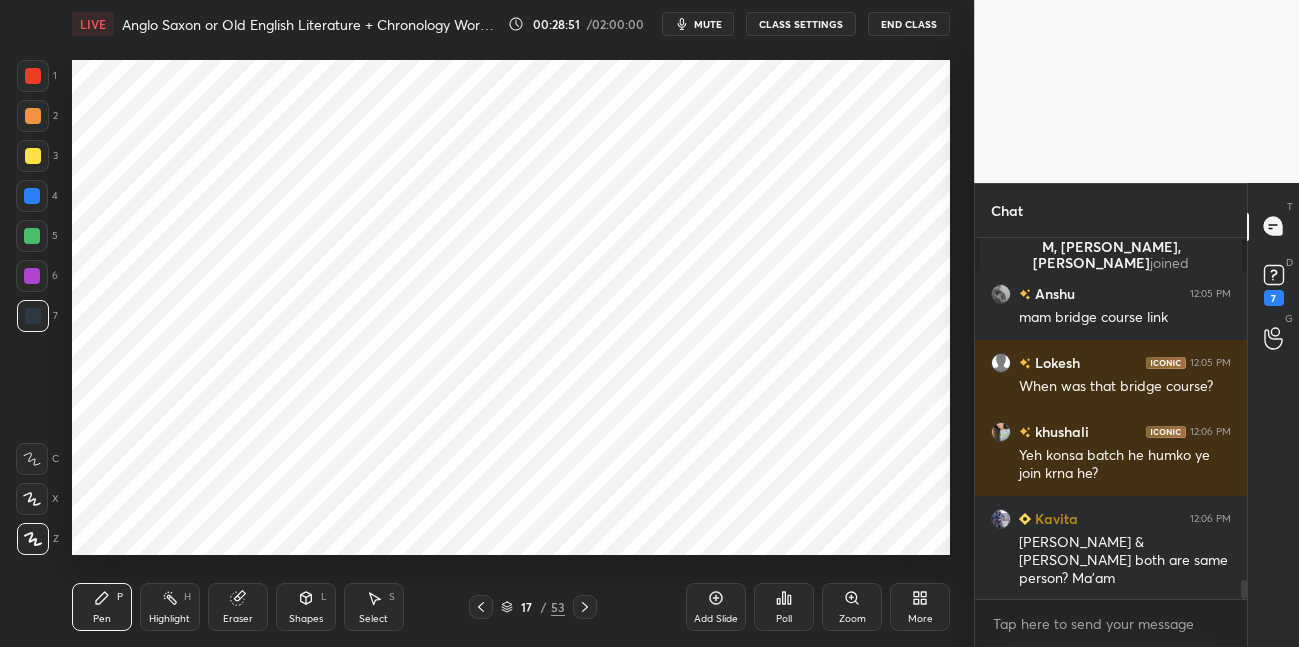 click 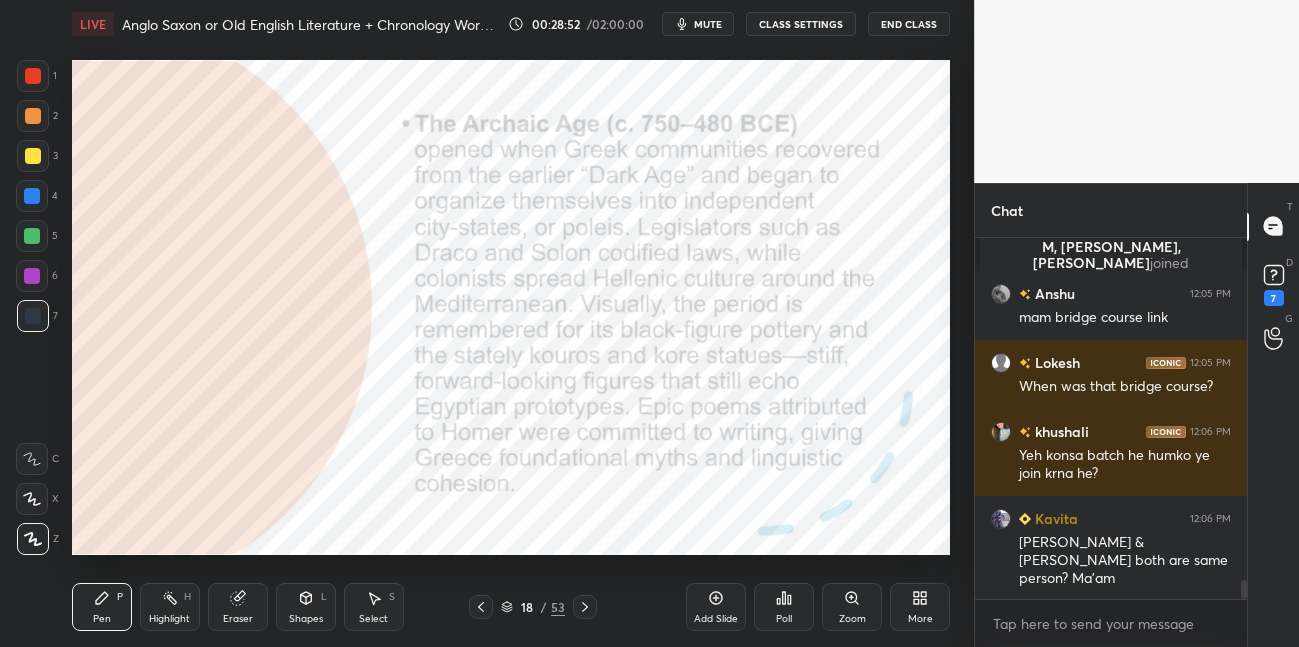 click 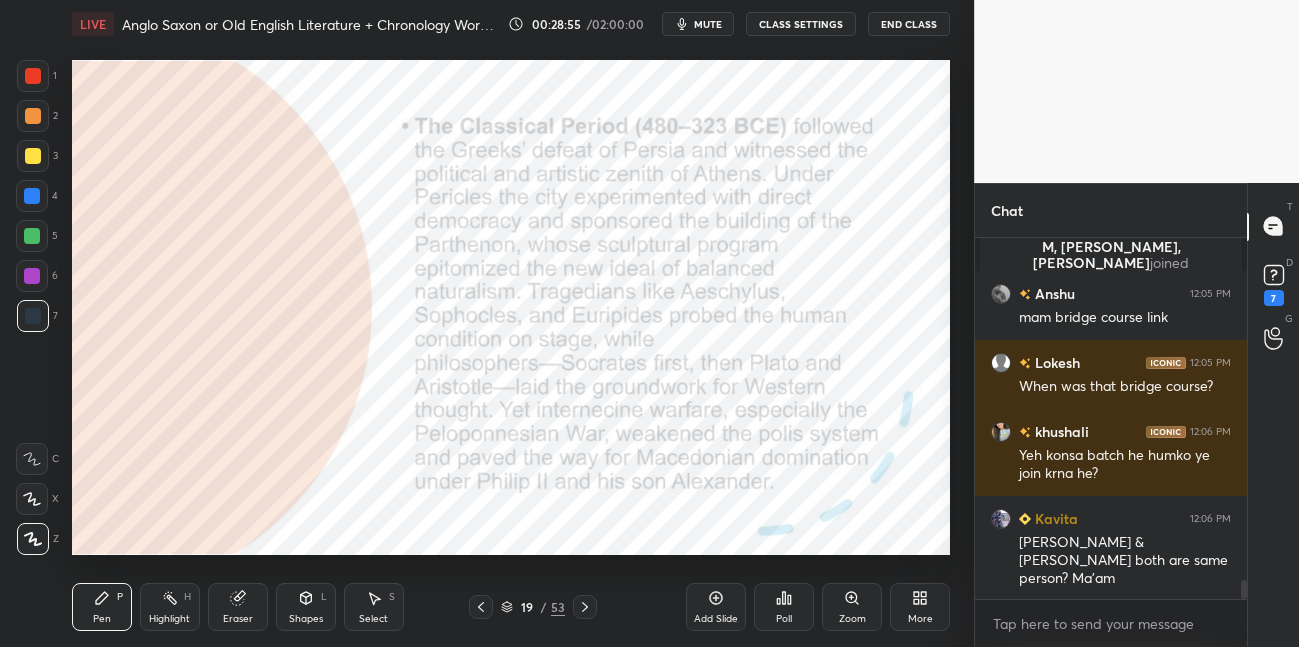 click at bounding box center [32, 196] 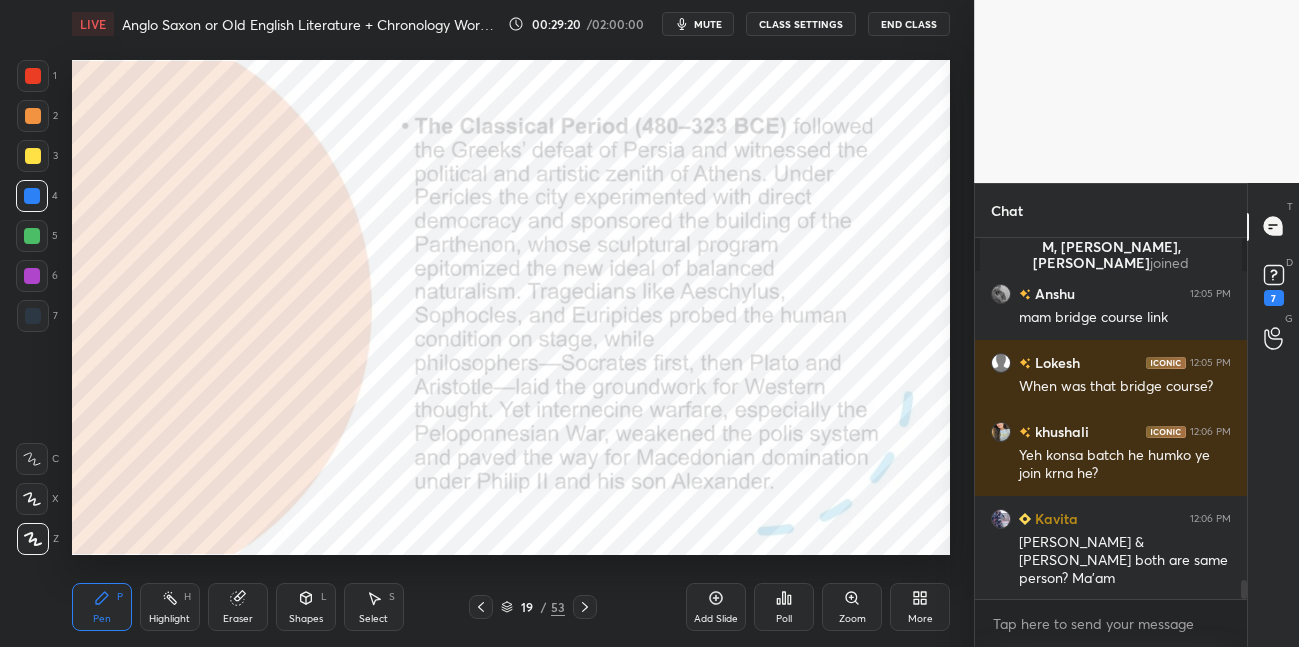 click on "Highlight H" at bounding box center (170, 607) 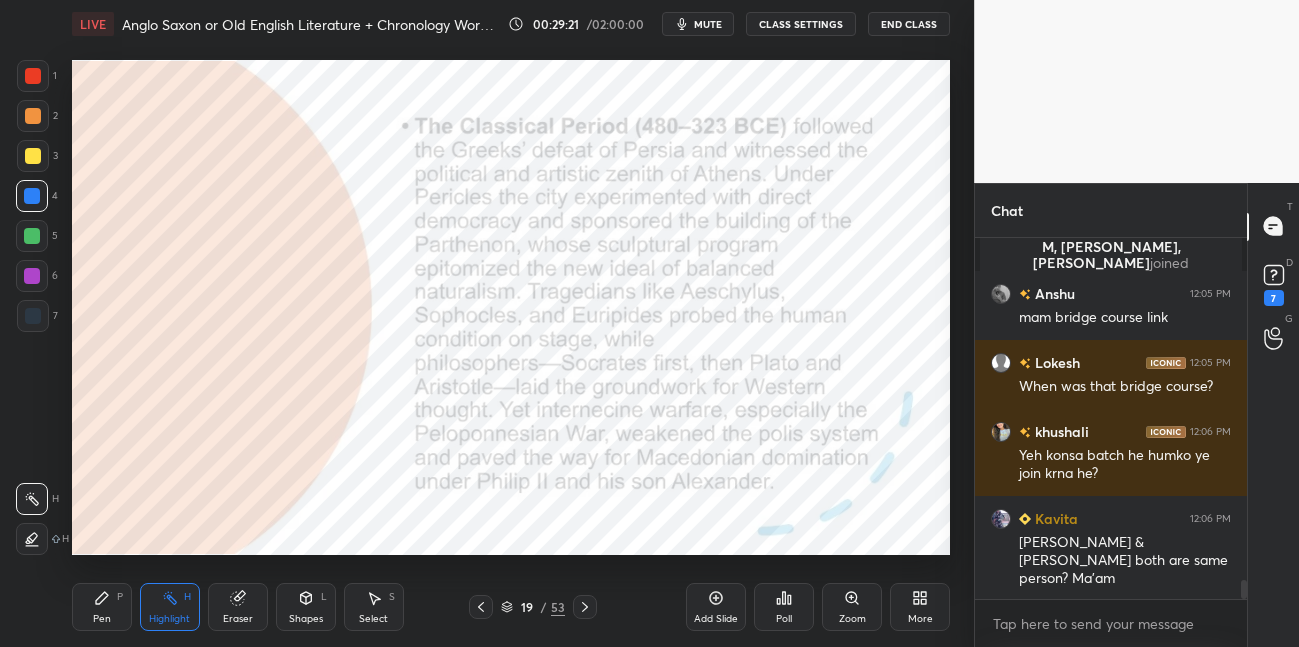 drag, startPoint x: 34, startPoint y: 271, endPoint x: 52, endPoint y: 275, distance: 18.439089 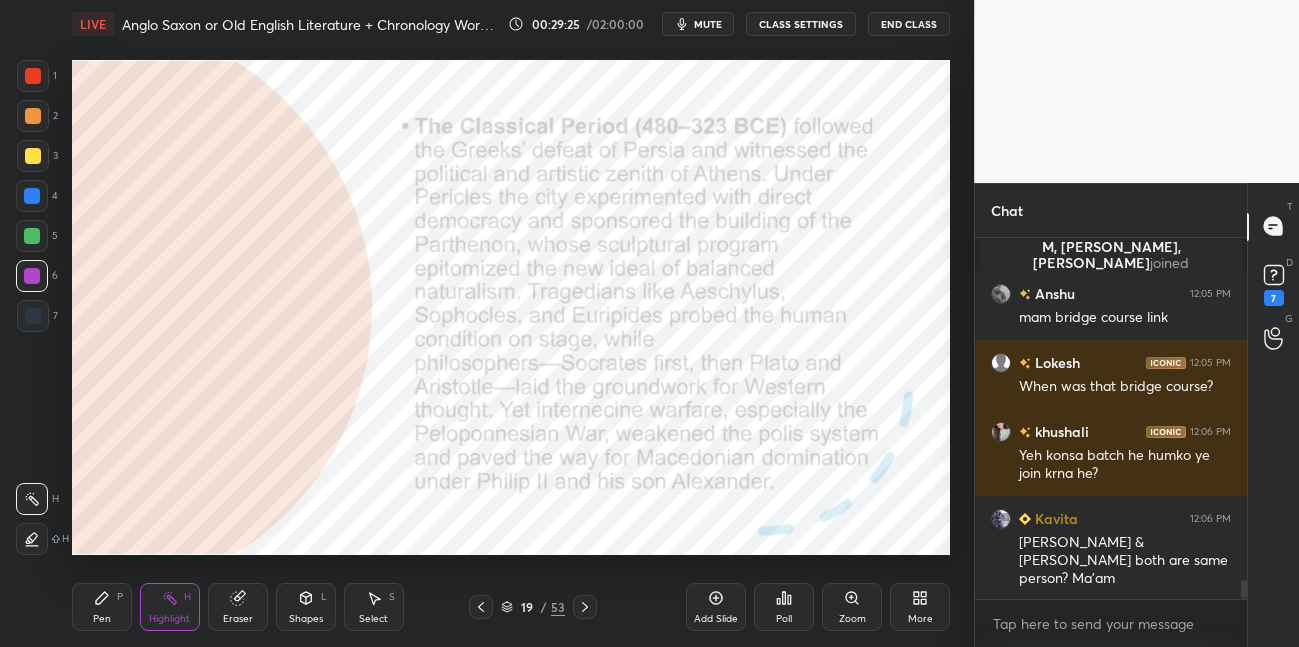 drag, startPoint x: 34, startPoint y: 531, endPoint x: 53, endPoint y: 520, distance: 21.954498 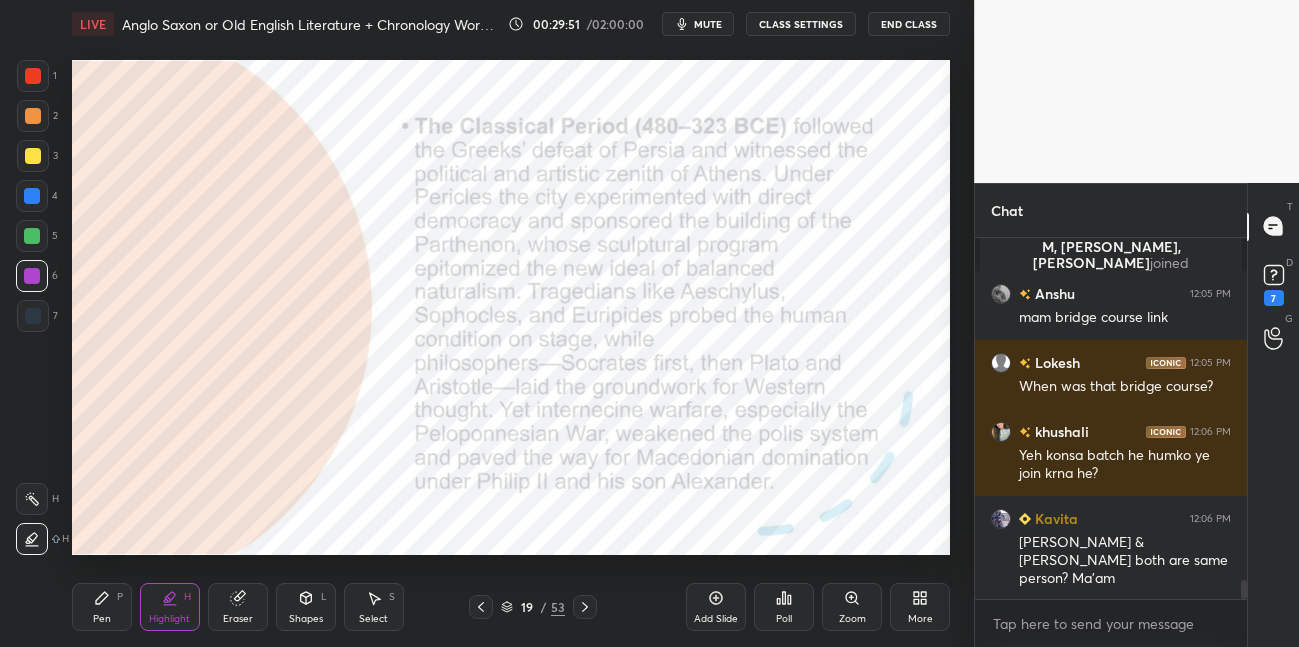 click 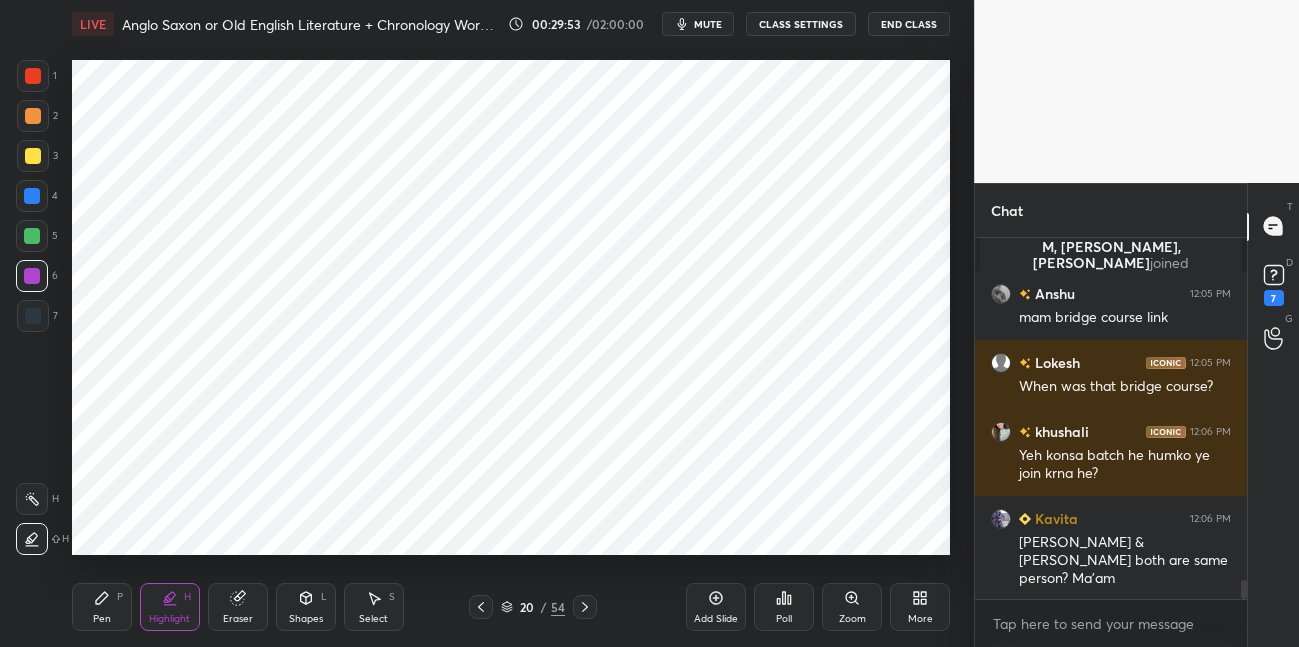 click at bounding box center [32, 196] 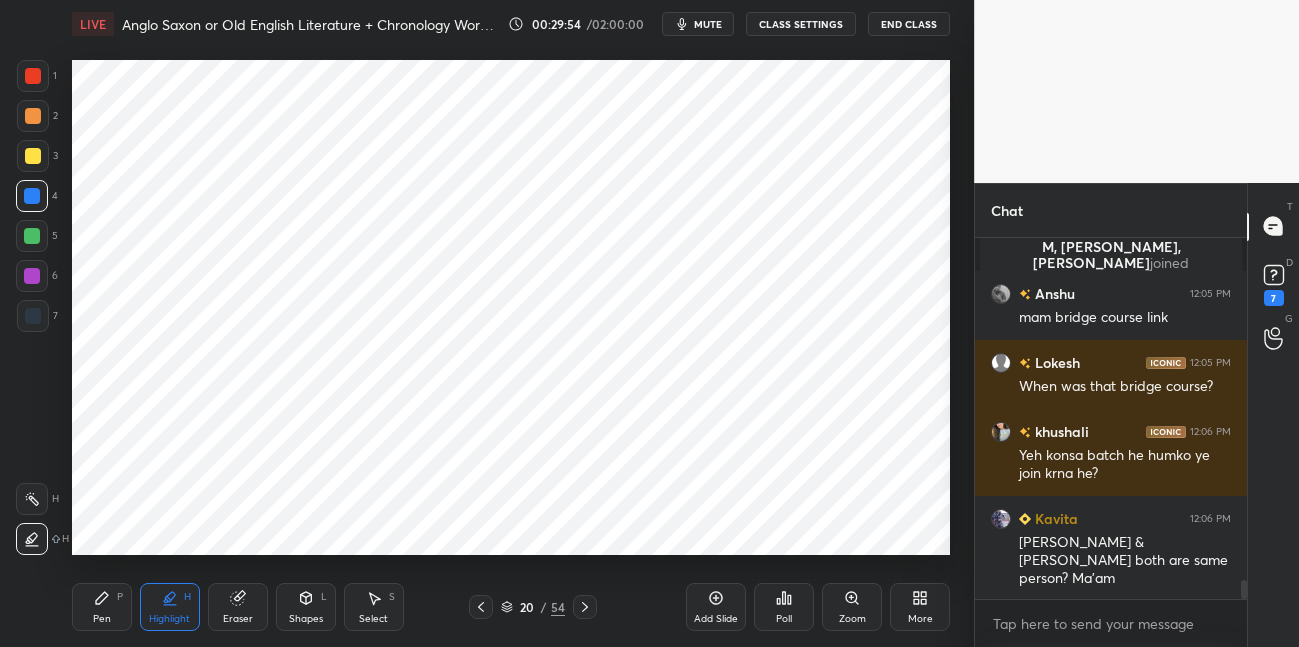 drag, startPoint x: 100, startPoint y: 603, endPoint x: 97, endPoint y: 556, distance: 47.095646 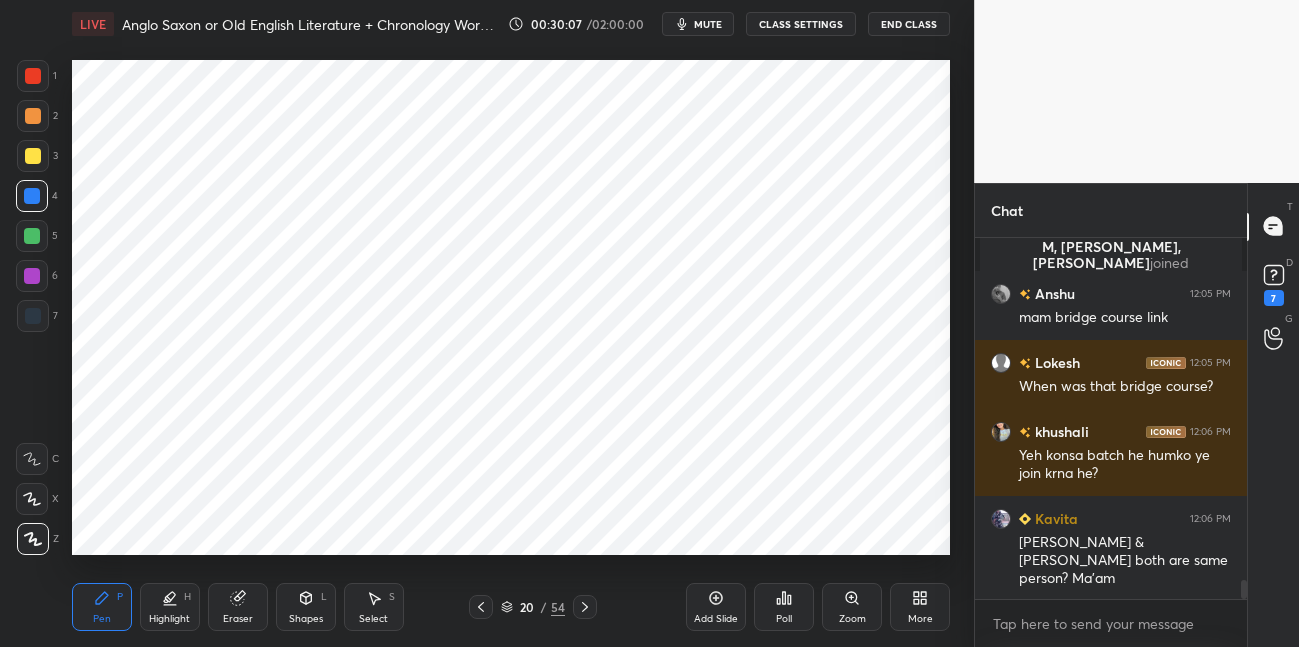 drag, startPoint x: 235, startPoint y: 604, endPoint x: 235, endPoint y: 587, distance: 17 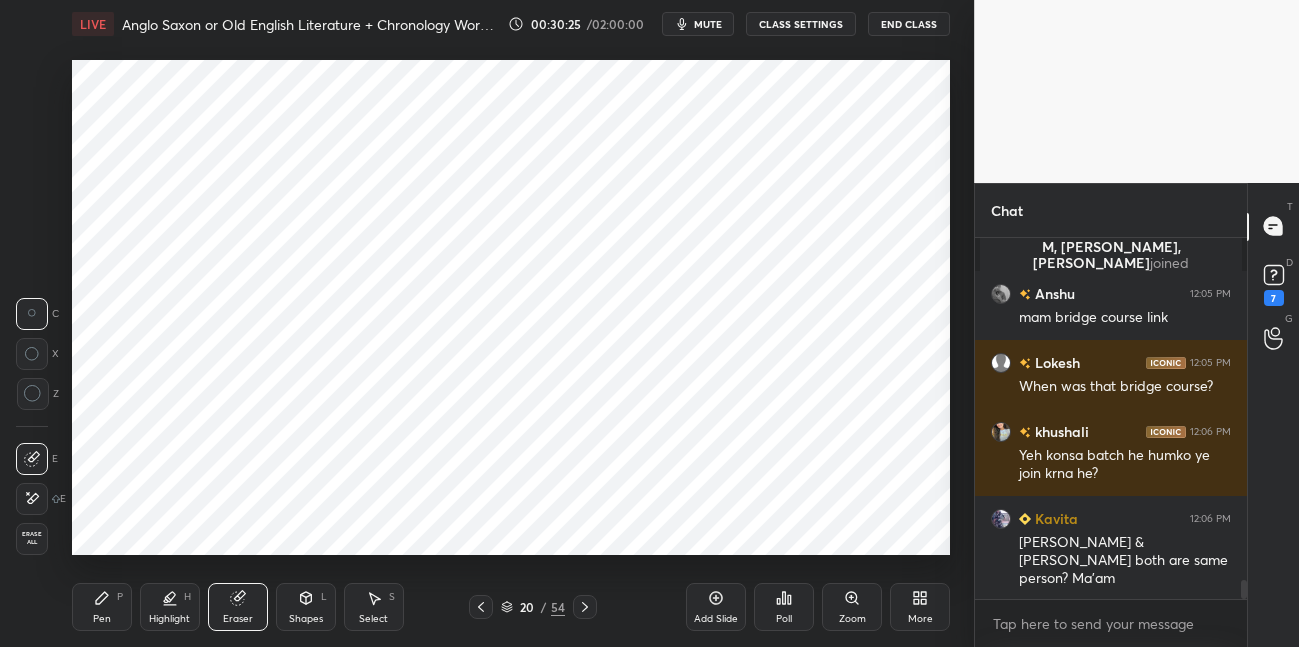 drag, startPoint x: 103, startPoint y: 604, endPoint x: 117, endPoint y: 570, distance: 36.769554 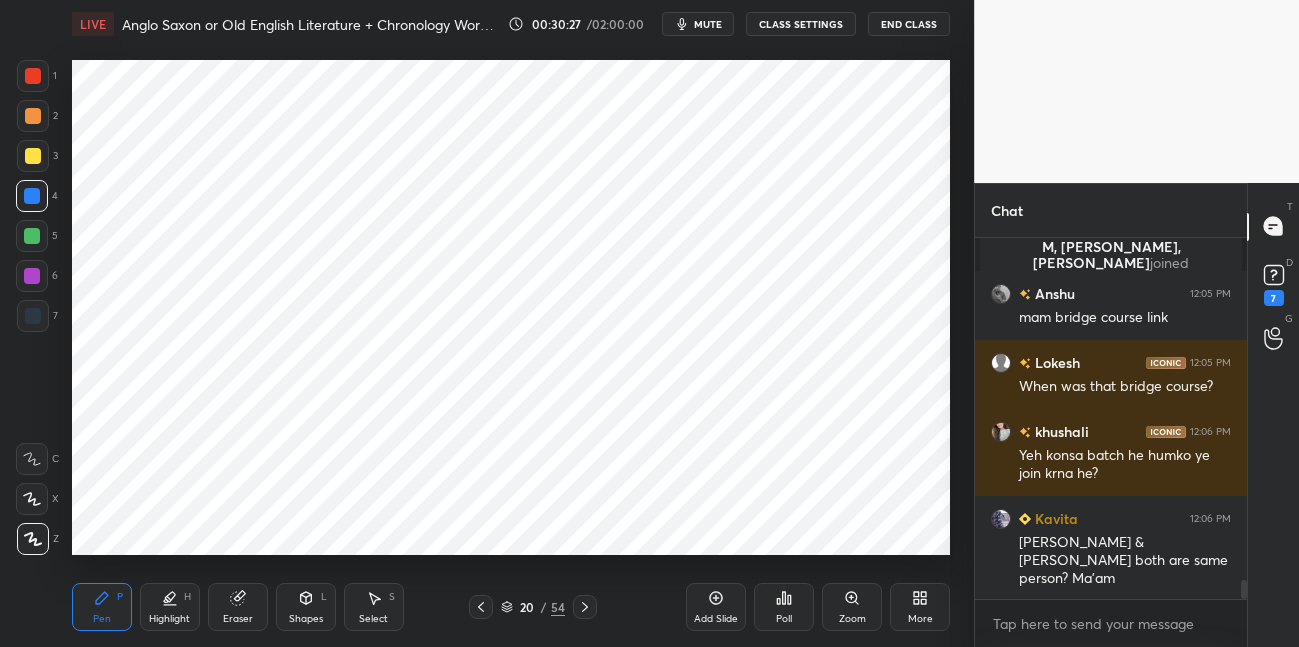 click 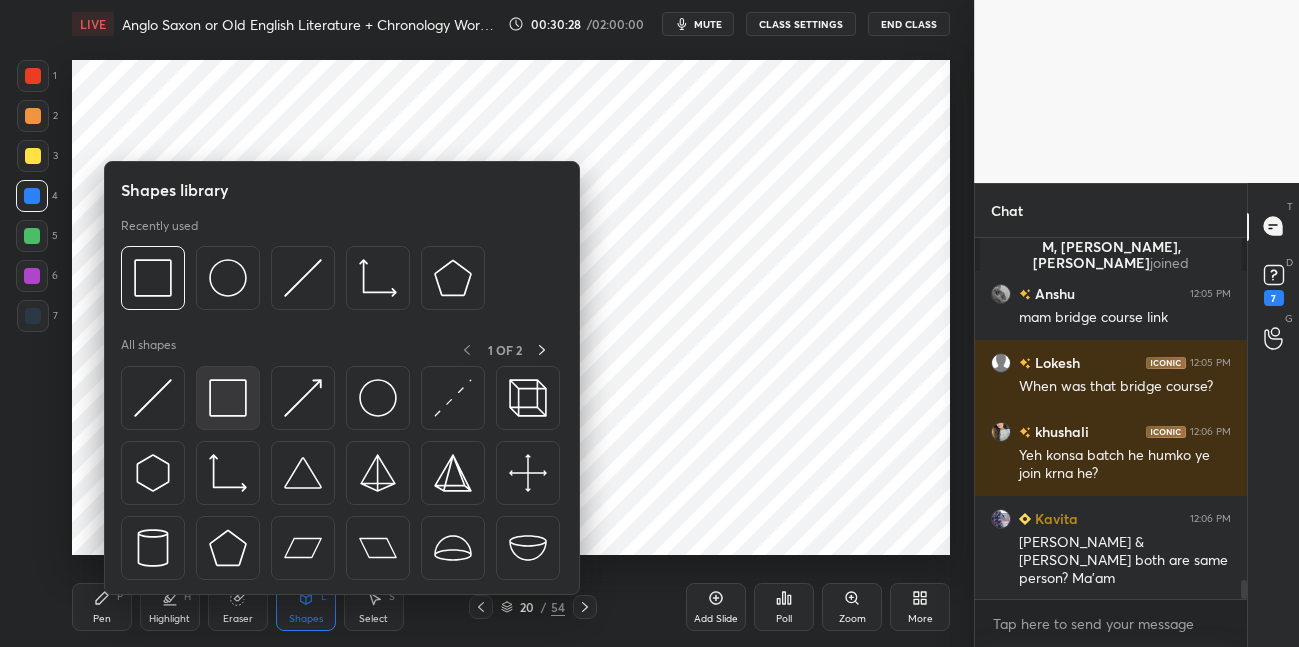 click at bounding box center [228, 398] 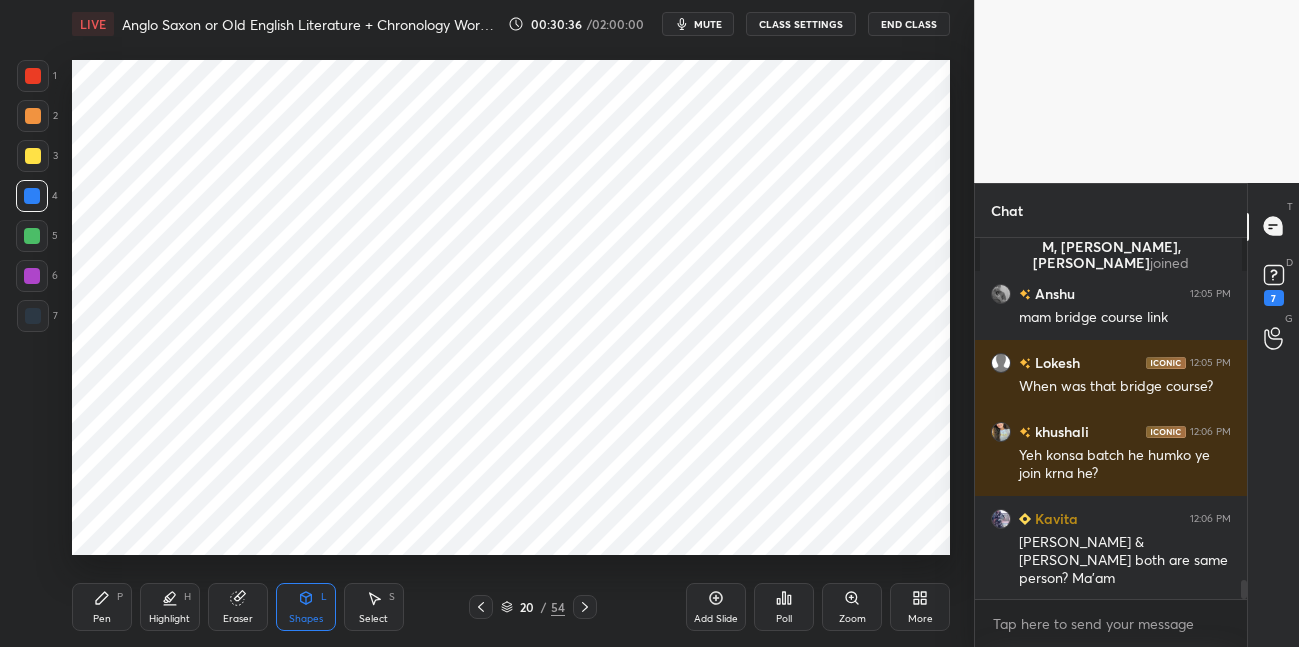 drag, startPoint x: 101, startPoint y: 599, endPoint x: 112, endPoint y: 564, distance: 36.687874 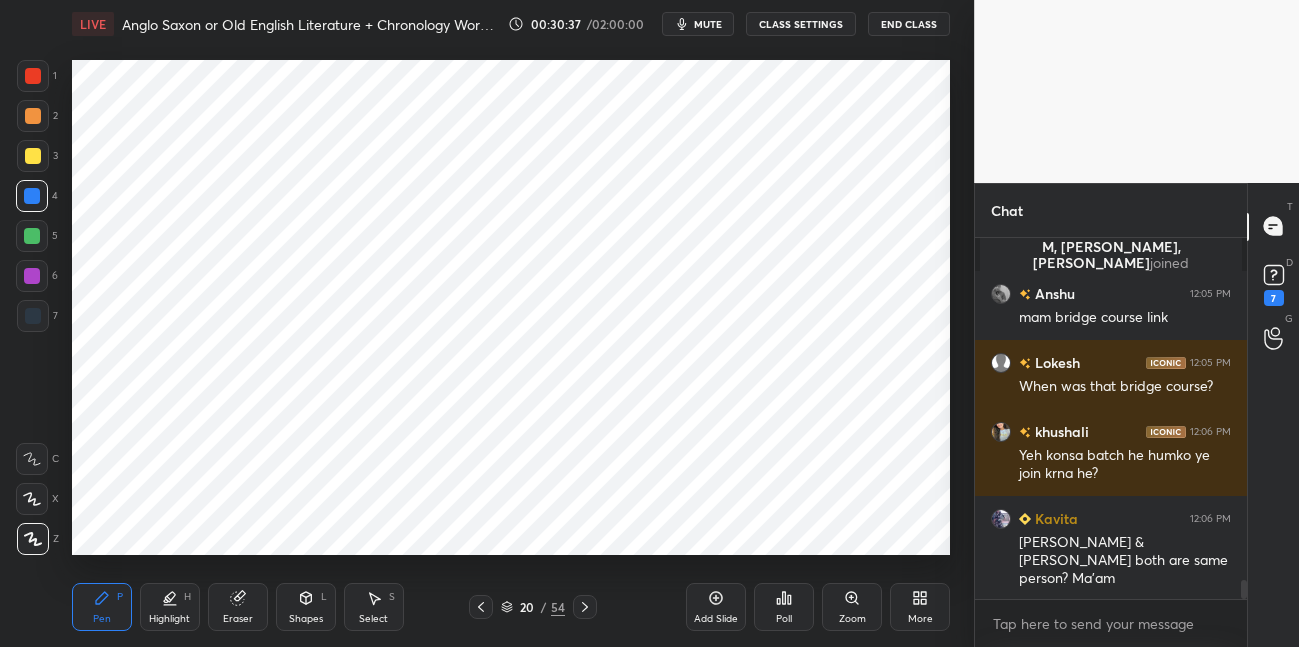 drag, startPoint x: 33, startPoint y: 316, endPoint x: 52, endPoint y: 282, distance: 38.948685 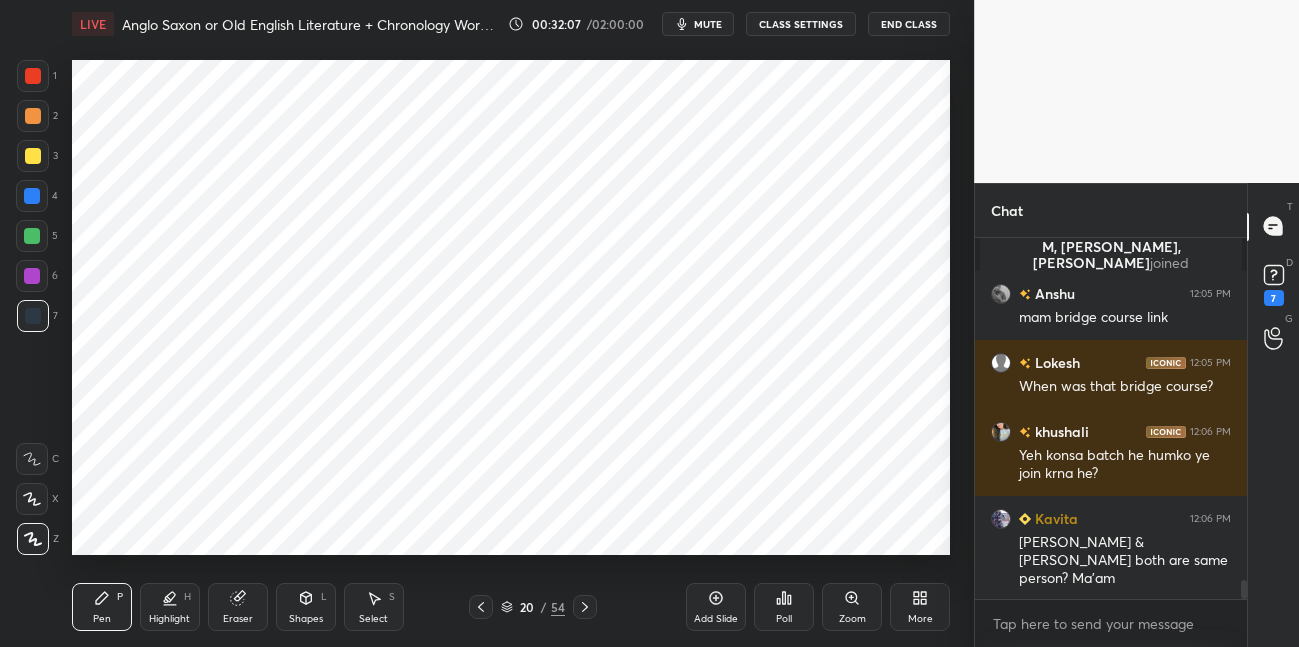 scroll, scrollTop: 314, scrollLeft: 265, axis: both 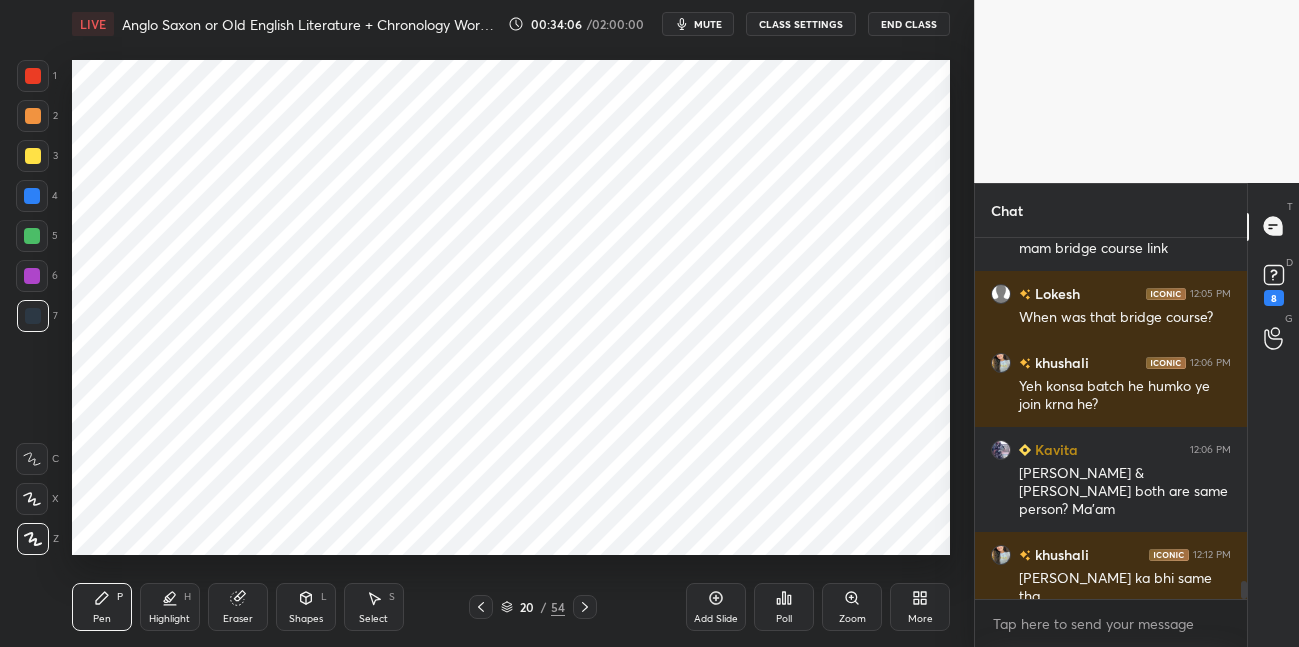drag, startPoint x: 712, startPoint y: 595, endPoint x: 709, endPoint y: 555, distance: 40.112343 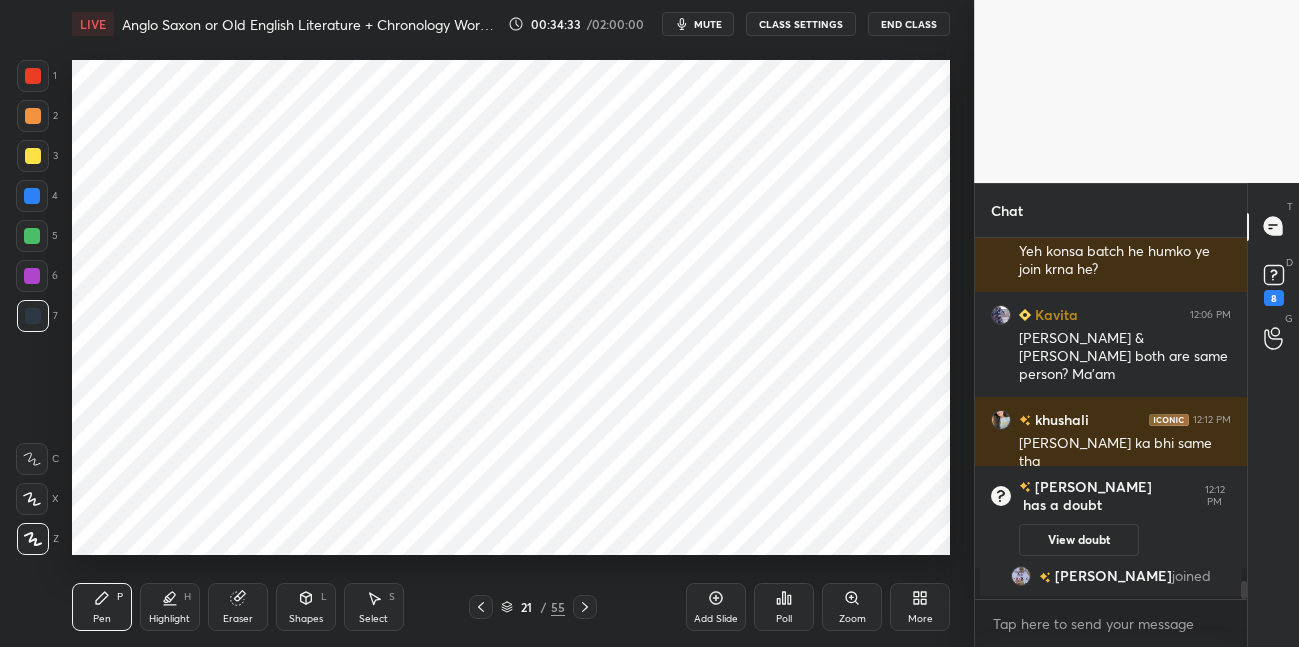 scroll, scrollTop: 6855, scrollLeft: 0, axis: vertical 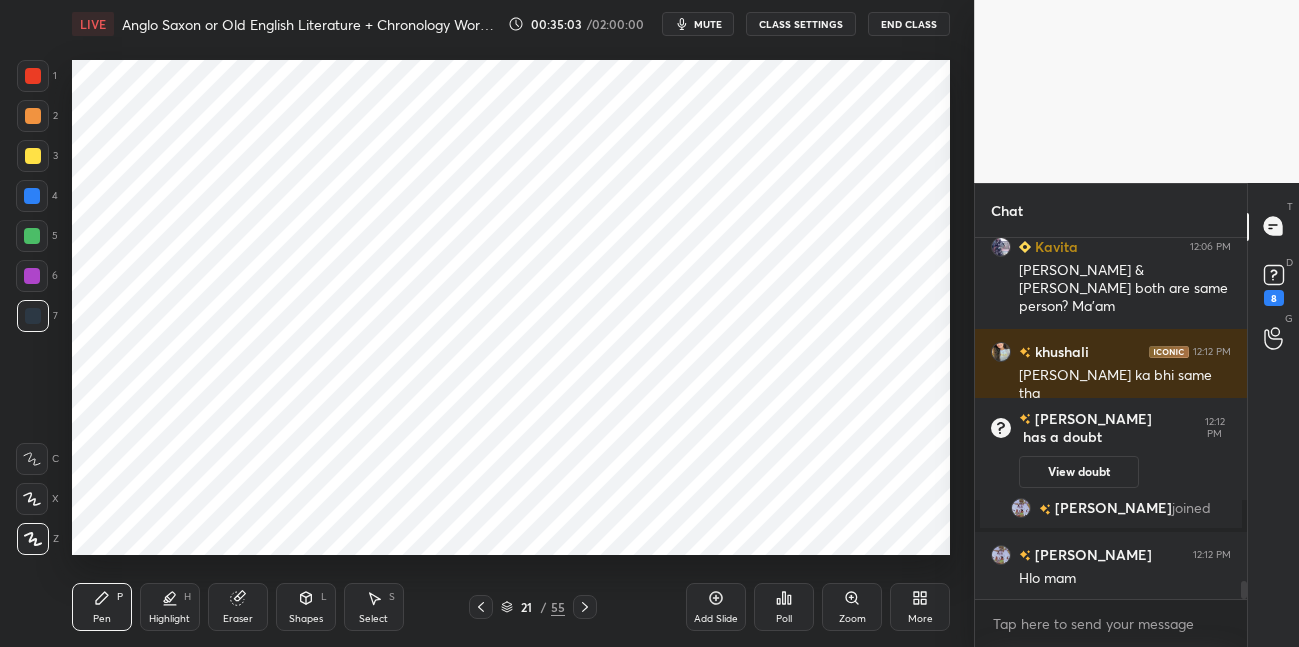 drag, startPoint x: 32, startPoint y: 276, endPoint x: 68, endPoint y: 265, distance: 37.64306 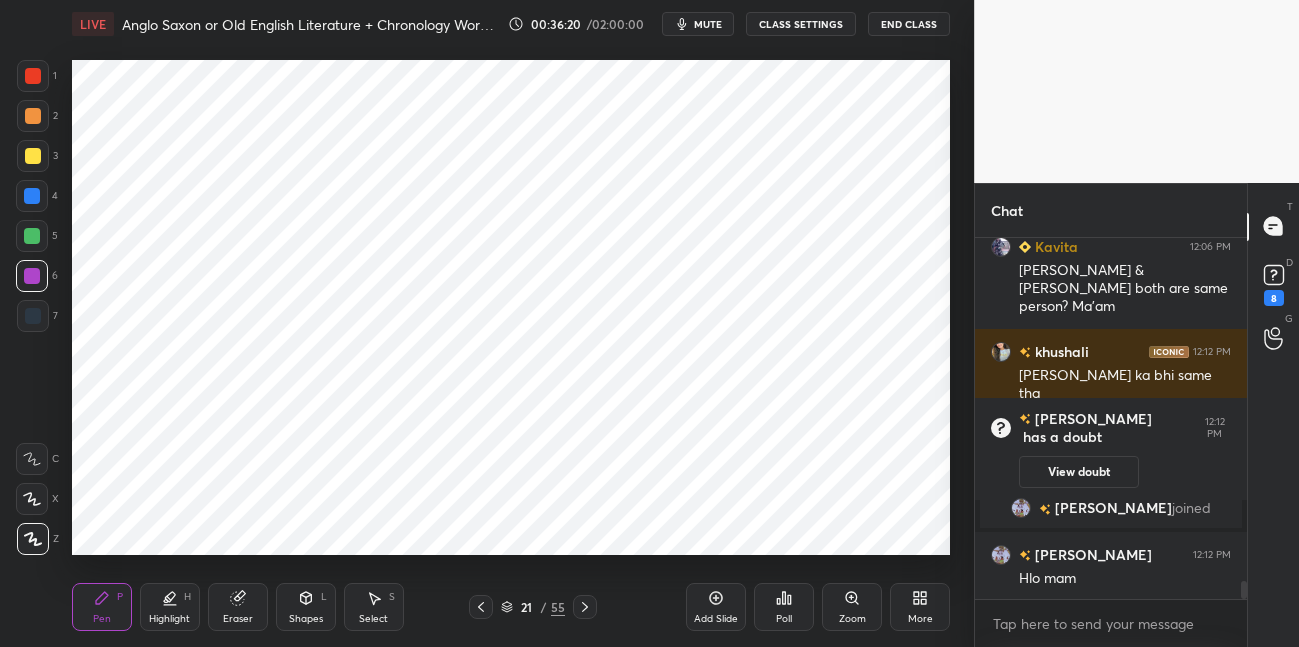 drag, startPoint x: 40, startPoint y: 77, endPoint x: 67, endPoint y: 70, distance: 27.89265 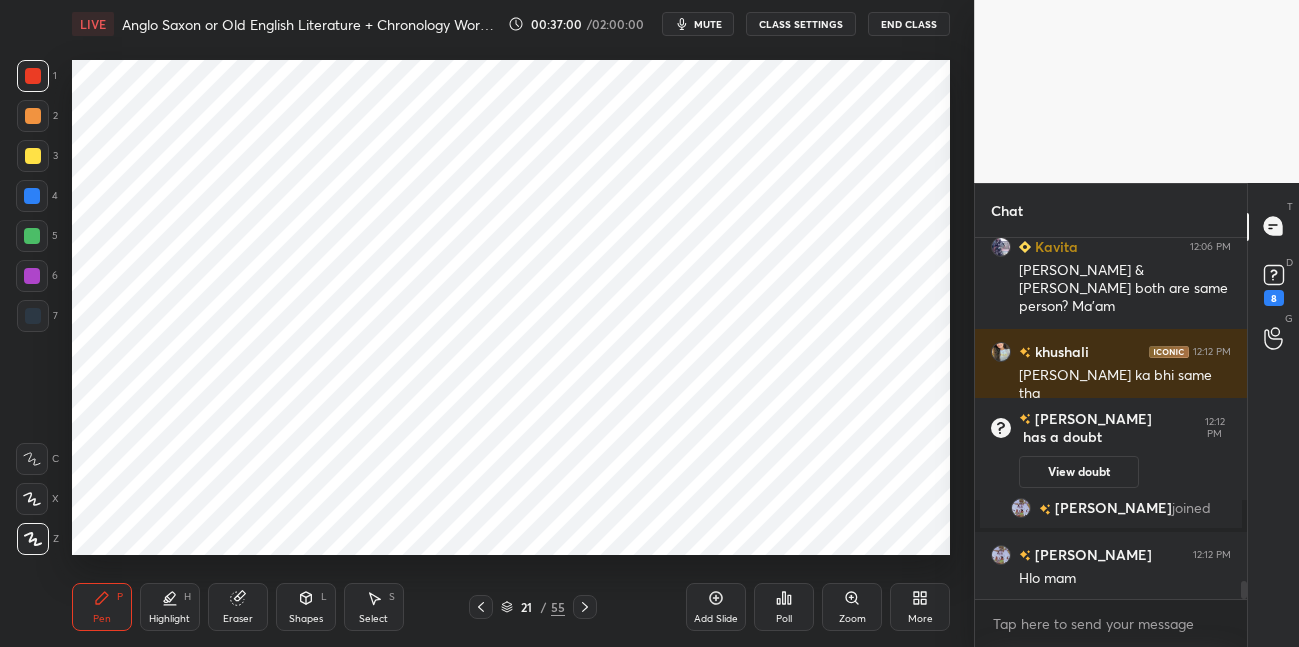 click 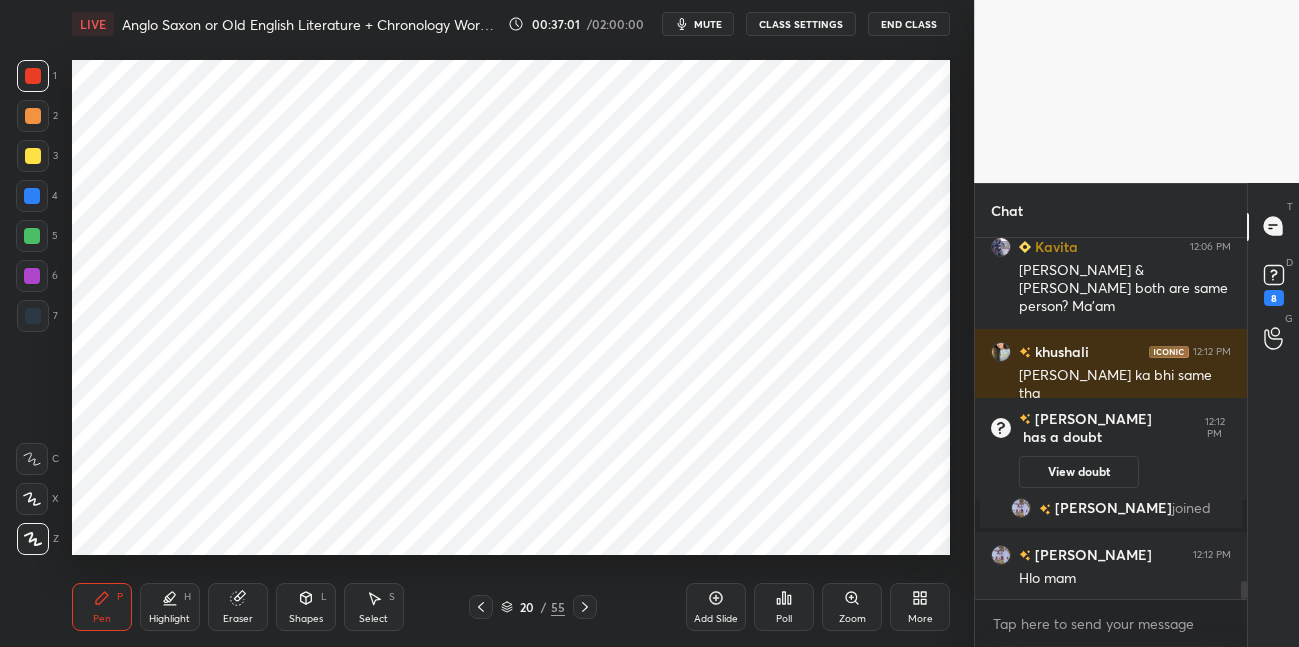 click 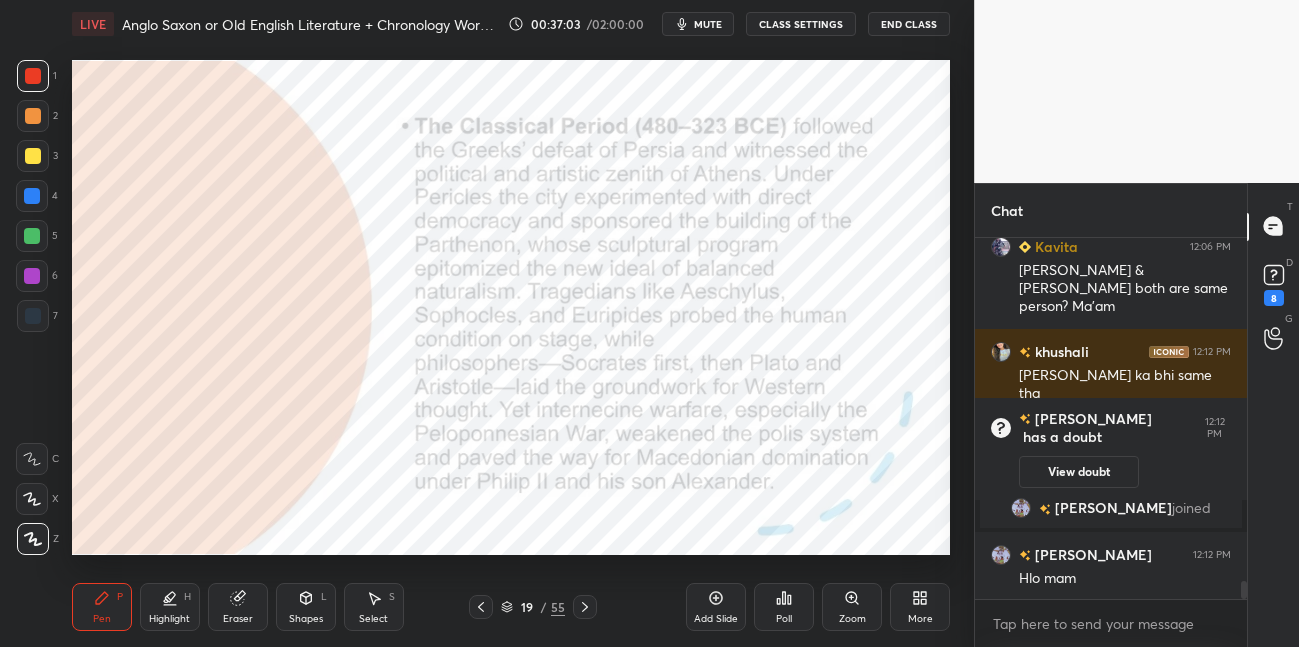 click 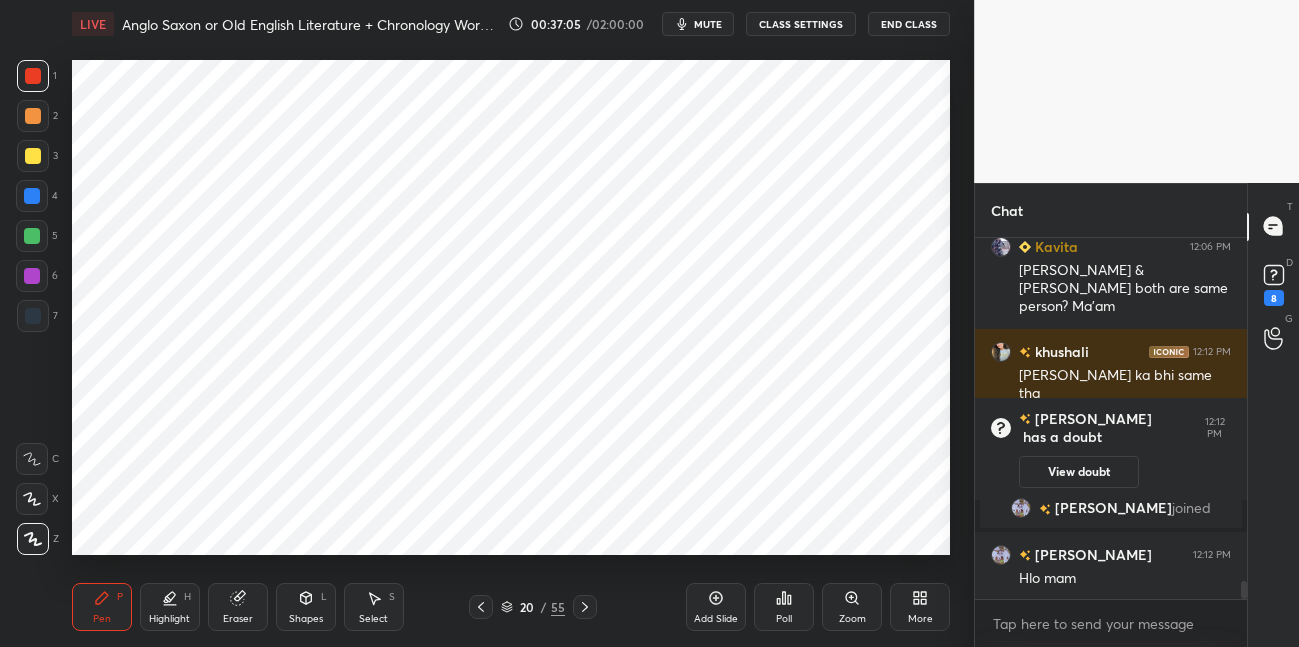 click 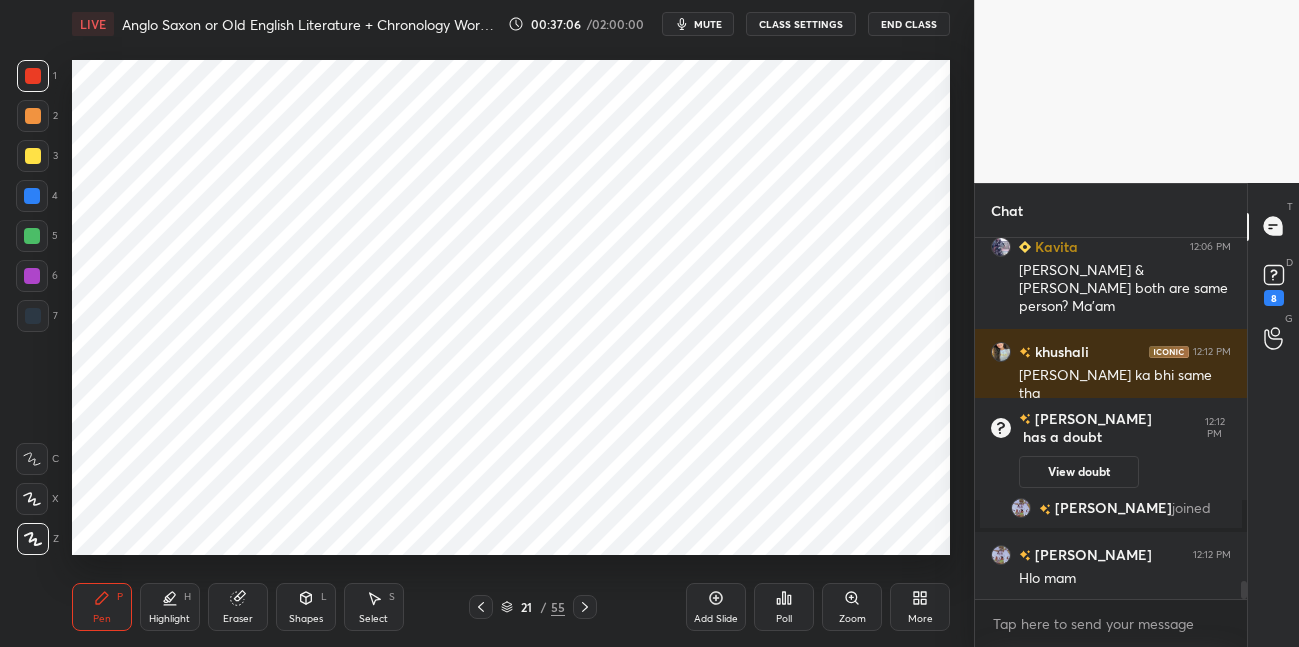 click 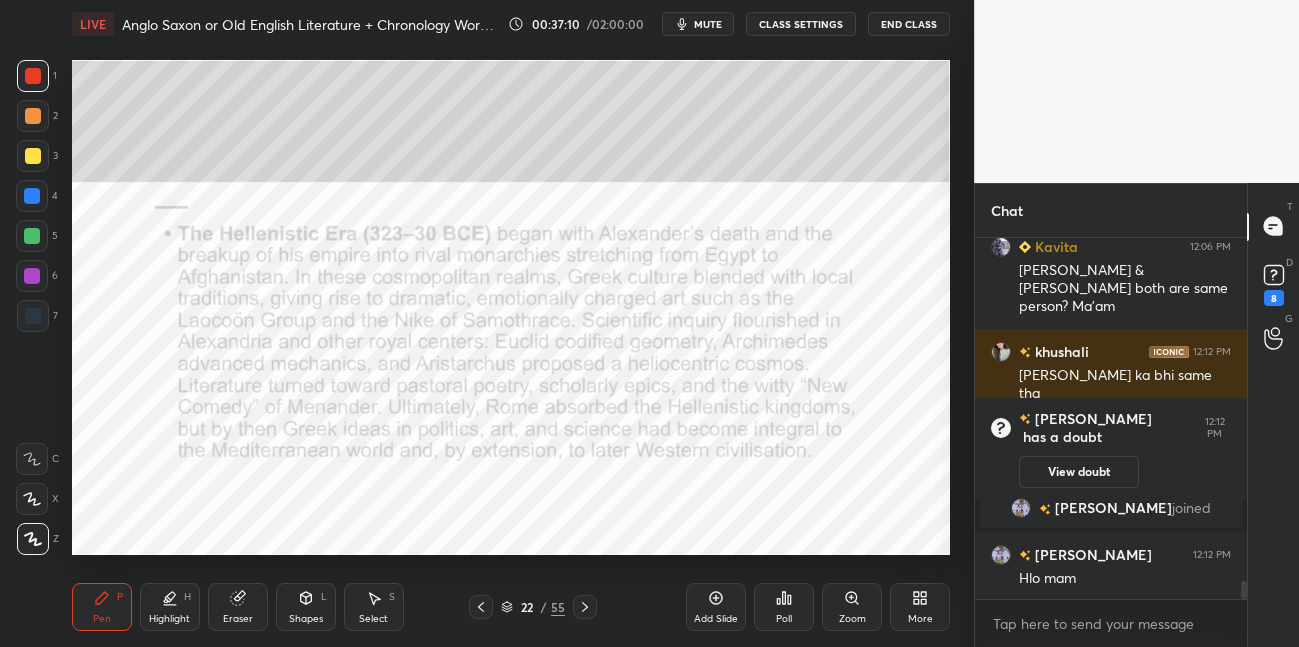 click at bounding box center (33, 156) 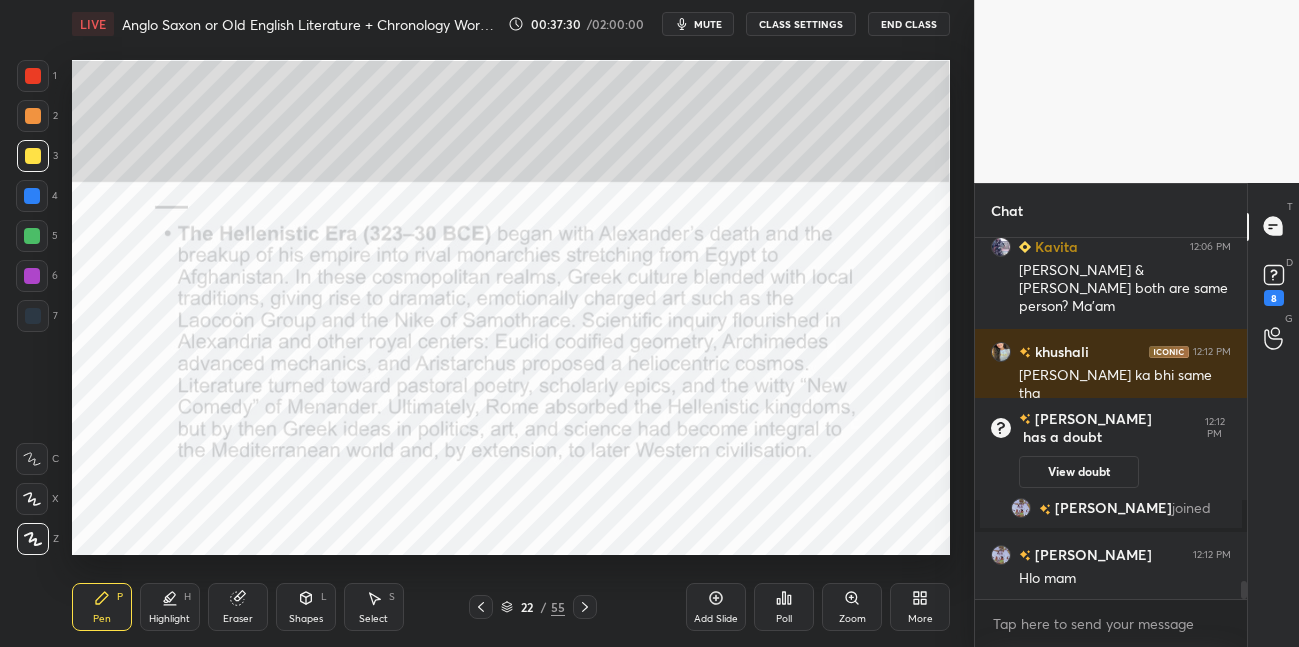 scroll, scrollTop: 6904, scrollLeft: 0, axis: vertical 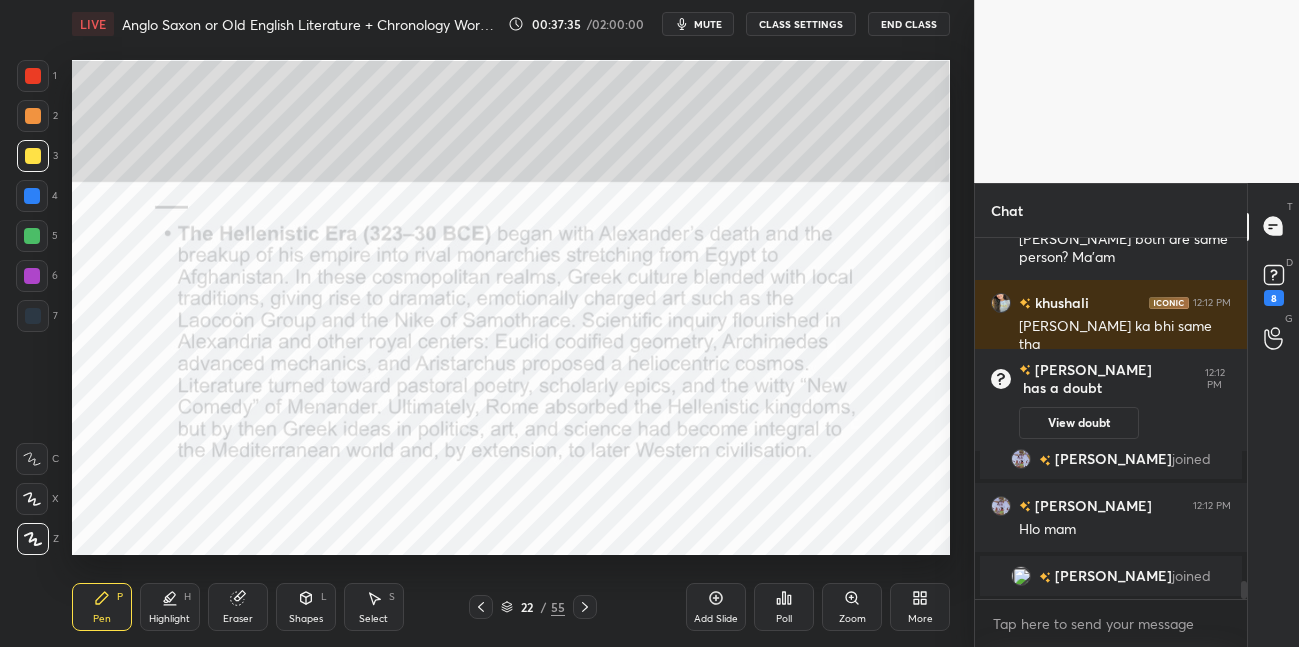 click on "mute" at bounding box center [708, 24] 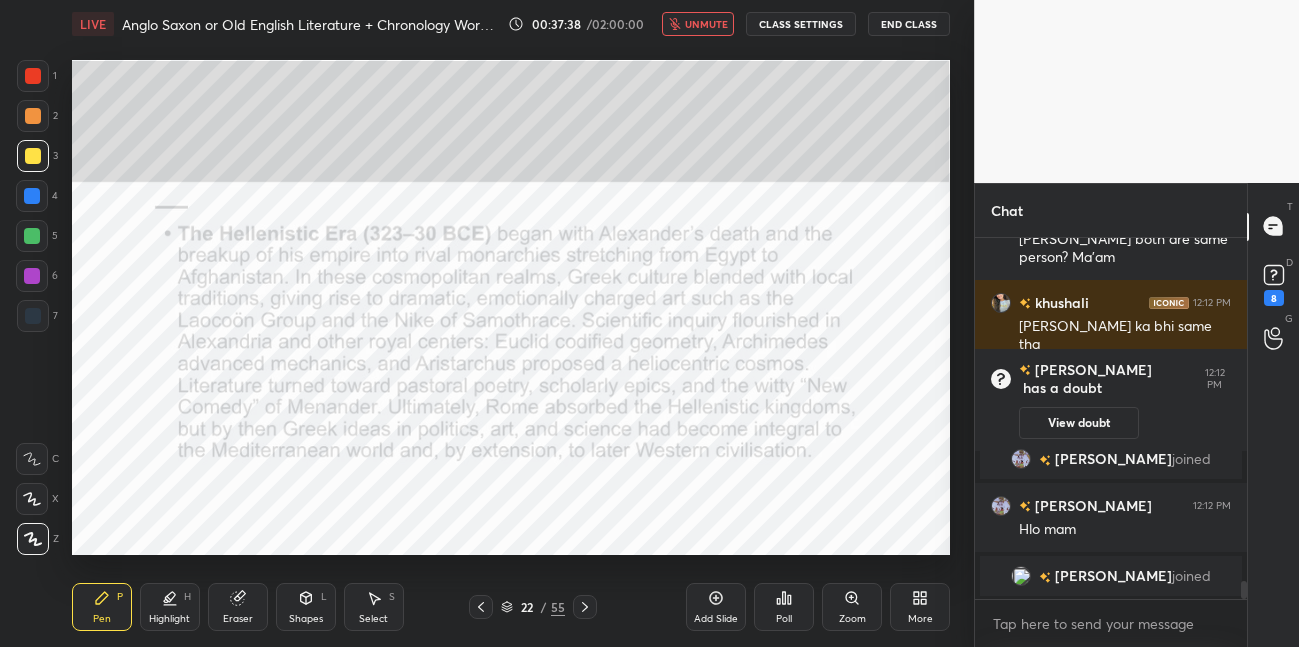click on "unmute" at bounding box center [706, 24] 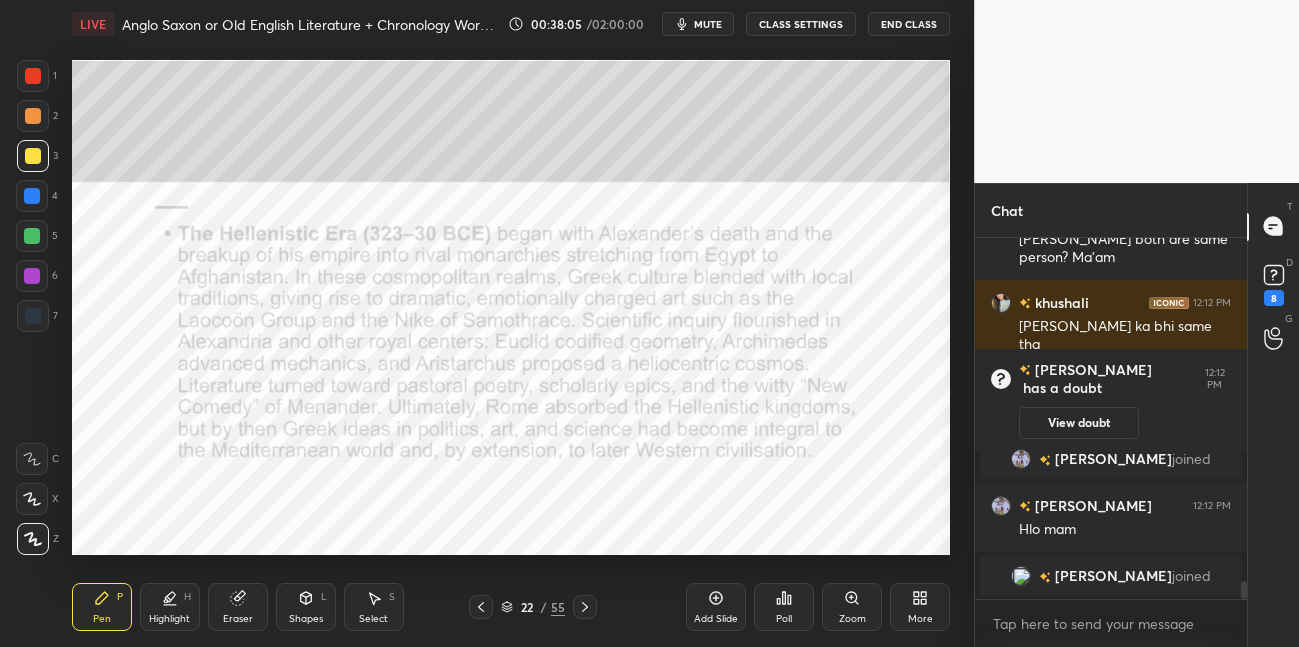 click 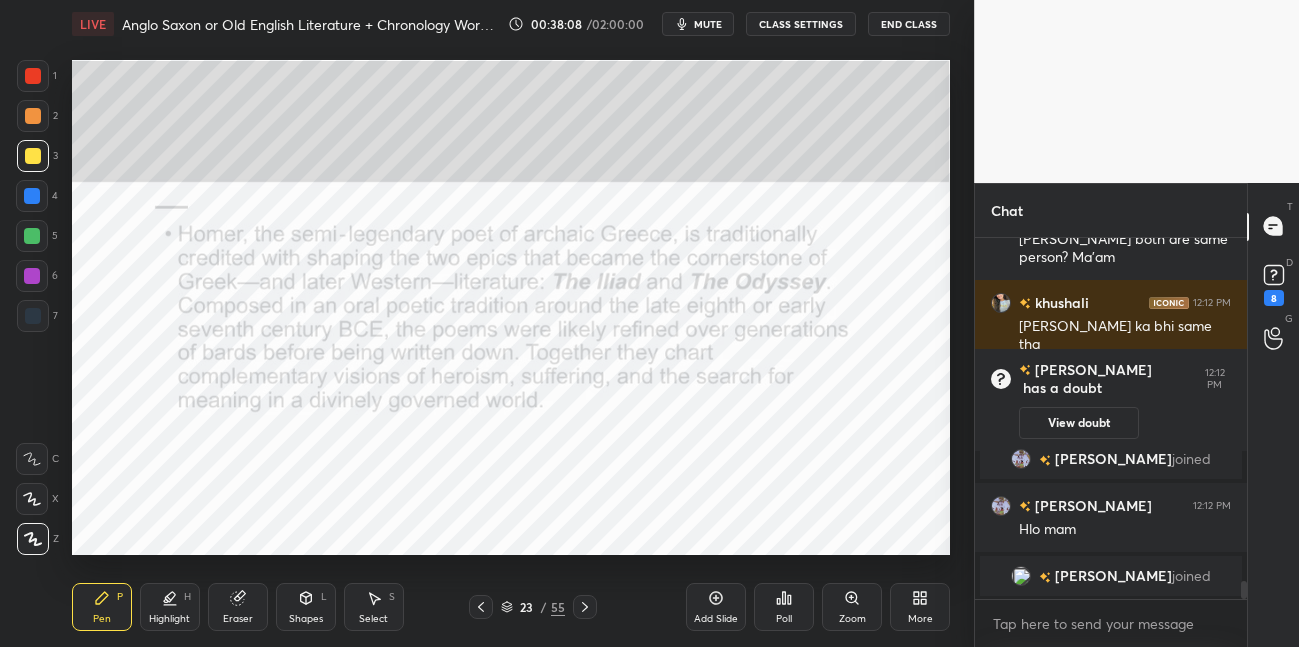 drag, startPoint x: 481, startPoint y: 604, endPoint x: 537, endPoint y: 603, distance: 56.008926 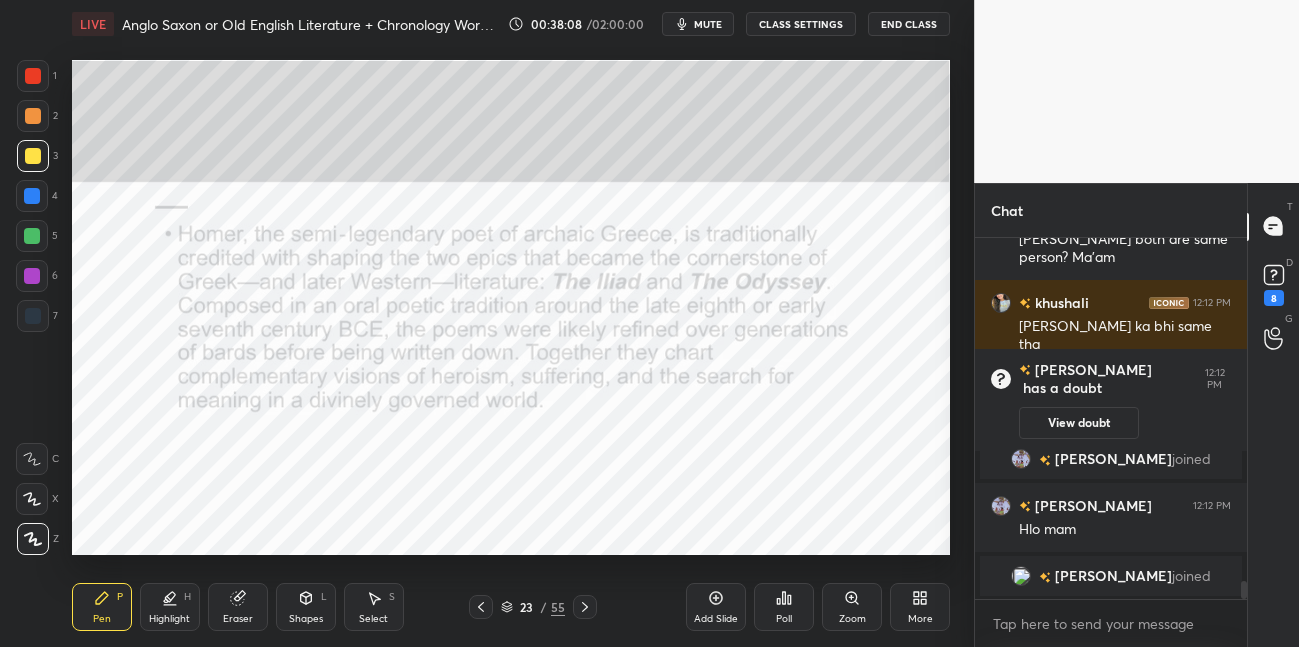 click 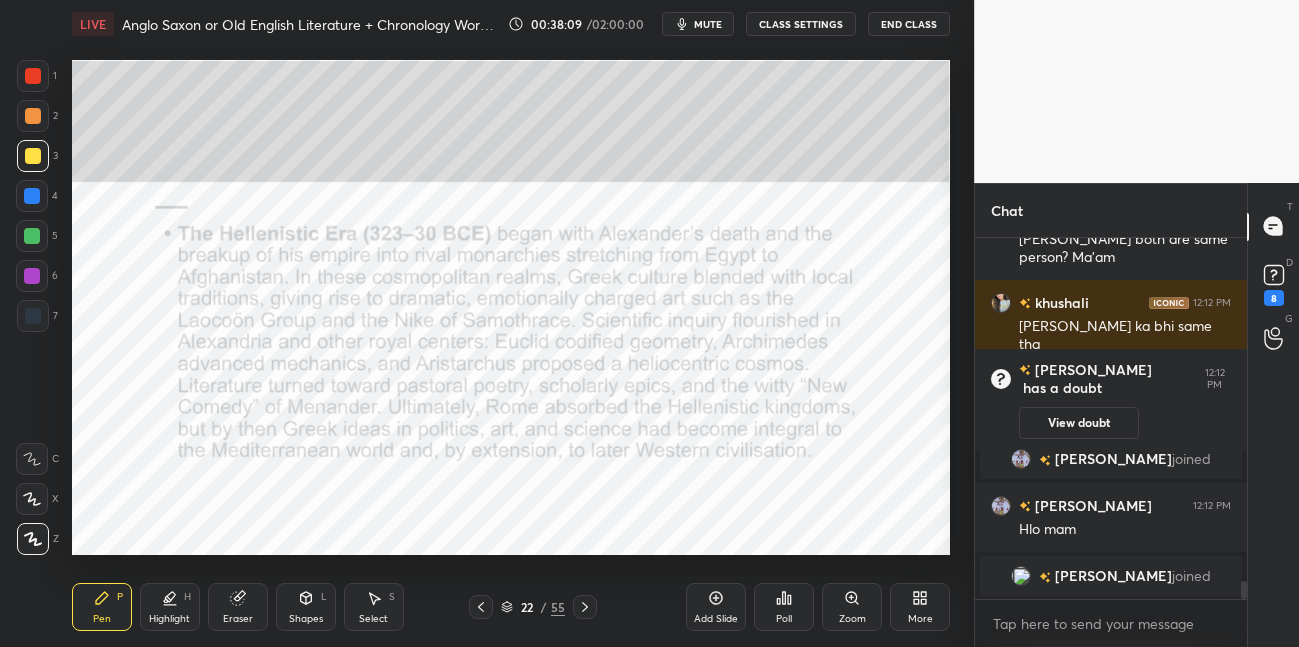 drag, startPoint x: 709, startPoint y: 594, endPoint x: 704, endPoint y: 577, distance: 17.720045 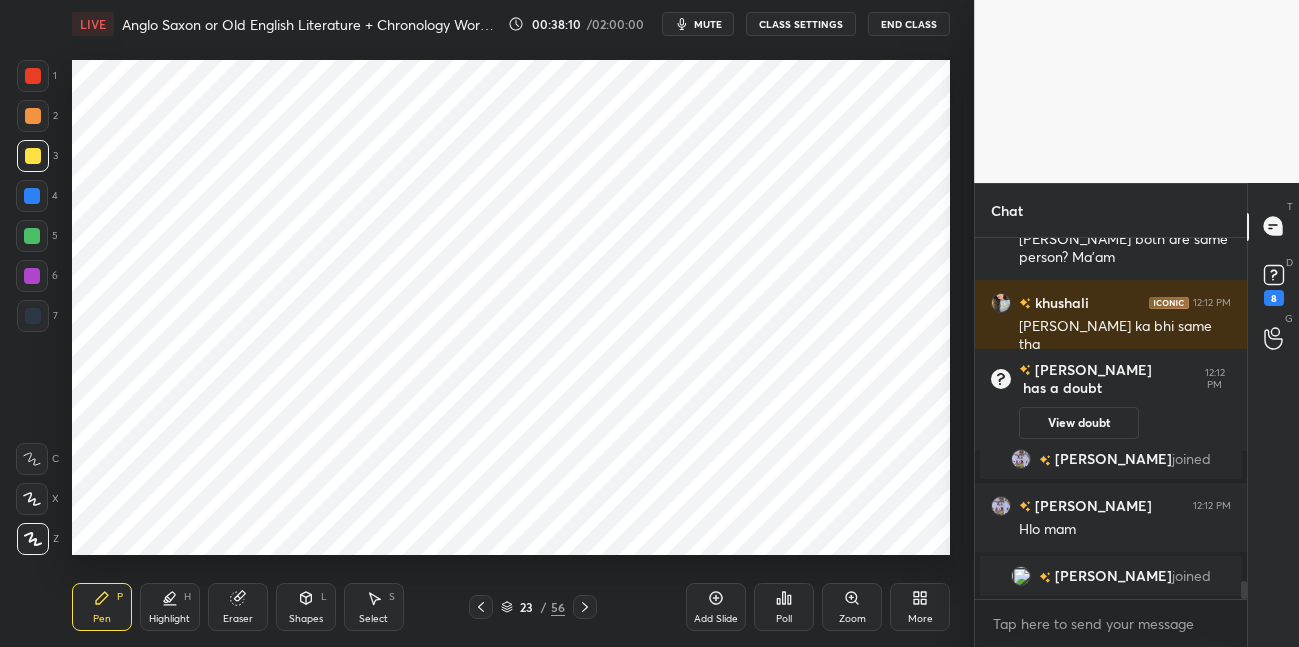 drag, startPoint x: 34, startPoint y: 200, endPoint x: 64, endPoint y: 174, distance: 39.698868 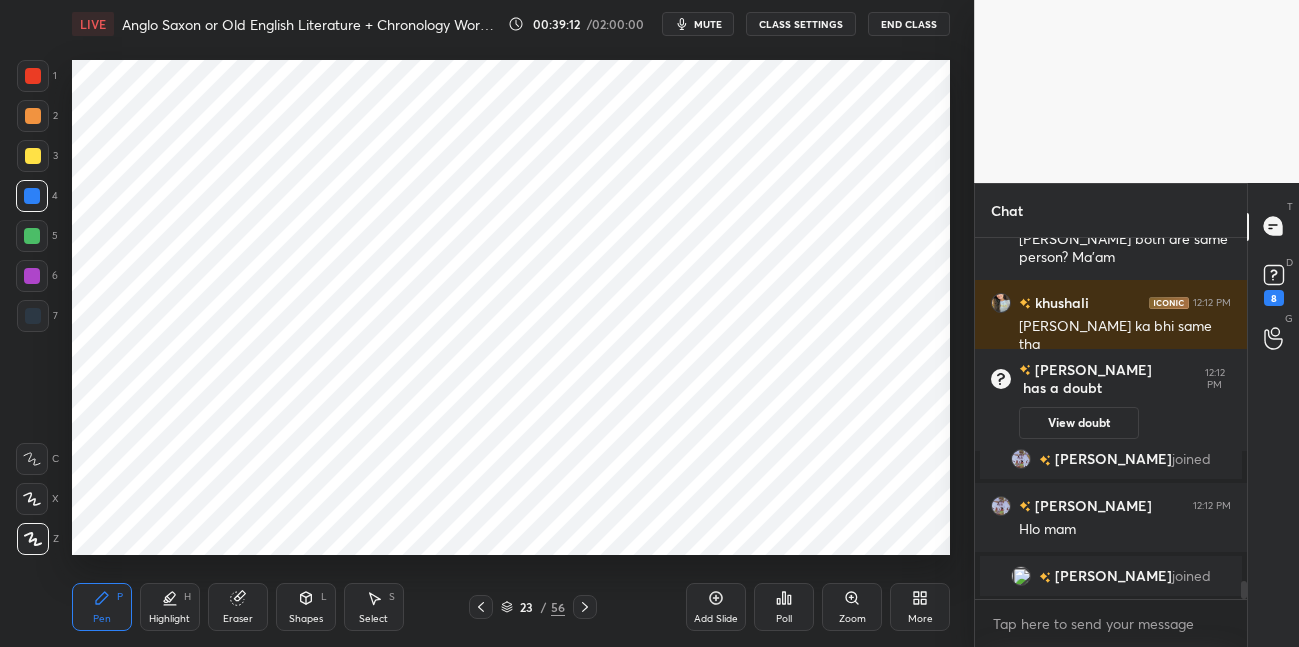 drag, startPoint x: 580, startPoint y: 600, endPoint x: 580, endPoint y: 589, distance: 11 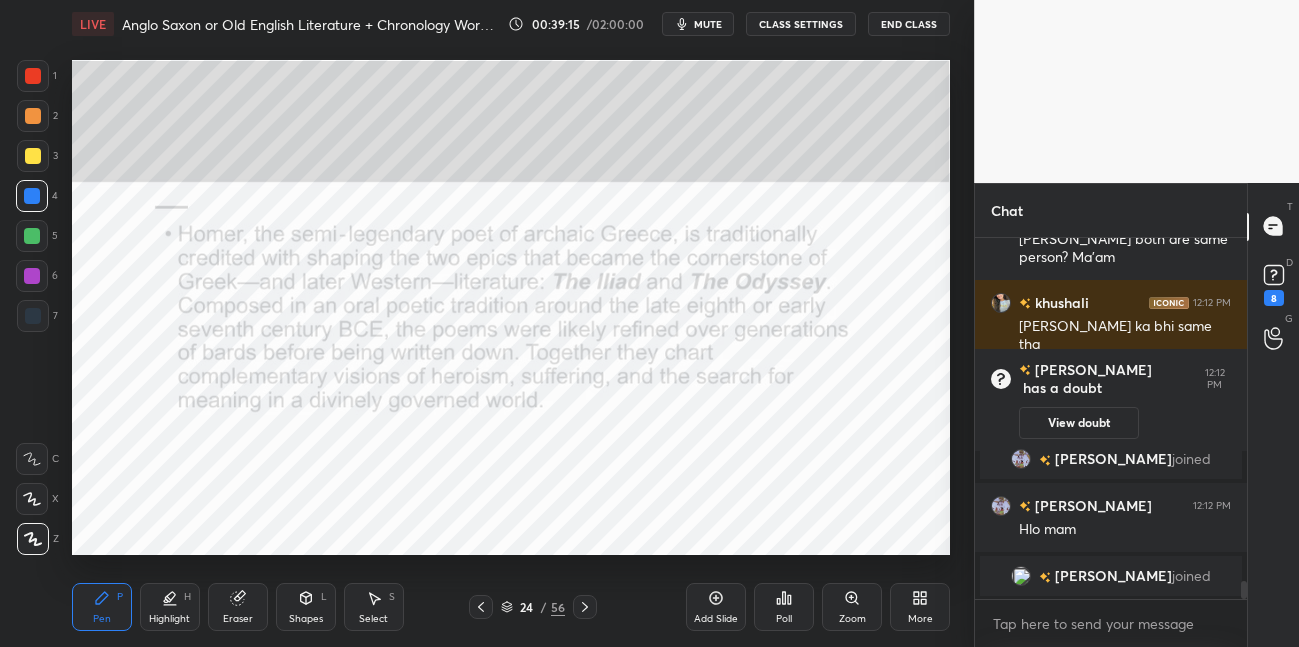 scroll, scrollTop: 6954, scrollLeft: 0, axis: vertical 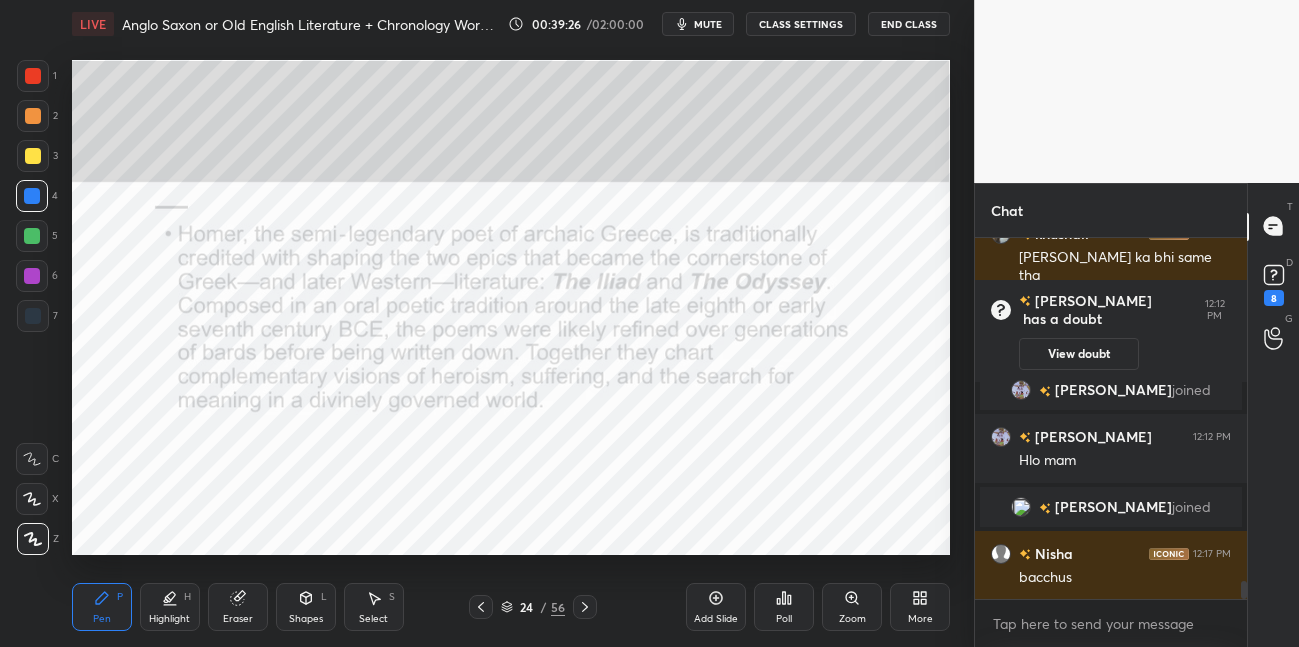 drag, startPoint x: 40, startPoint y: 160, endPoint x: 51, endPoint y: 148, distance: 16.27882 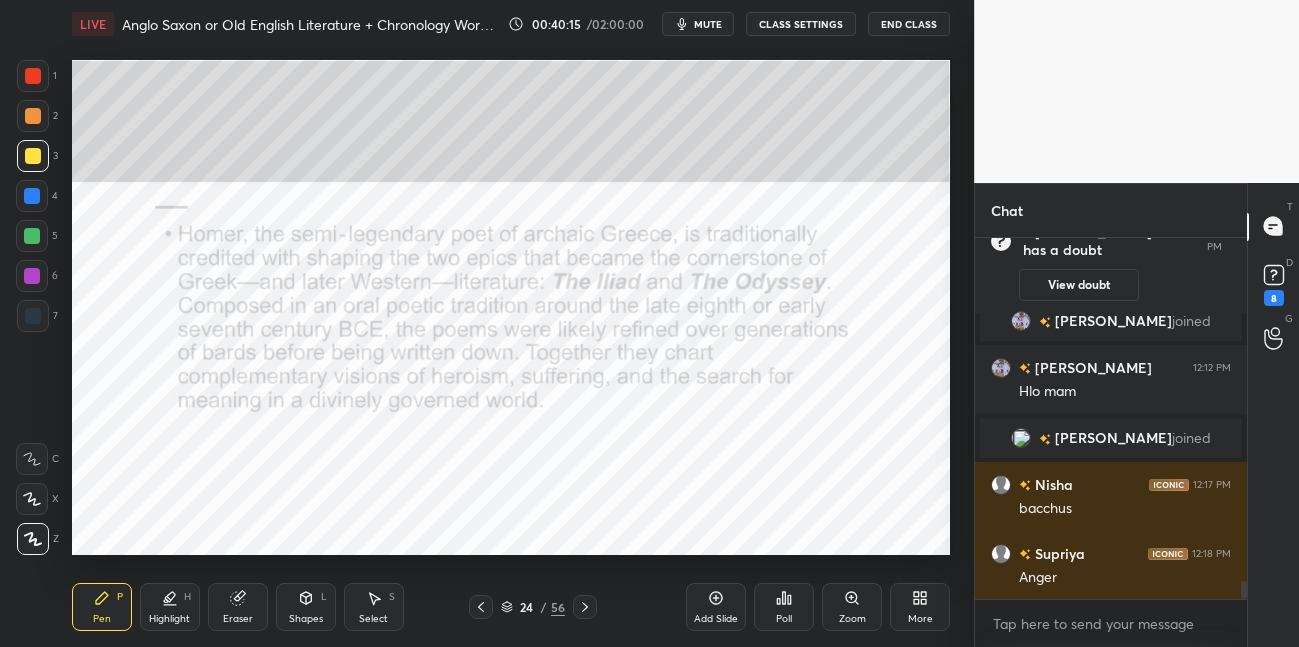 scroll, scrollTop: 7070, scrollLeft: 0, axis: vertical 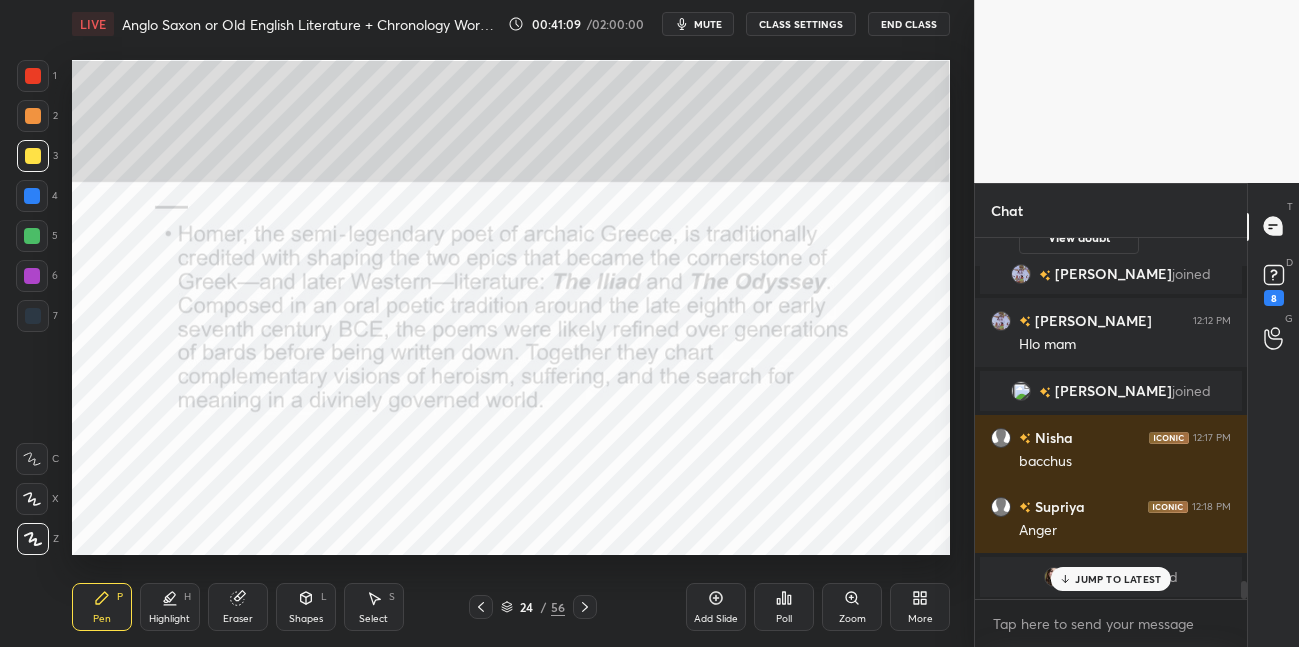 click on "mute" at bounding box center (698, 24) 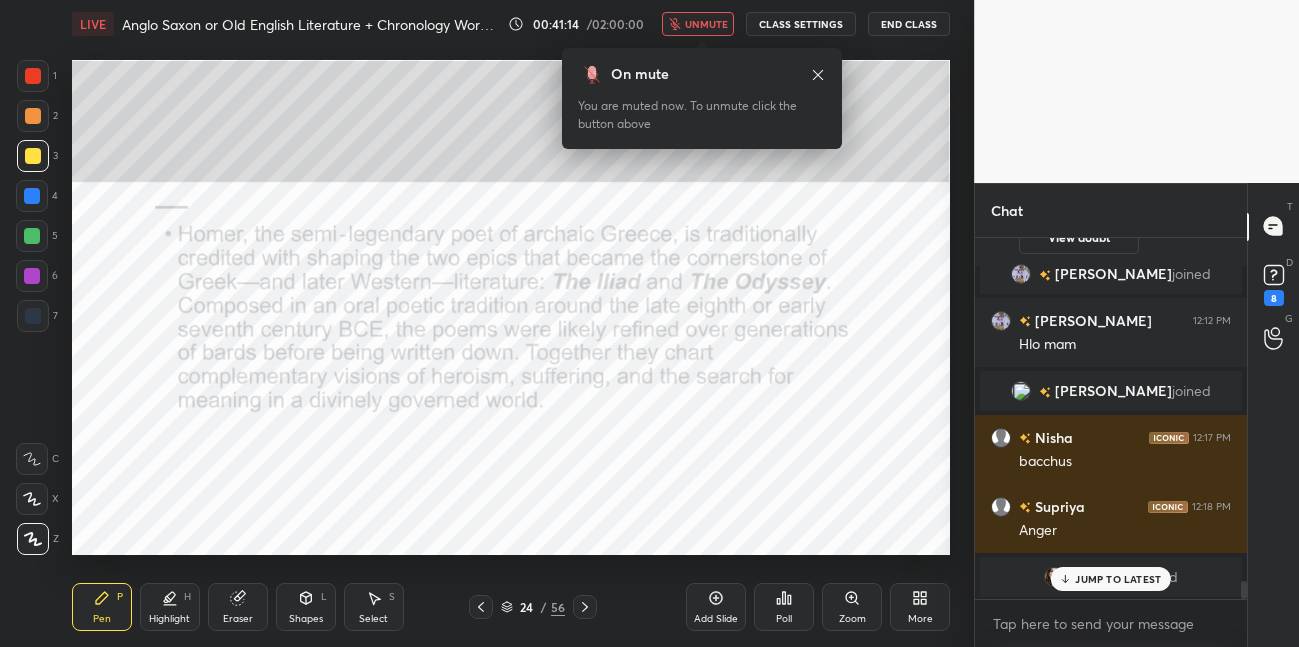 click on "unmute" at bounding box center (706, 24) 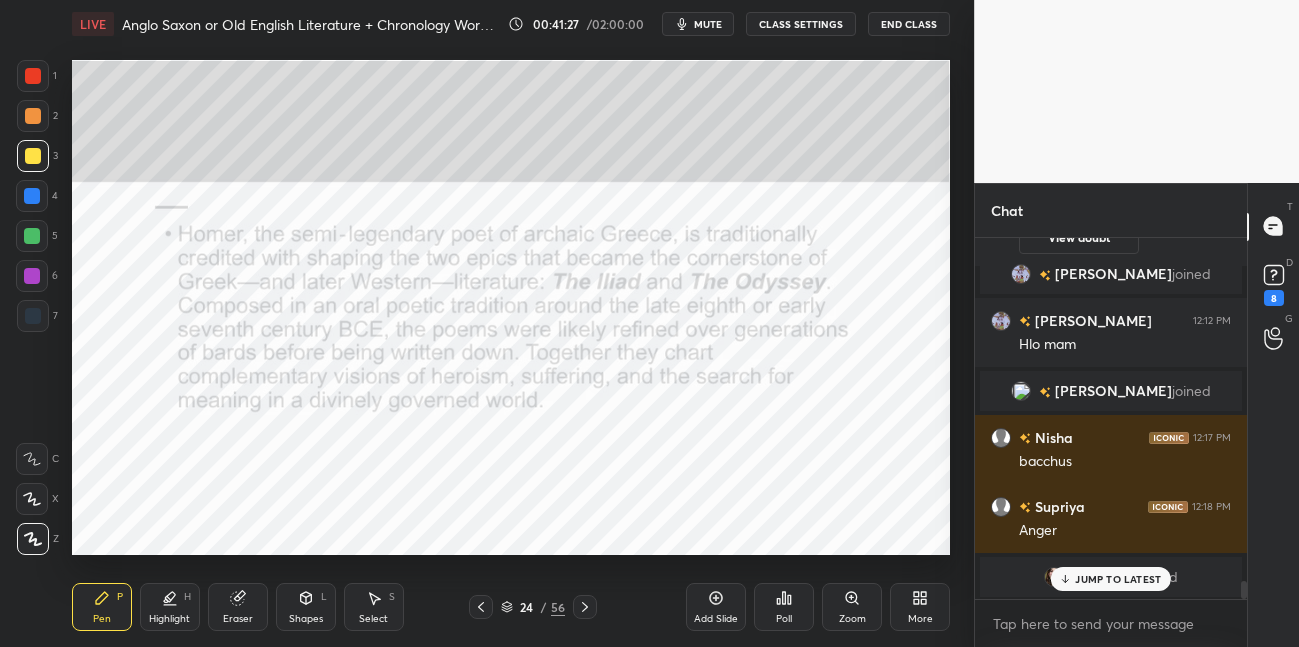 click on "mute" at bounding box center [698, 24] 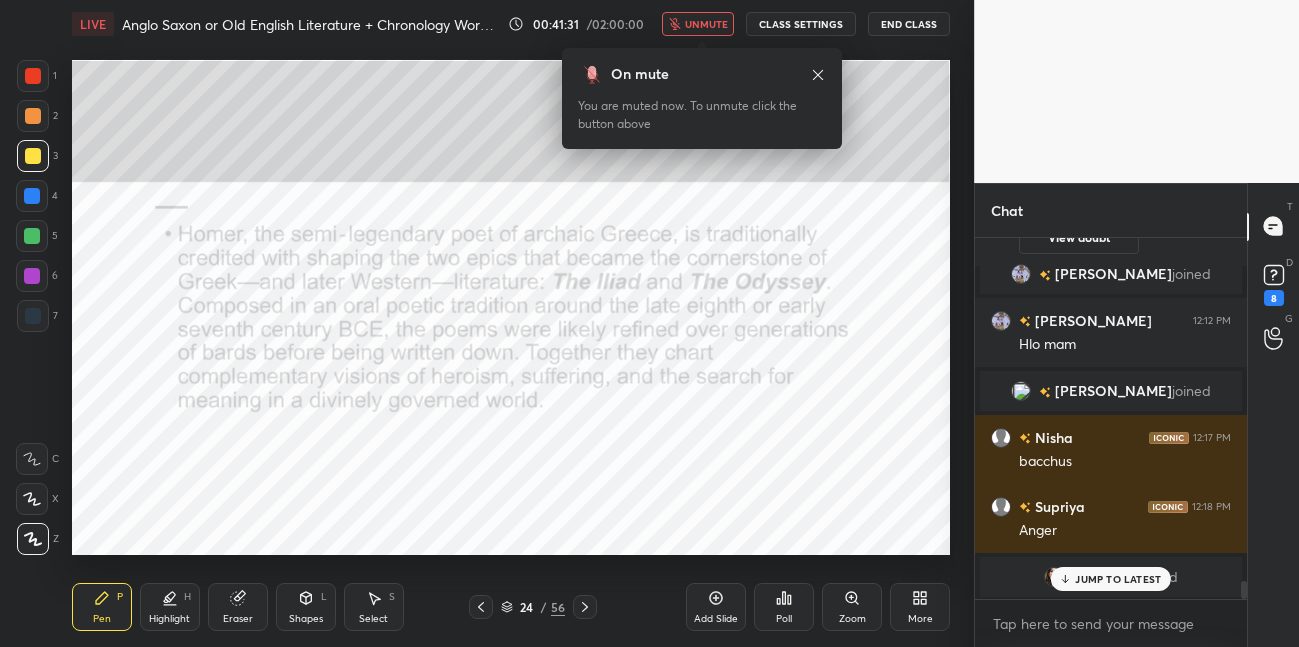 click 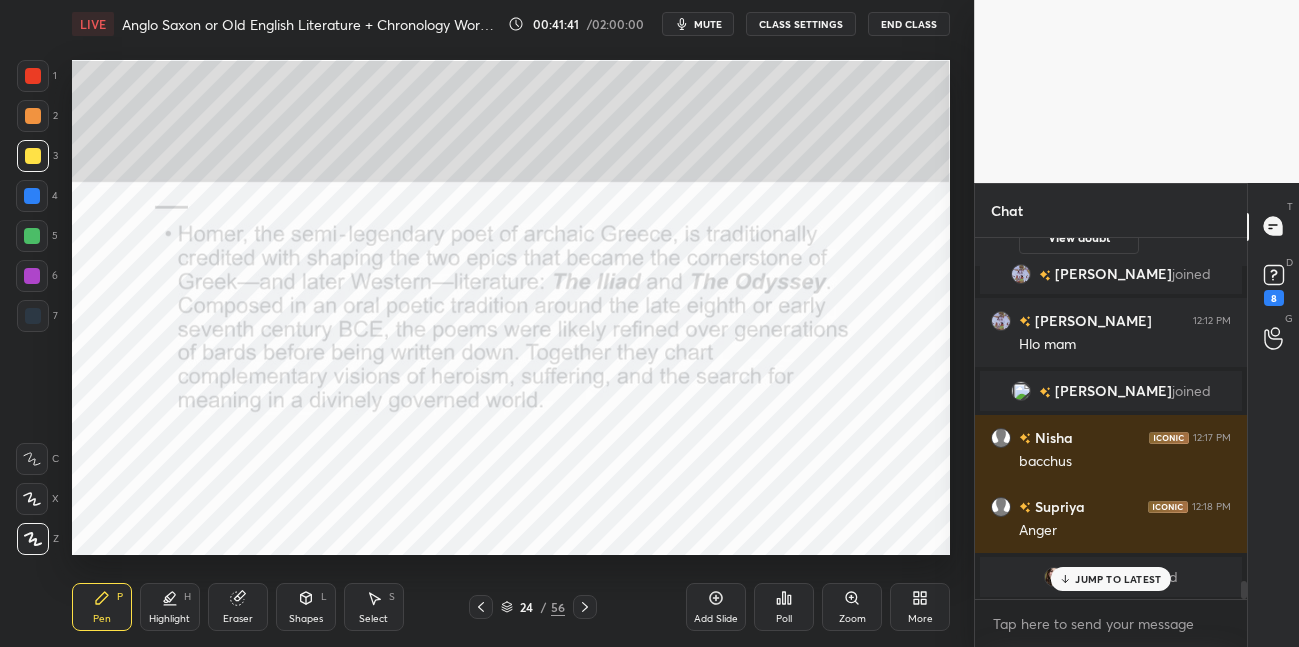 click at bounding box center [32, 236] 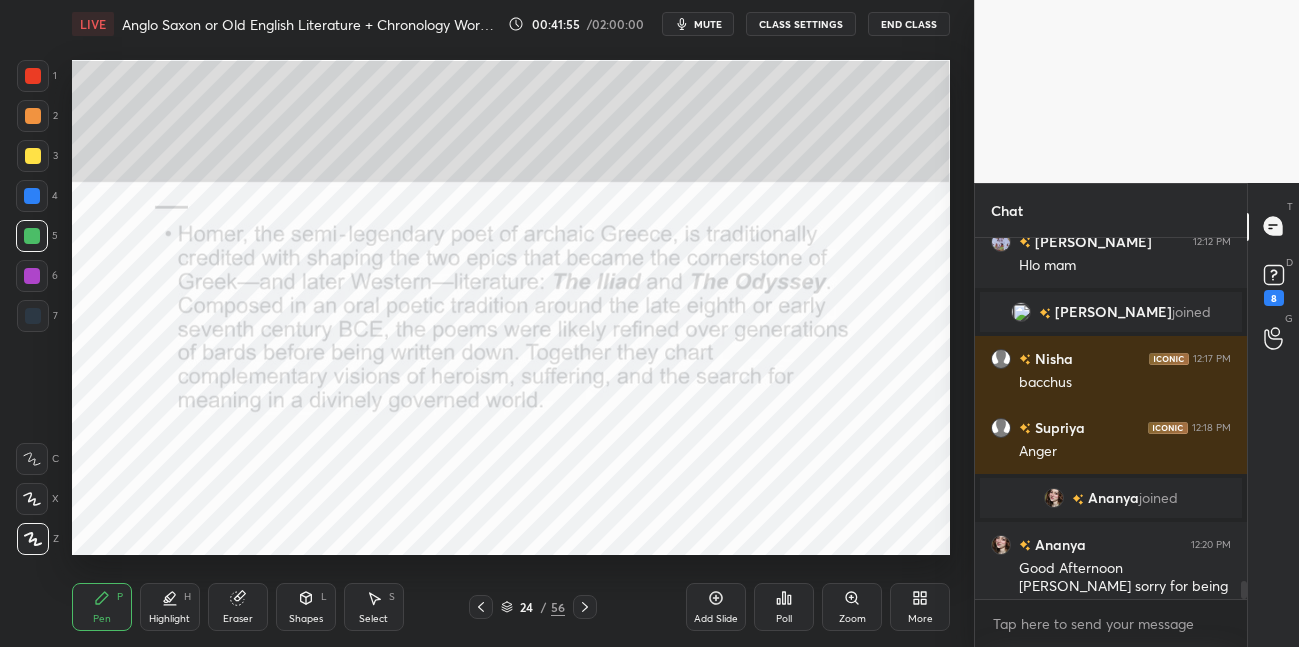 scroll, scrollTop: 7079, scrollLeft: 0, axis: vertical 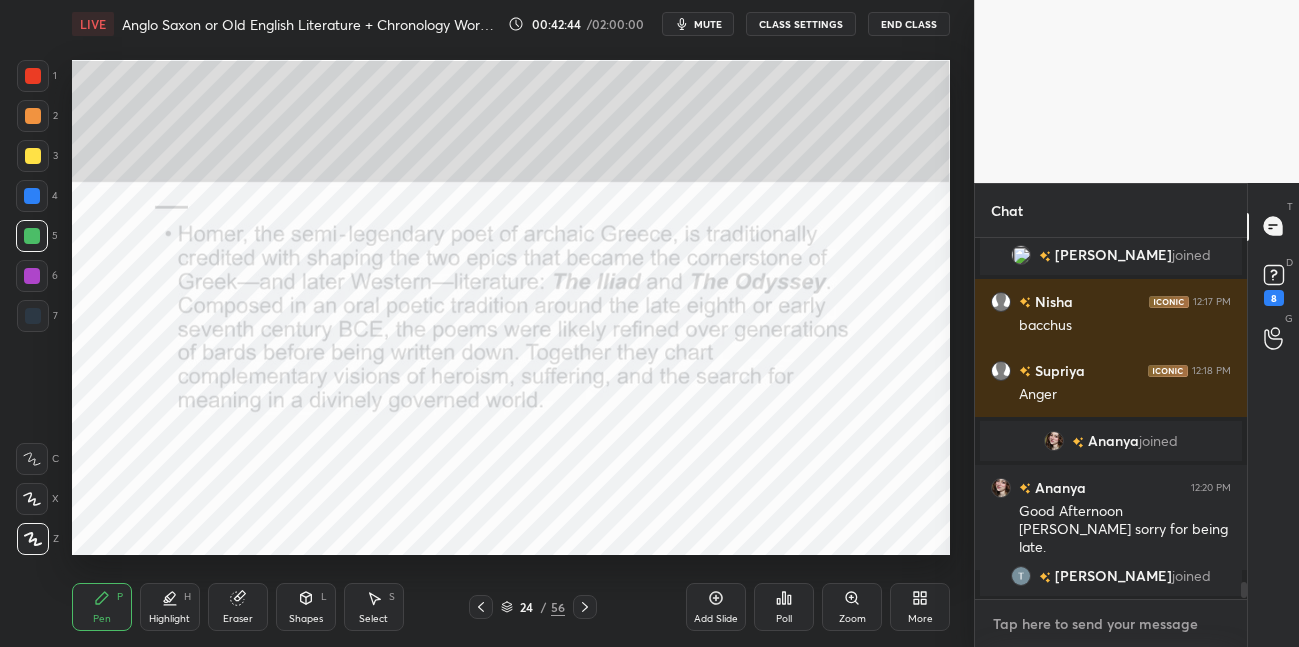 click at bounding box center (1111, 624) 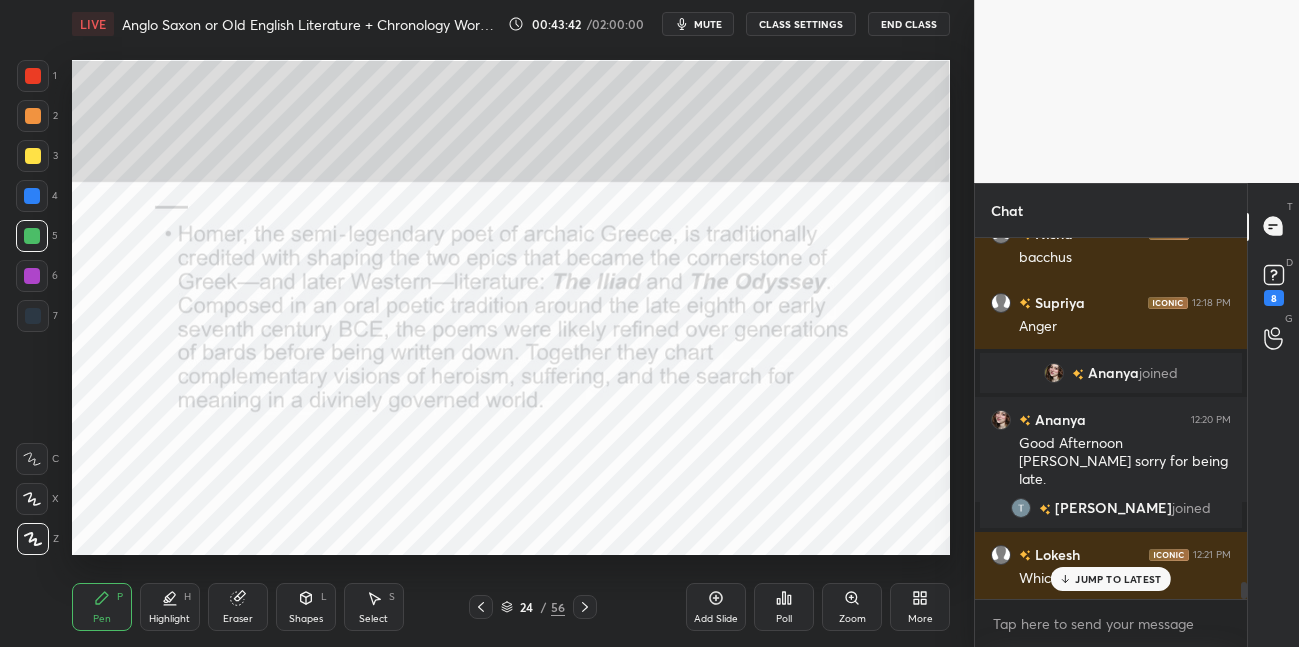 scroll, scrollTop: 7223, scrollLeft: 0, axis: vertical 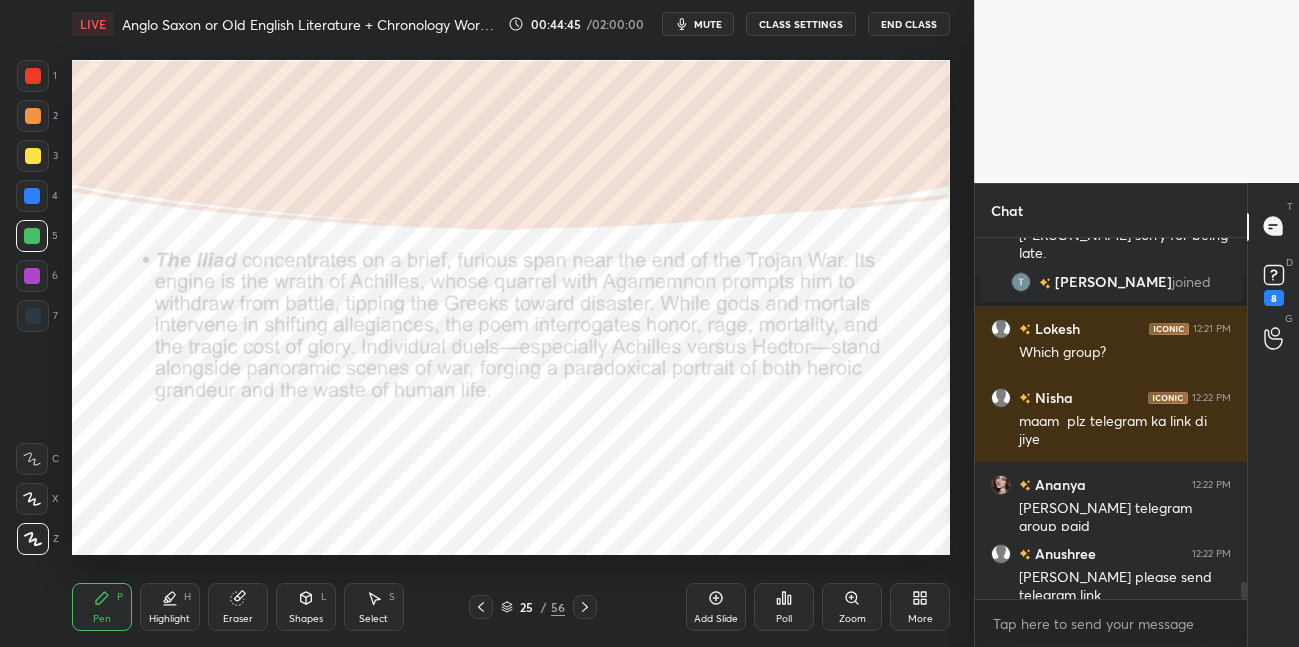 click 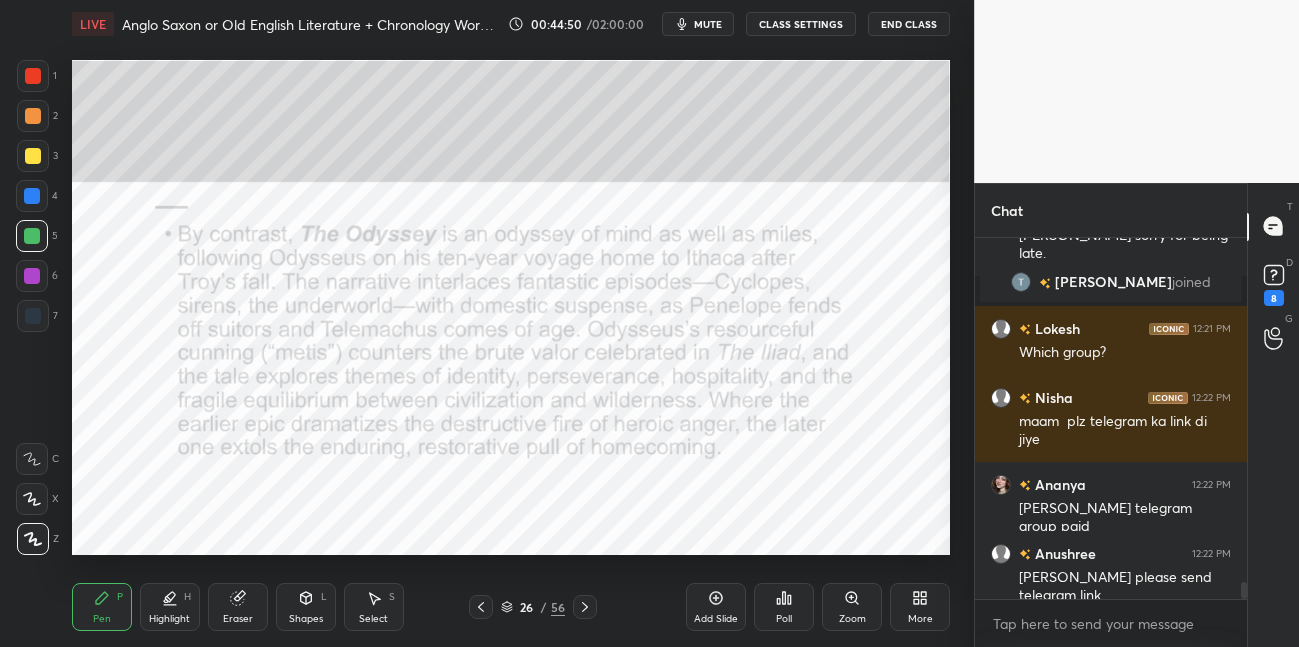 drag, startPoint x: 37, startPoint y: 153, endPoint x: 50, endPoint y: 142, distance: 17.029387 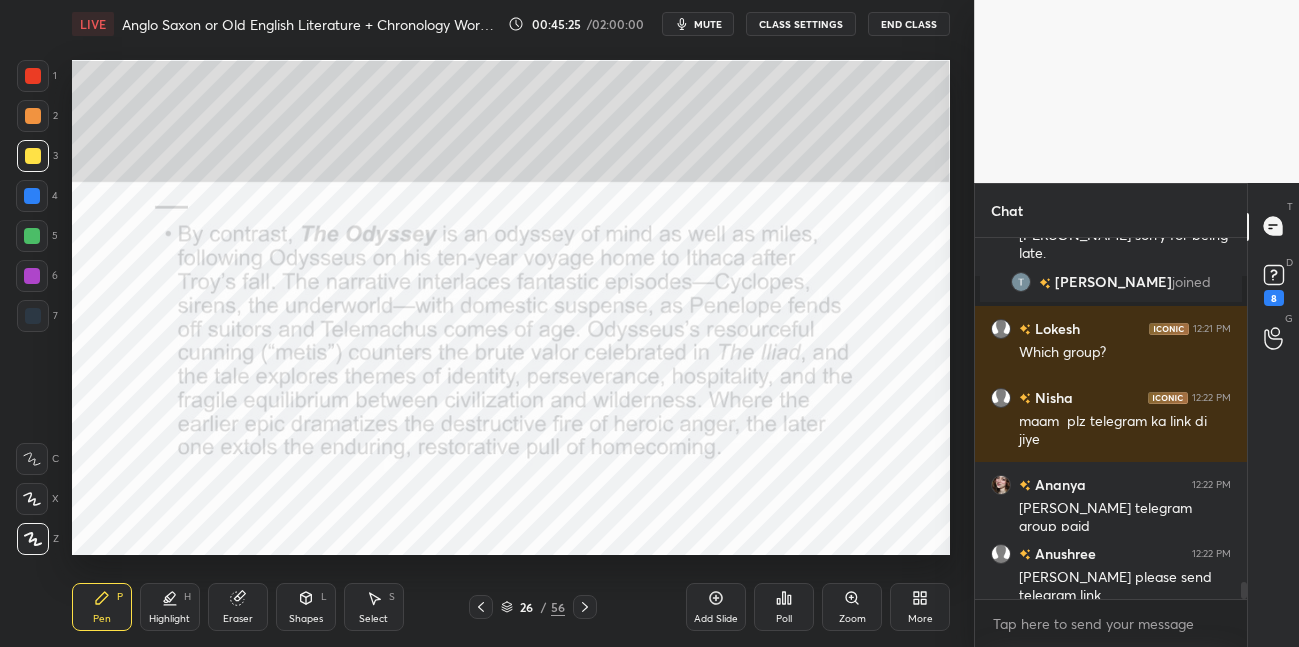 drag, startPoint x: 35, startPoint y: 194, endPoint x: 60, endPoint y: 190, distance: 25.317978 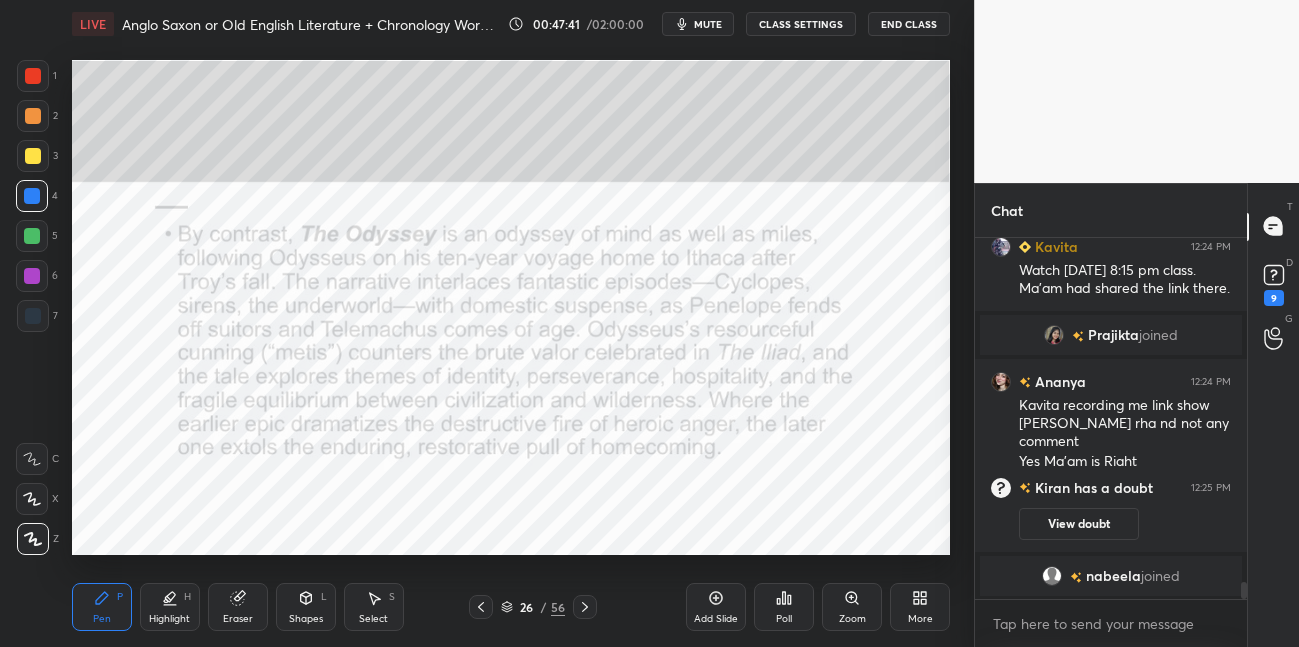 scroll, scrollTop: 7600, scrollLeft: 0, axis: vertical 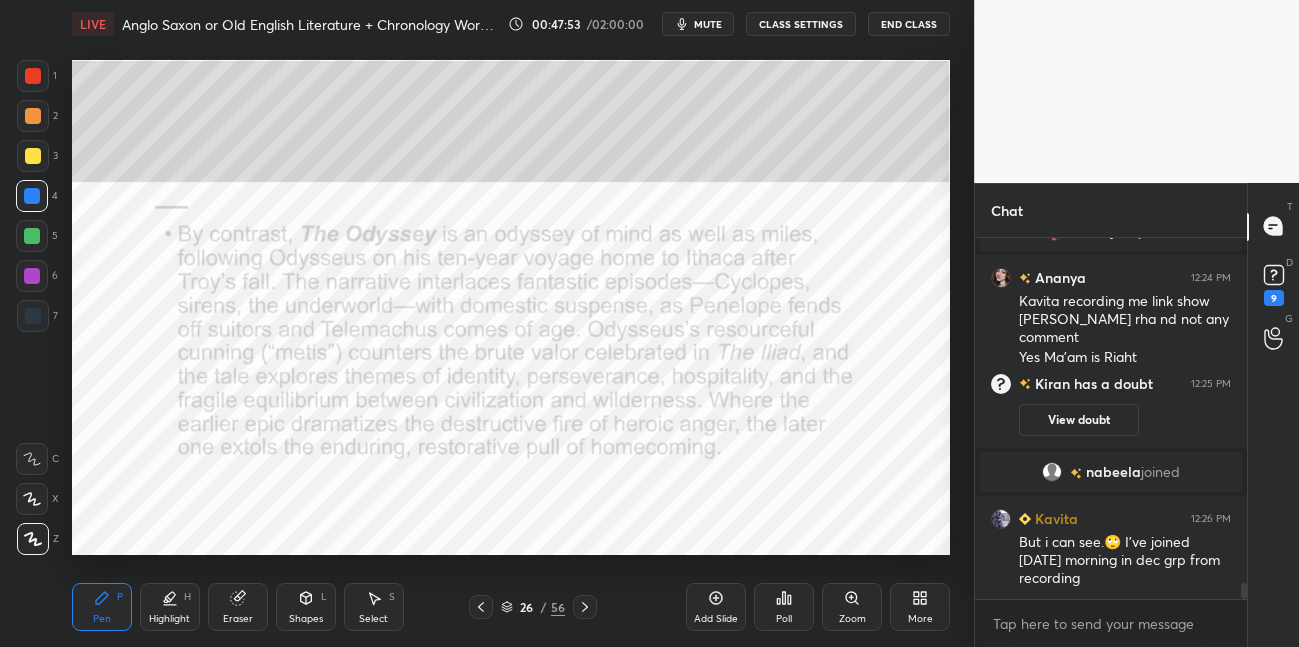 click 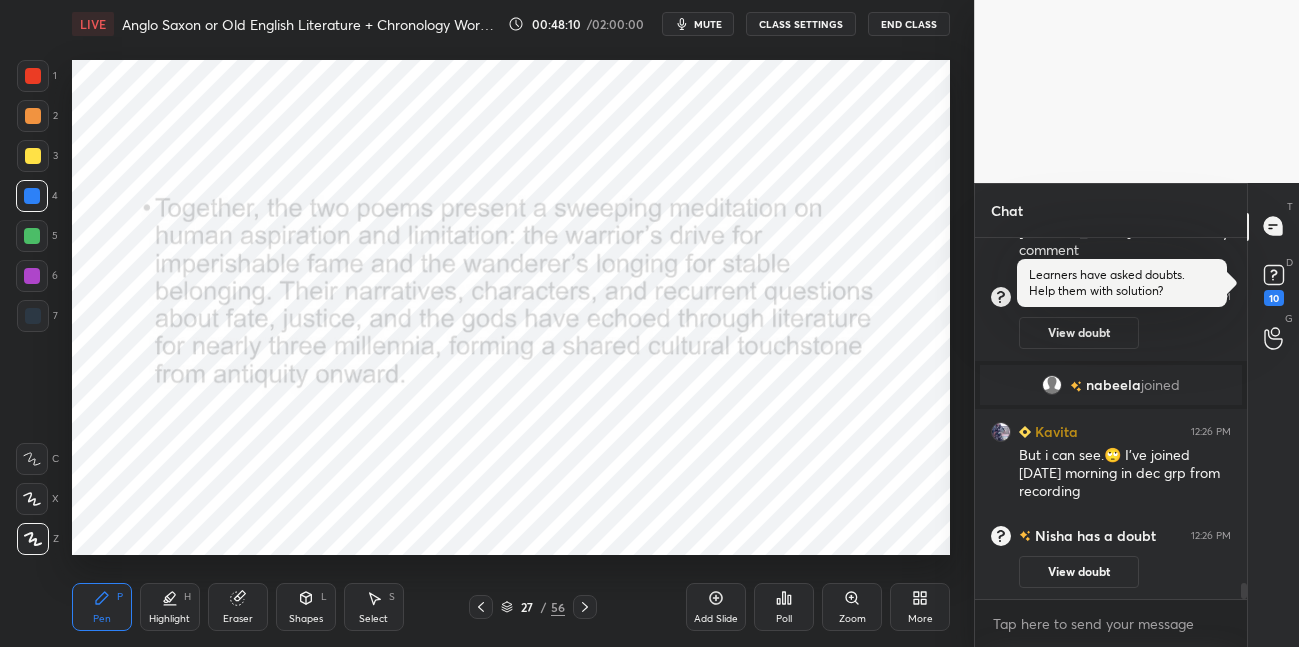 scroll, scrollTop: 7755, scrollLeft: 0, axis: vertical 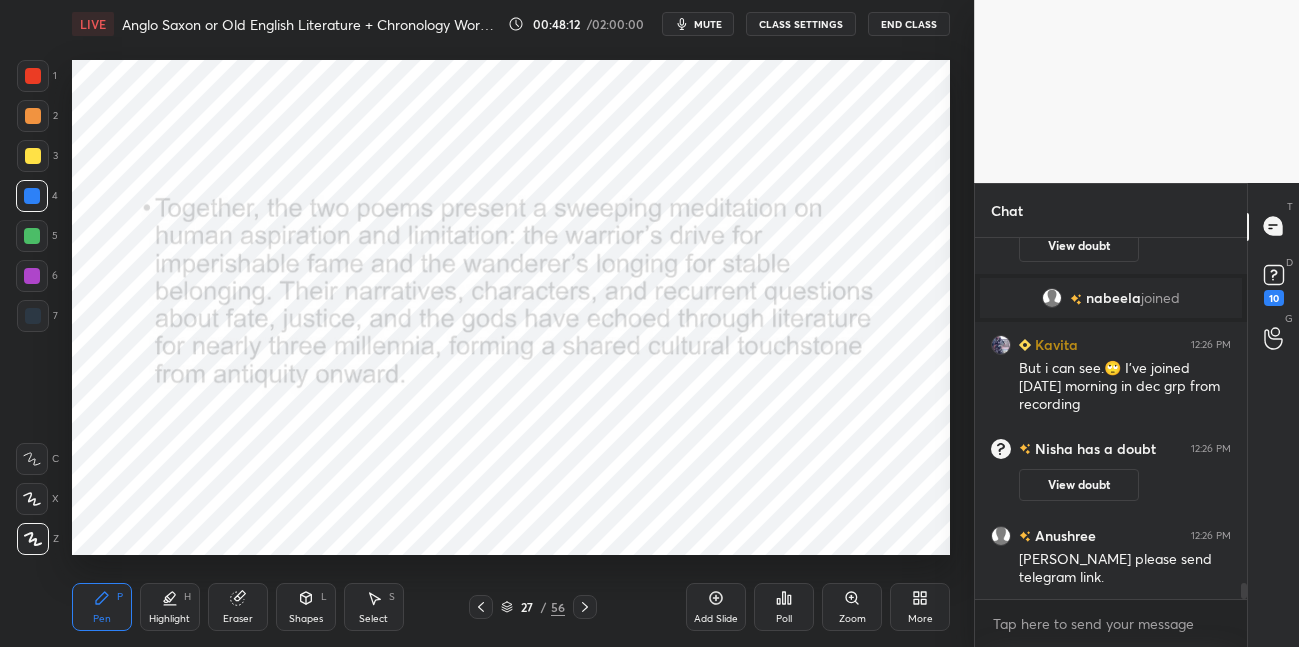 click 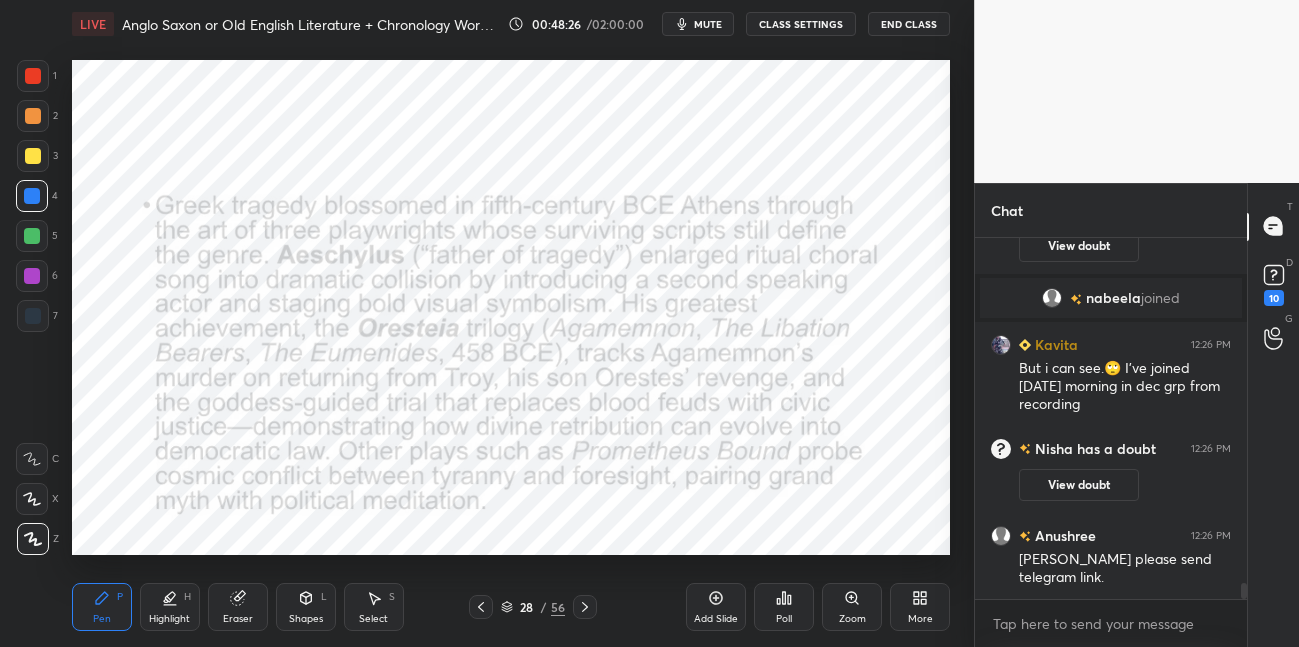 click on "Highlight H" at bounding box center (170, 607) 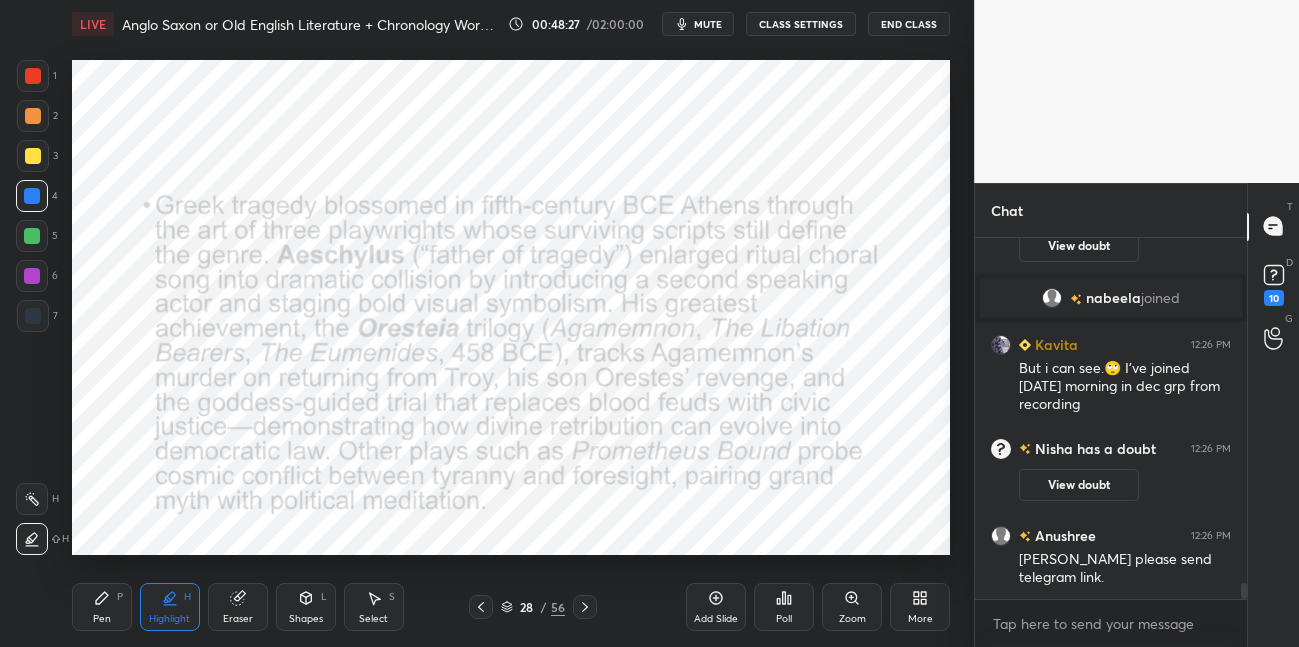 drag, startPoint x: 35, startPoint y: 235, endPoint x: 70, endPoint y: 238, distance: 35.128338 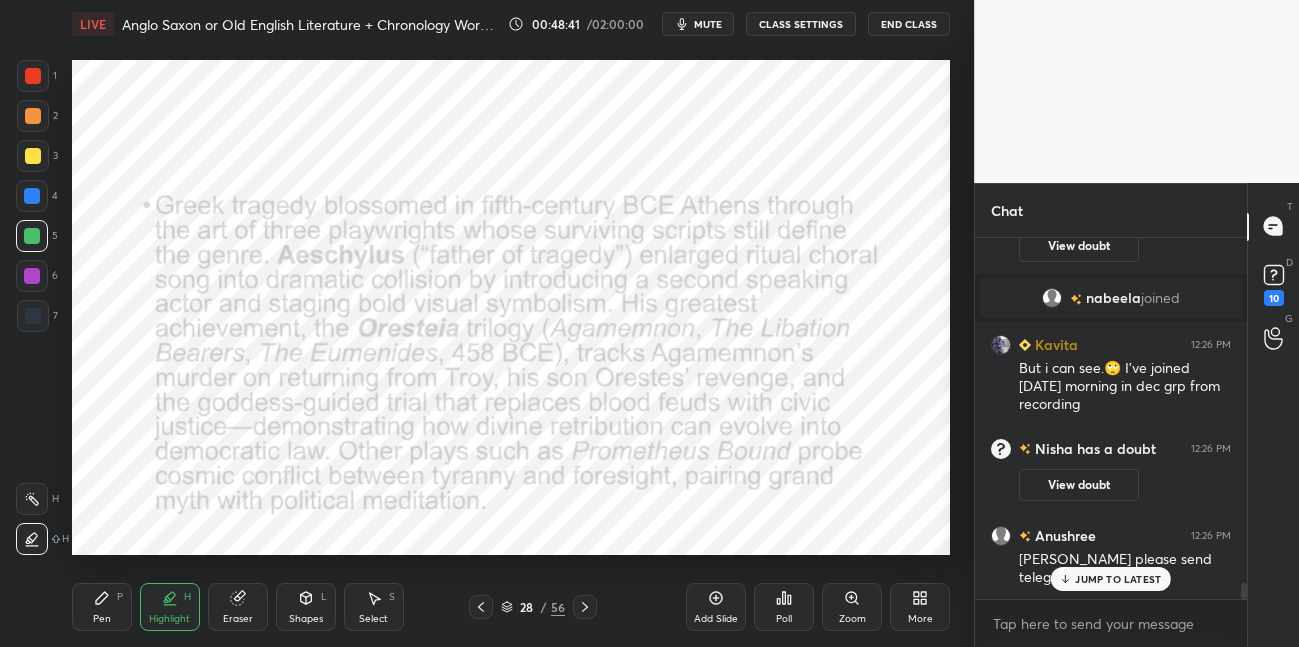 scroll, scrollTop: 7841, scrollLeft: 0, axis: vertical 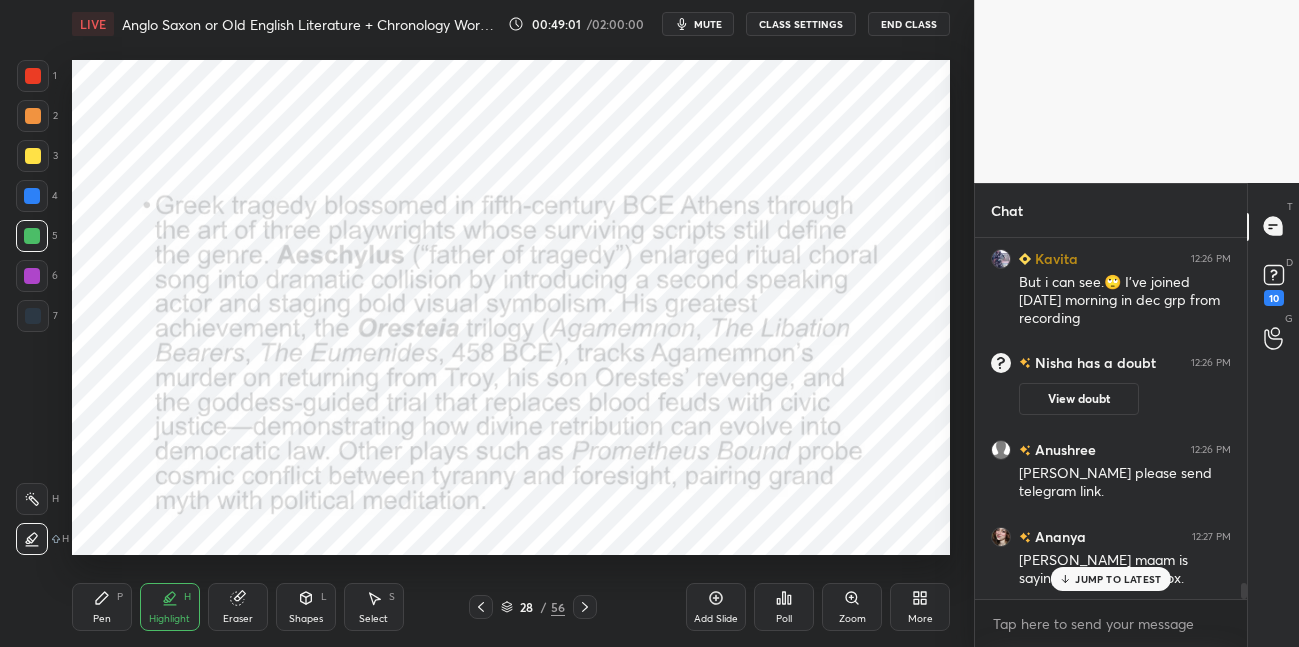 drag, startPoint x: 35, startPoint y: 271, endPoint x: 64, endPoint y: 246, distance: 38.28838 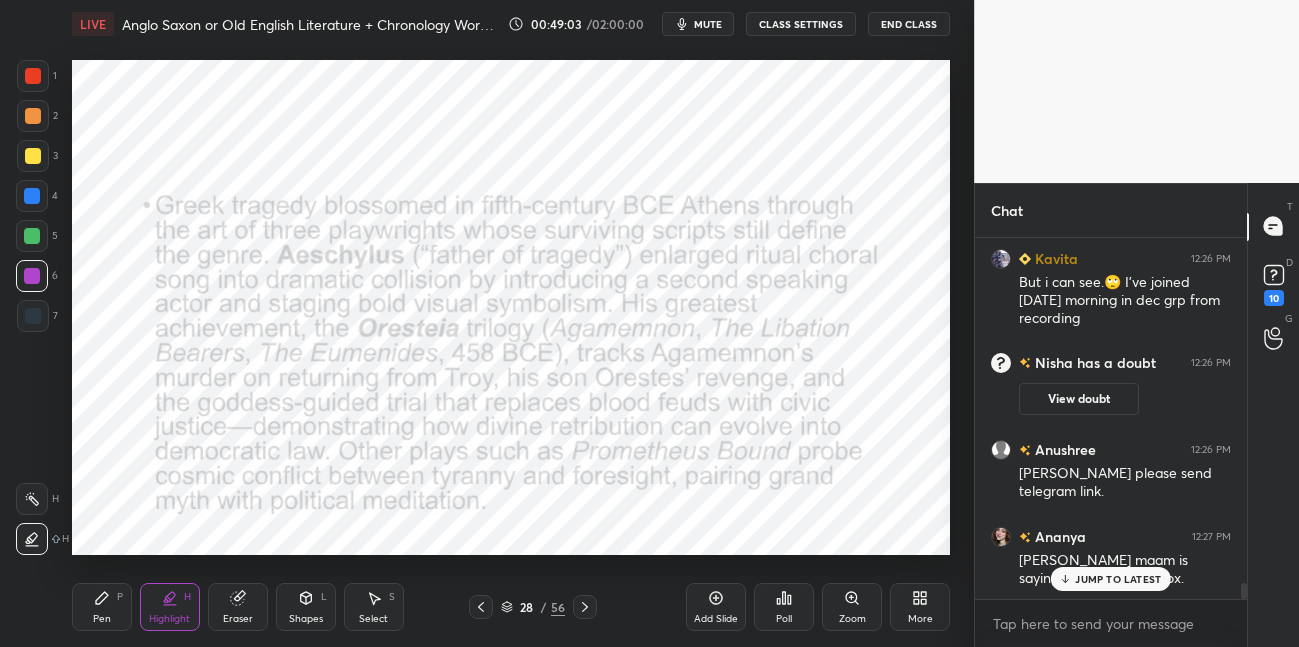 drag, startPoint x: 91, startPoint y: 602, endPoint x: 90, endPoint y: 587, distance: 15.033297 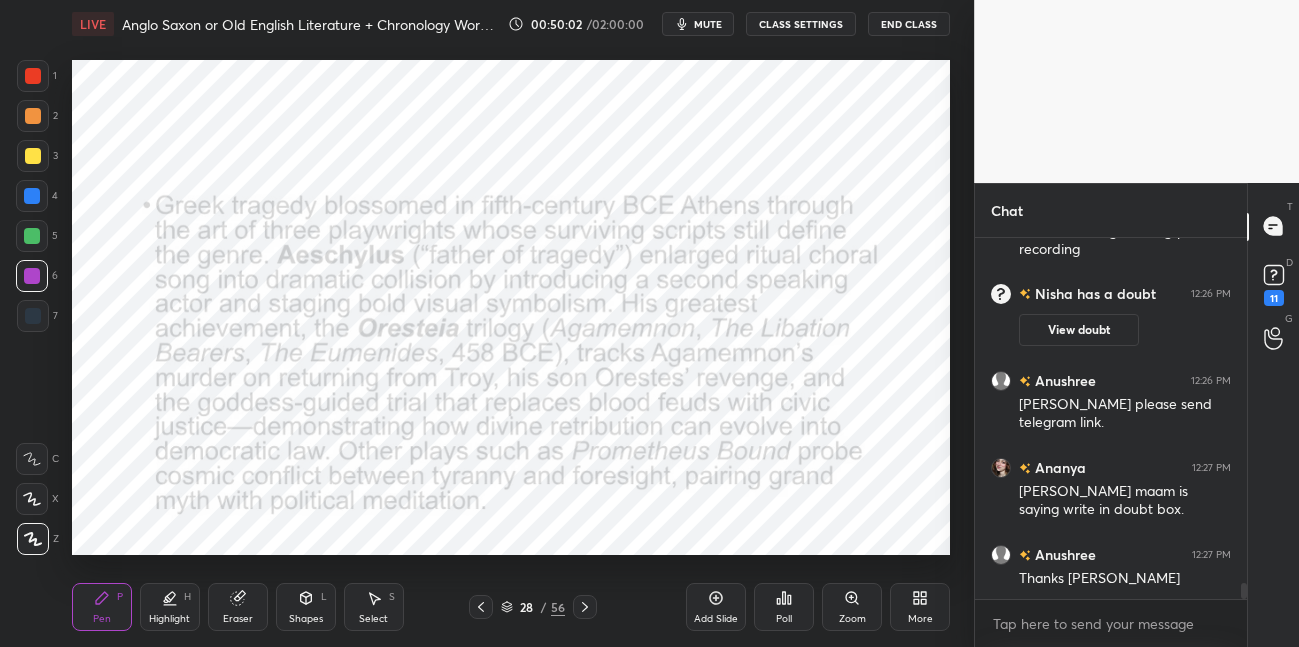 scroll, scrollTop: 8010, scrollLeft: 0, axis: vertical 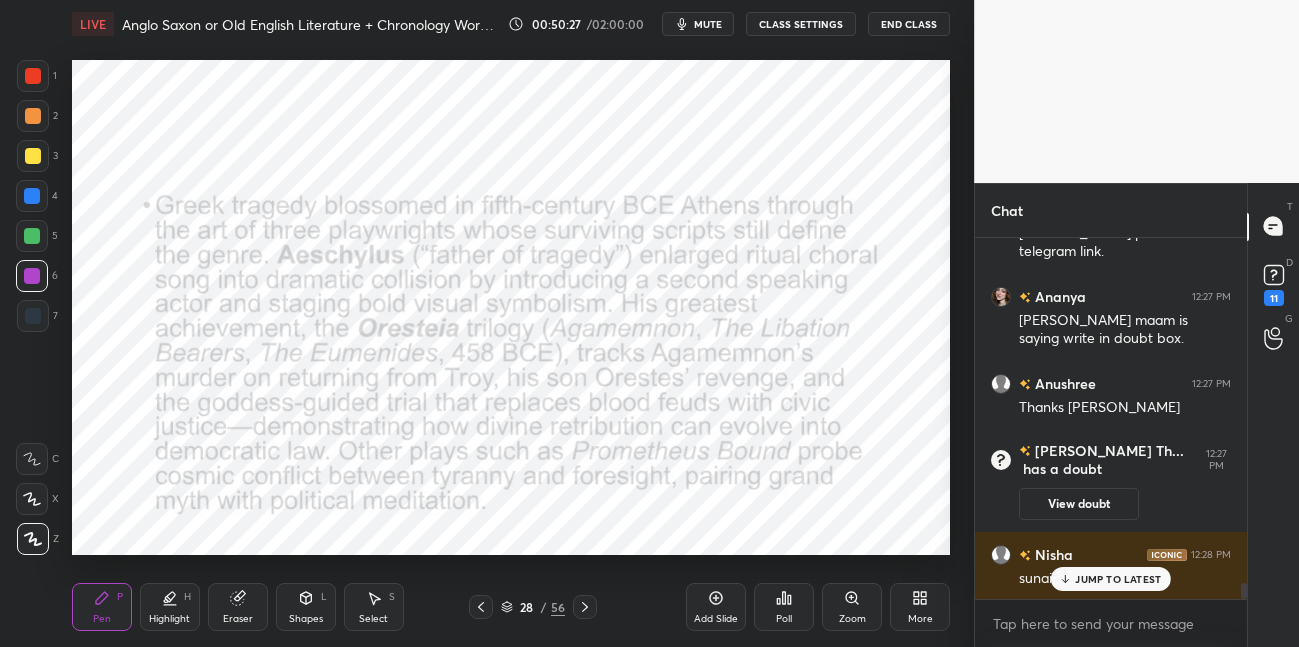 drag, startPoint x: 727, startPoint y: 593, endPoint x: 724, endPoint y: 580, distance: 13.341664 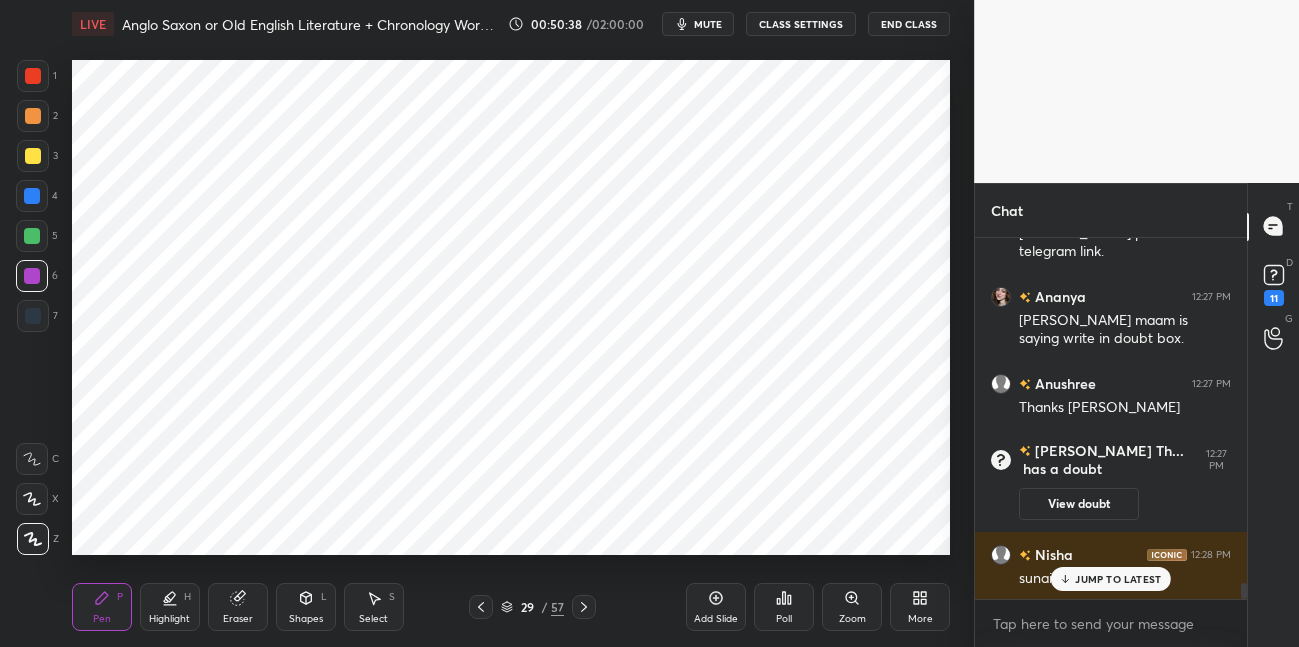 click on "29" at bounding box center [527, 607] 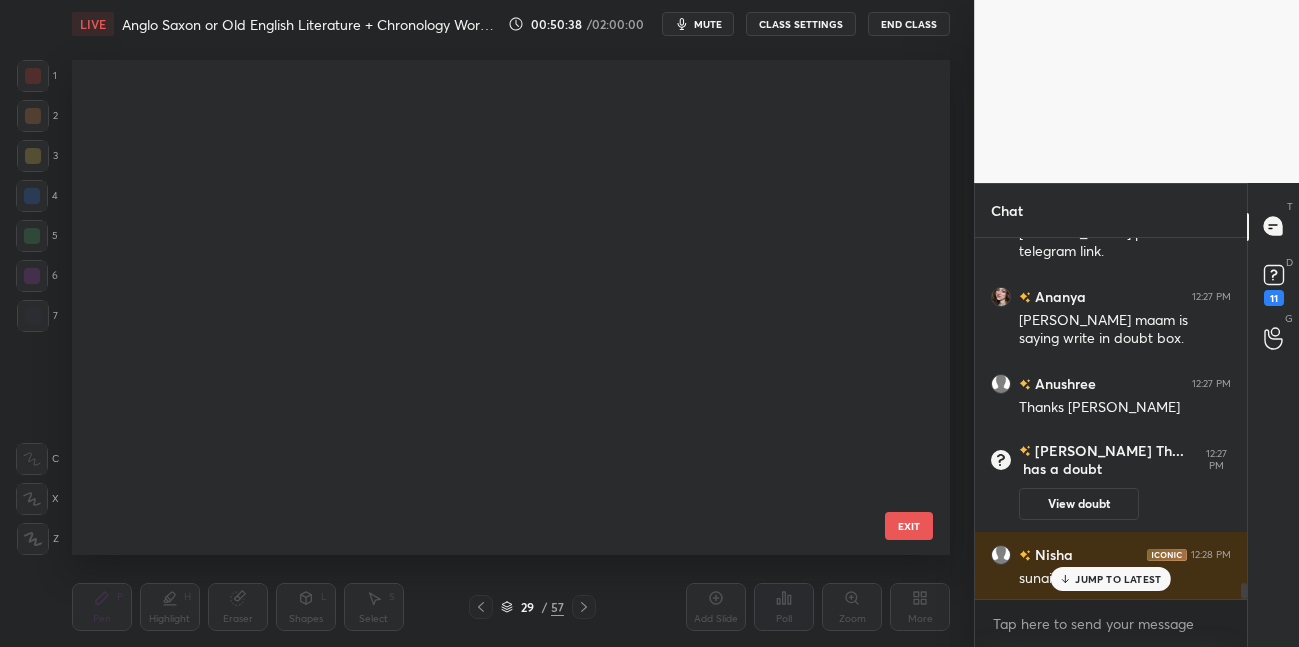 scroll, scrollTop: 1002, scrollLeft: 0, axis: vertical 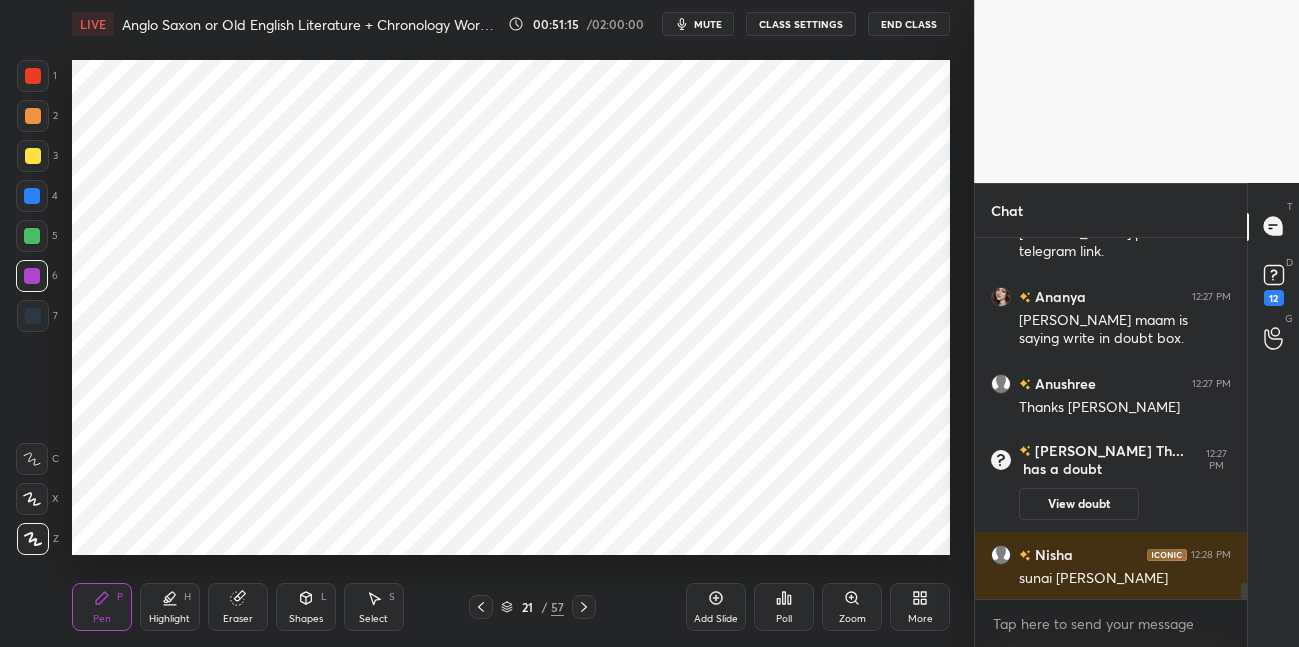drag, startPoint x: 556, startPoint y: 608, endPoint x: 578, endPoint y: 579, distance: 36.40055 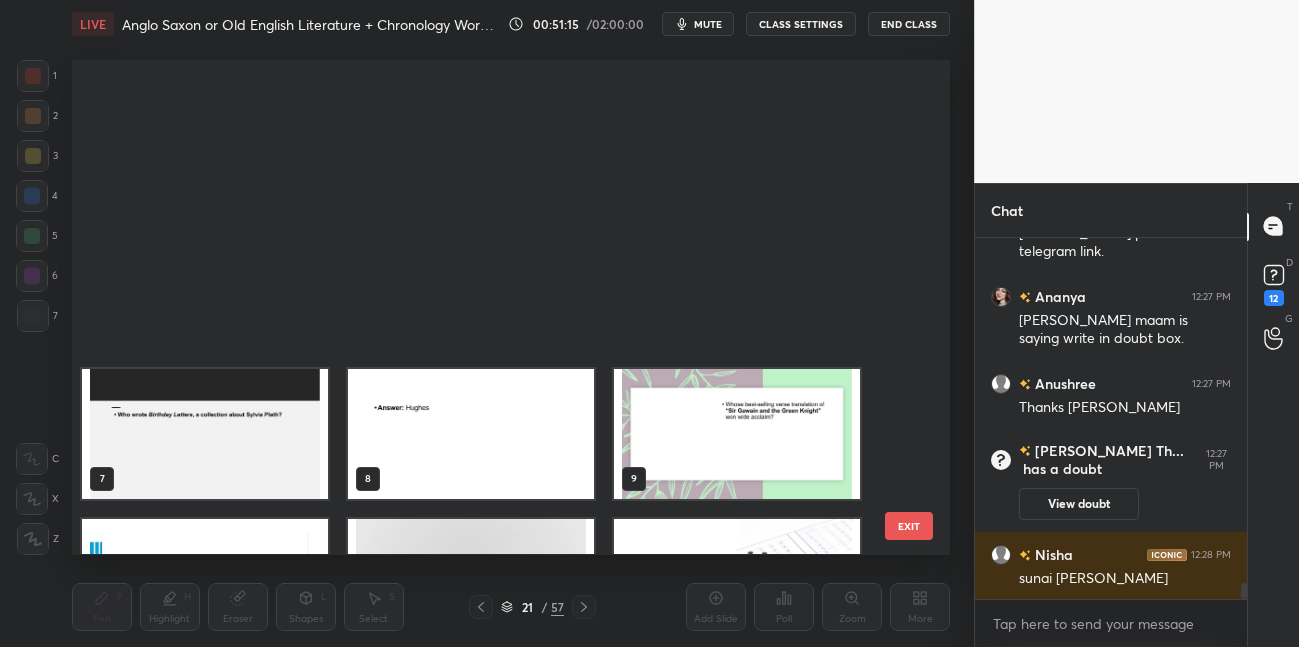 scroll, scrollTop: 553, scrollLeft: 0, axis: vertical 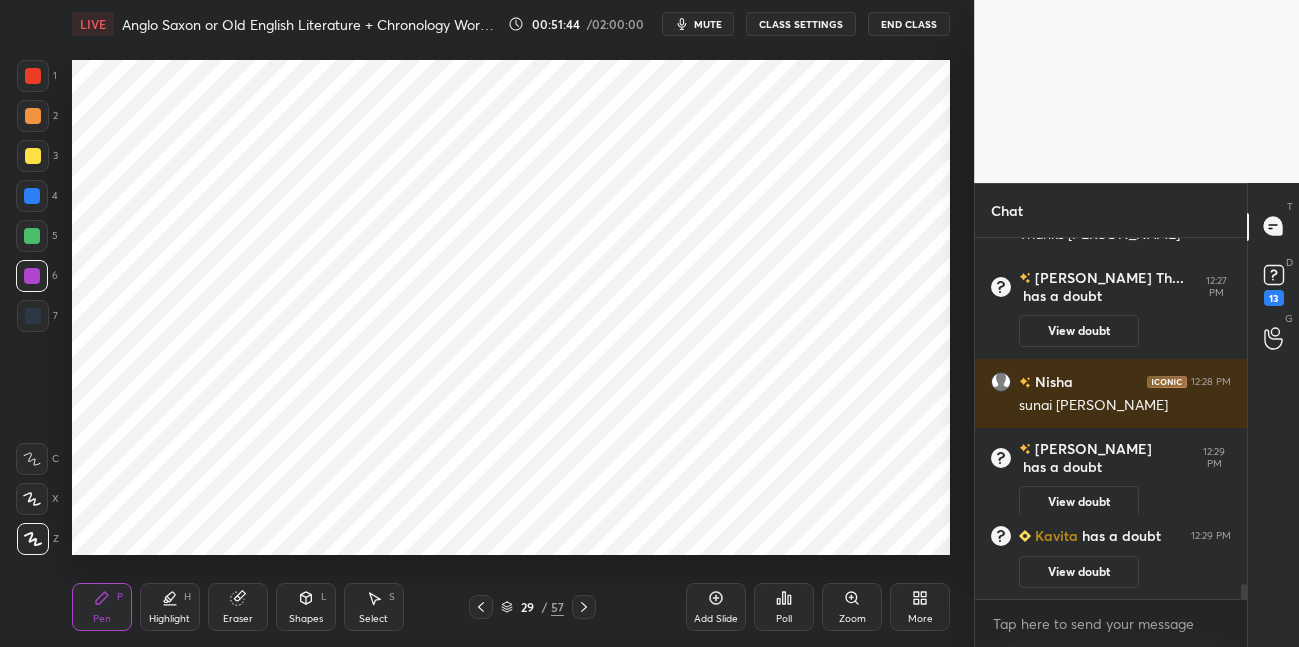 click at bounding box center (32, 196) 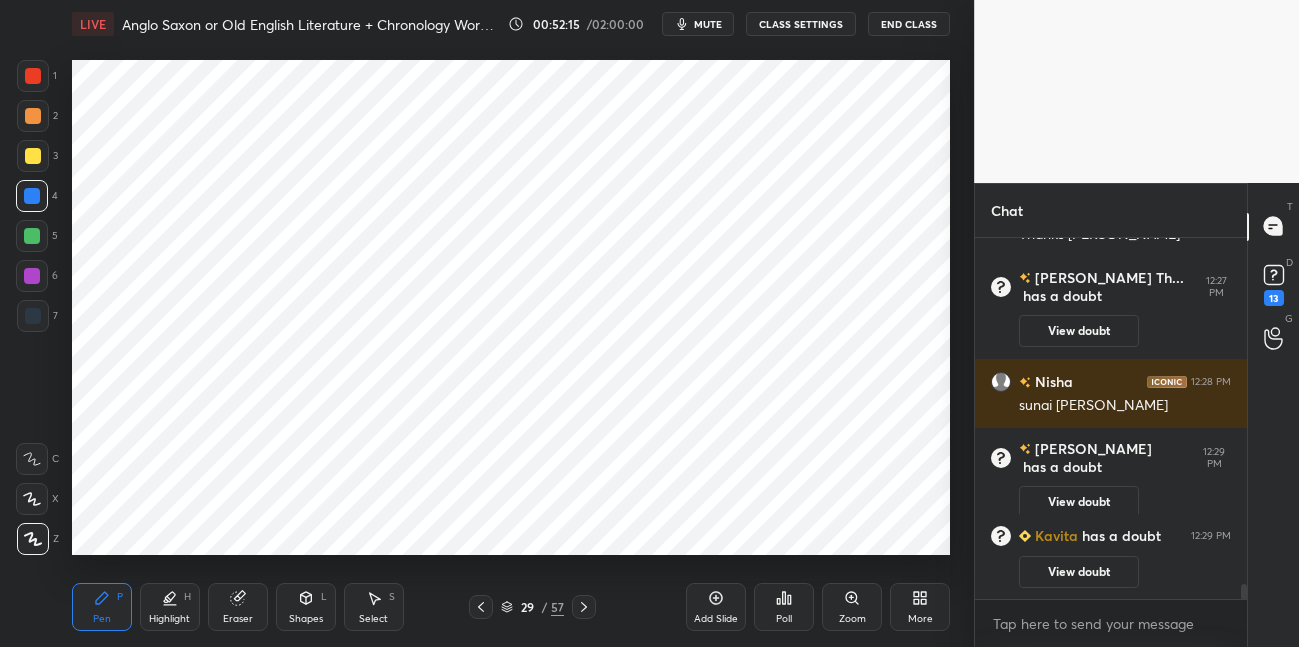 drag, startPoint x: 483, startPoint y: 607, endPoint x: 484, endPoint y: 588, distance: 19.026299 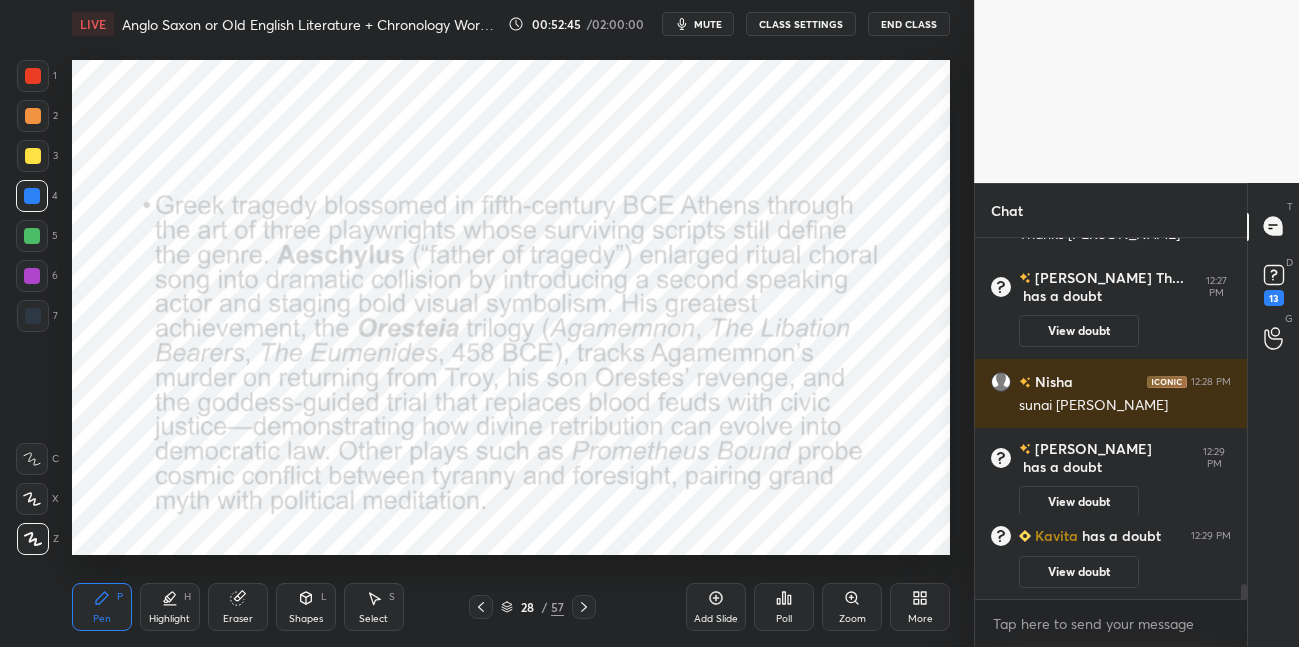 click on "Setting up your live class Poll for   secs No correct answer Start poll" at bounding box center (511, 307) 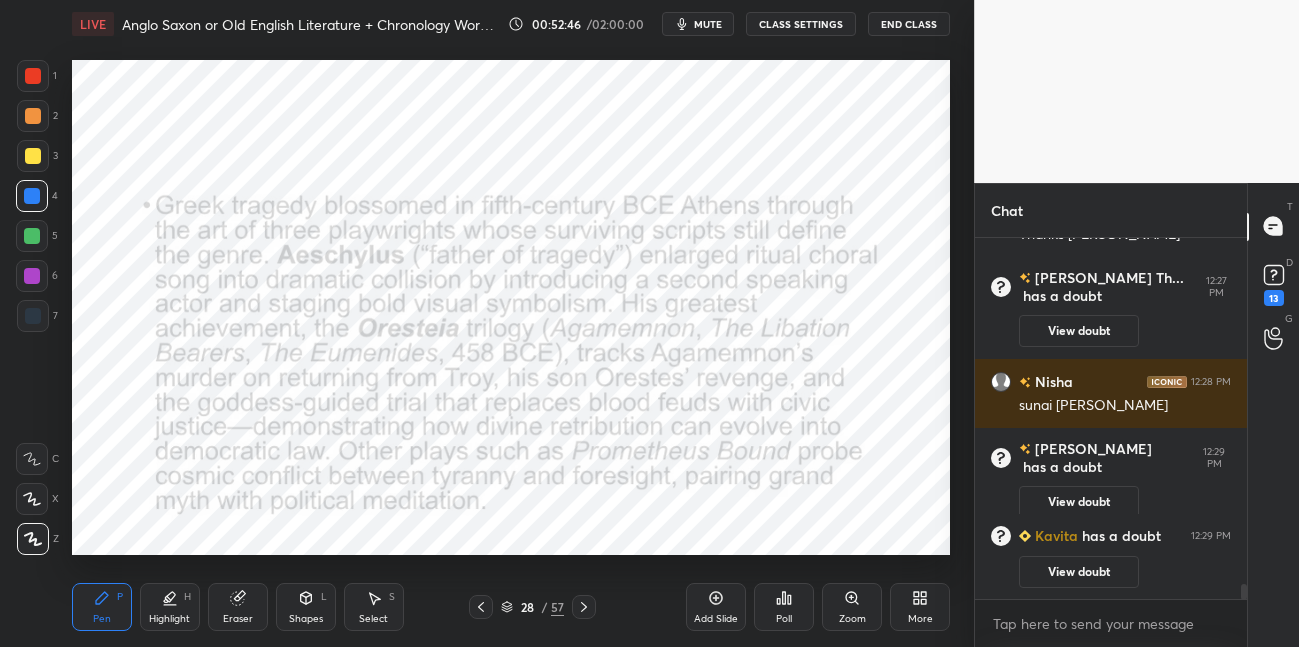 drag, startPoint x: 584, startPoint y: 604, endPoint x: 598, endPoint y: 586, distance: 22.803509 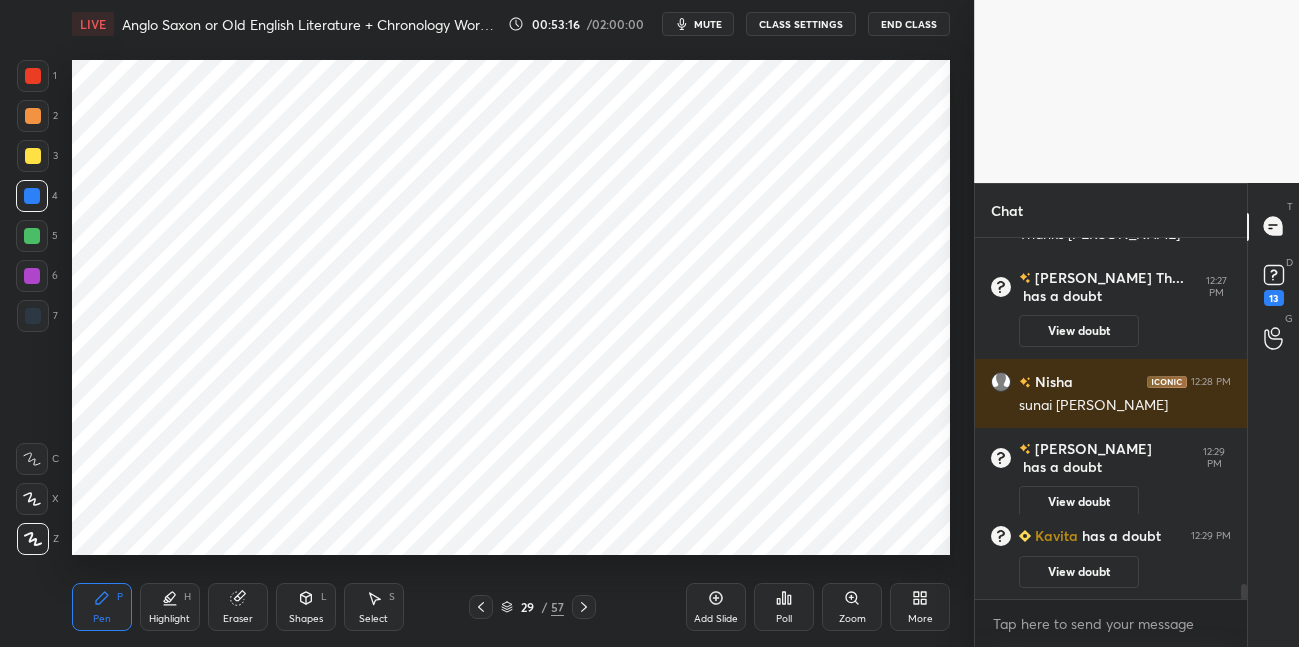 click at bounding box center (33, 316) 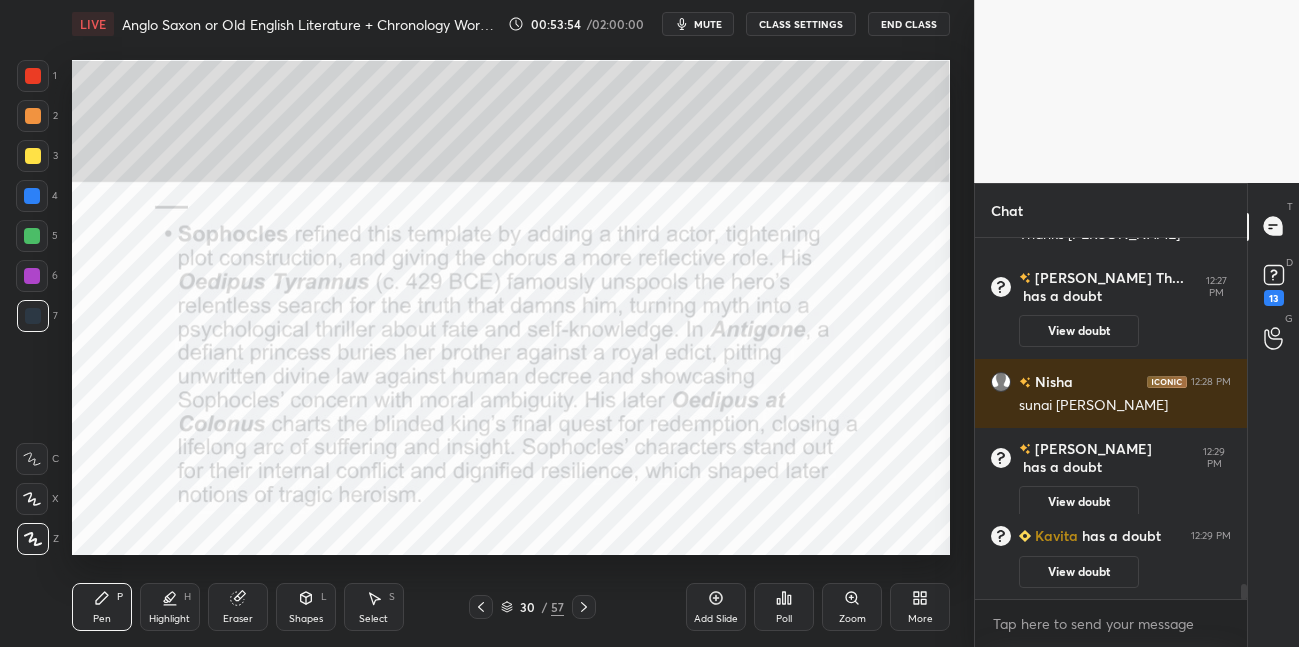 drag, startPoint x: 38, startPoint y: 155, endPoint x: 58, endPoint y: 146, distance: 21.931713 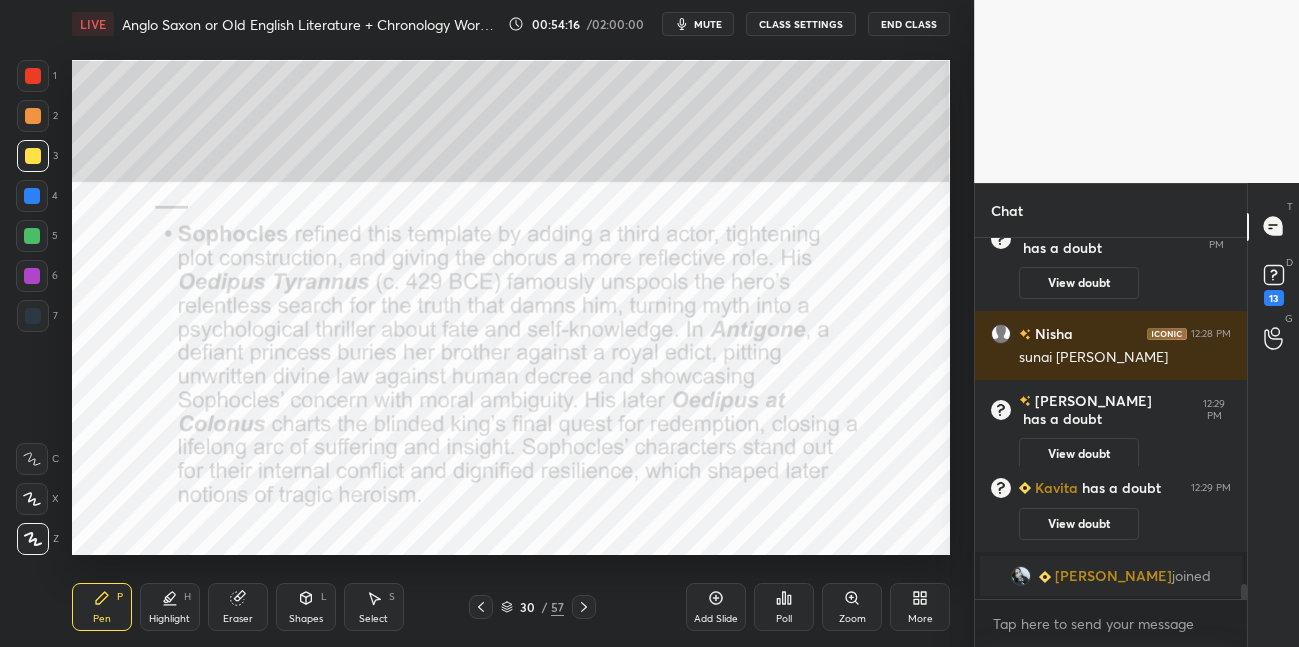 scroll, scrollTop: 8158, scrollLeft: 0, axis: vertical 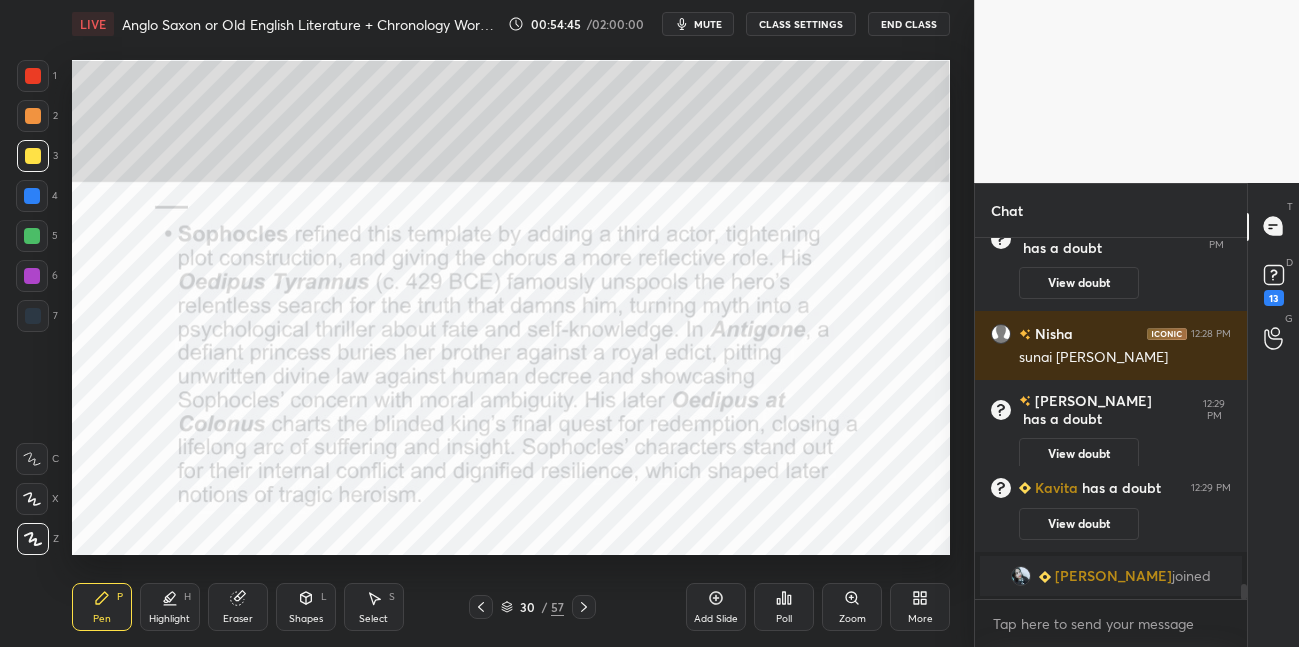 click at bounding box center (32, 236) 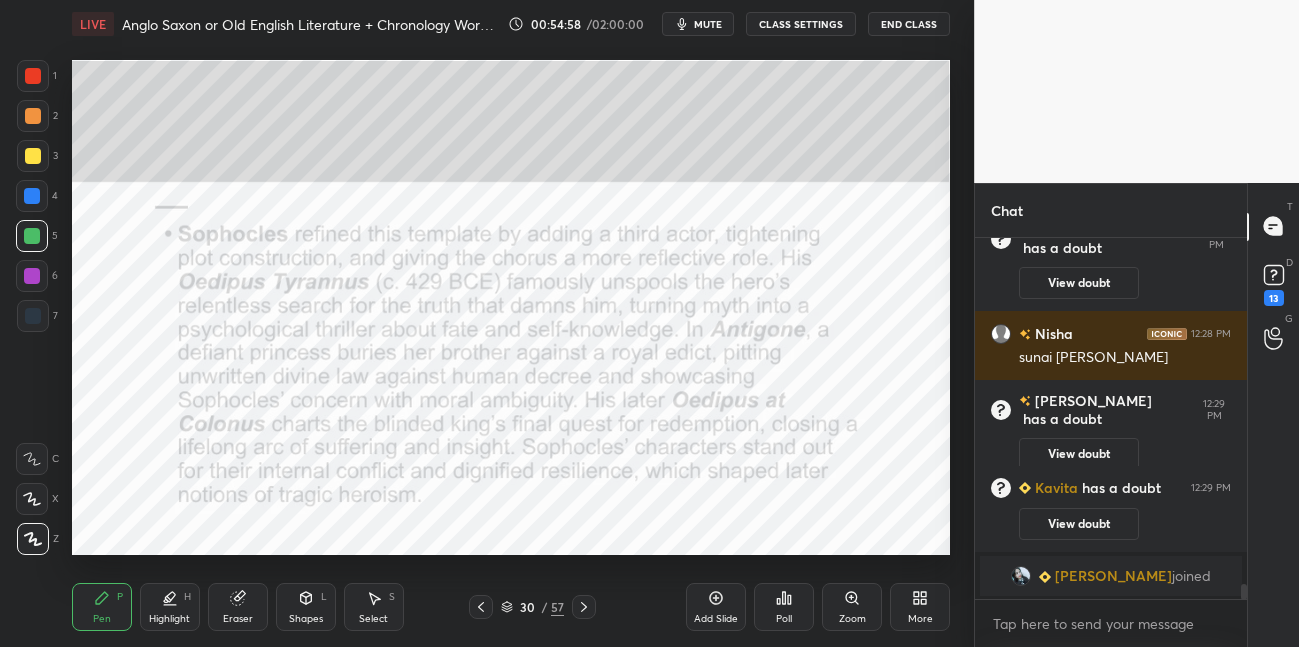 scroll, scrollTop: 8208, scrollLeft: 0, axis: vertical 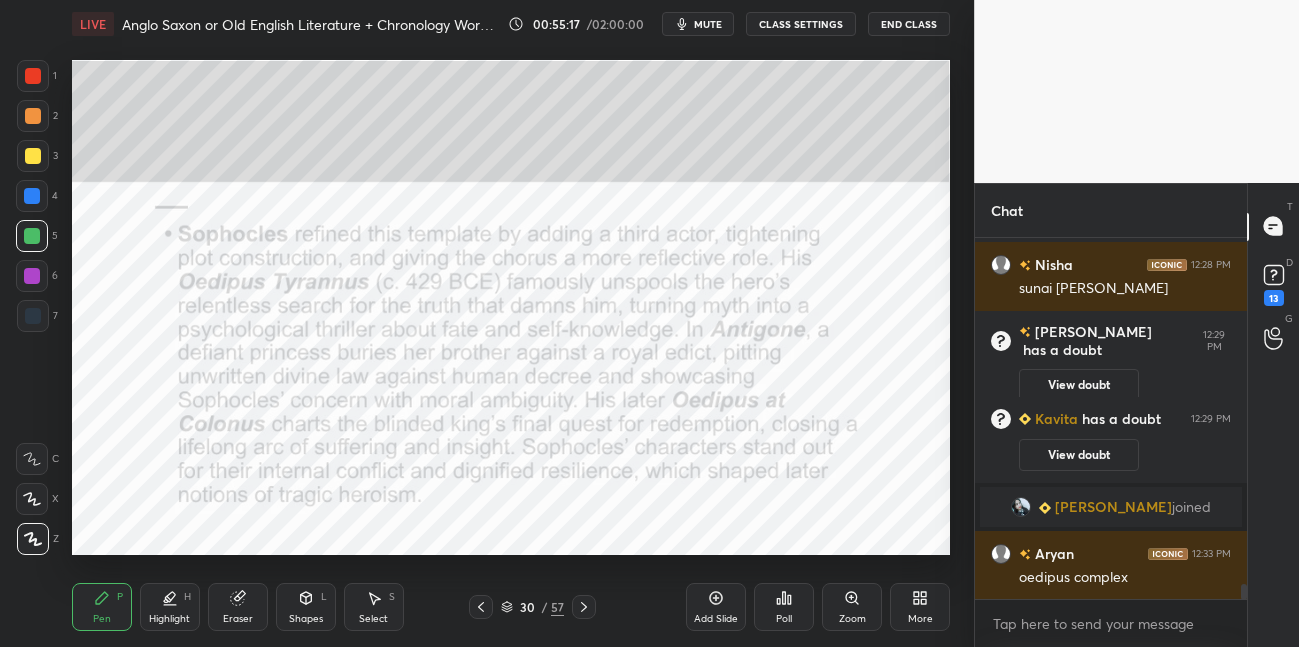 click 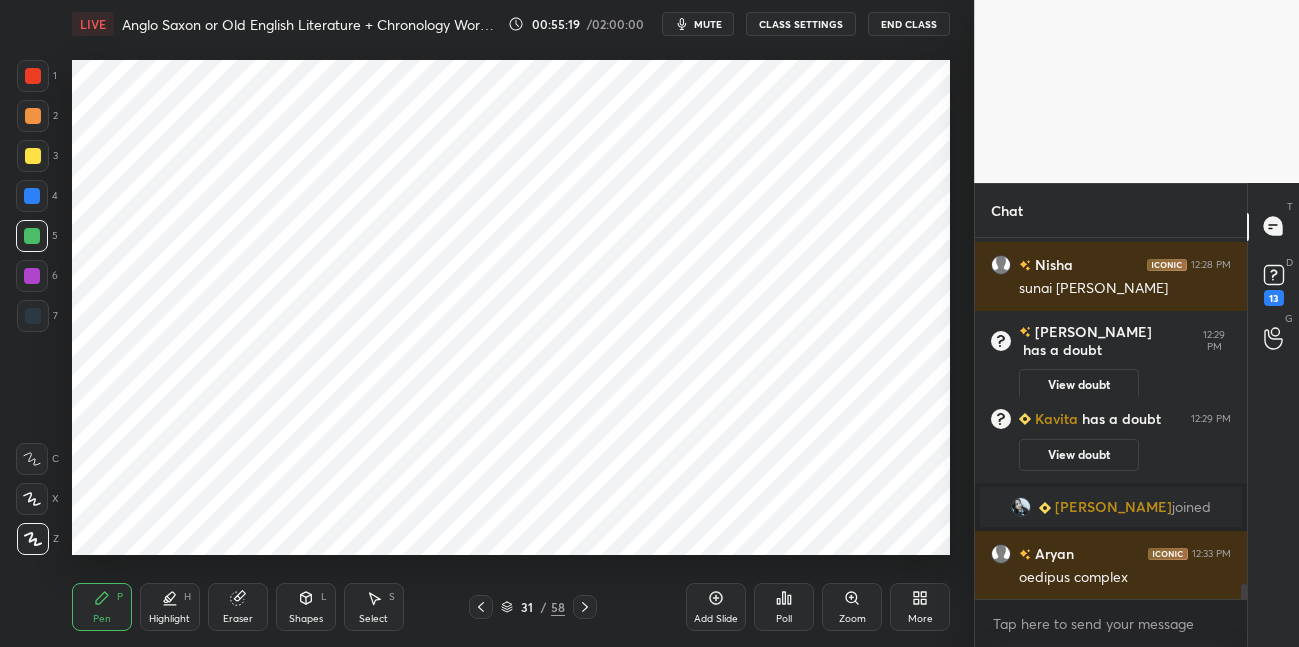 click on "Shapes L" at bounding box center (306, 607) 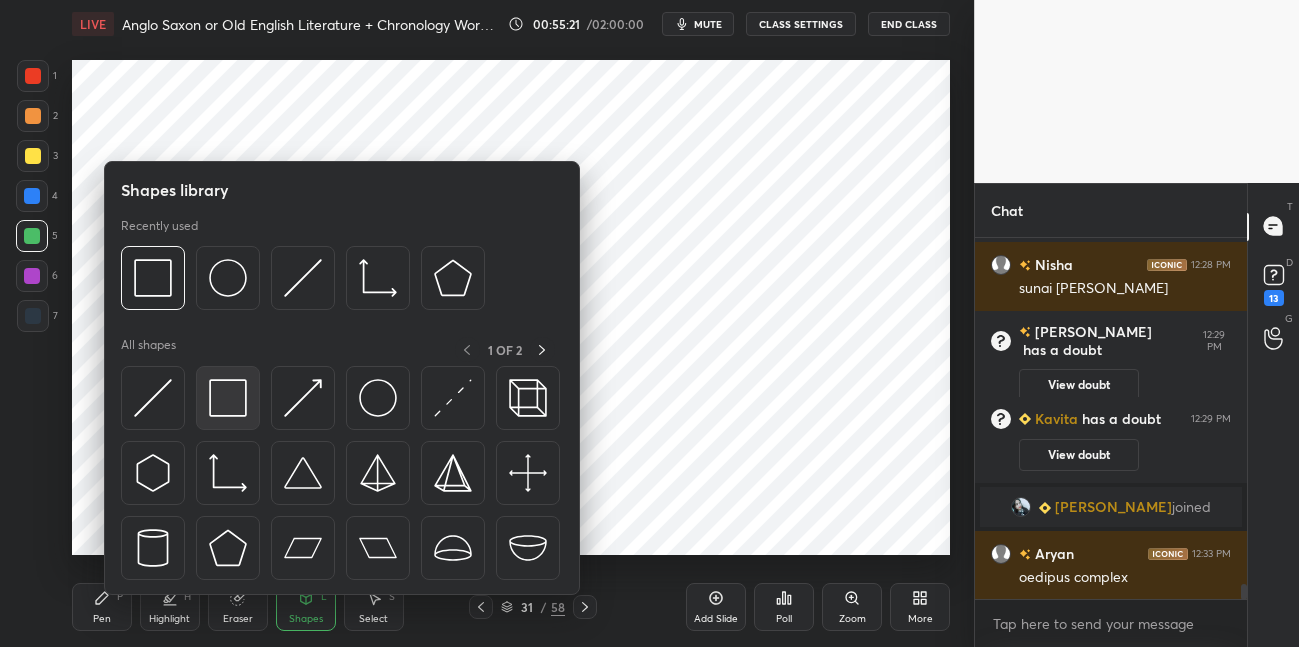 click at bounding box center [228, 398] 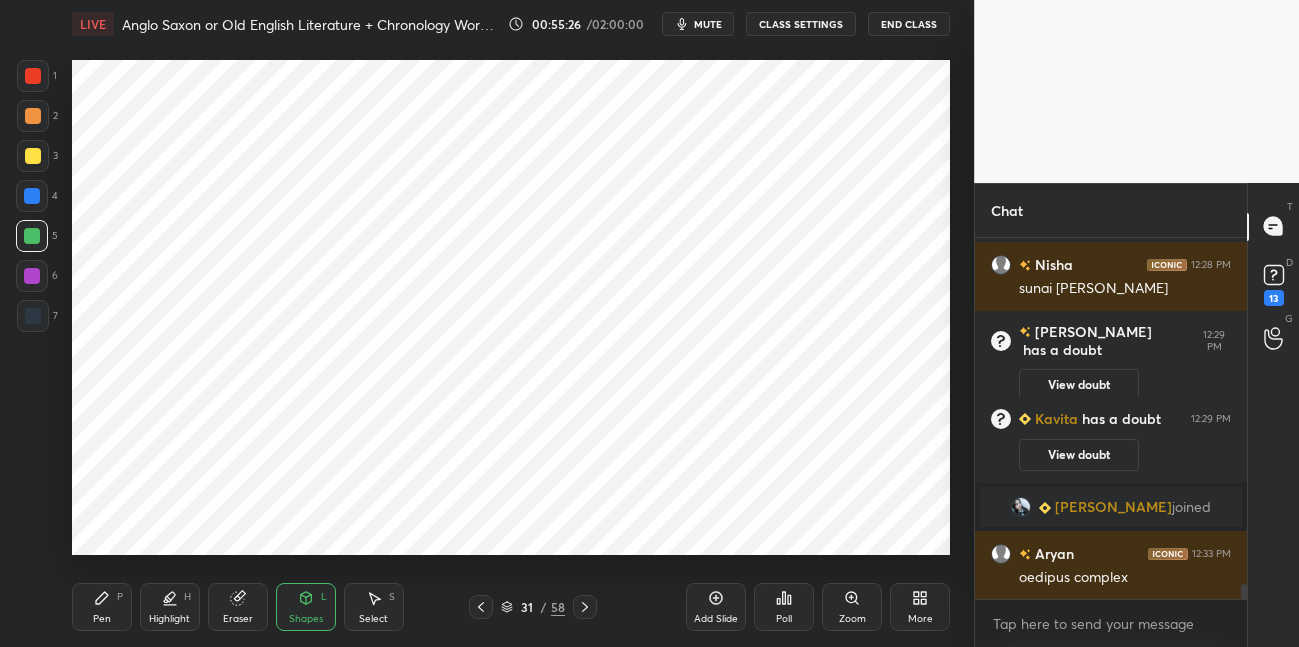 drag, startPoint x: 103, startPoint y: 599, endPoint x: 113, endPoint y: 556, distance: 44.14748 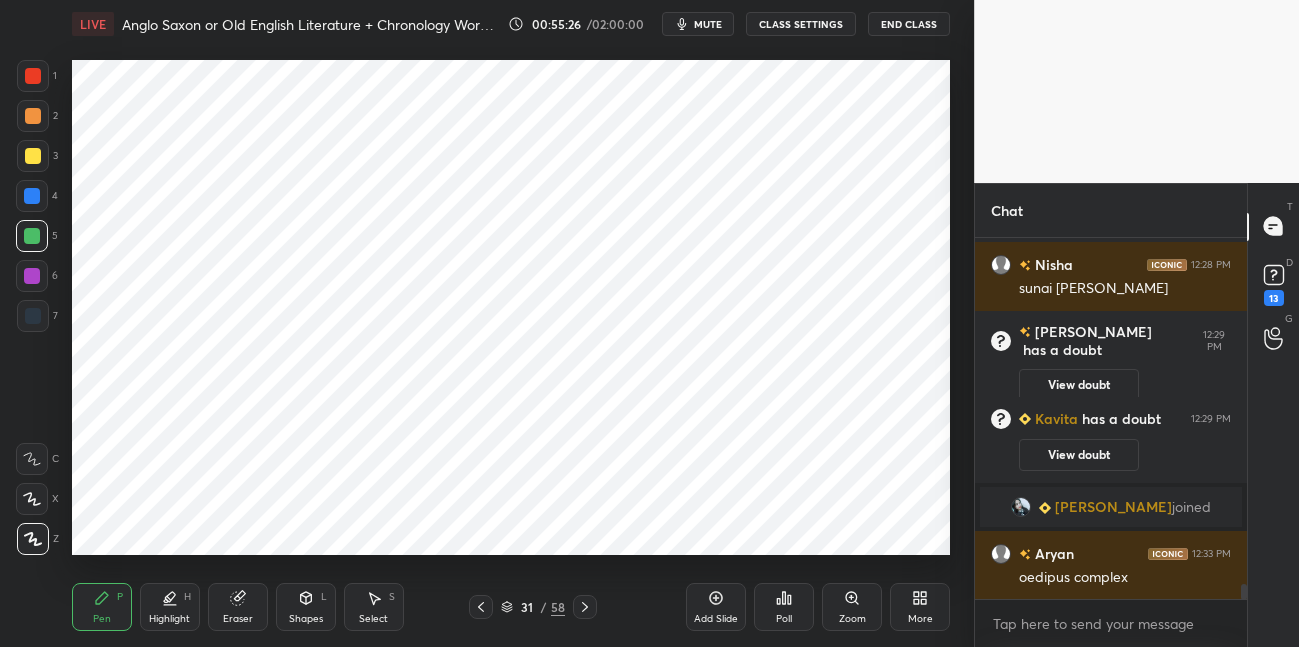 drag, startPoint x: 29, startPoint y: 78, endPoint x: 45, endPoint y: 79, distance: 16.03122 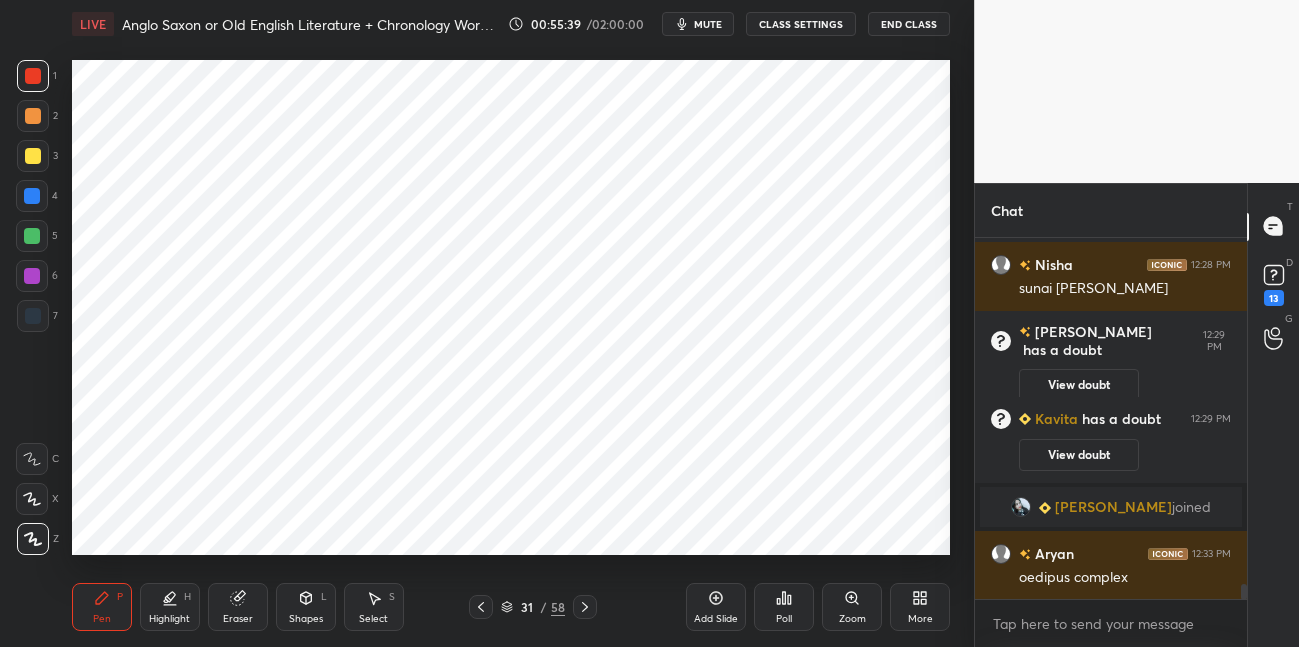 drag, startPoint x: 35, startPoint y: 202, endPoint x: 44, endPoint y: 196, distance: 10.816654 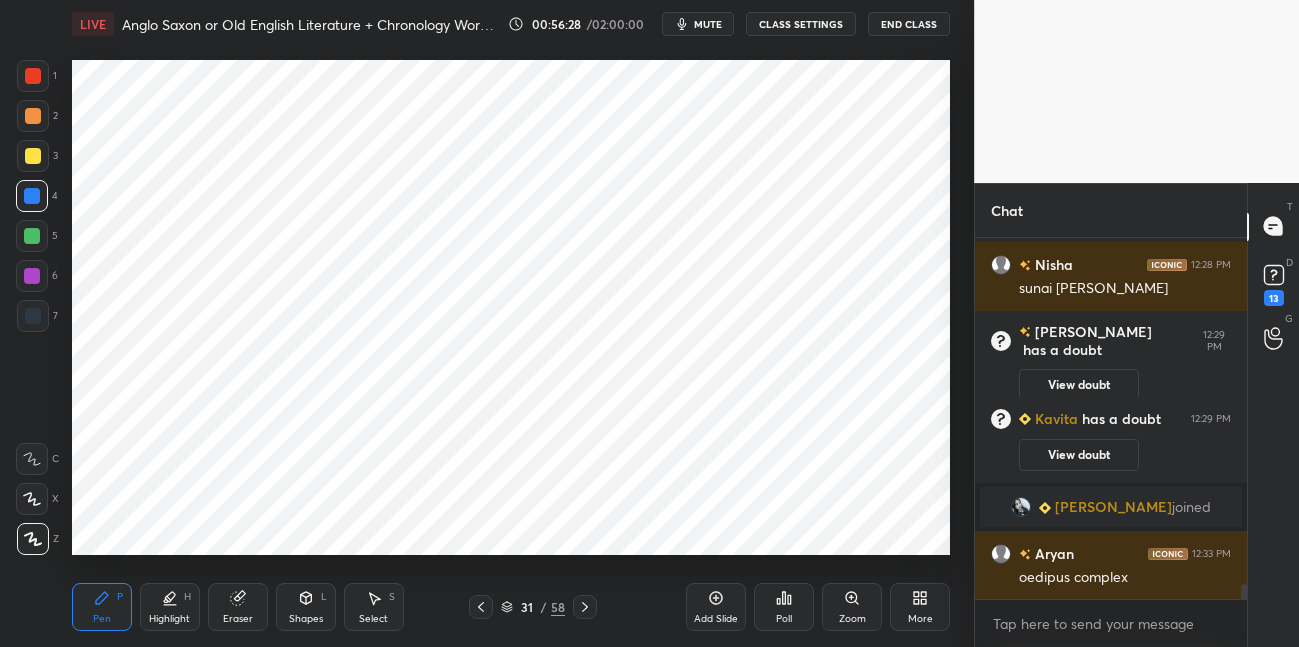 drag, startPoint x: 31, startPoint y: 314, endPoint x: 63, endPoint y: 290, distance: 40 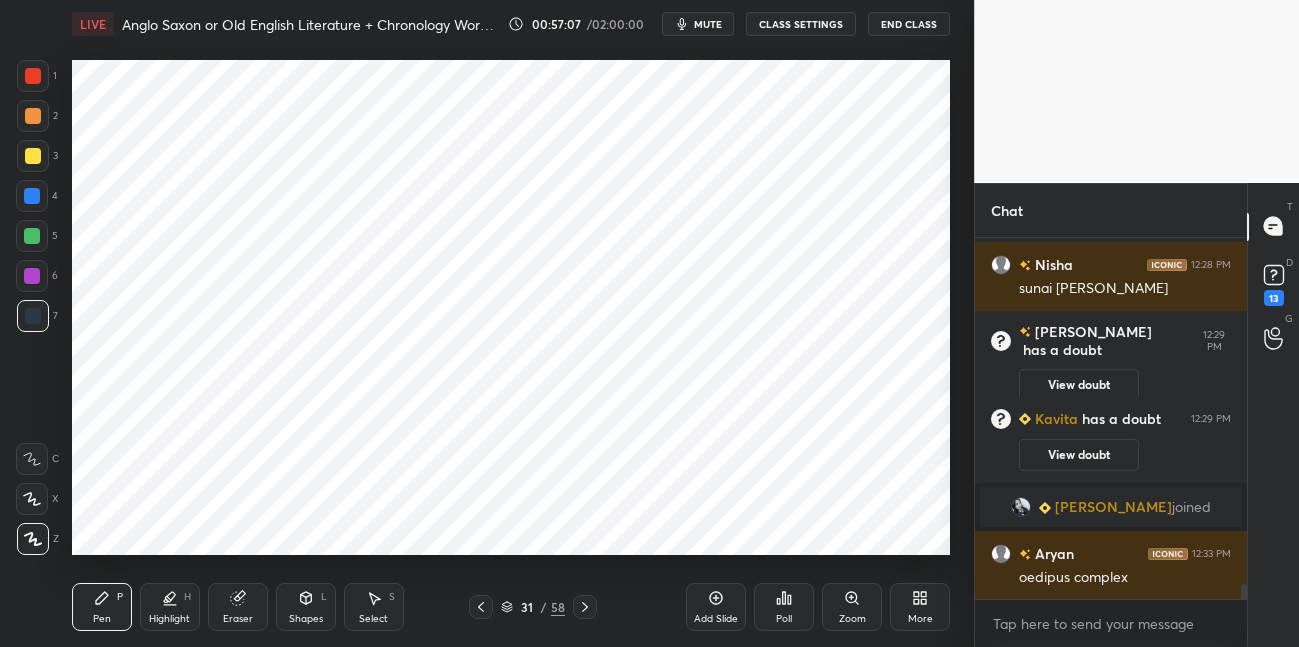 click 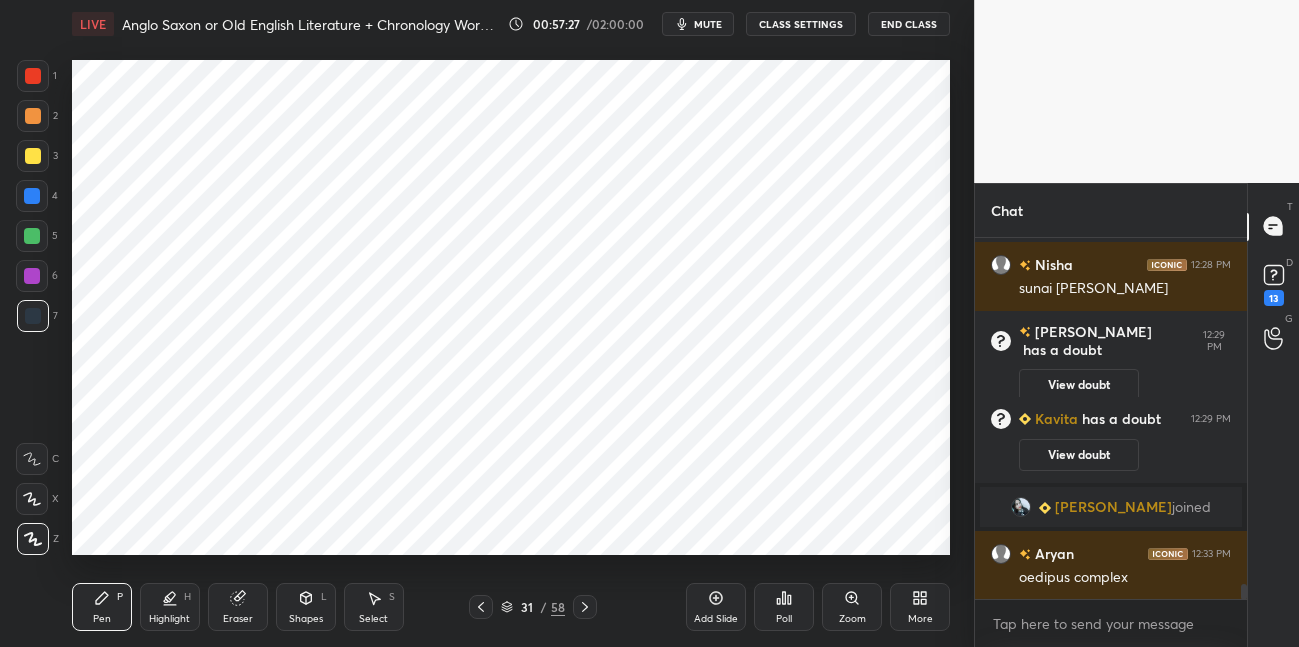 scroll, scrollTop: 8276, scrollLeft: 0, axis: vertical 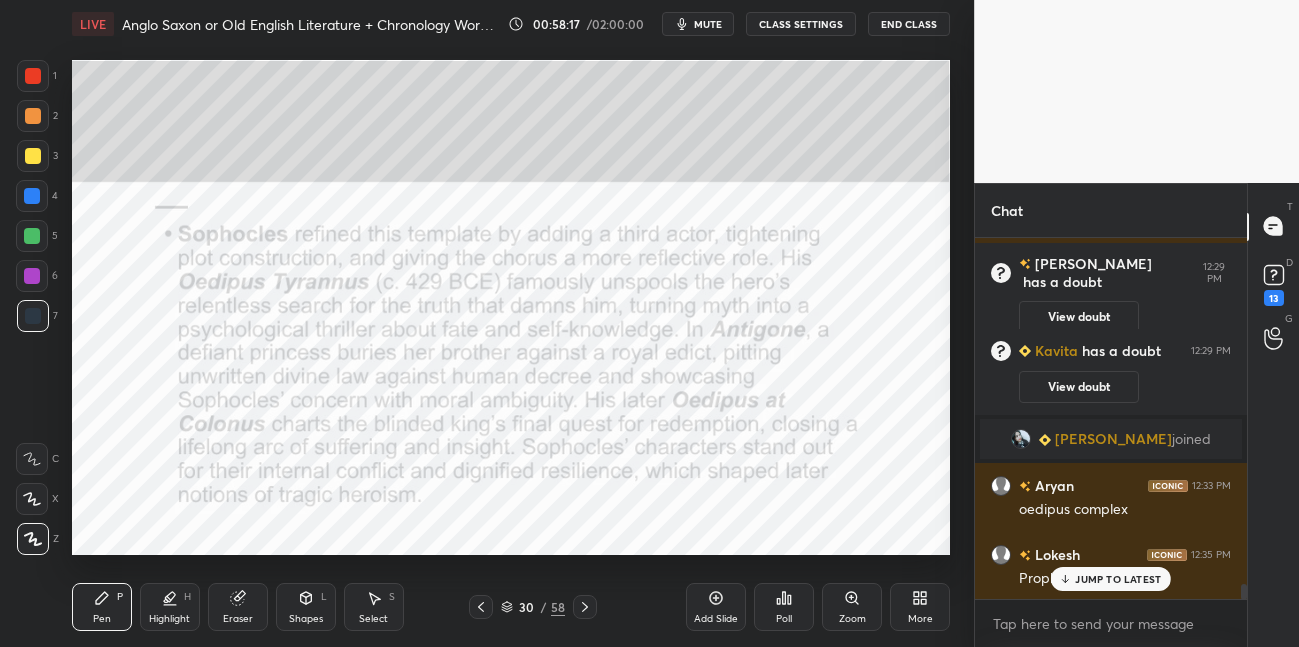 click at bounding box center [32, 236] 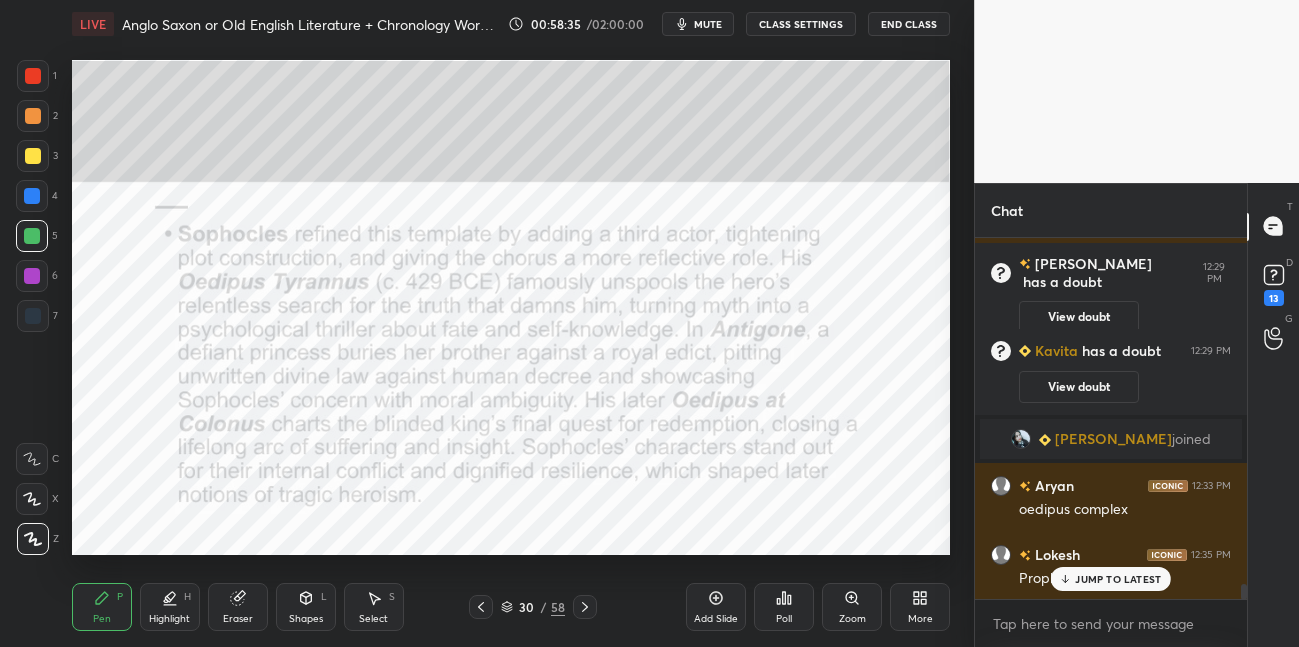 click at bounding box center (32, 276) 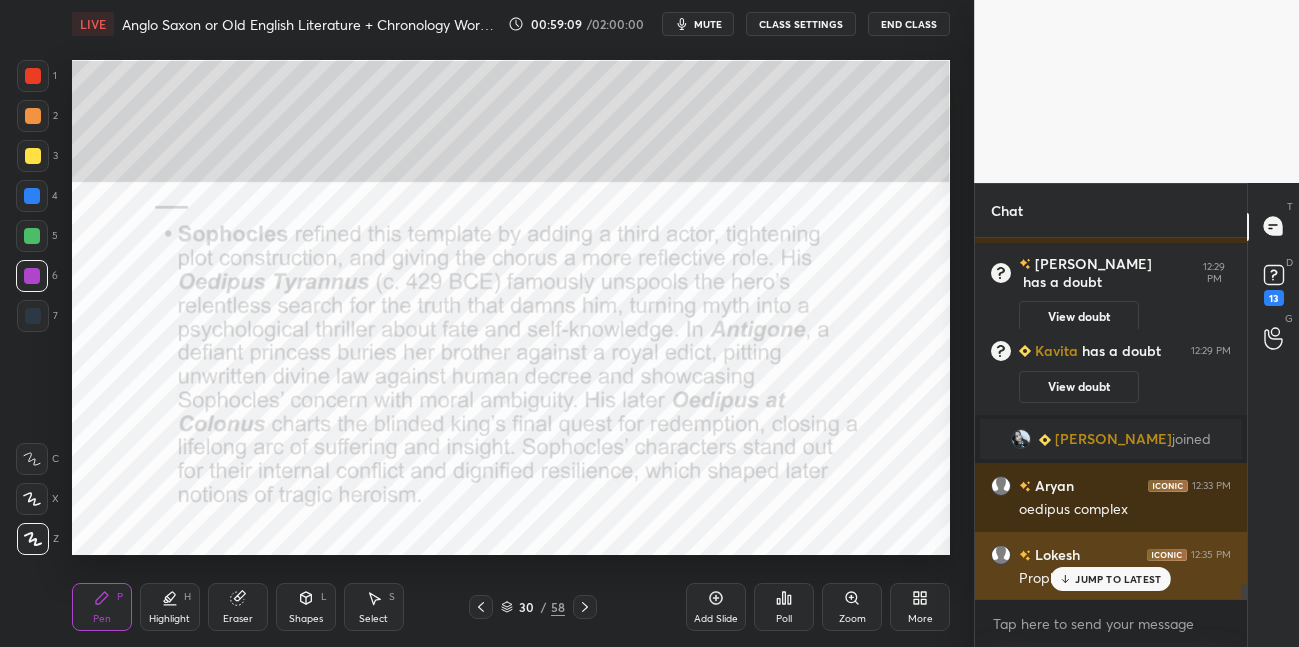 drag, startPoint x: 1092, startPoint y: 572, endPoint x: 1090, endPoint y: 585, distance: 13.152946 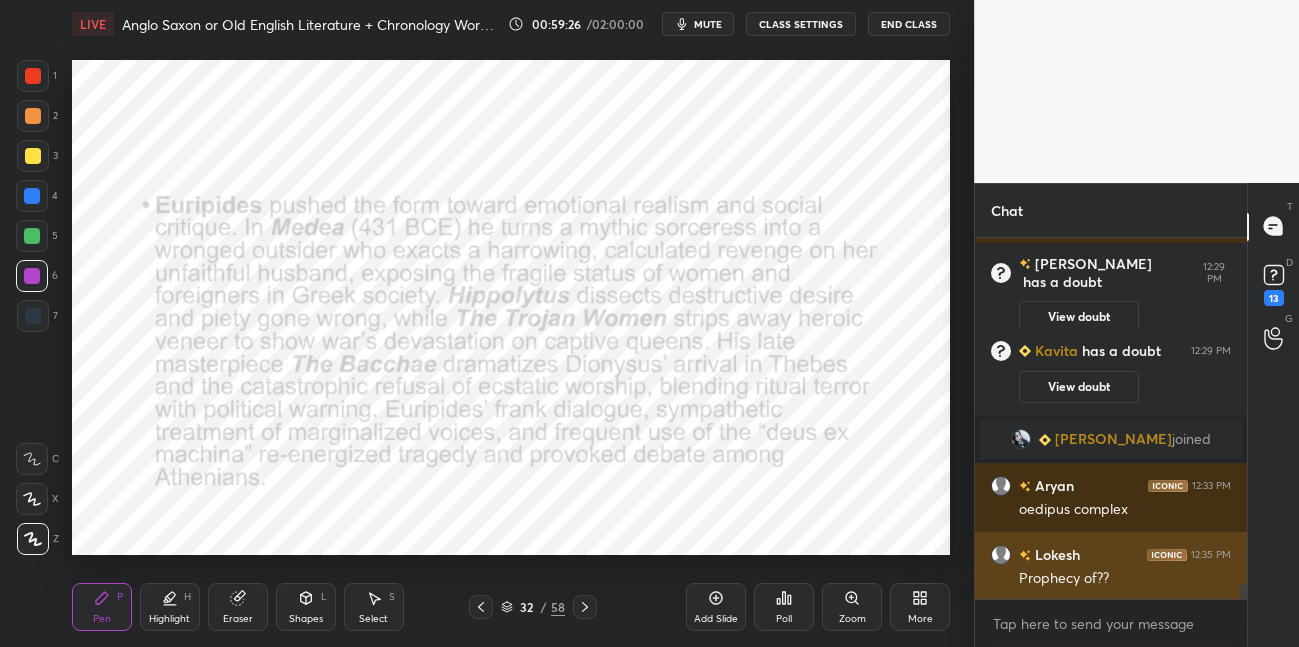 scroll, scrollTop: 8345, scrollLeft: 0, axis: vertical 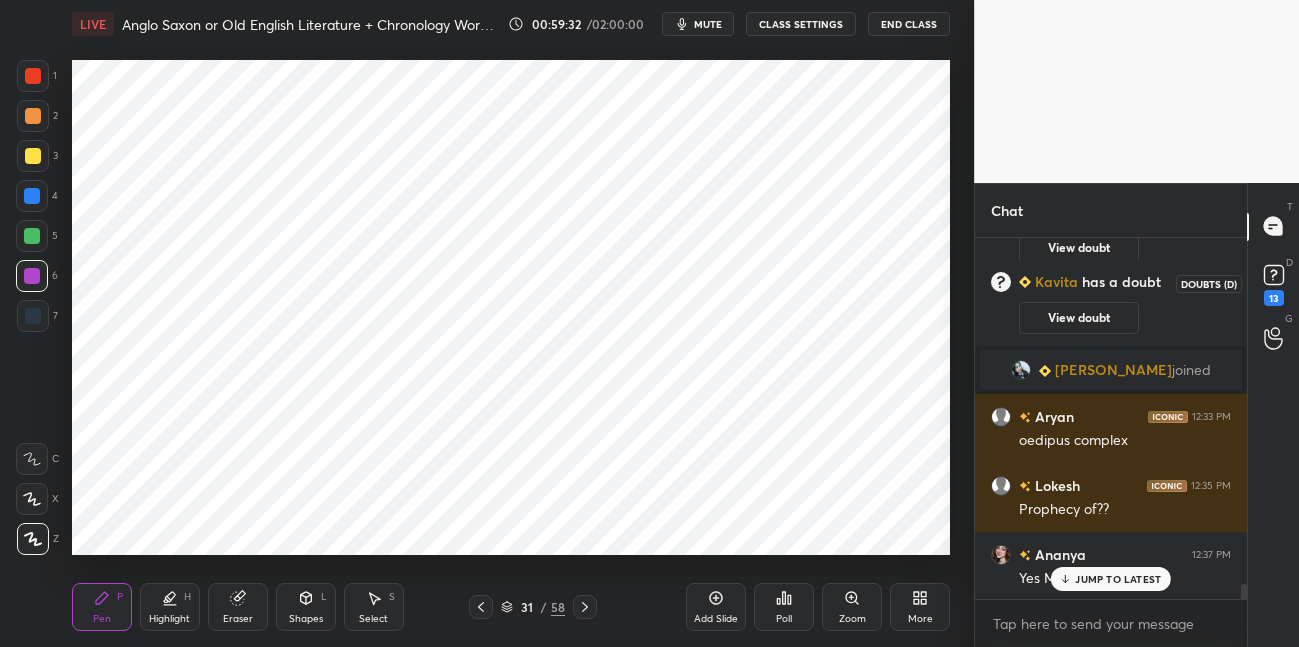 click 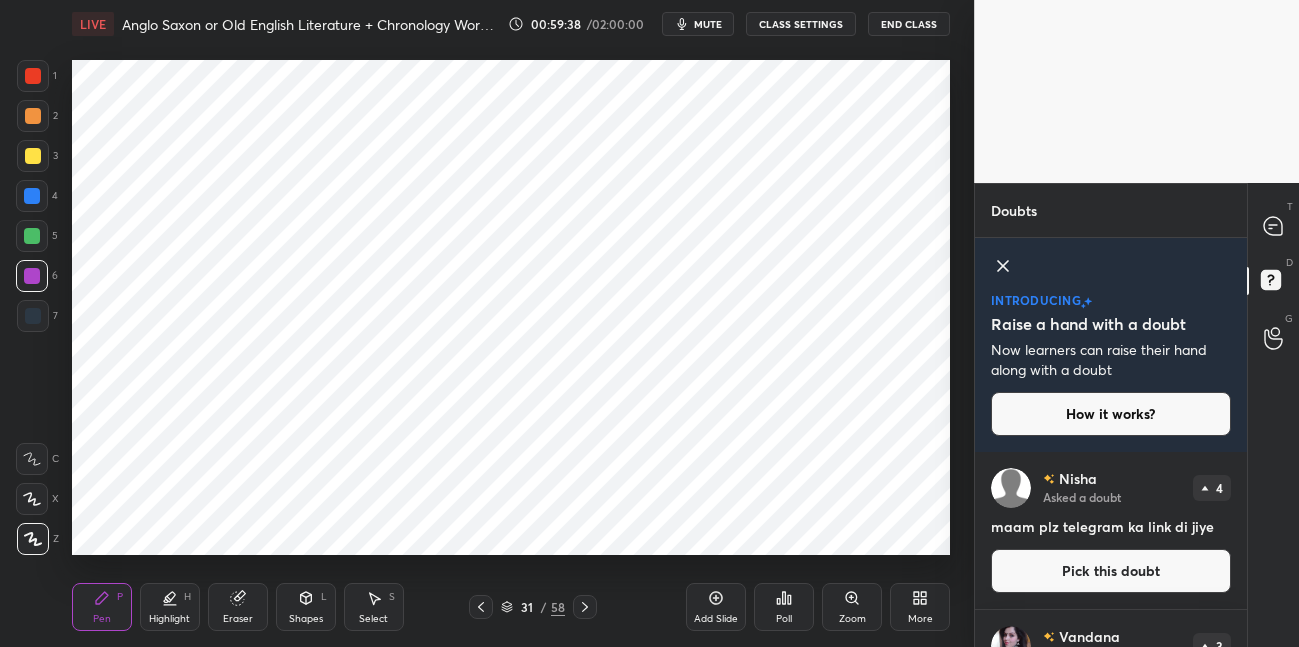 click on "Pick this doubt" at bounding box center [1111, 571] 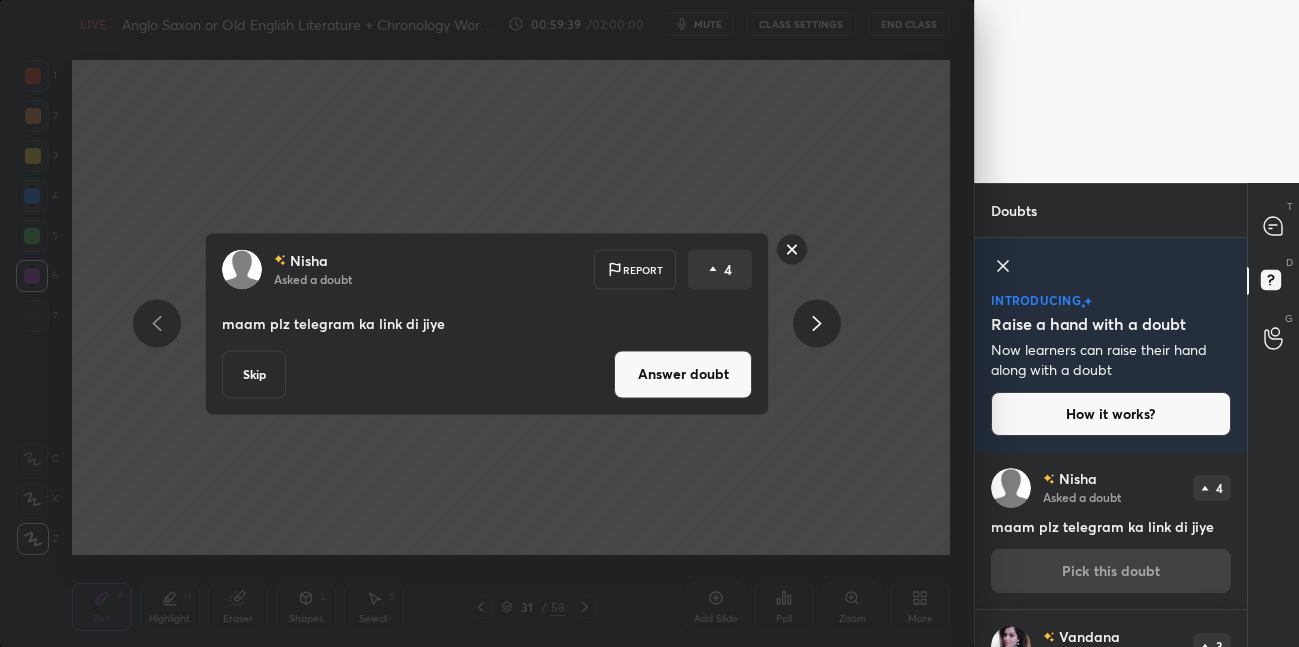 click on "Answer doubt" at bounding box center [683, 374] 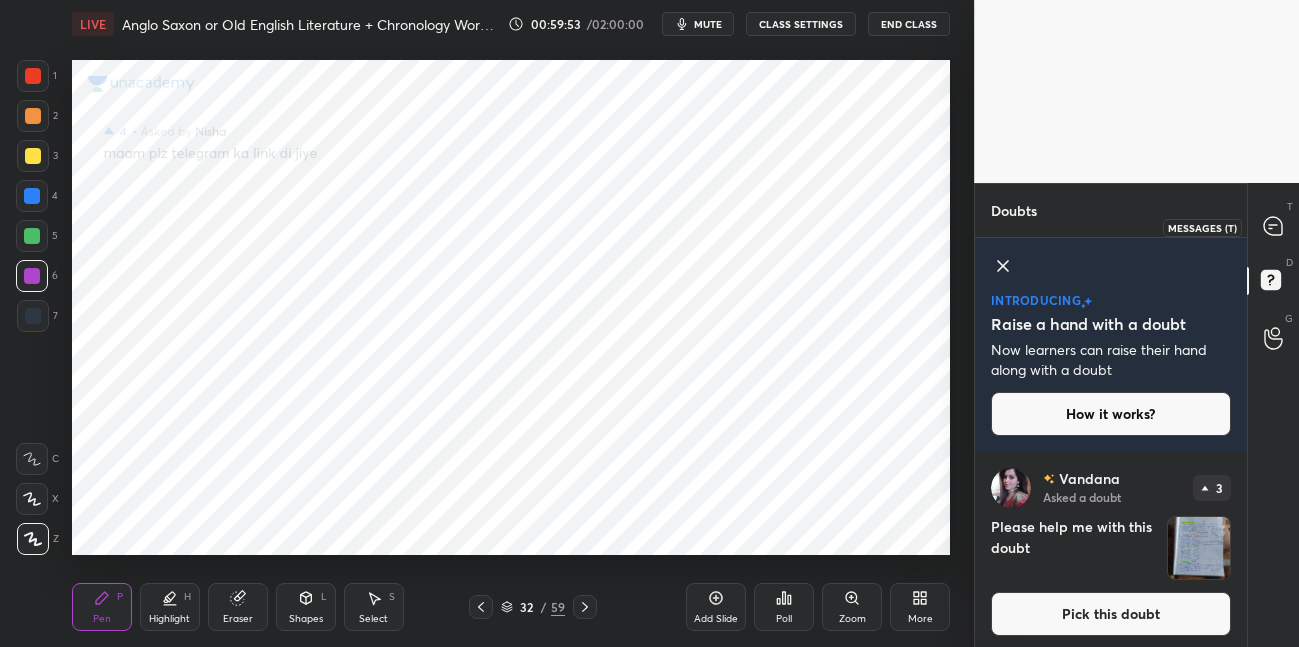 click 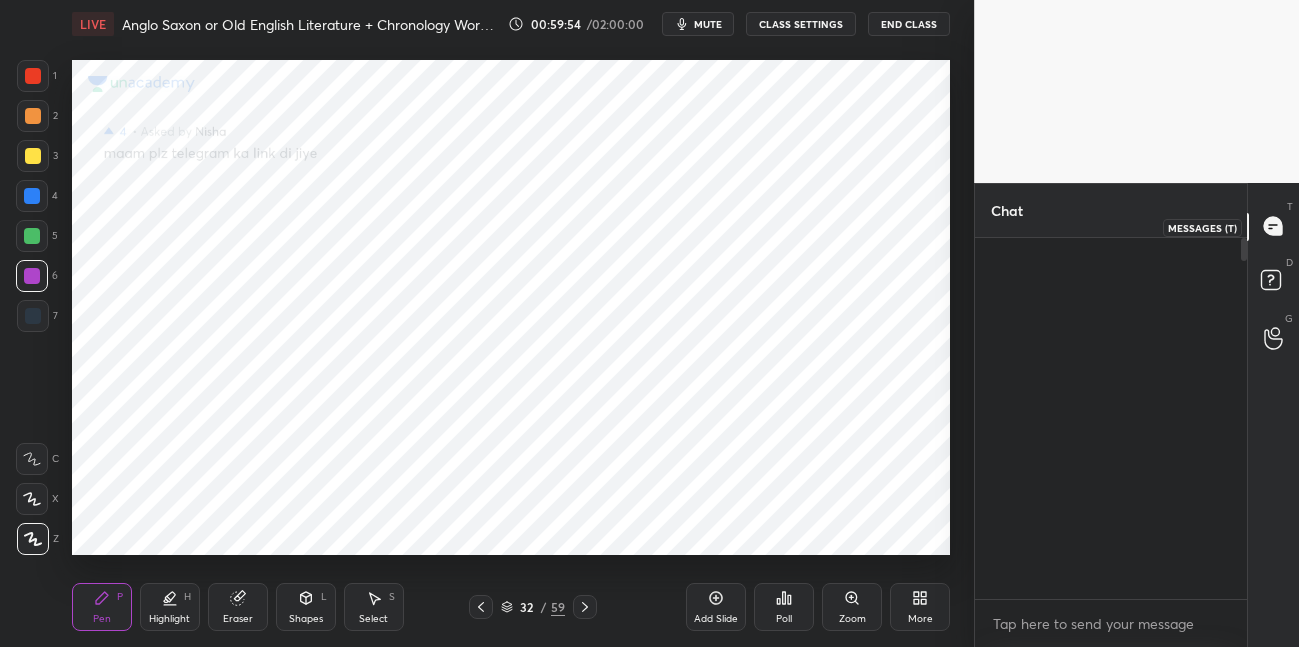 scroll, scrollTop: 8666, scrollLeft: 0, axis: vertical 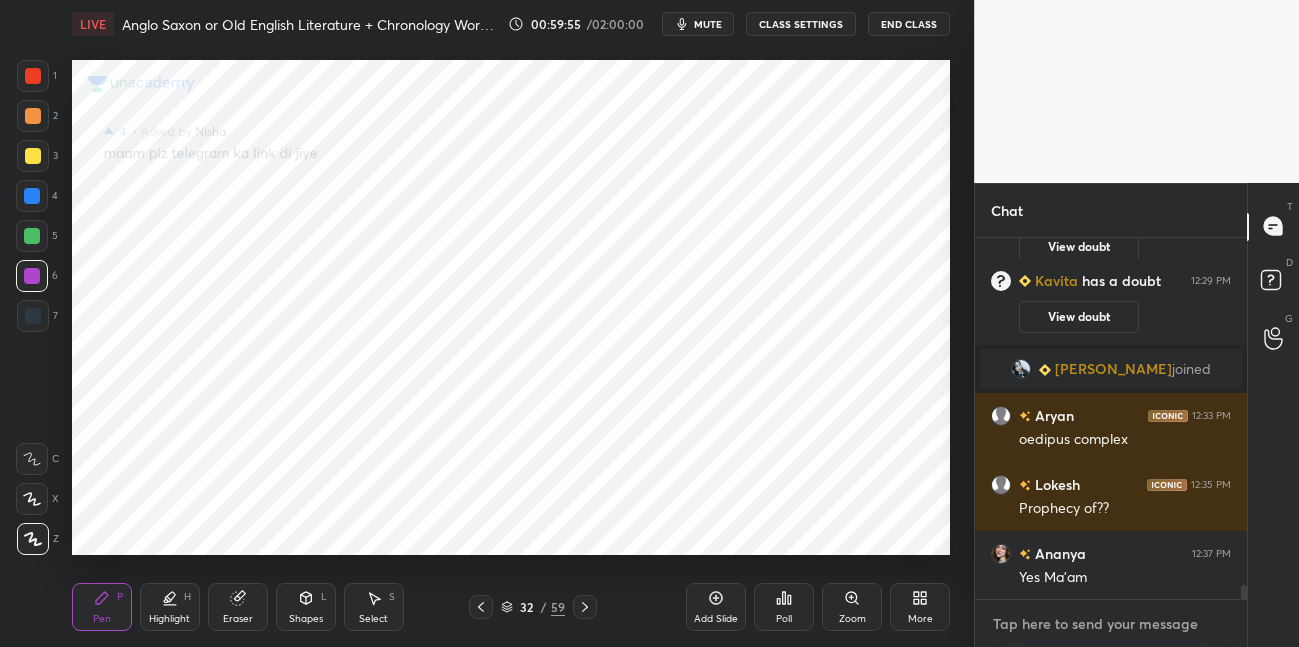 type on "x" 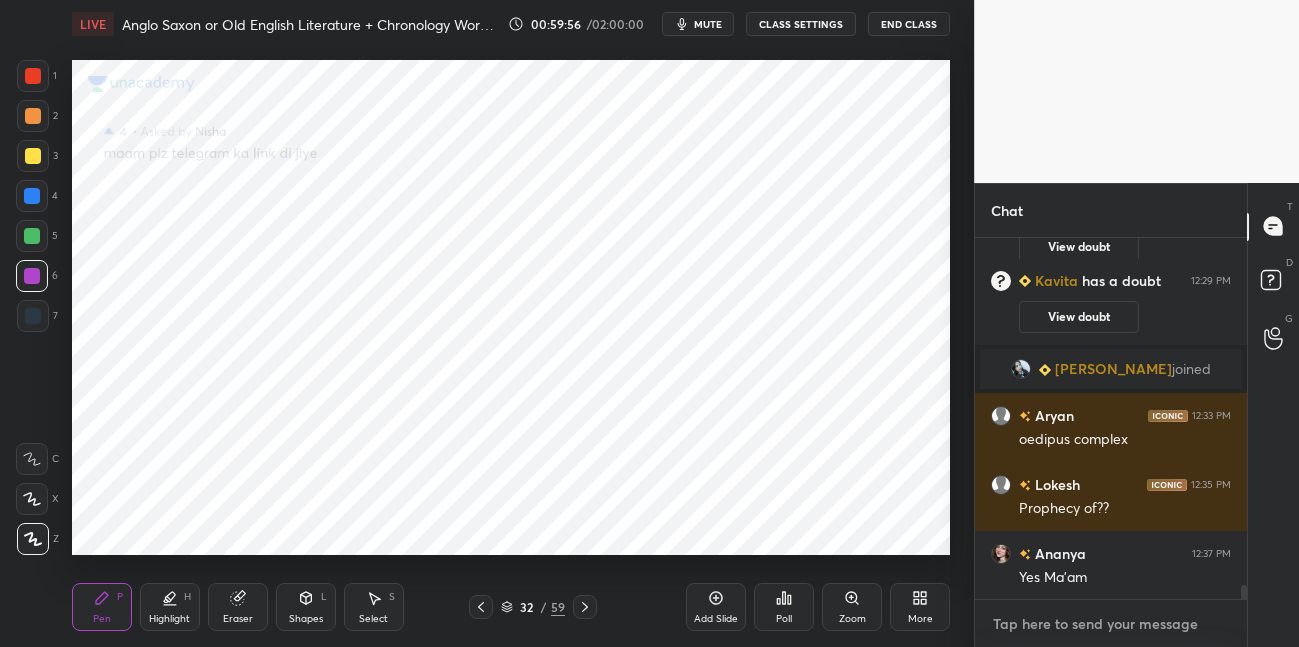 paste on "[URL][DOMAIN_NAME]" 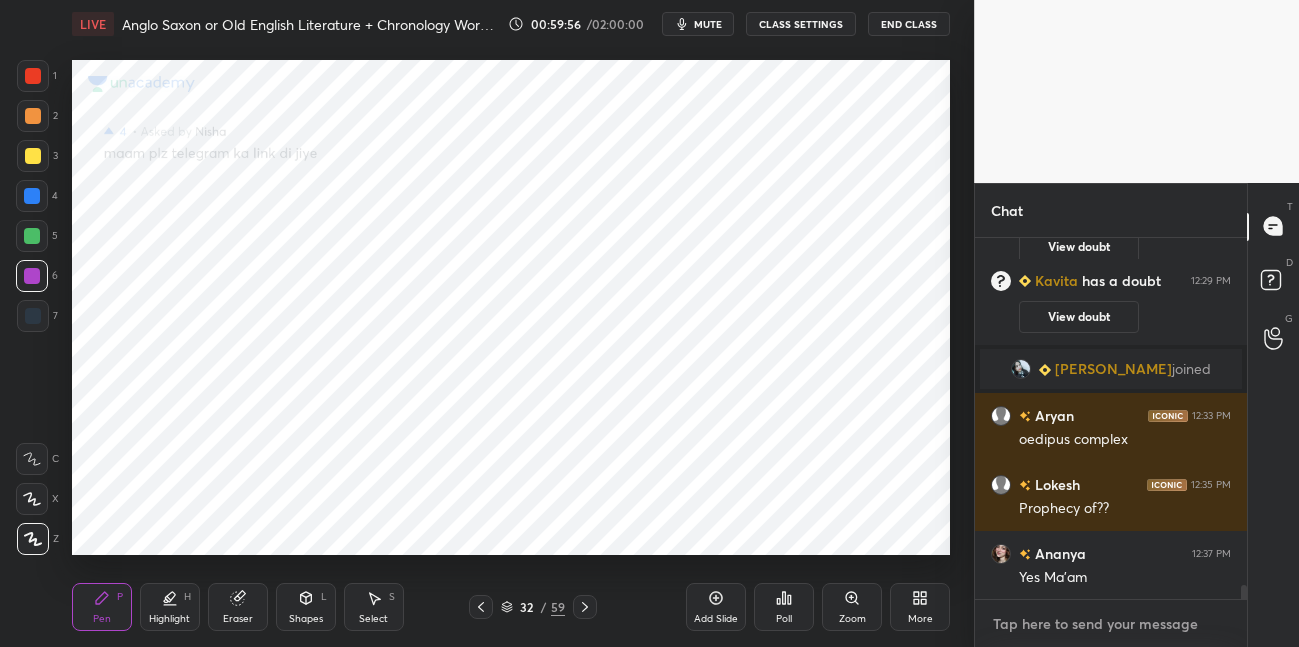 type on "[URL][DOMAIN_NAME]" 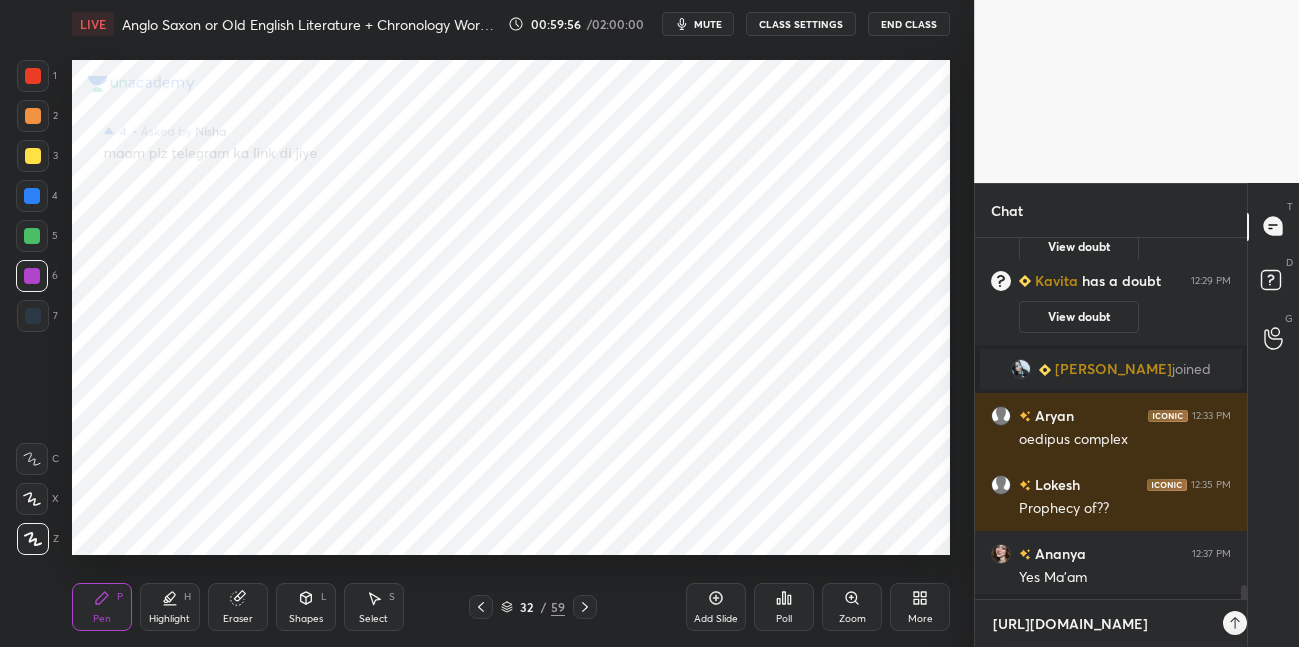 scroll, scrollTop: 350, scrollLeft: 265, axis: both 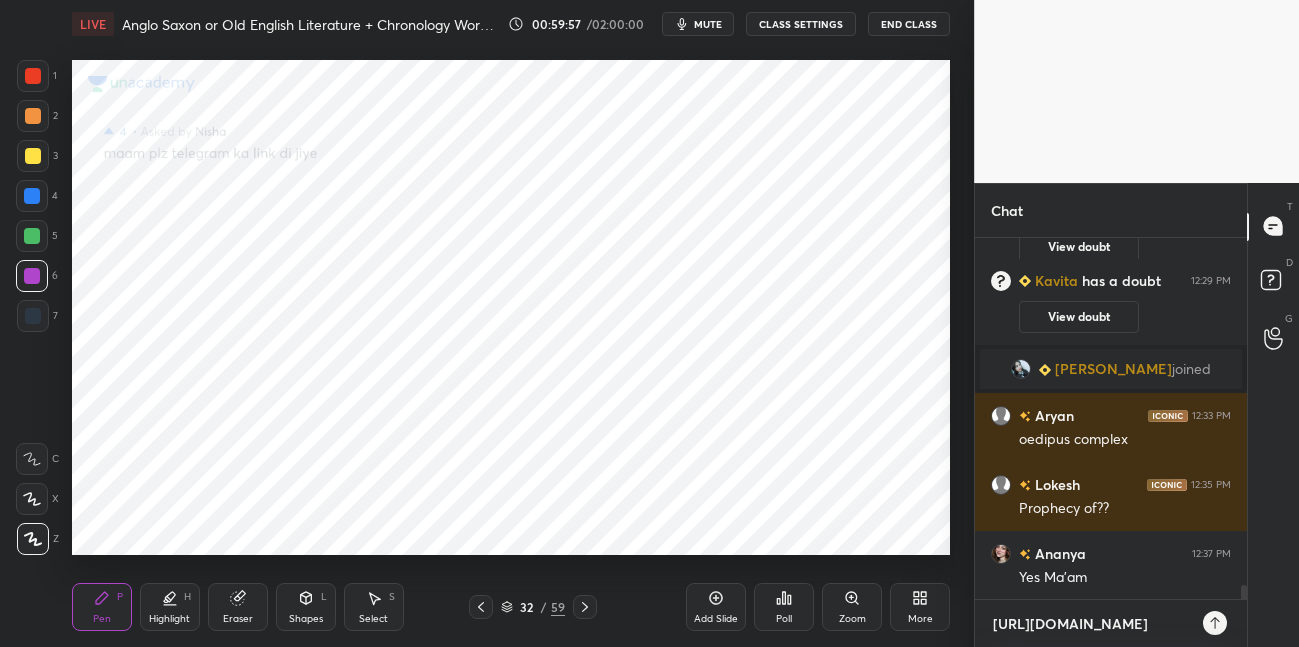 type 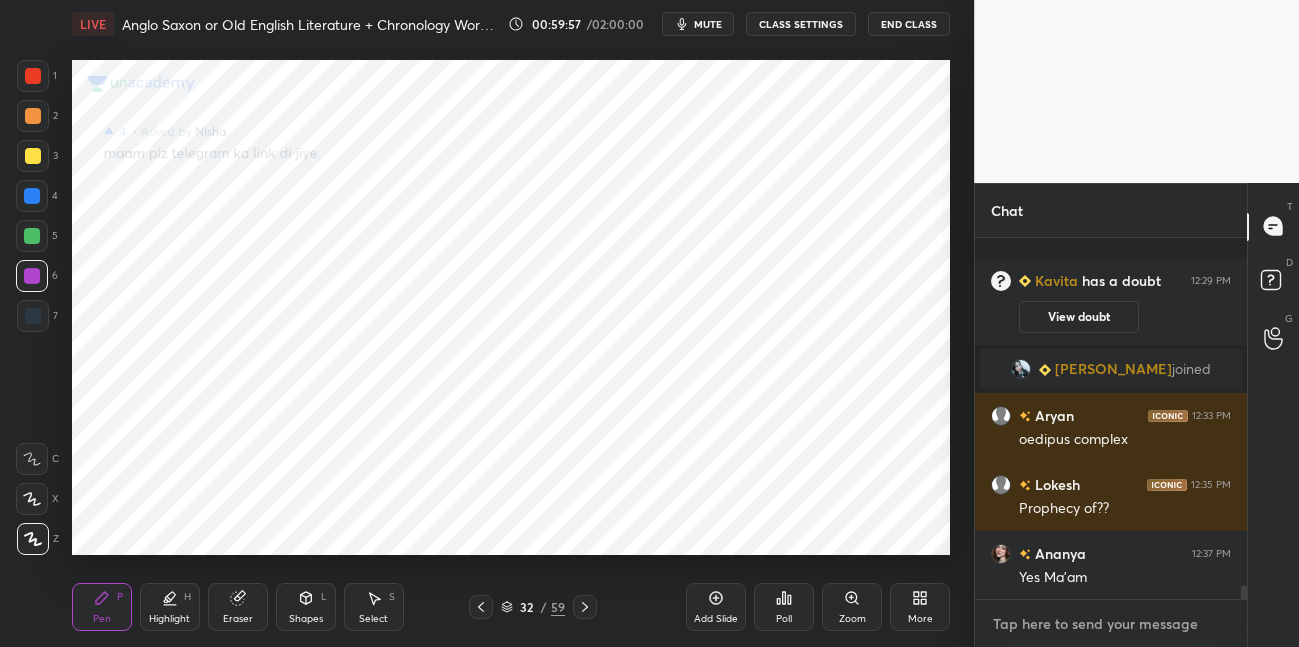 scroll, scrollTop: 8778, scrollLeft: 0, axis: vertical 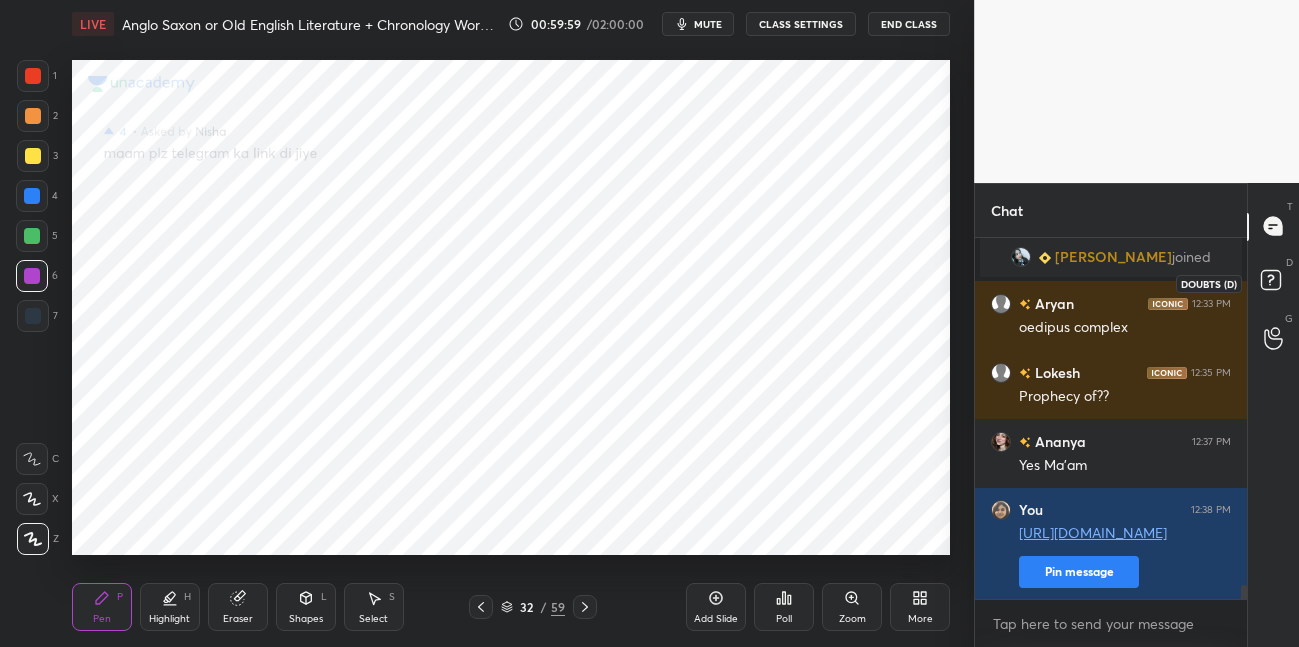 click 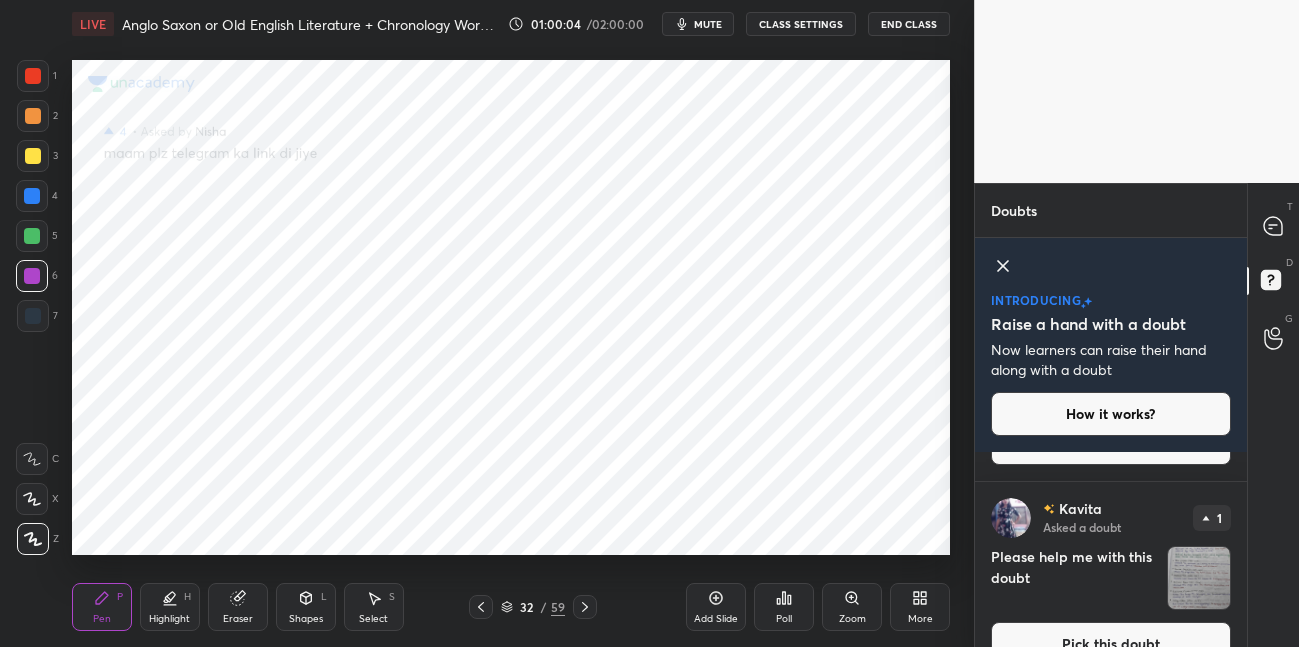 scroll, scrollTop: 2149, scrollLeft: 0, axis: vertical 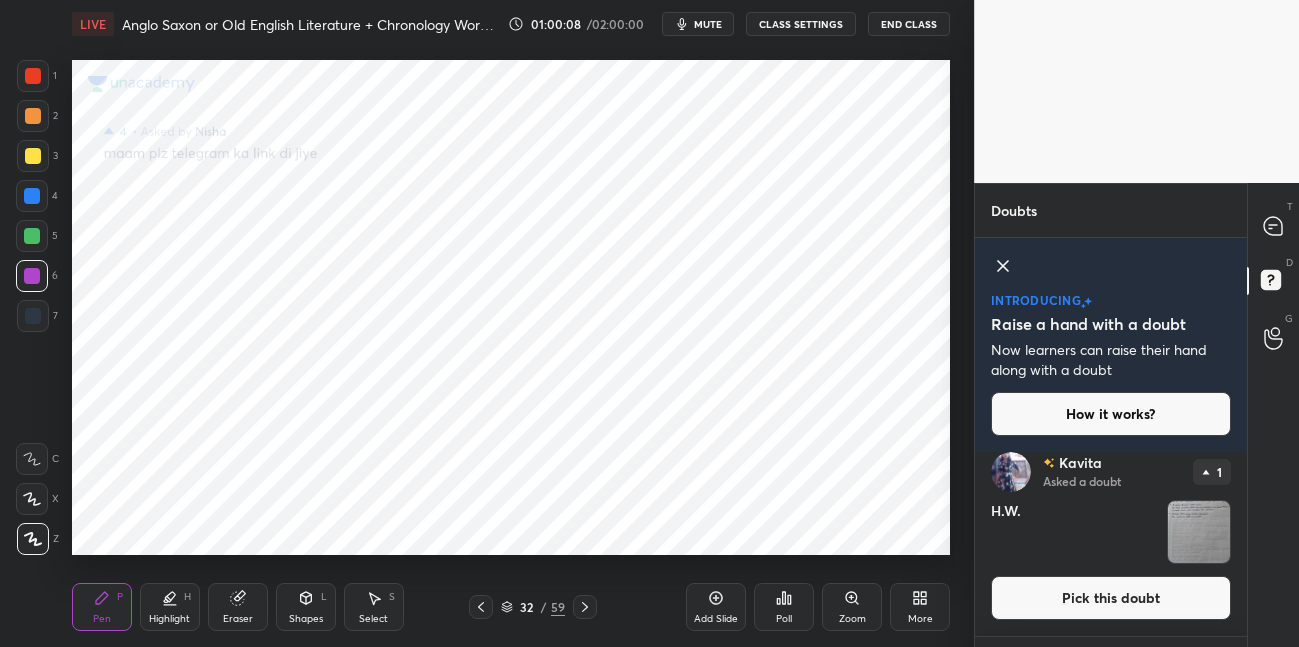 click on "Pick this doubt" at bounding box center [1111, 598] 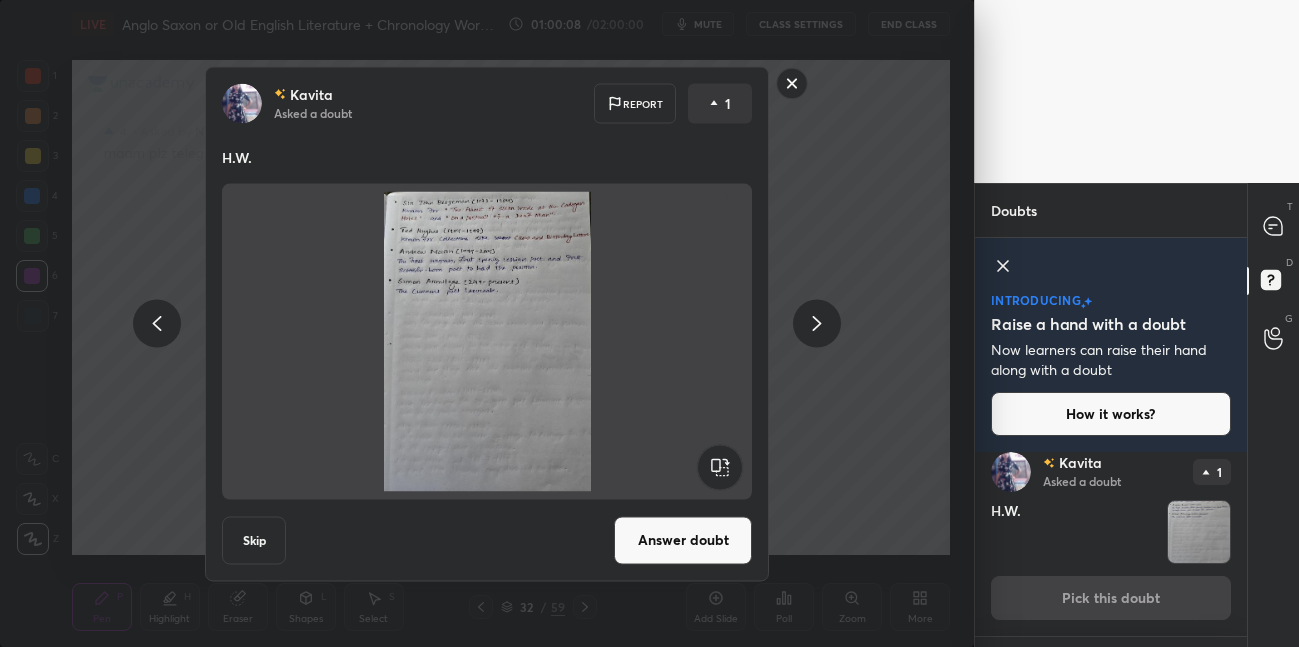 scroll, scrollTop: 1948, scrollLeft: 0, axis: vertical 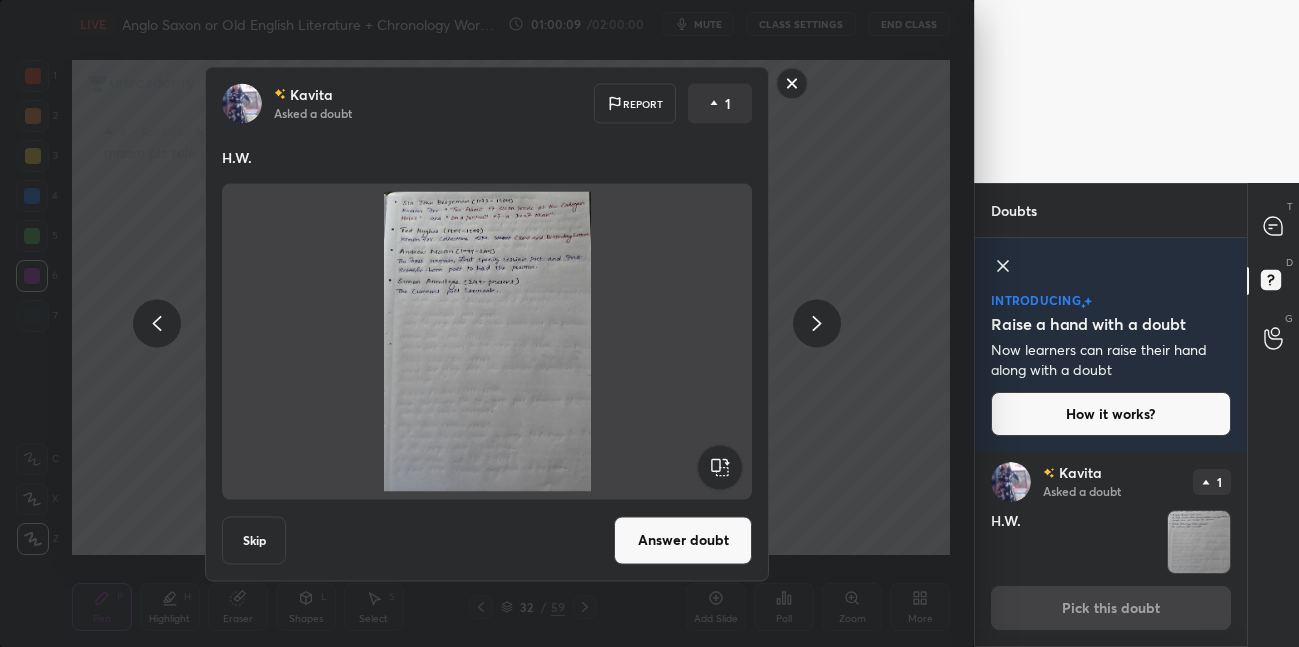 click on "Answer doubt" at bounding box center [683, 540] 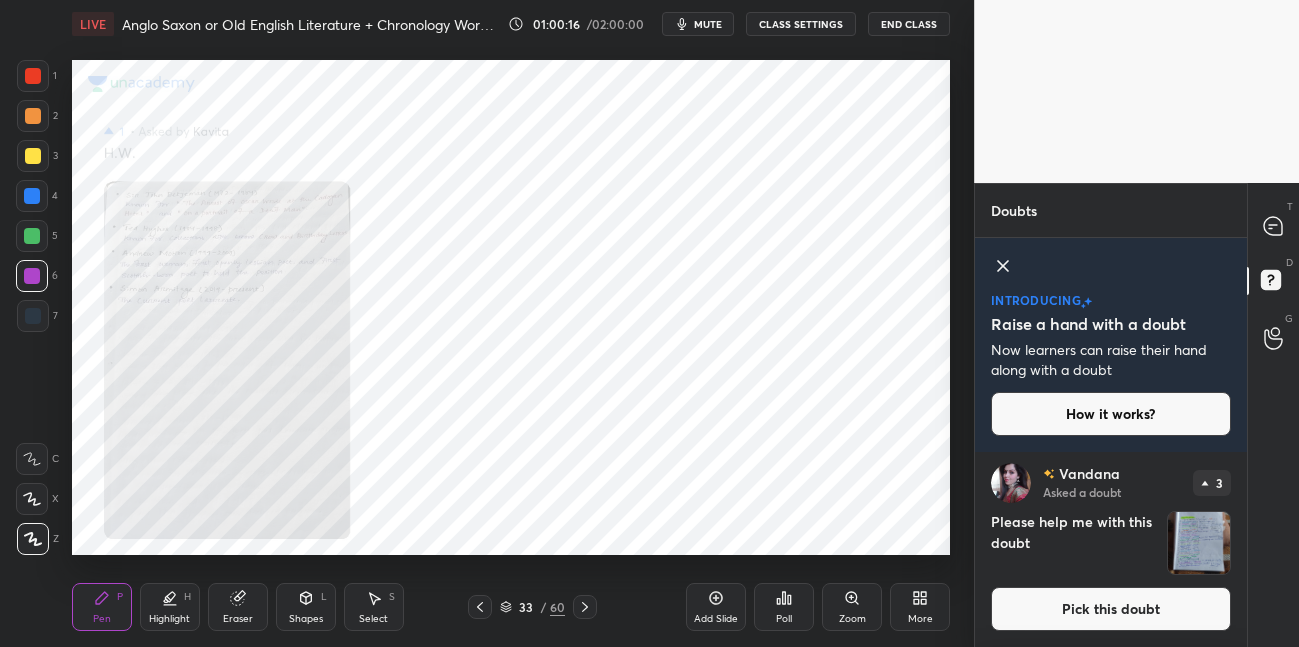 click on "Pick this doubt" at bounding box center (1111, 609) 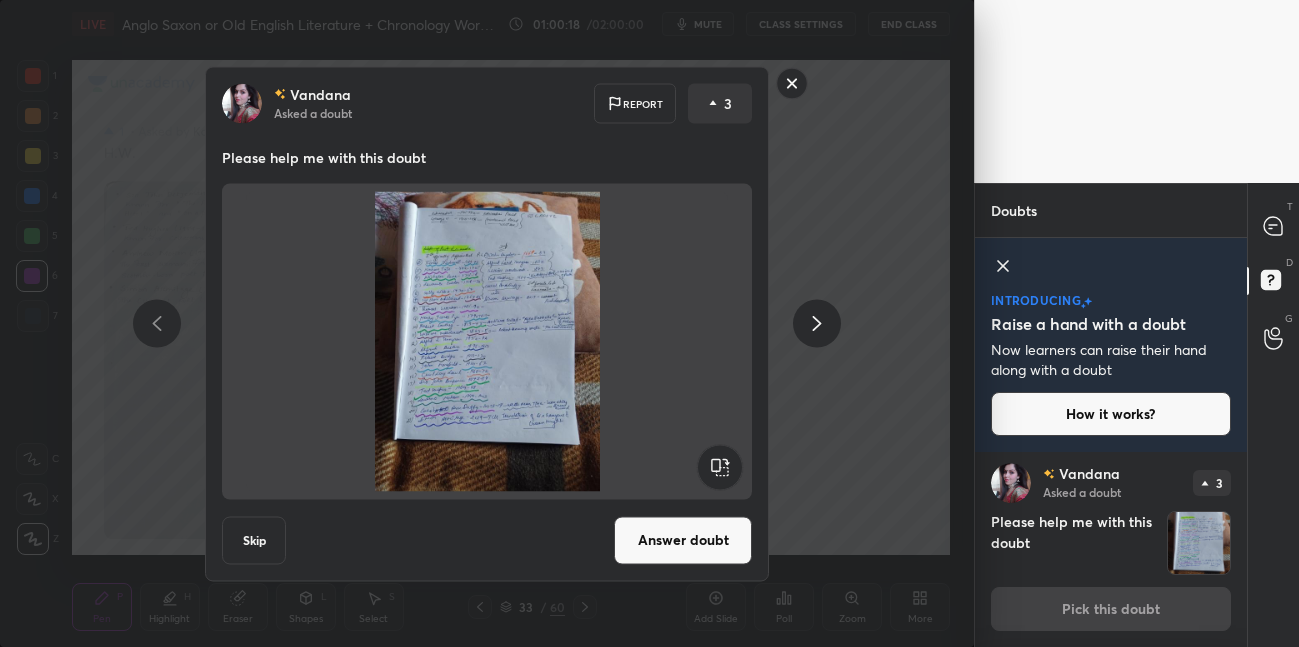 click on "Answer doubt" at bounding box center [683, 540] 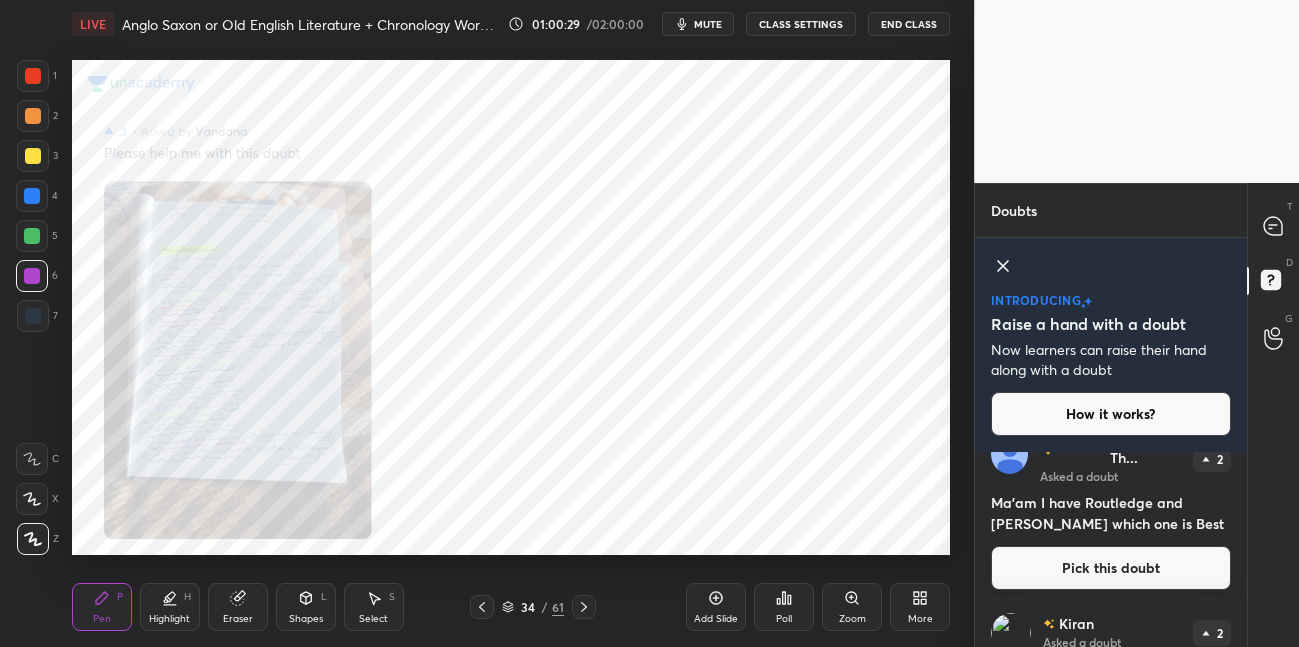 scroll, scrollTop: 36, scrollLeft: 0, axis: vertical 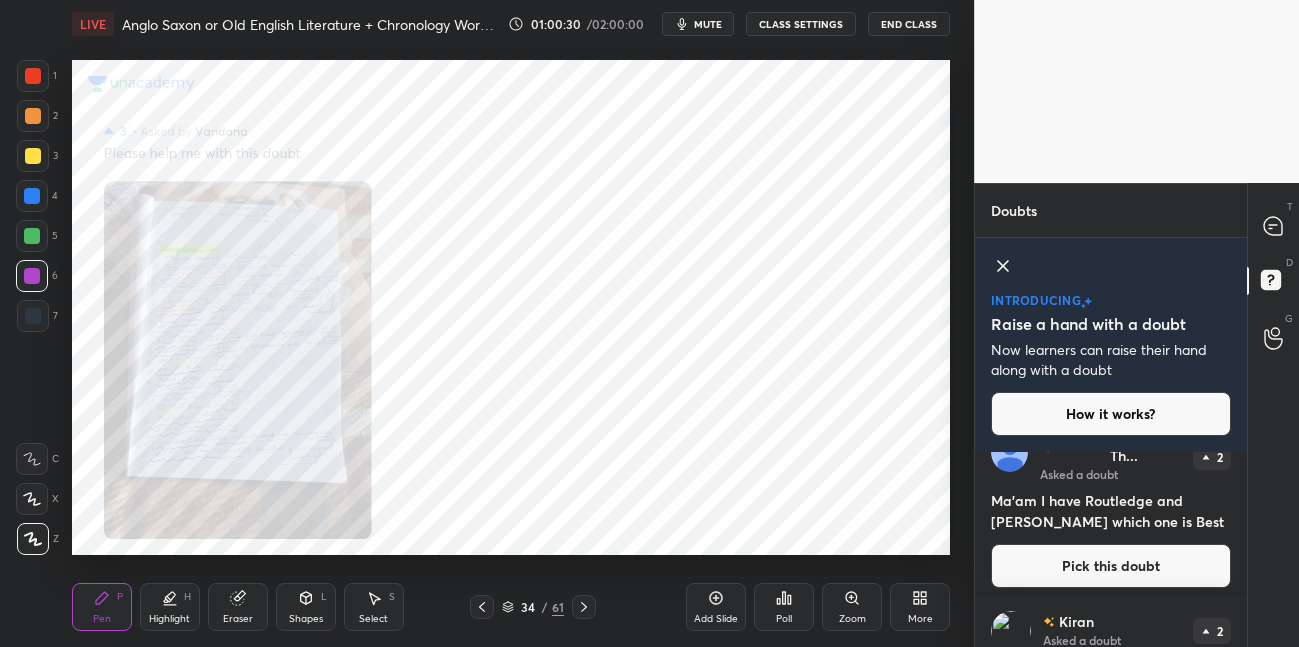 click on "Pick this doubt" at bounding box center [1111, 566] 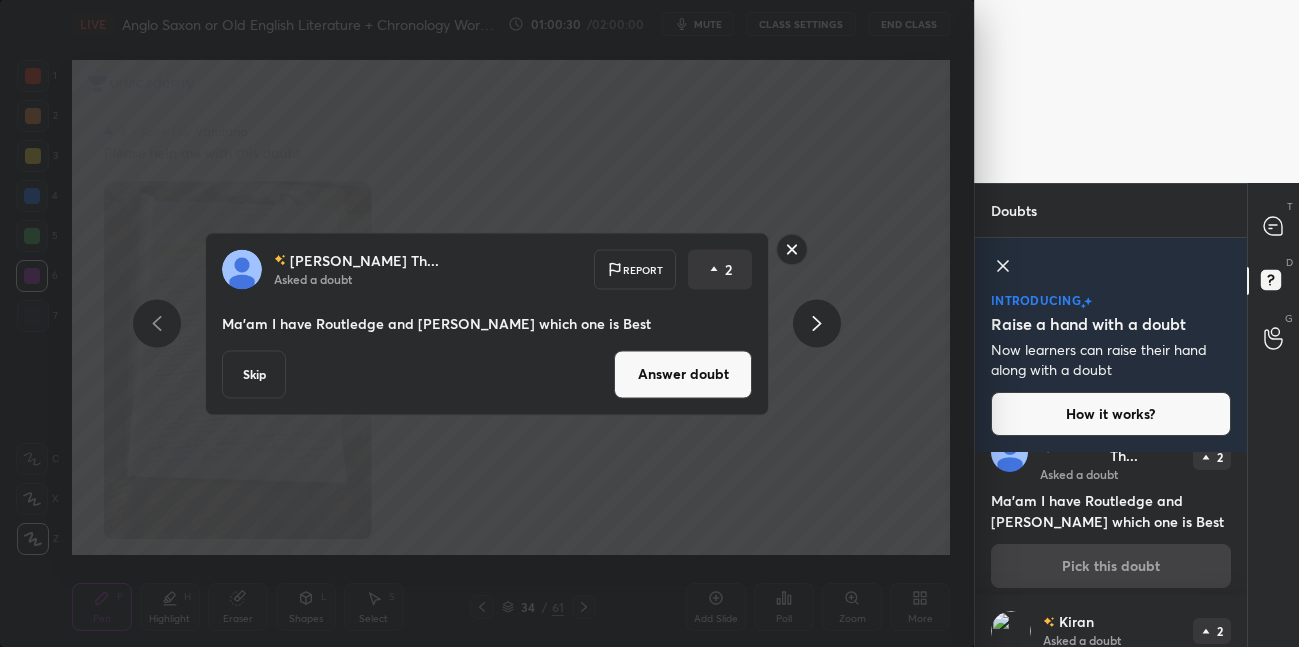 scroll, scrollTop: 0, scrollLeft: 0, axis: both 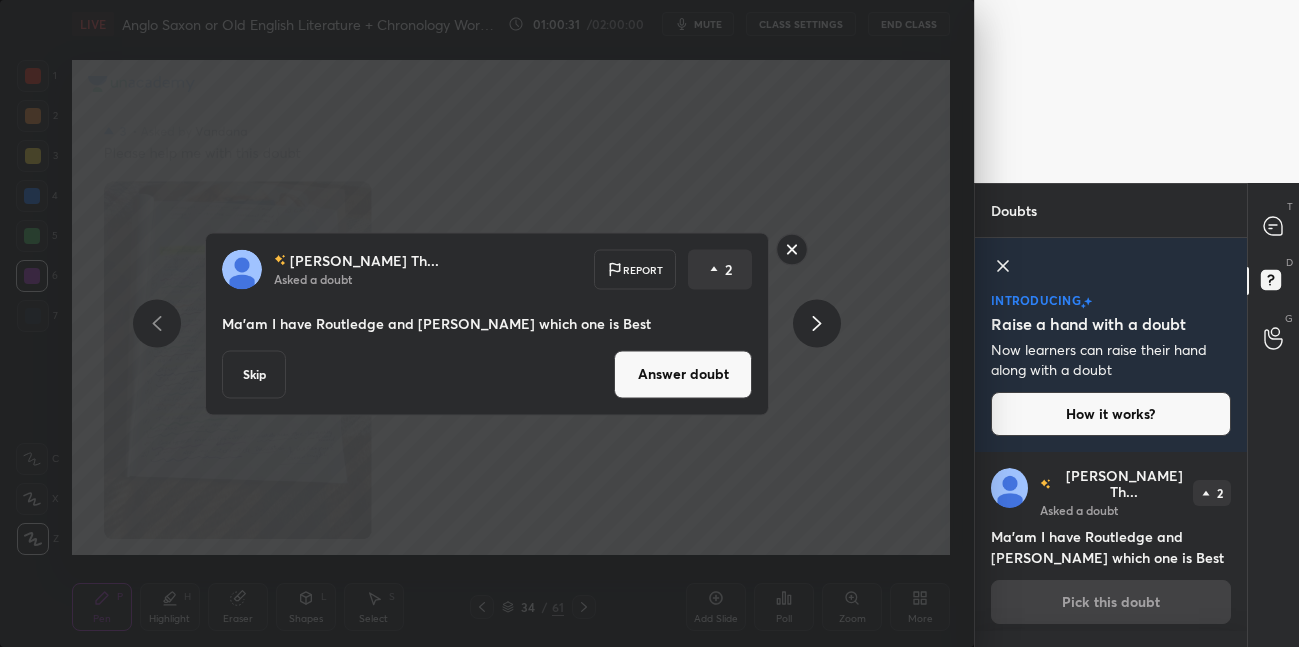 click on "Answer doubt" at bounding box center [683, 374] 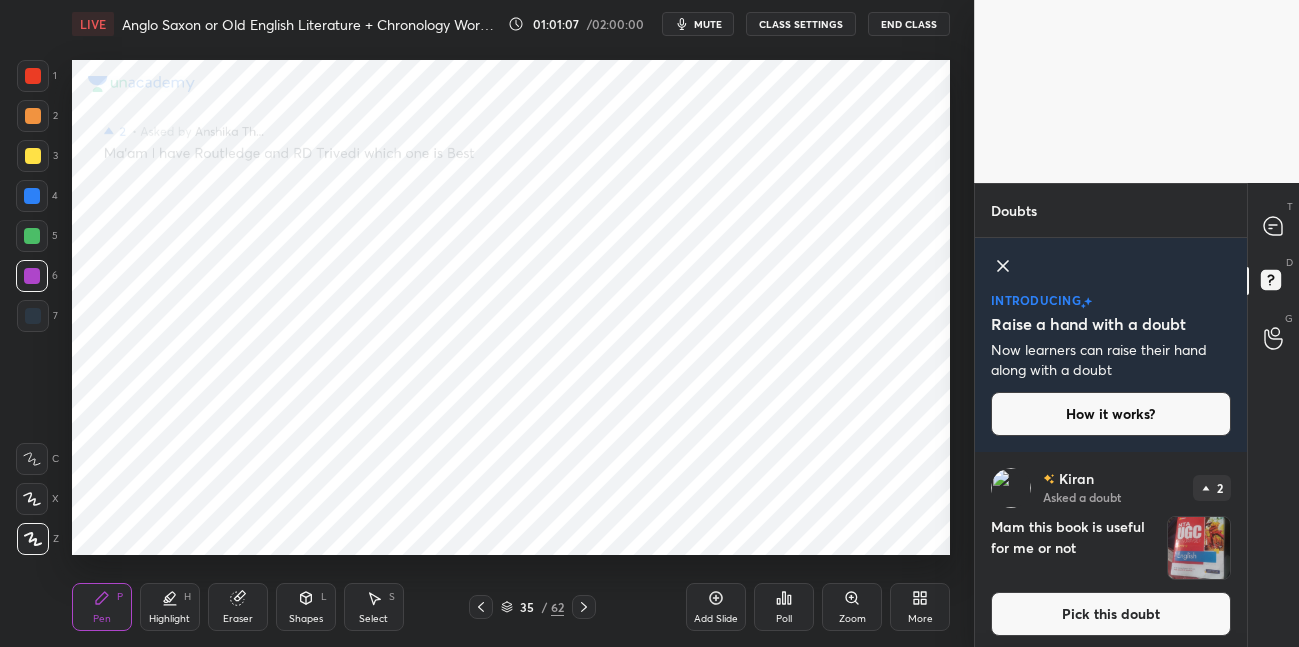 click on "Pick this doubt" at bounding box center [1111, 614] 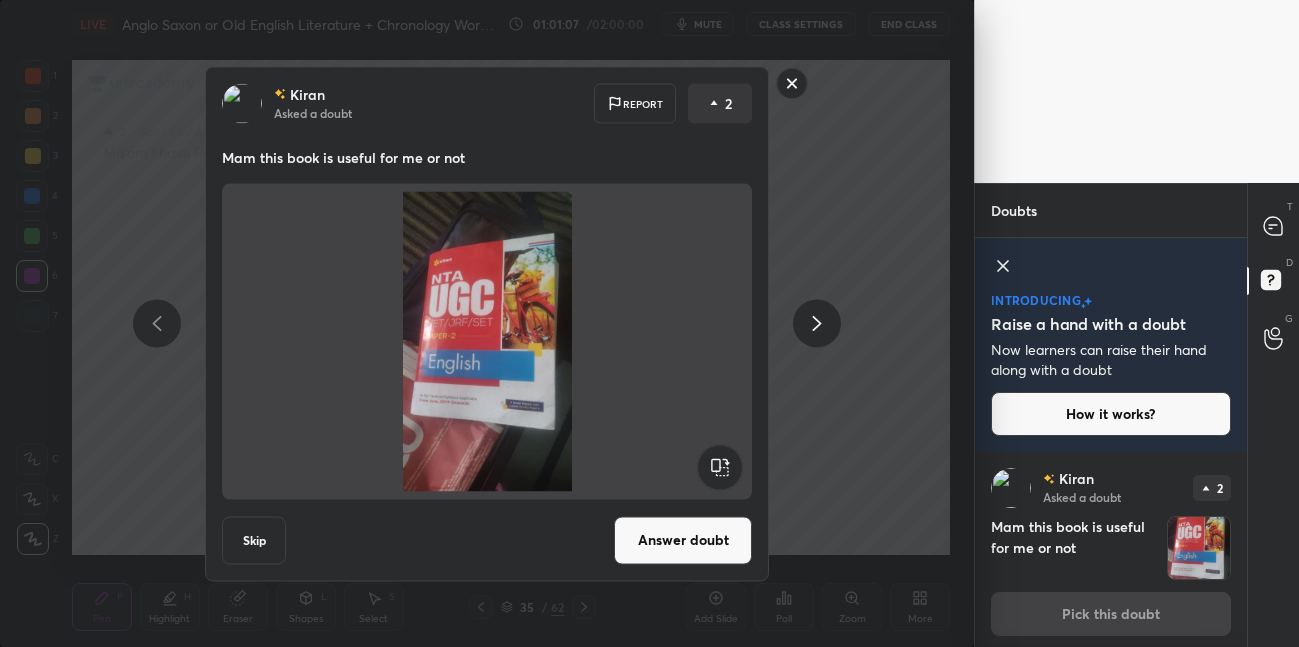 scroll, scrollTop: 5, scrollLeft: 0, axis: vertical 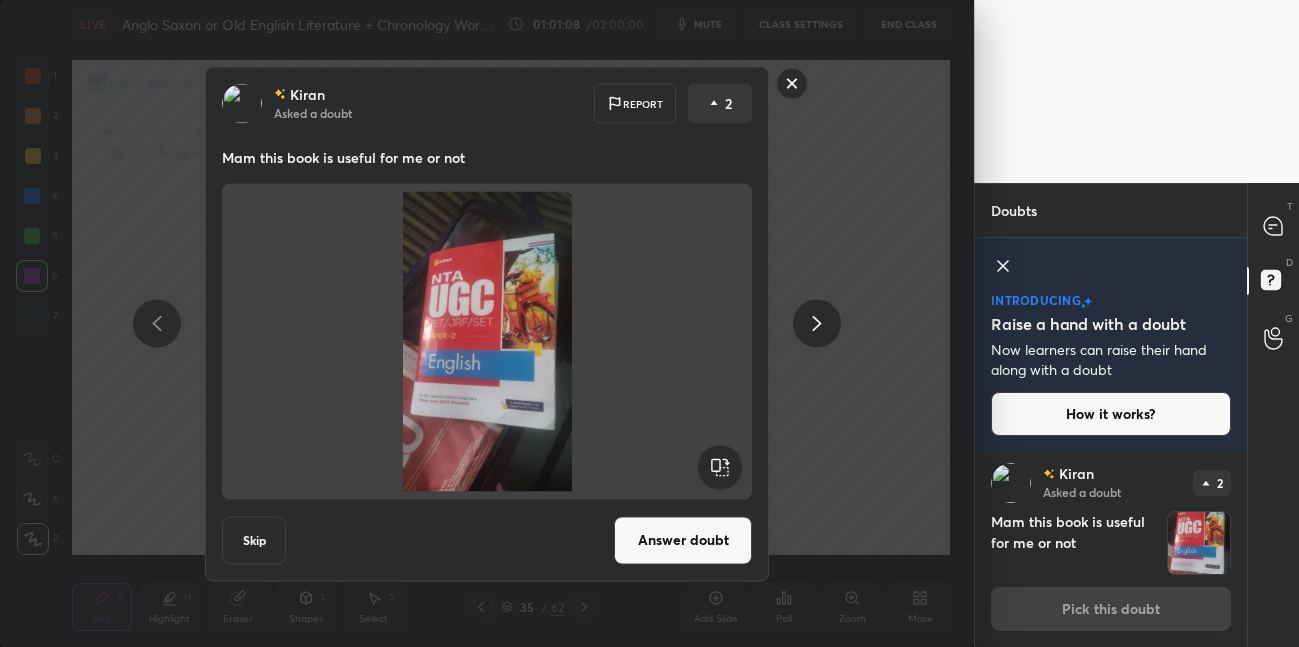 click on "Answer doubt" at bounding box center [683, 540] 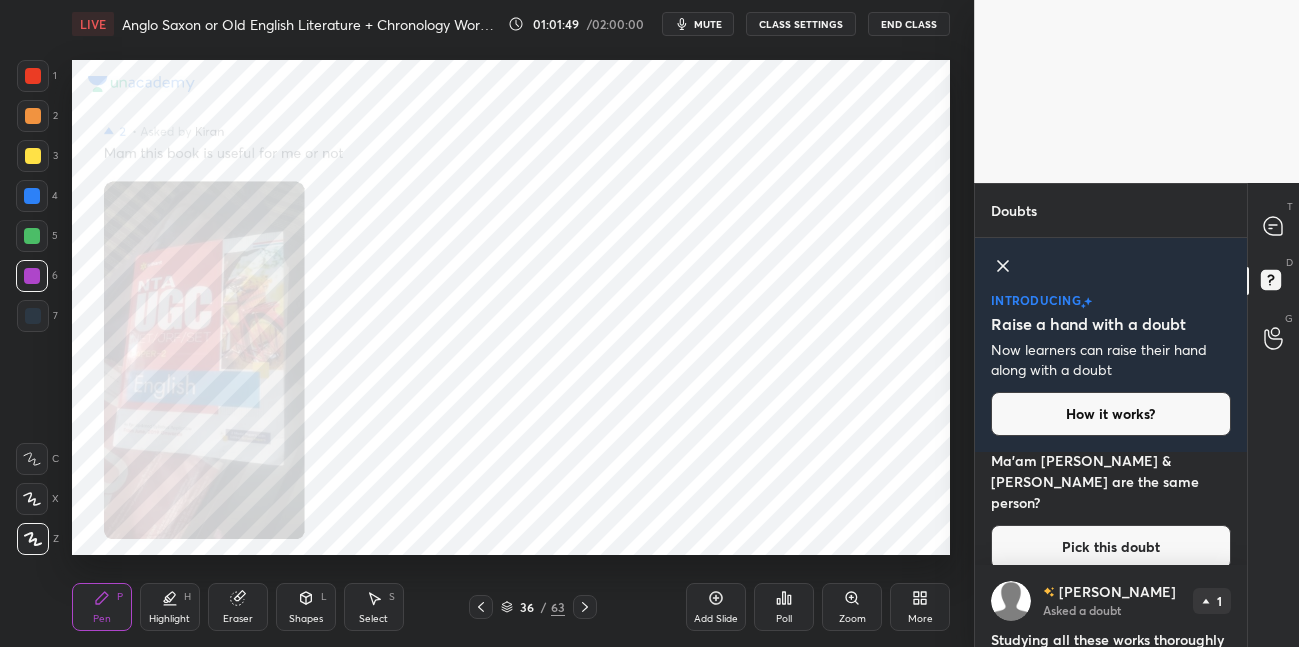 scroll, scrollTop: 1366, scrollLeft: 0, axis: vertical 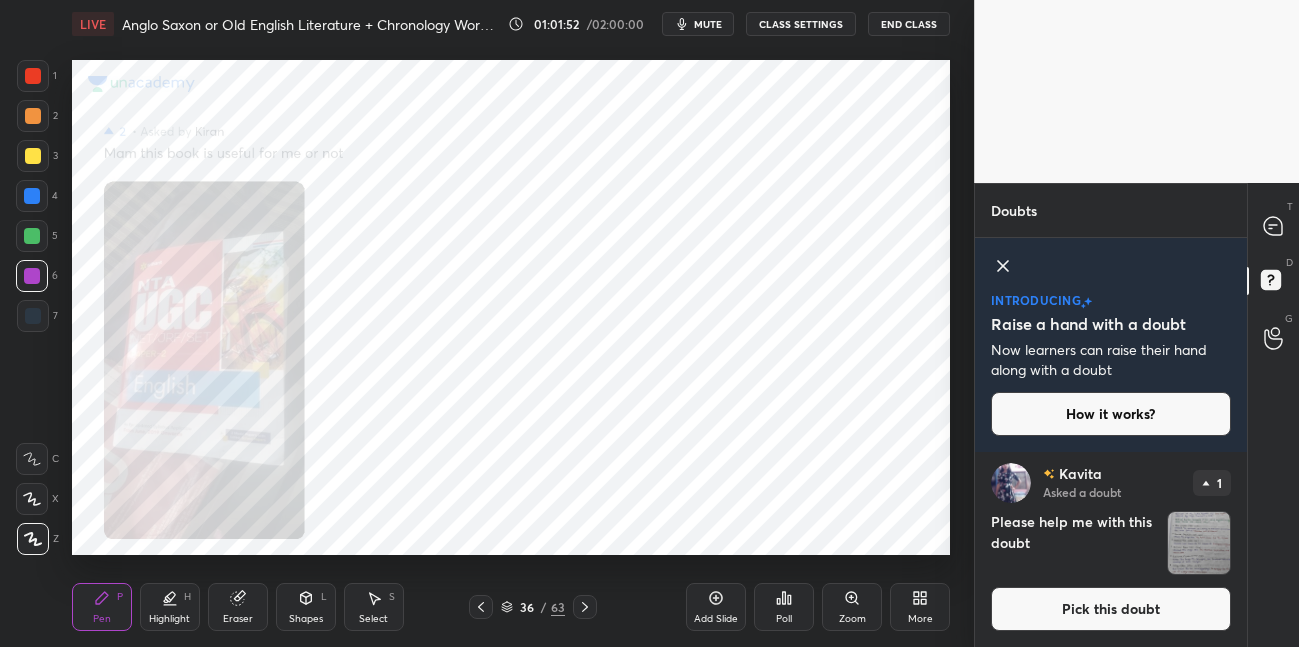 click on "Pick this doubt" at bounding box center (1111, 609) 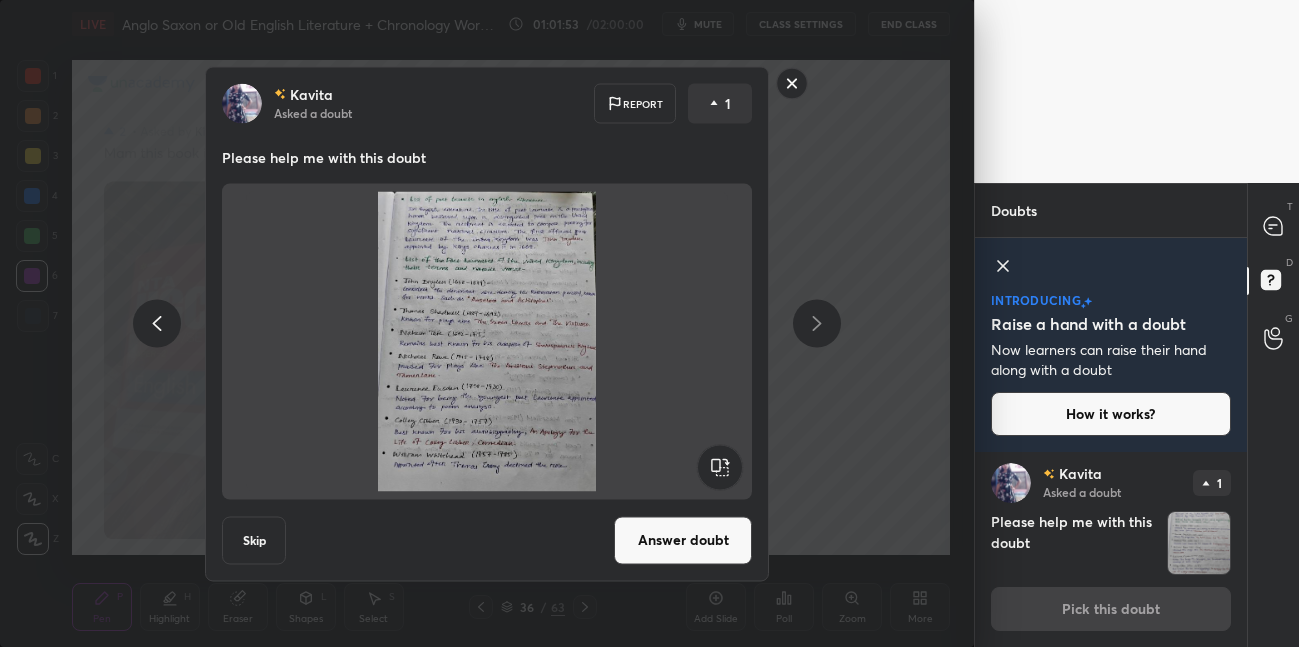 click on "Answer doubt" at bounding box center [683, 540] 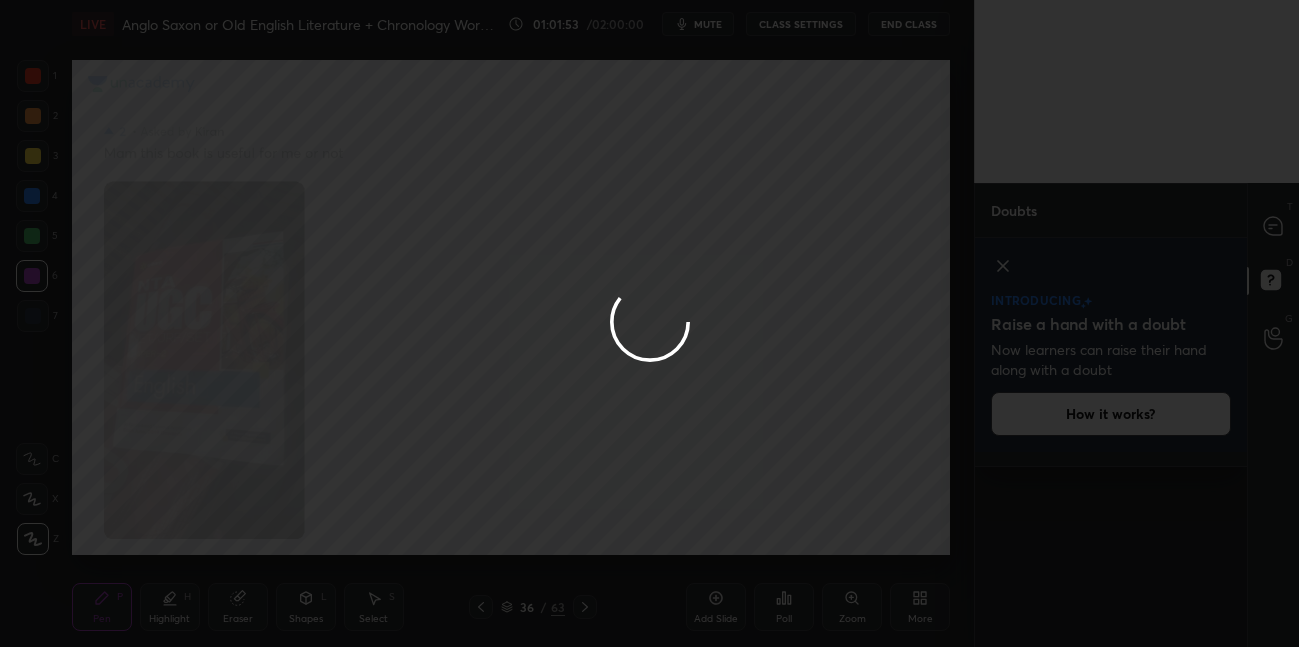 scroll, scrollTop: 5, scrollLeft: 0, axis: vertical 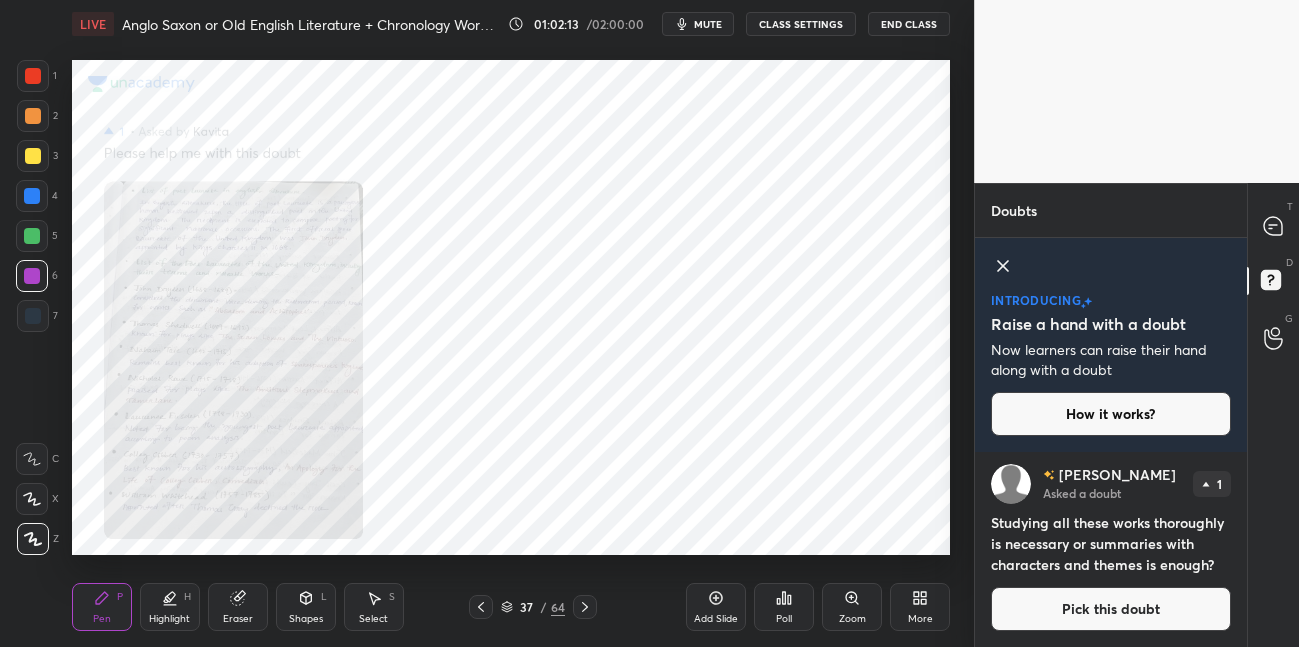 click on "Pick this doubt" at bounding box center (1111, 609) 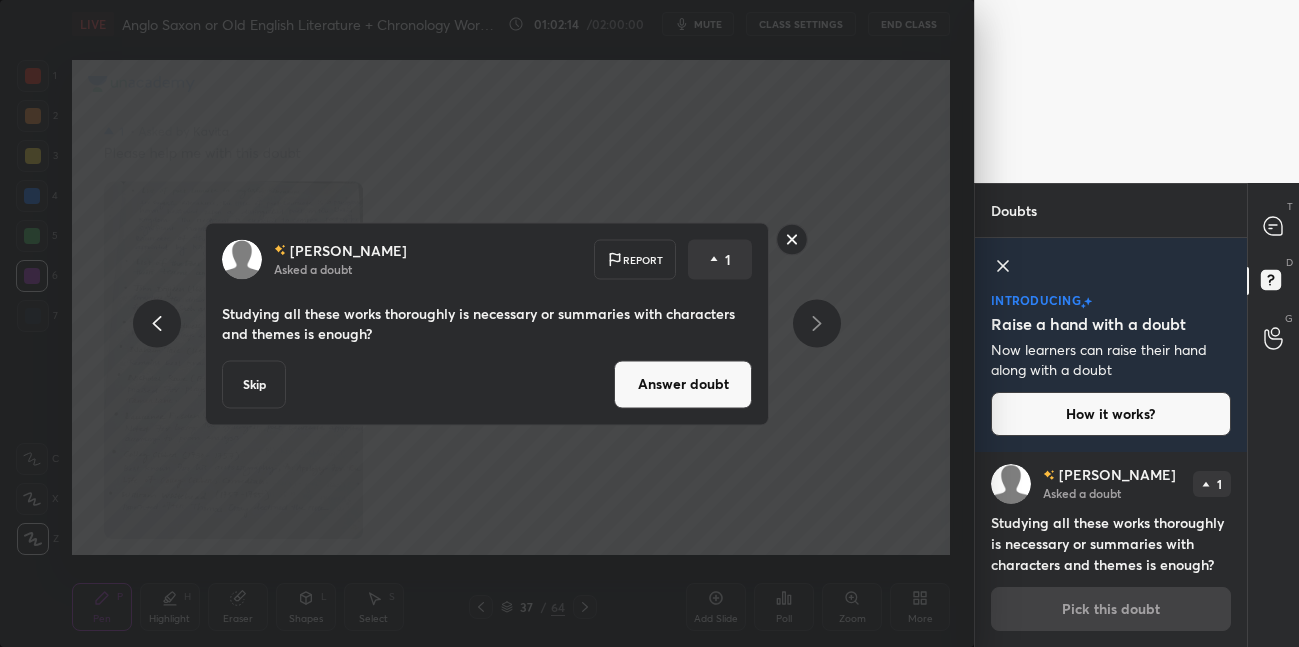 click on "Answer doubt" at bounding box center (683, 384) 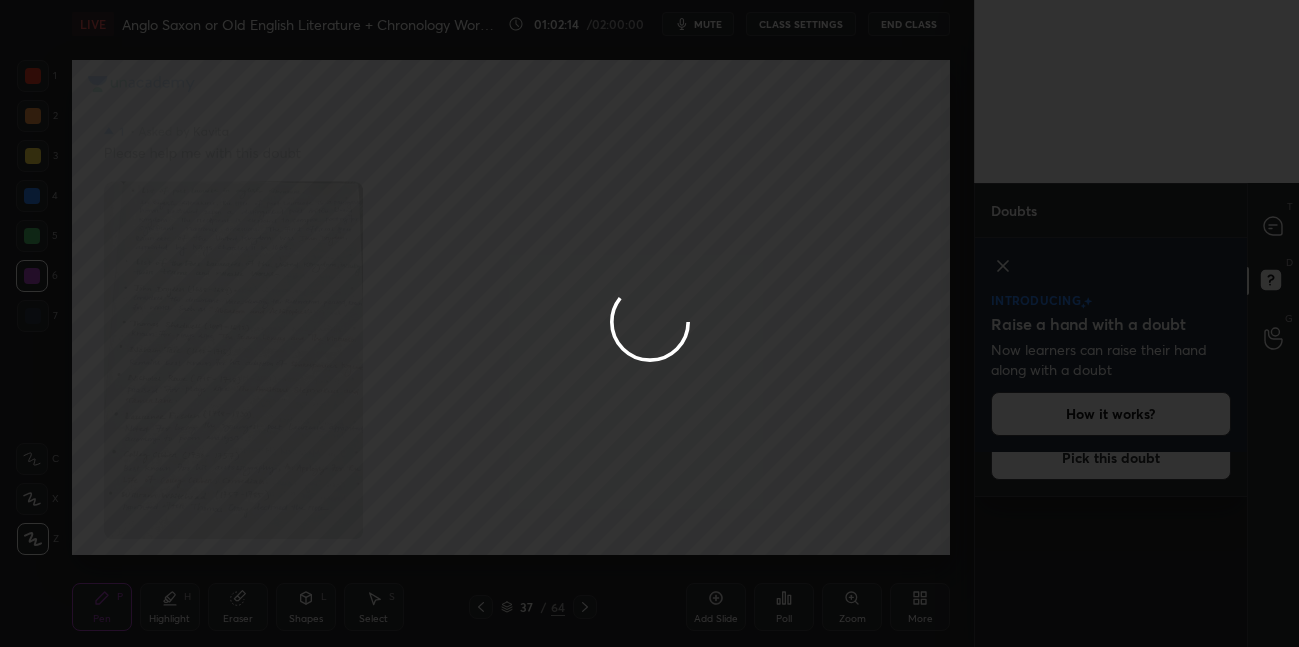 scroll, scrollTop: 5, scrollLeft: 0, axis: vertical 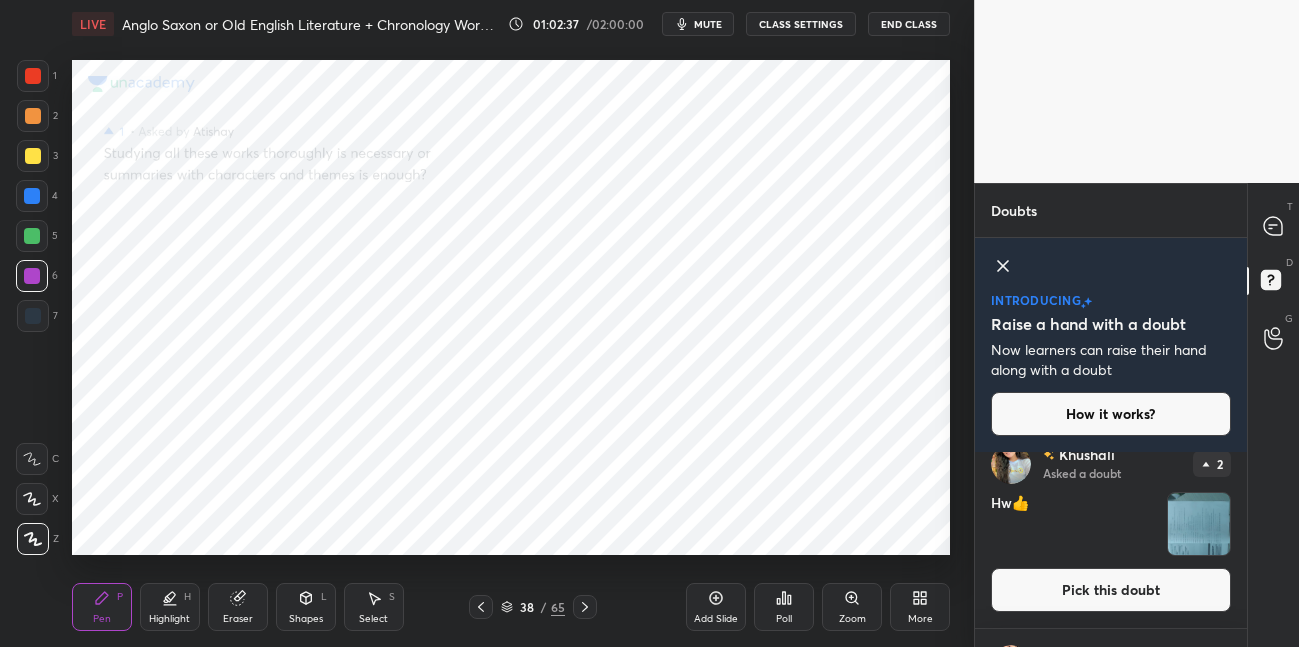 click on "Pick this doubt" at bounding box center [1111, 590] 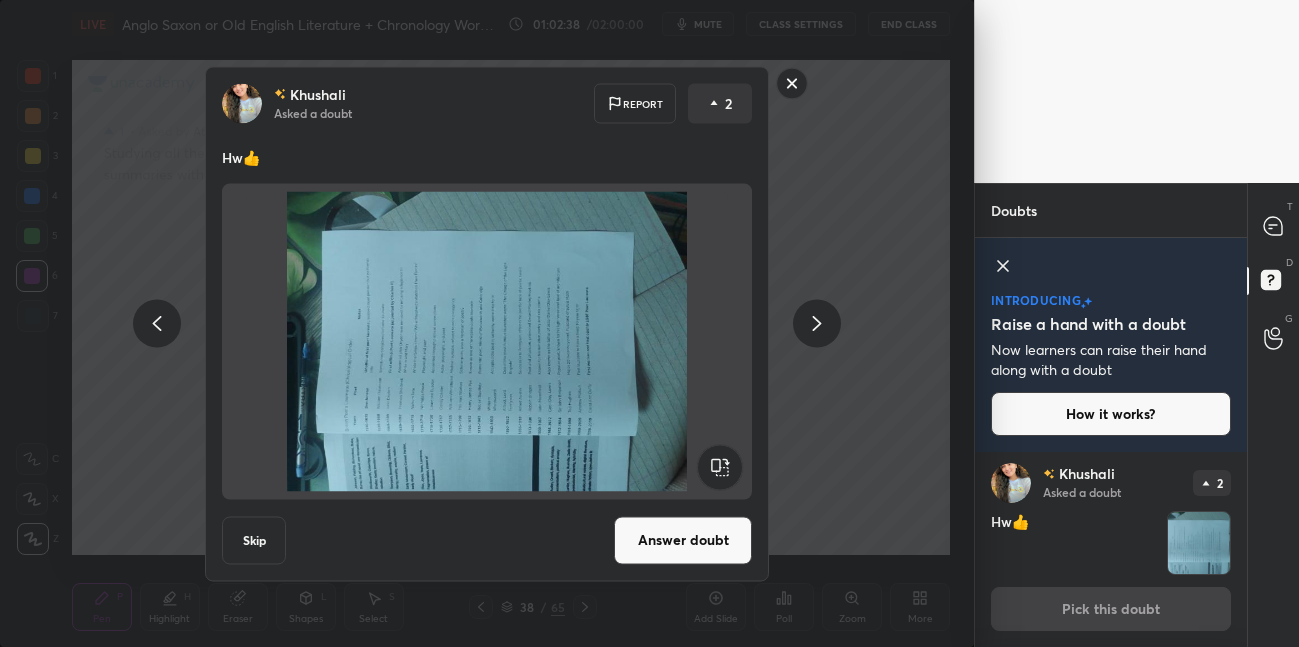 click on "Answer doubt" at bounding box center (683, 540) 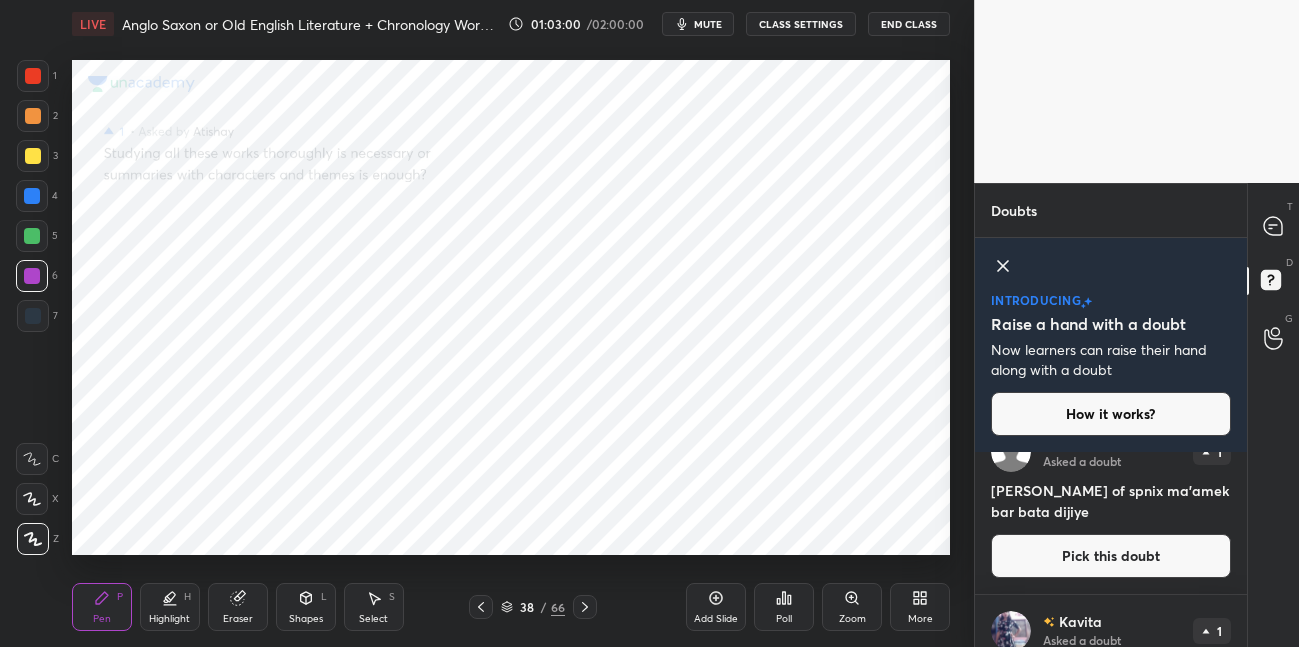 scroll, scrollTop: 1174, scrollLeft: 0, axis: vertical 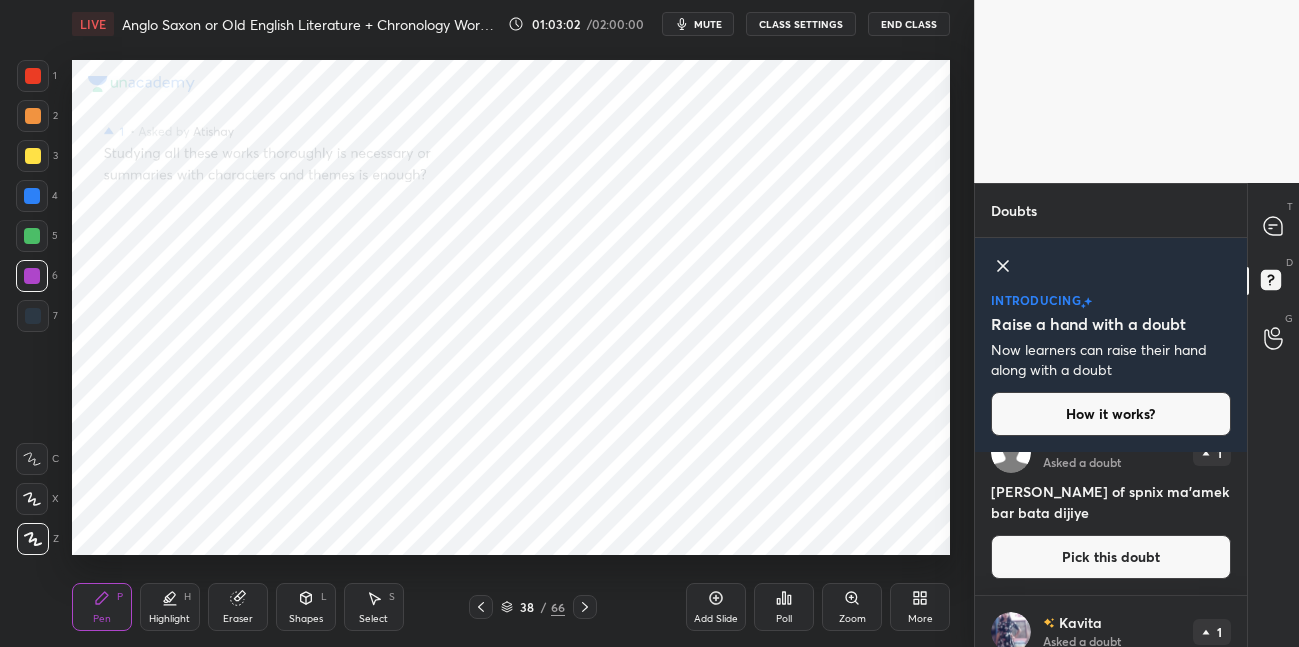 click on "Pick this doubt" at bounding box center (1111, 557) 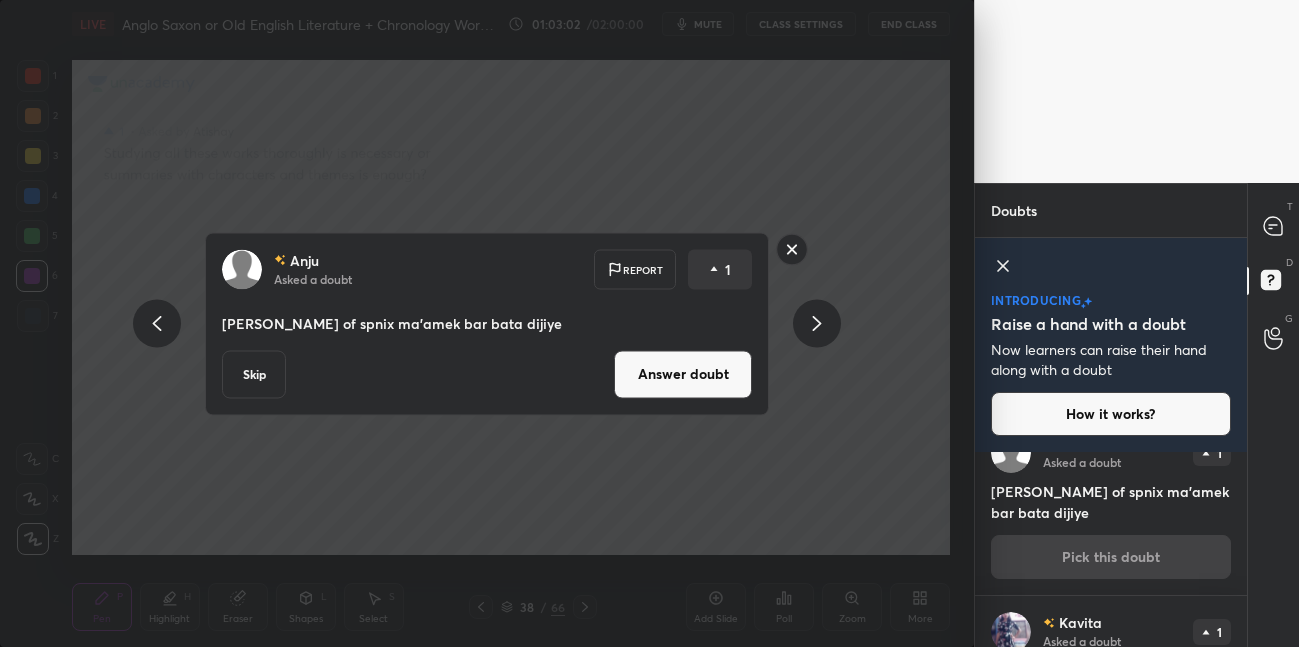 scroll, scrollTop: 1139, scrollLeft: 0, axis: vertical 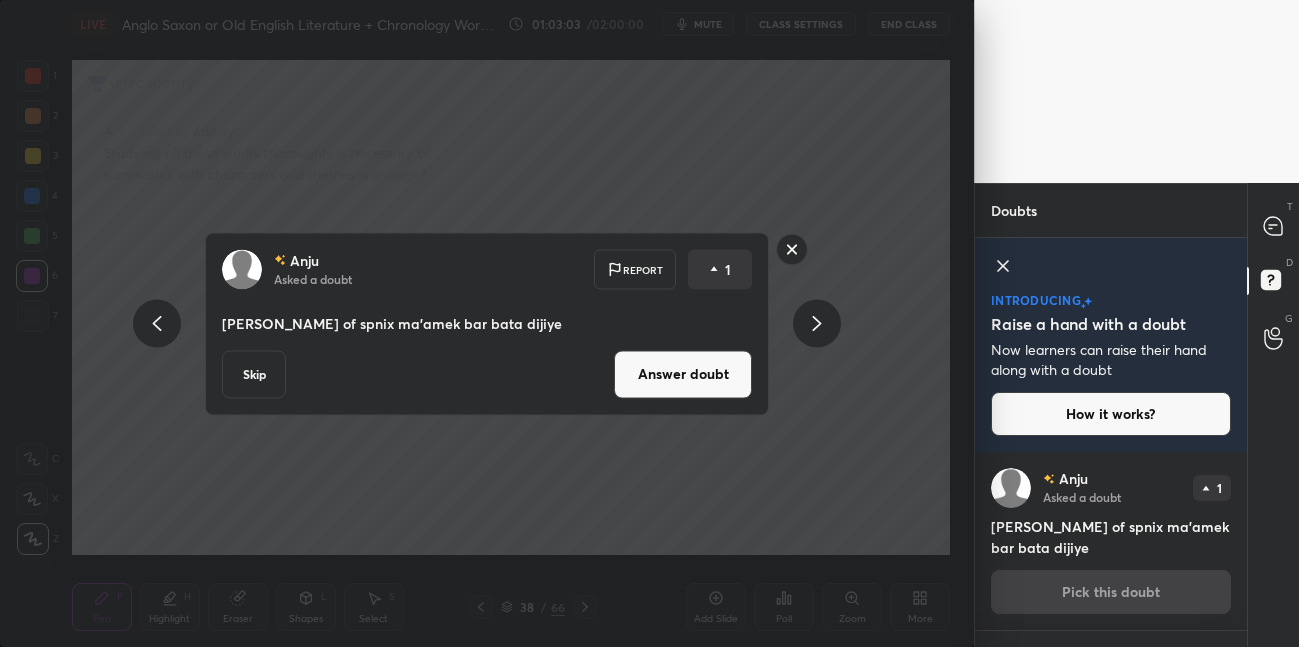 click on "Answer doubt" at bounding box center [683, 374] 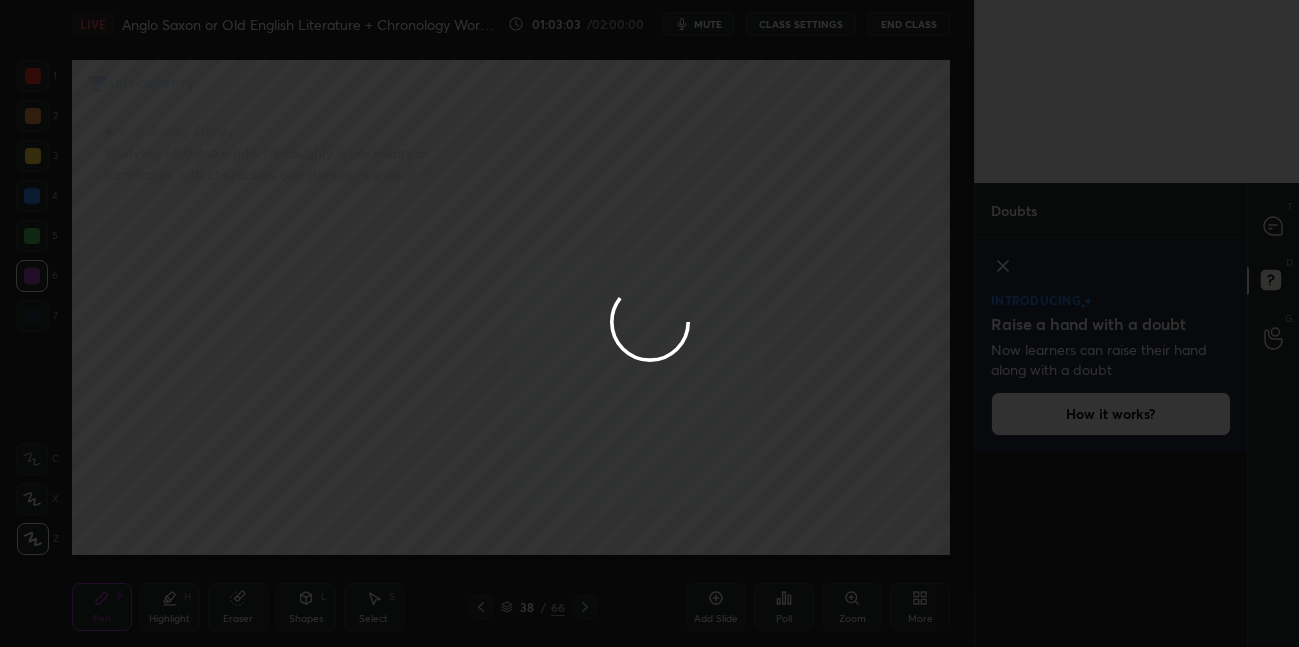scroll, scrollTop: 5, scrollLeft: 0, axis: vertical 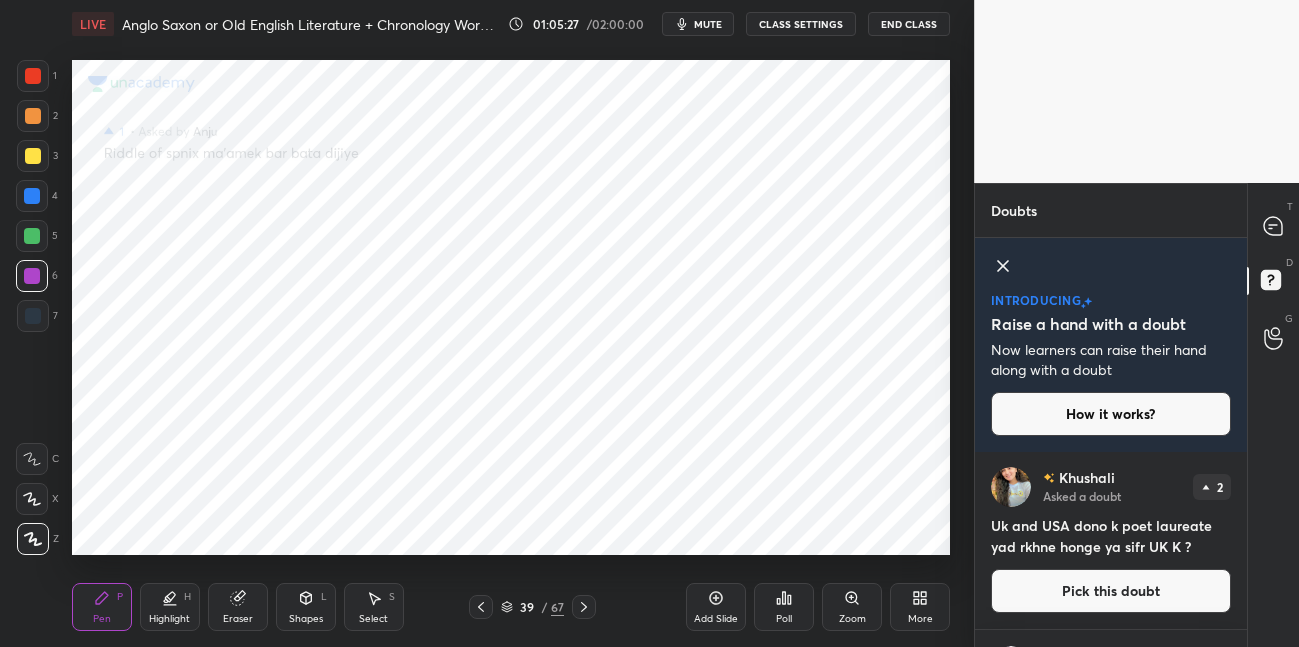 click on "Pick this doubt" at bounding box center (1111, 591) 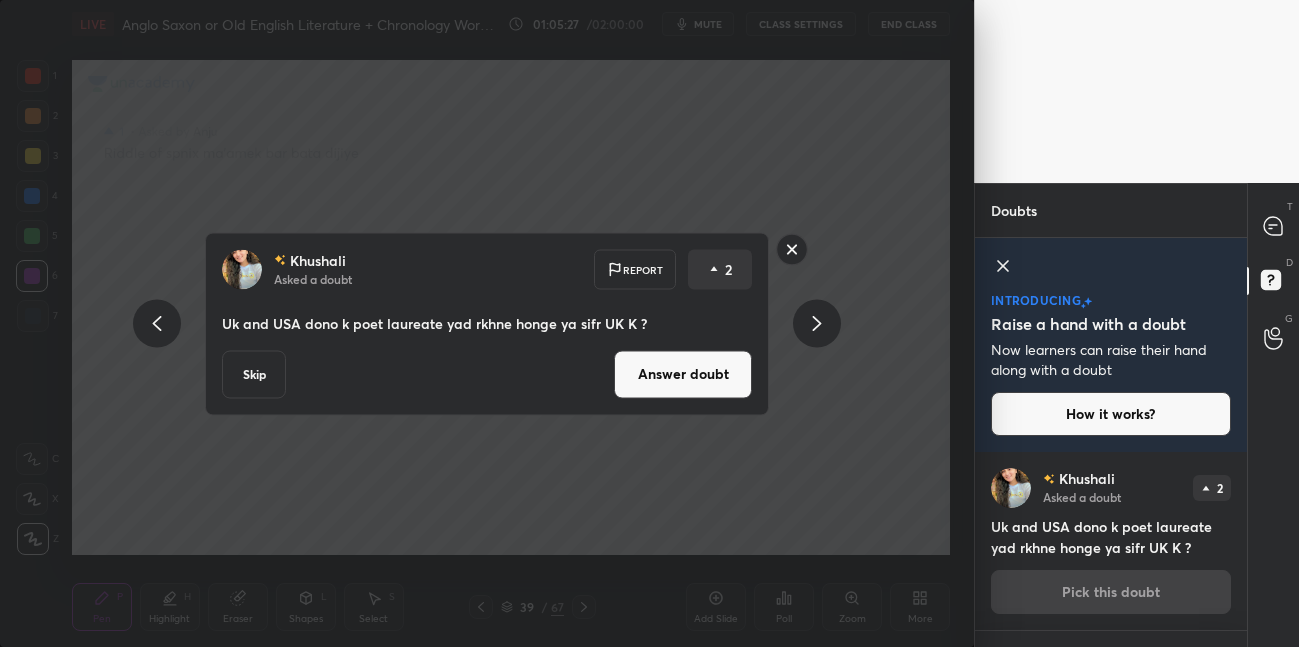 click on "[PERSON_NAME] Asked a doubt Report 2 Uk and USA dono k poet laureate yad rkhne honge ya sifr UK K ? Skip Answer doubt" at bounding box center [487, 323] 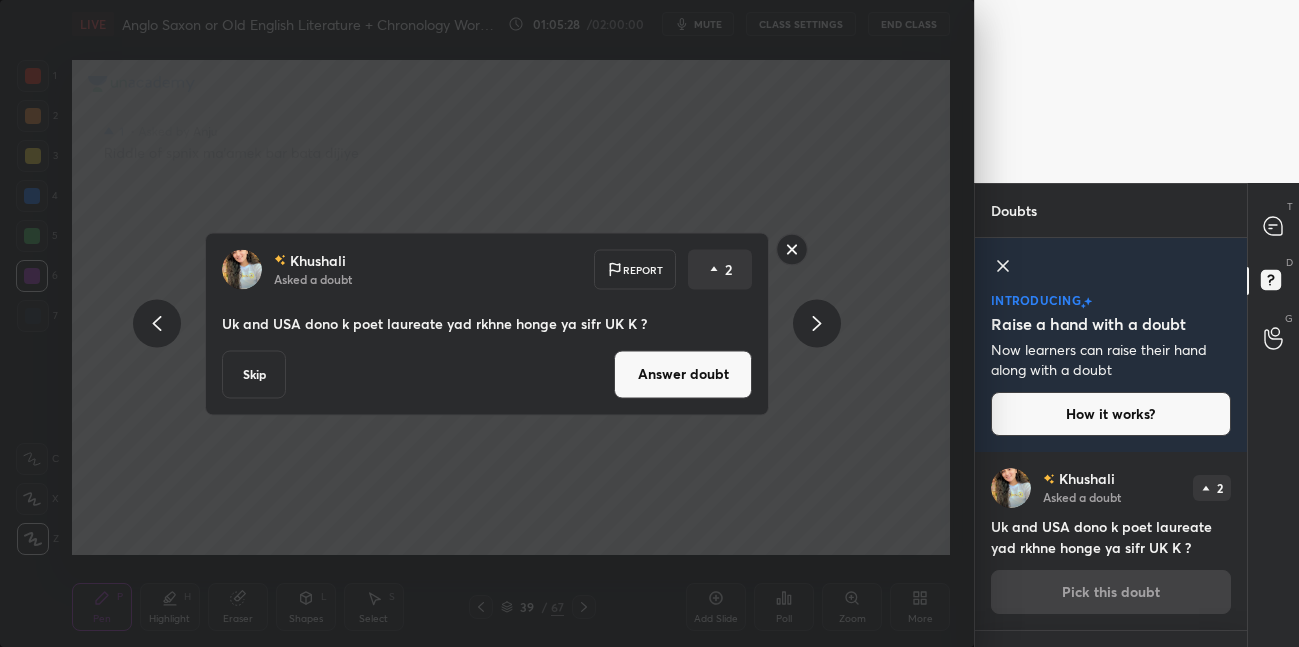 click on "Answer doubt" at bounding box center [683, 374] 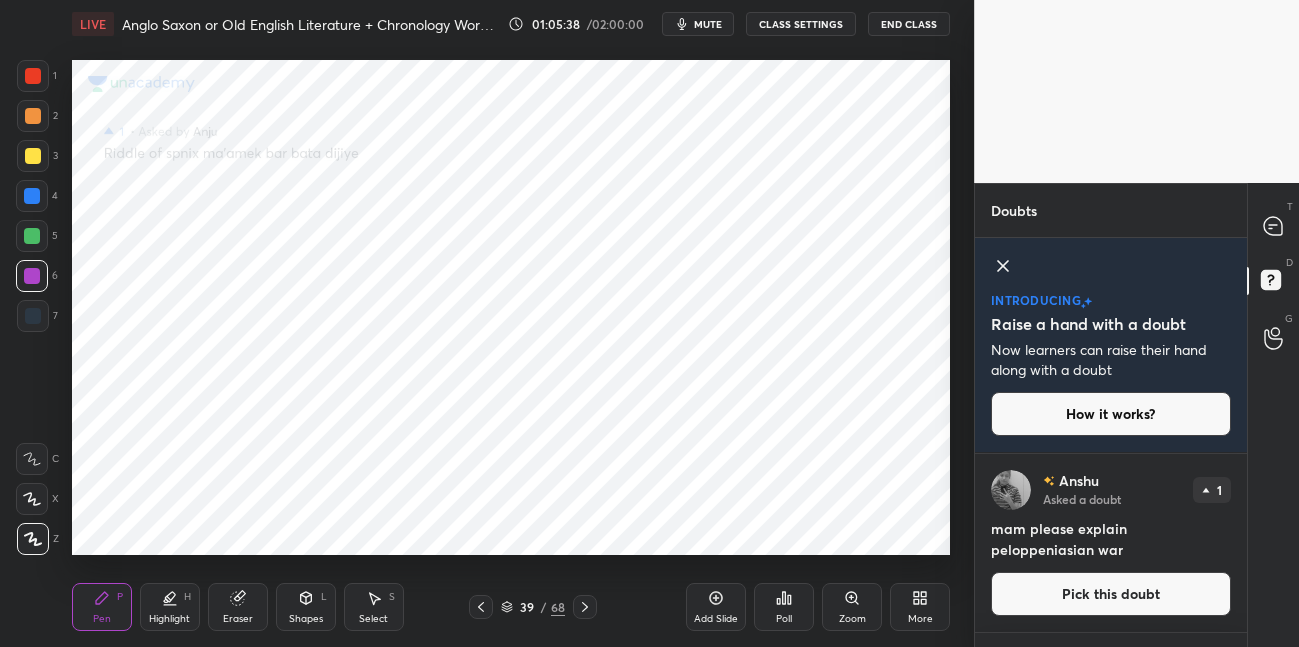 scroll, scrollTop: 633, scrollLeft: 0, axis: vertical 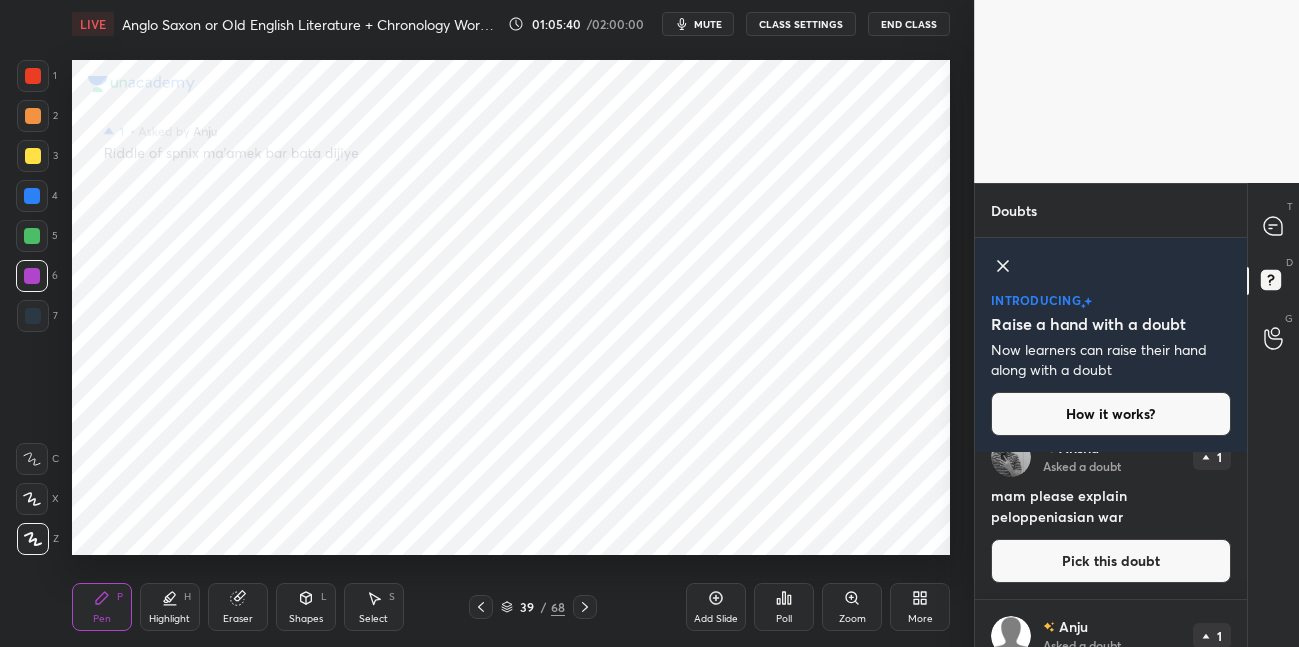 click on "Pick this doubt" at bounding box center [1111, 561] 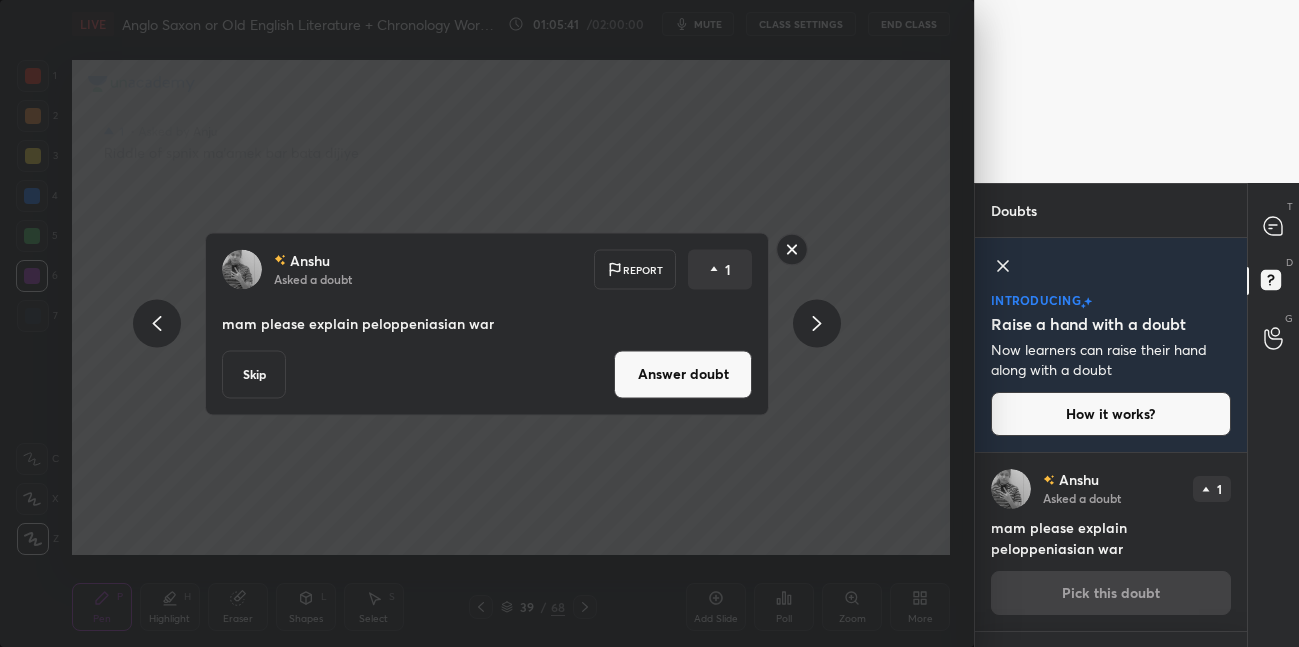 click on "Answer doubt" at bounding box center [683, 374] 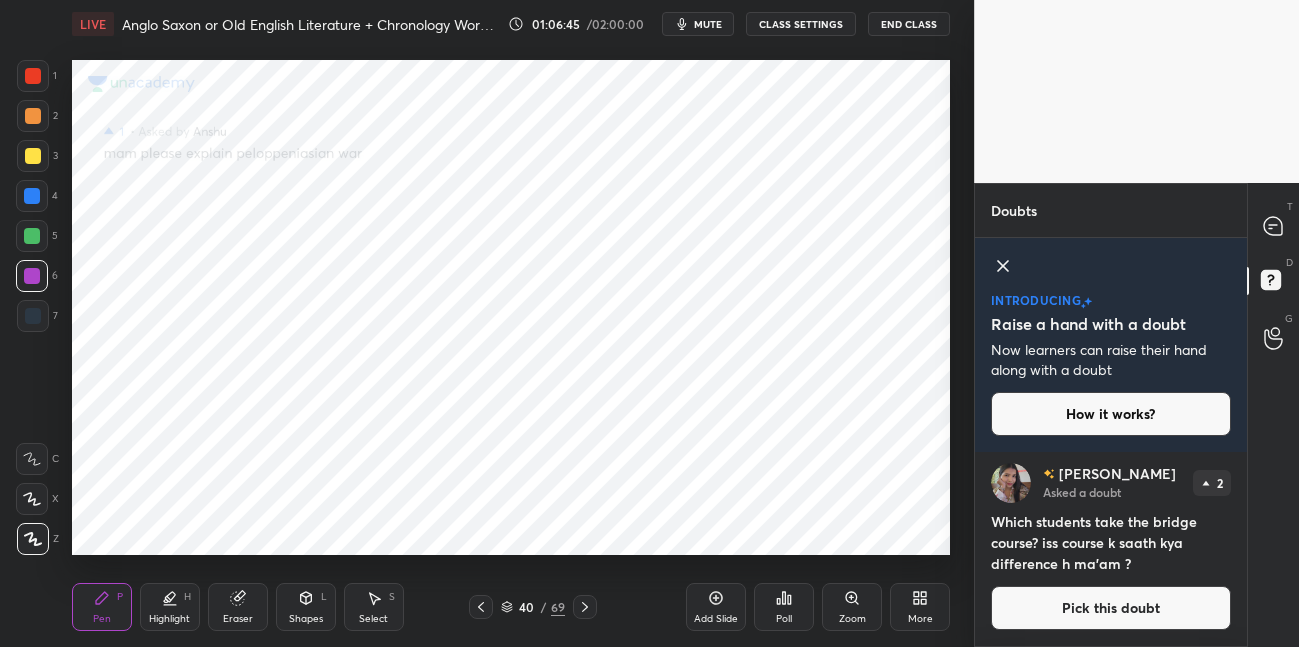 click 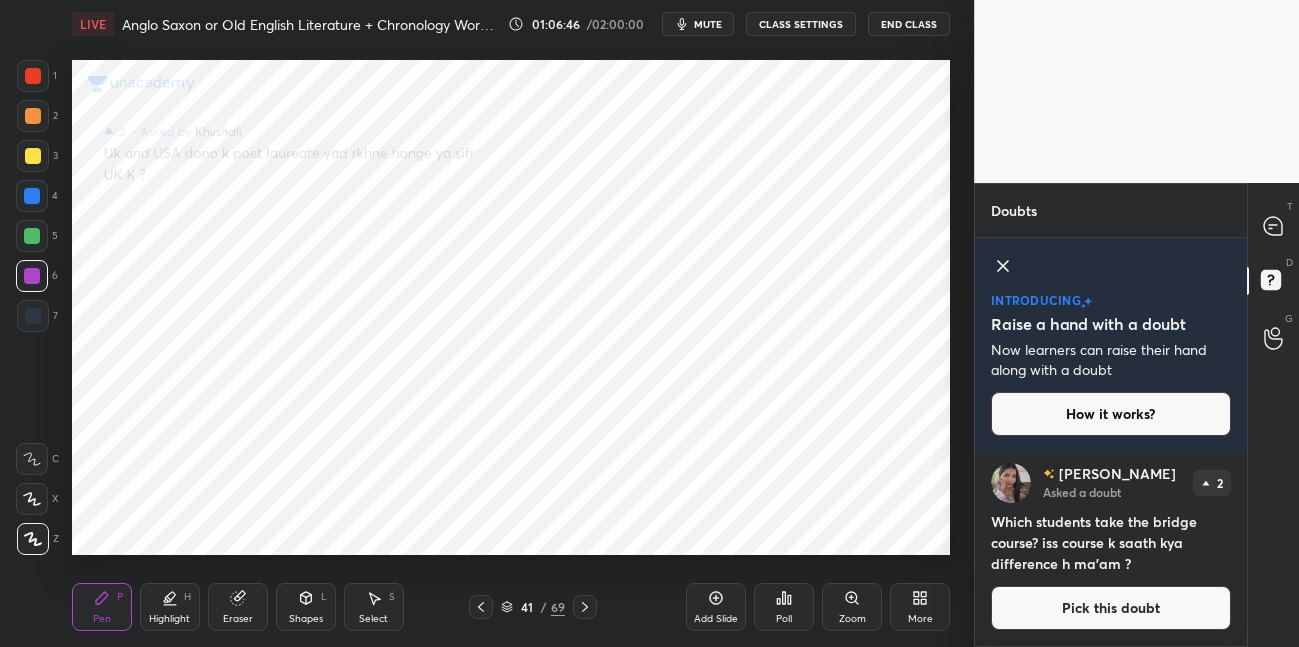 click at bounding box center (585, 607) 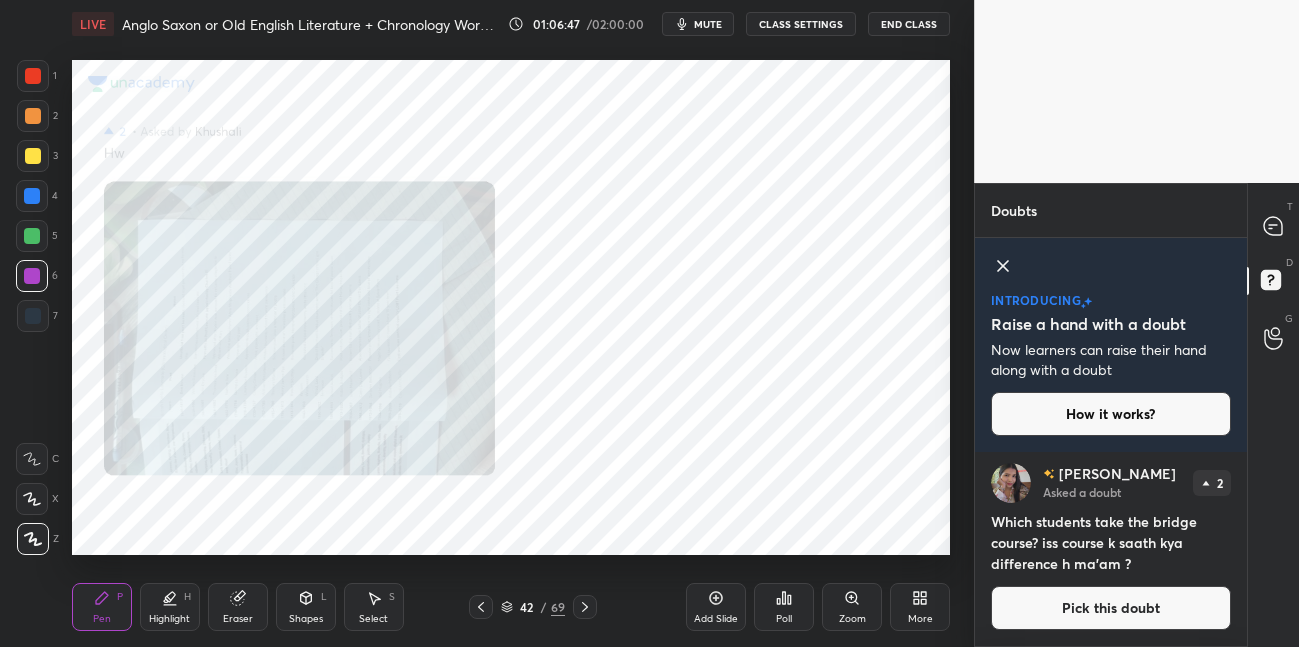 click 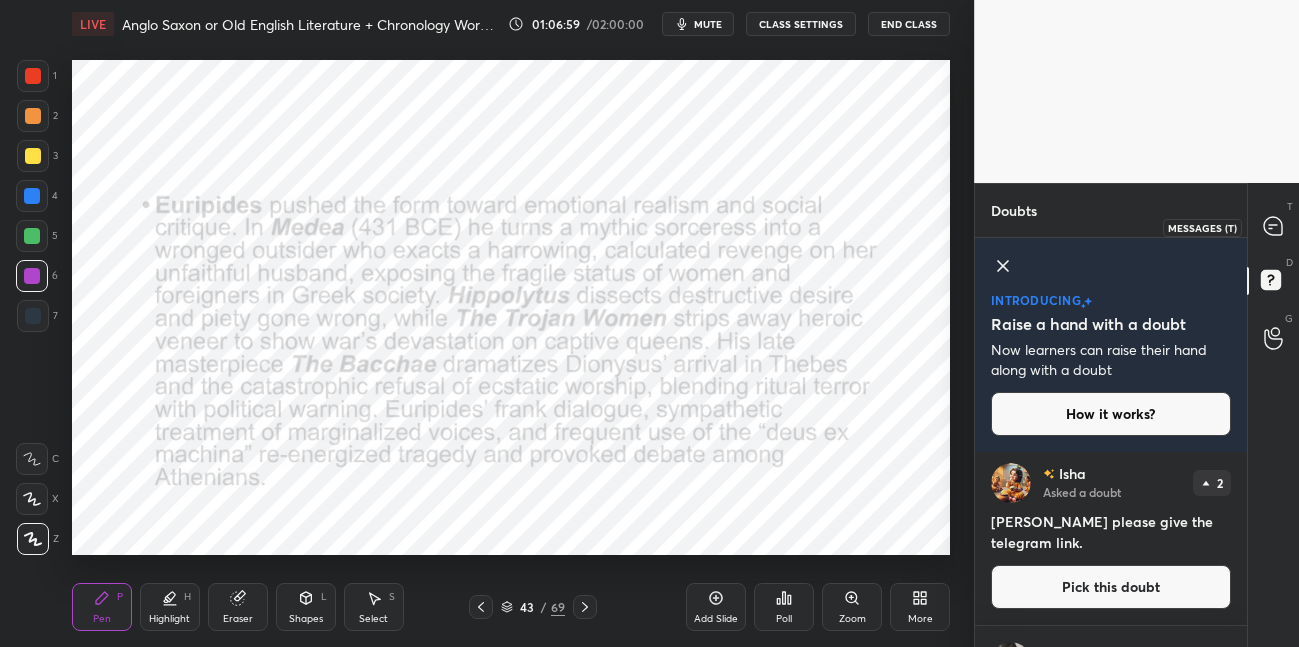 click 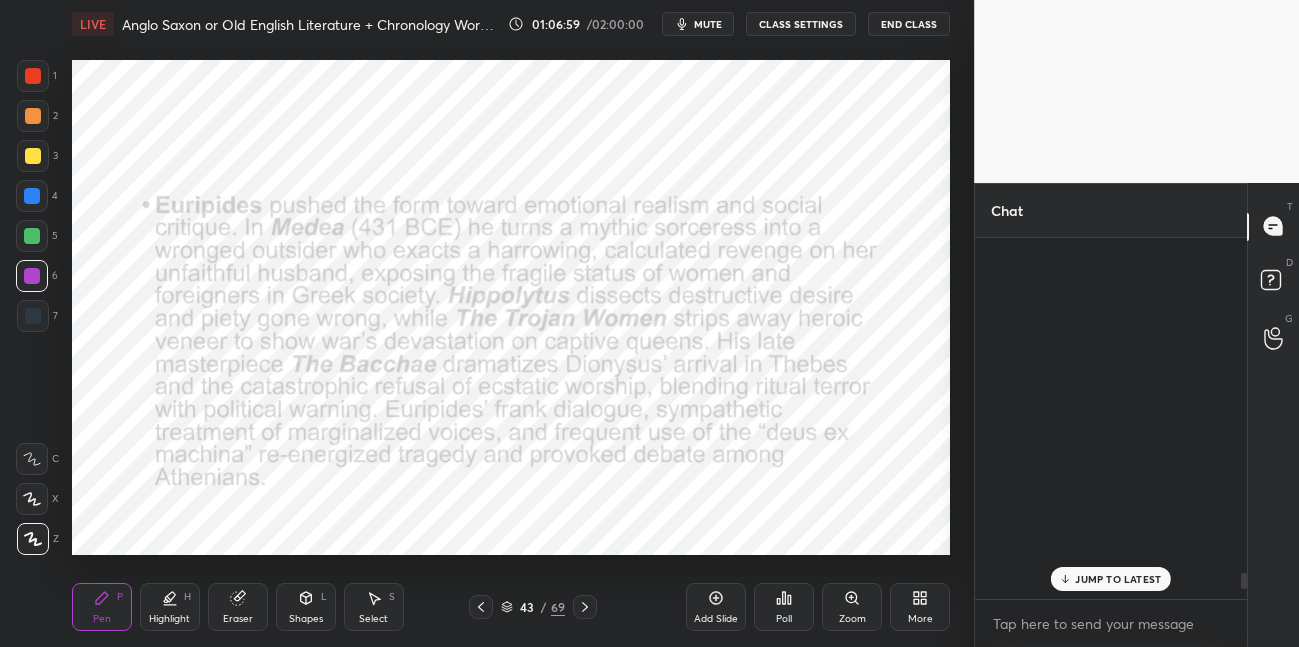 scroll, scrollTop: 9108, scrollLeft: 0, axis: vertical 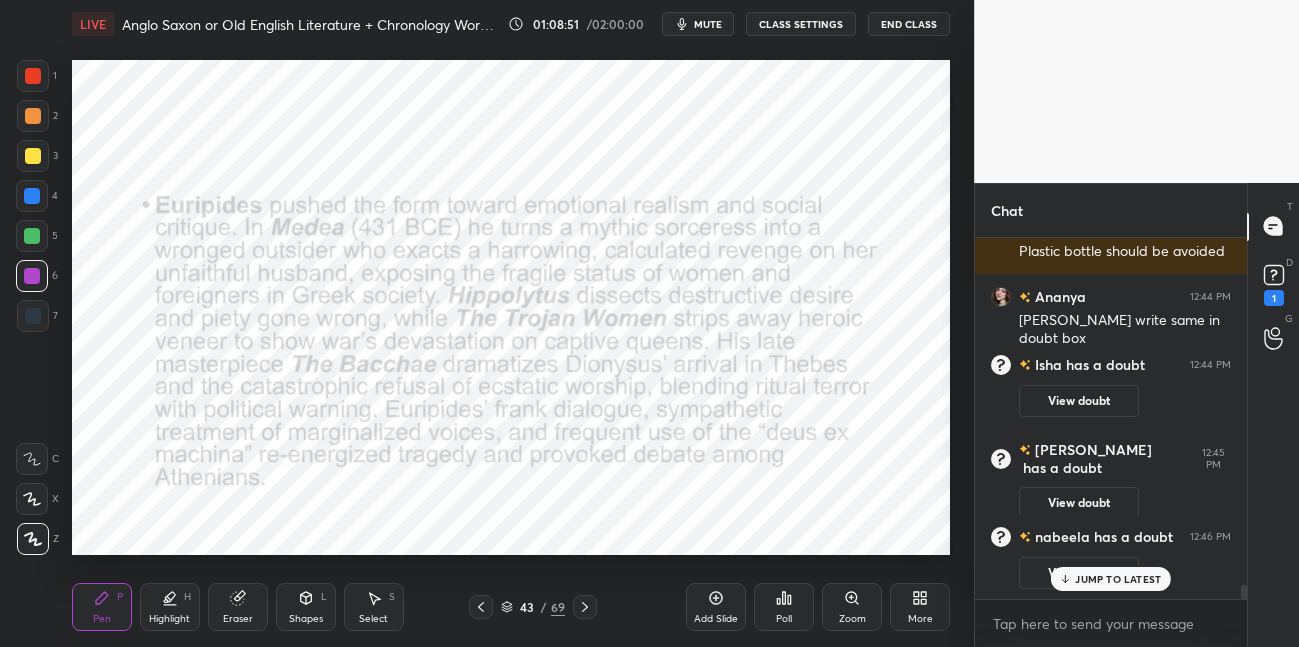 click on "mute" at bounding box center [708, 24] 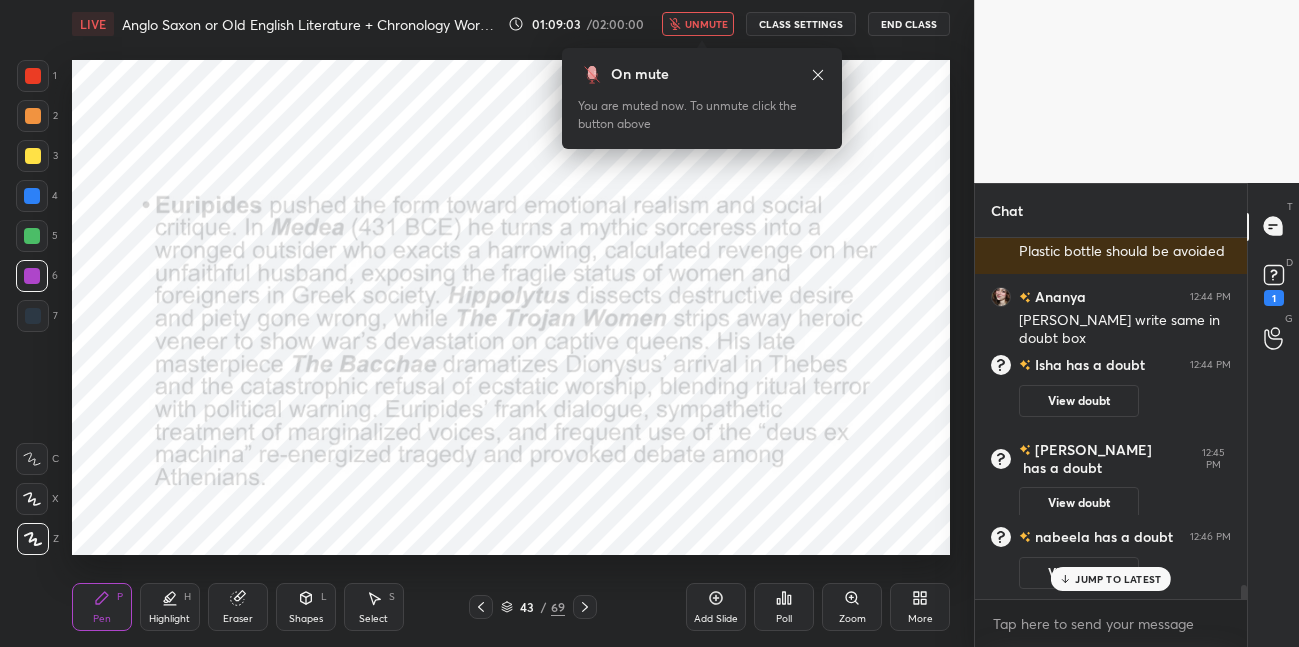 click on "unmute" at bounding box center [706, 24] 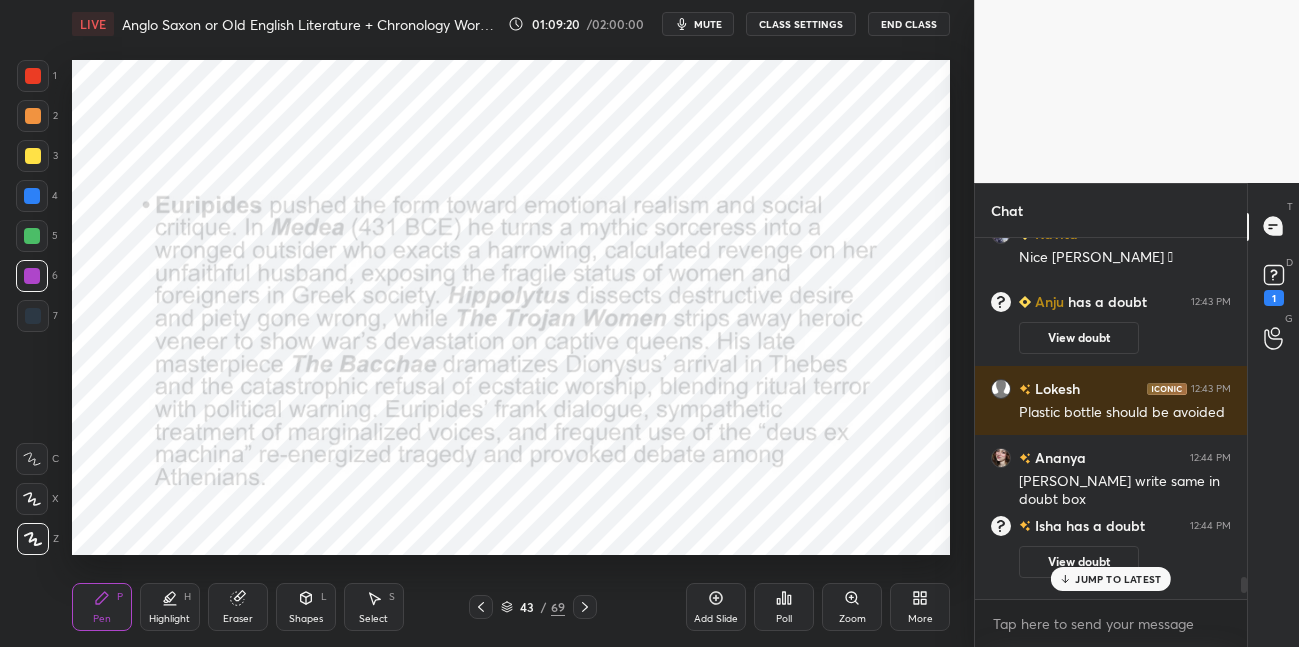 scroll, scrollTop: 9025, scrollLeft: 0, axis: vertical 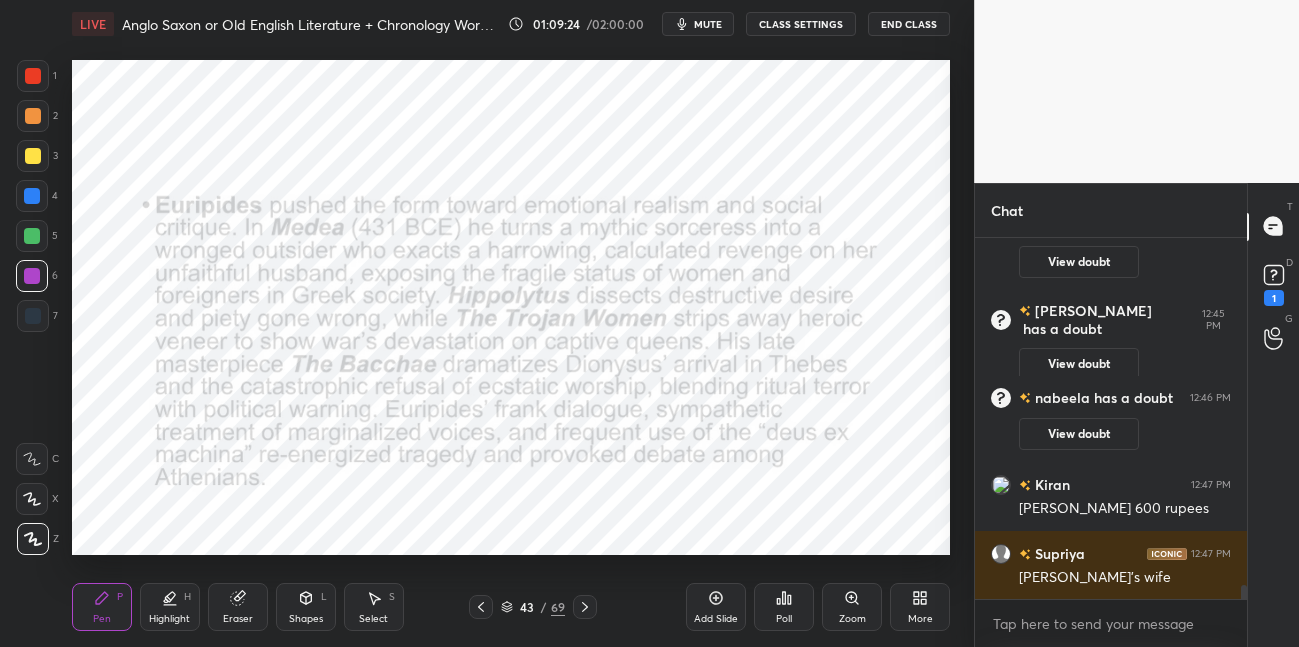 type 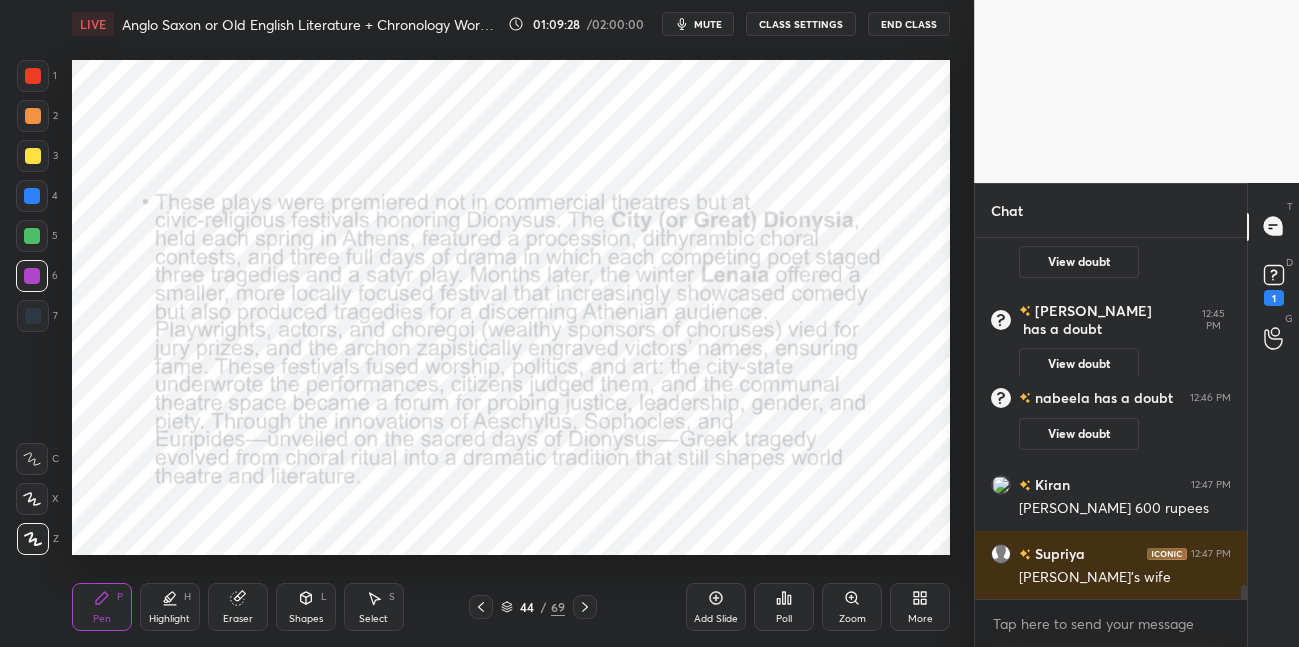 click at bounding box center (32, 236) 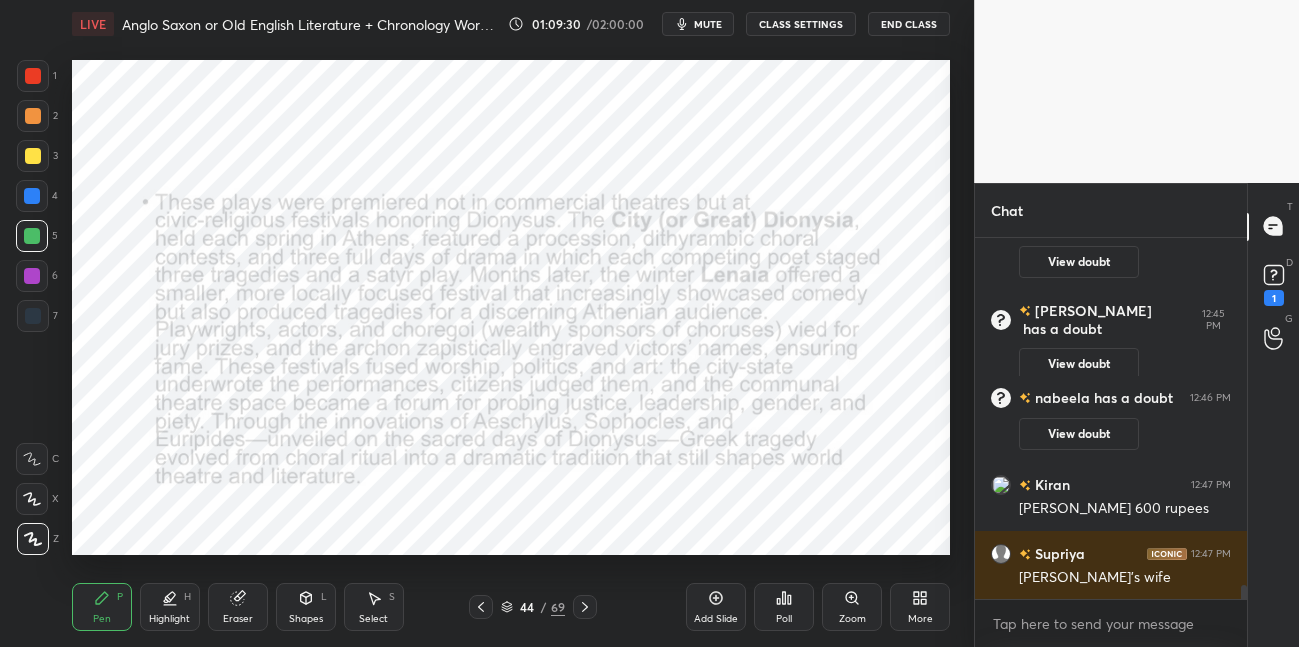 click 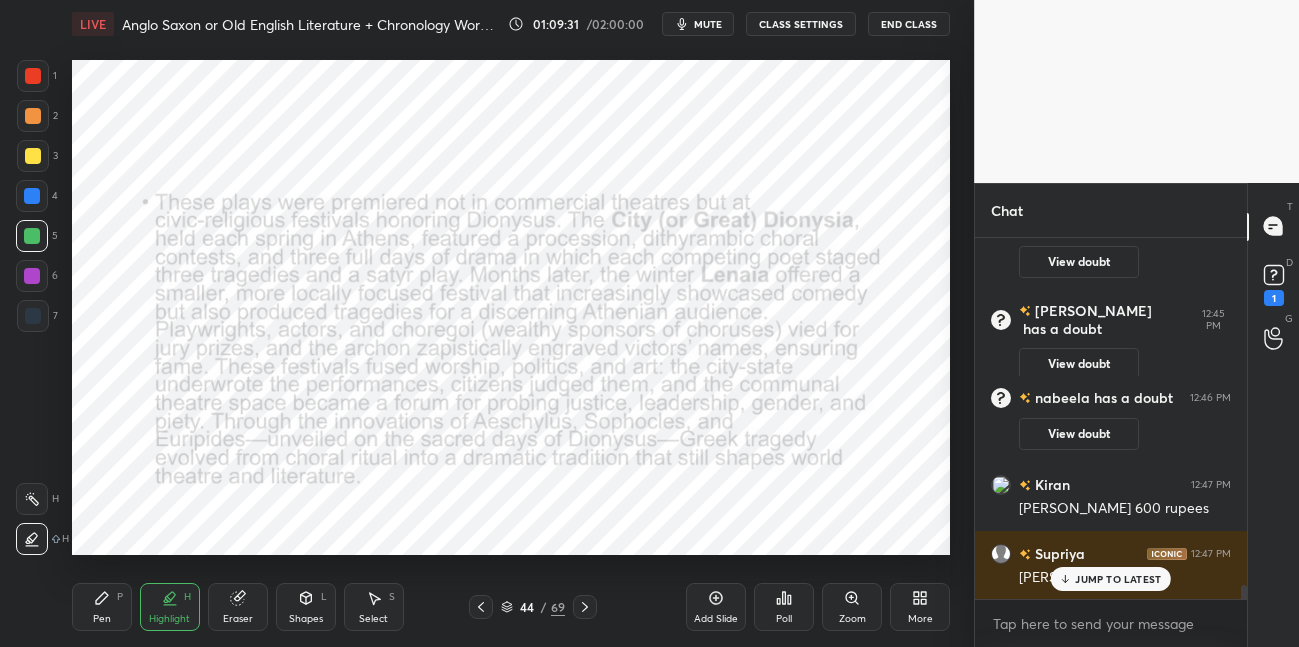 scroll, scrollTop: 9111, scrollLeft: 0, axis: vertical 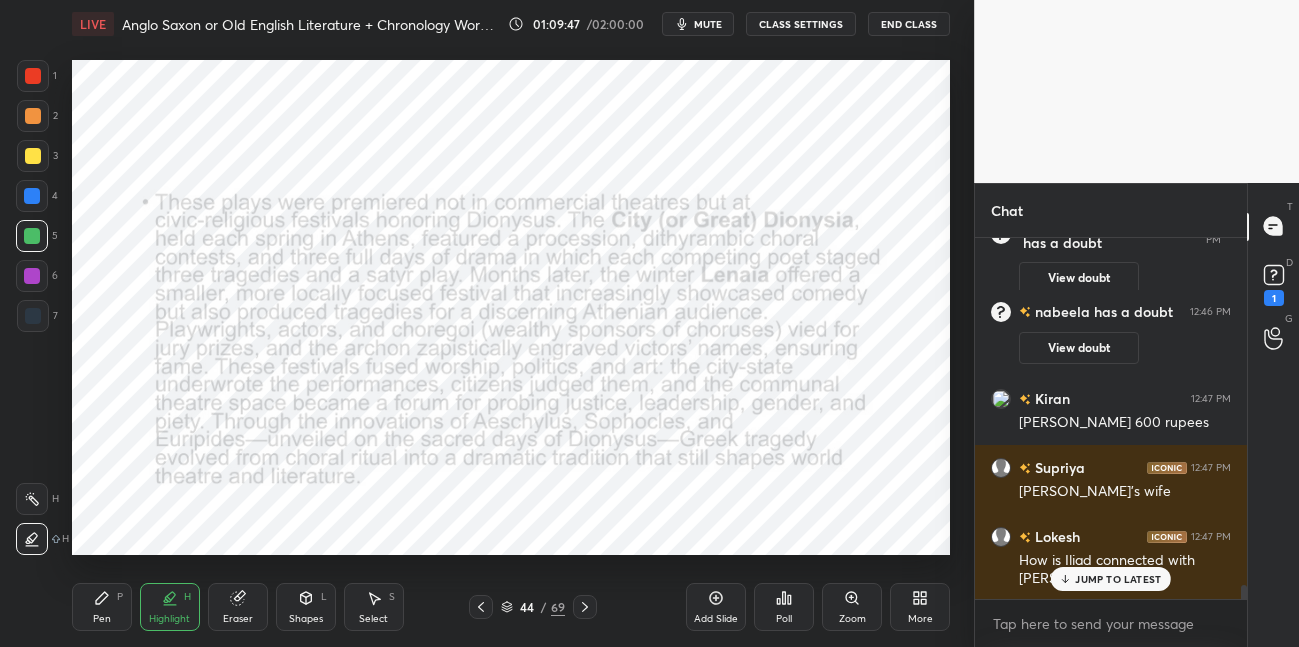 drag, startPoint x: 108, startPoint y: 597, endPoint x: 107, endPoint y: 575, distance: 22.022715 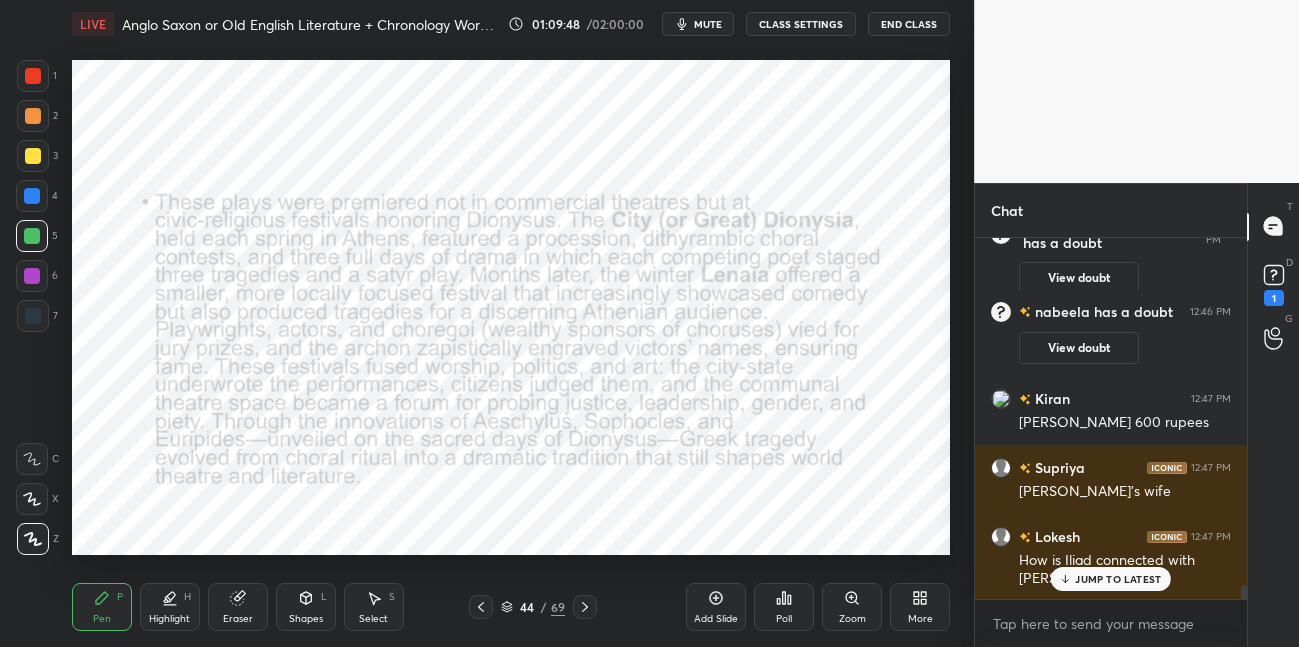 click at bounding box center (32, 276) 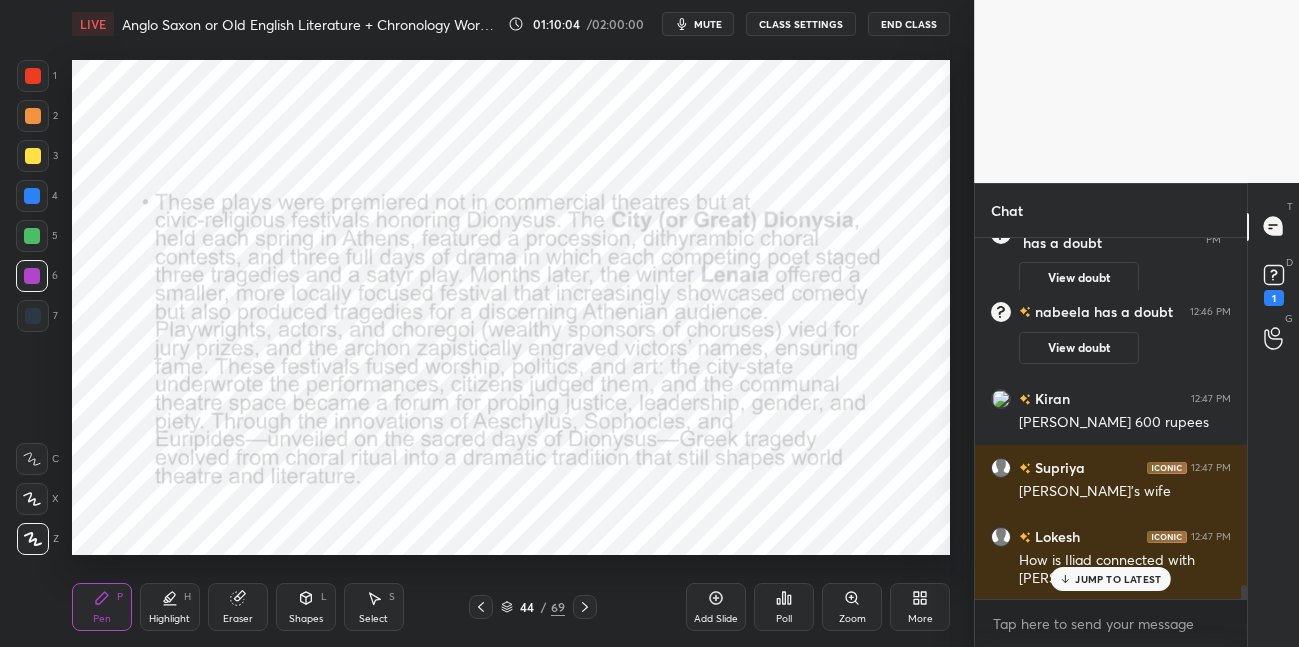 click 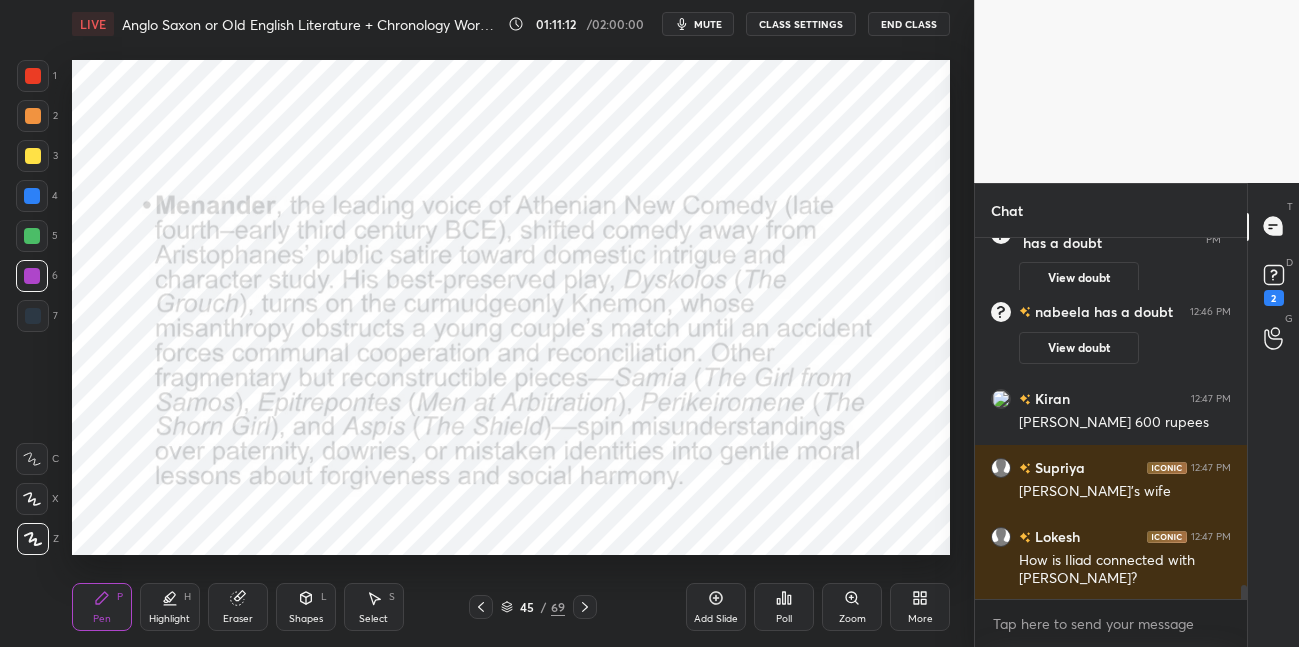 scroll, scrollTop: 9284, scrollLeft: 0, axis: vertical 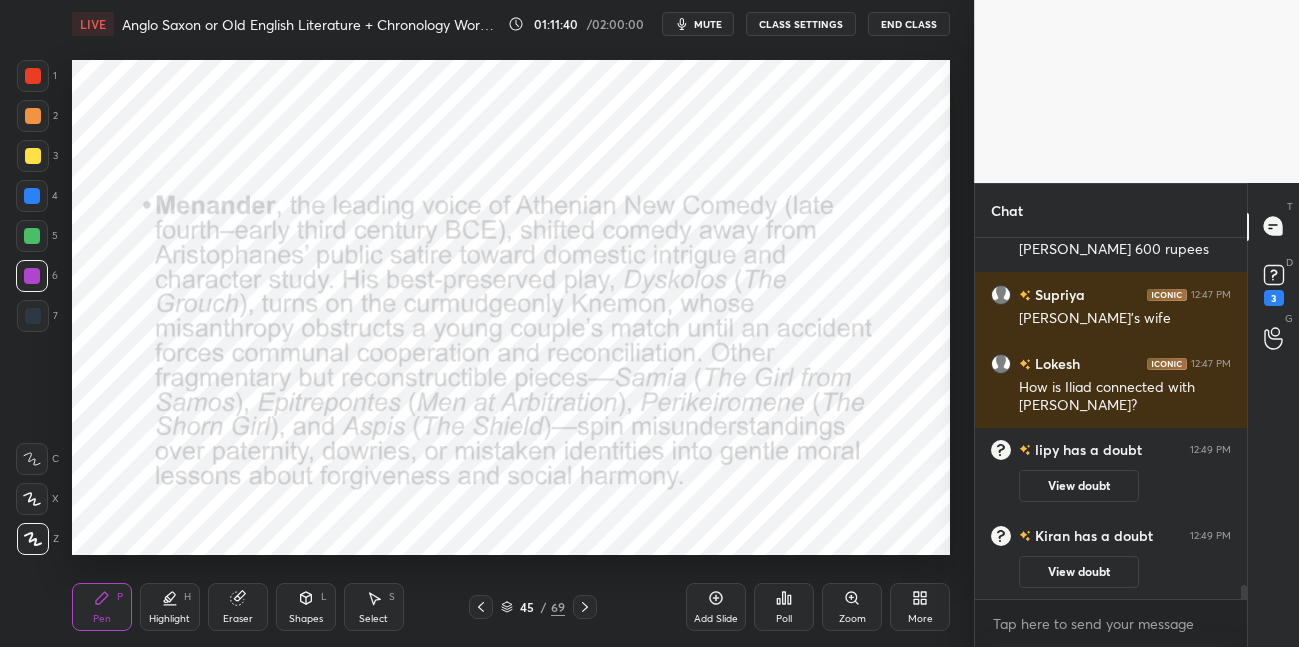click 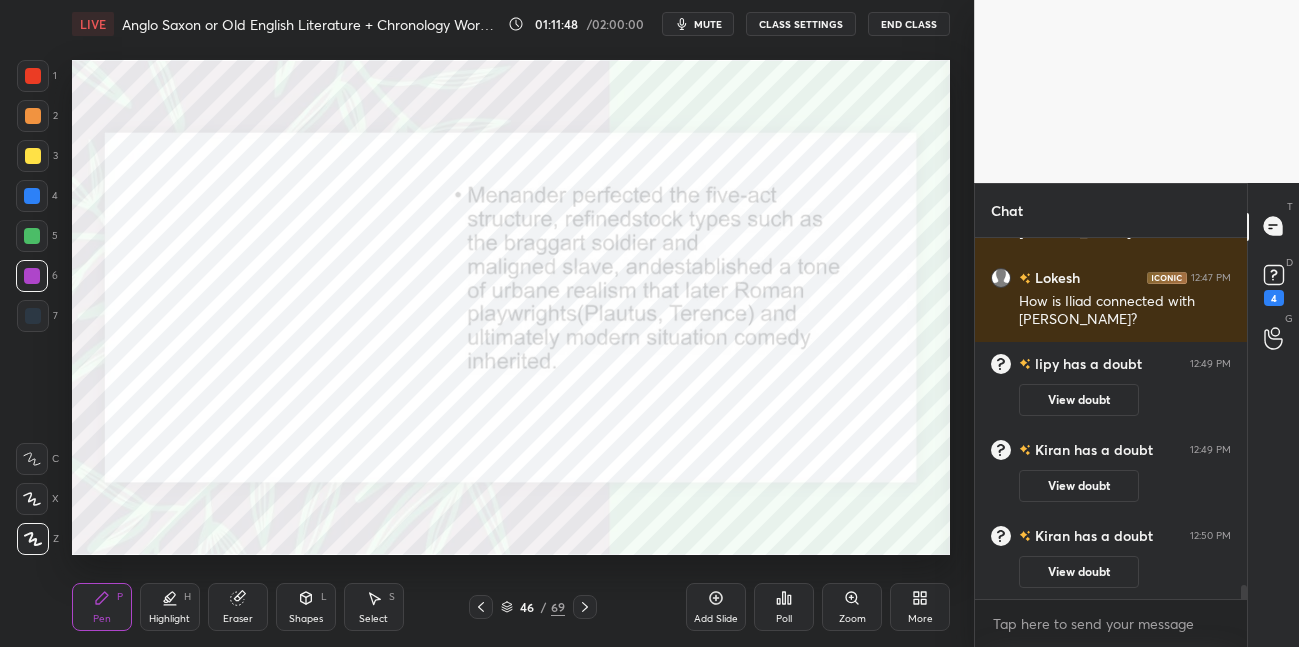 scroll, scrollTop: 9256, scrollLeft: 0, axis: vertical 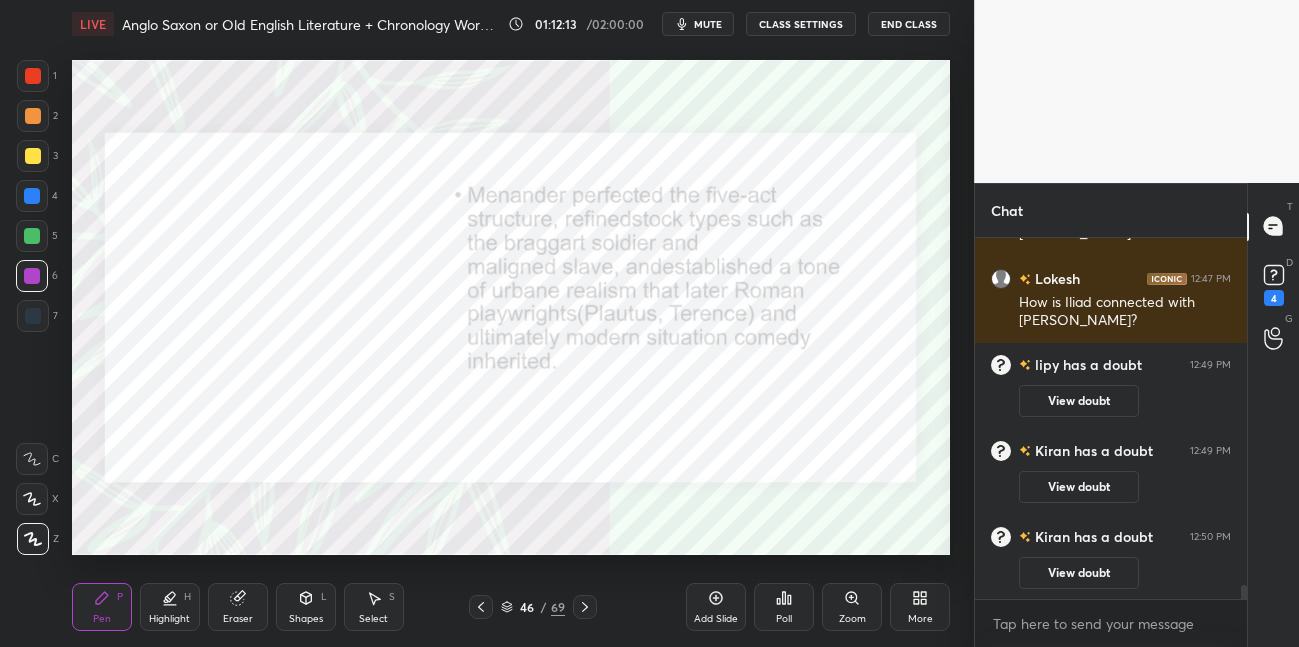 click 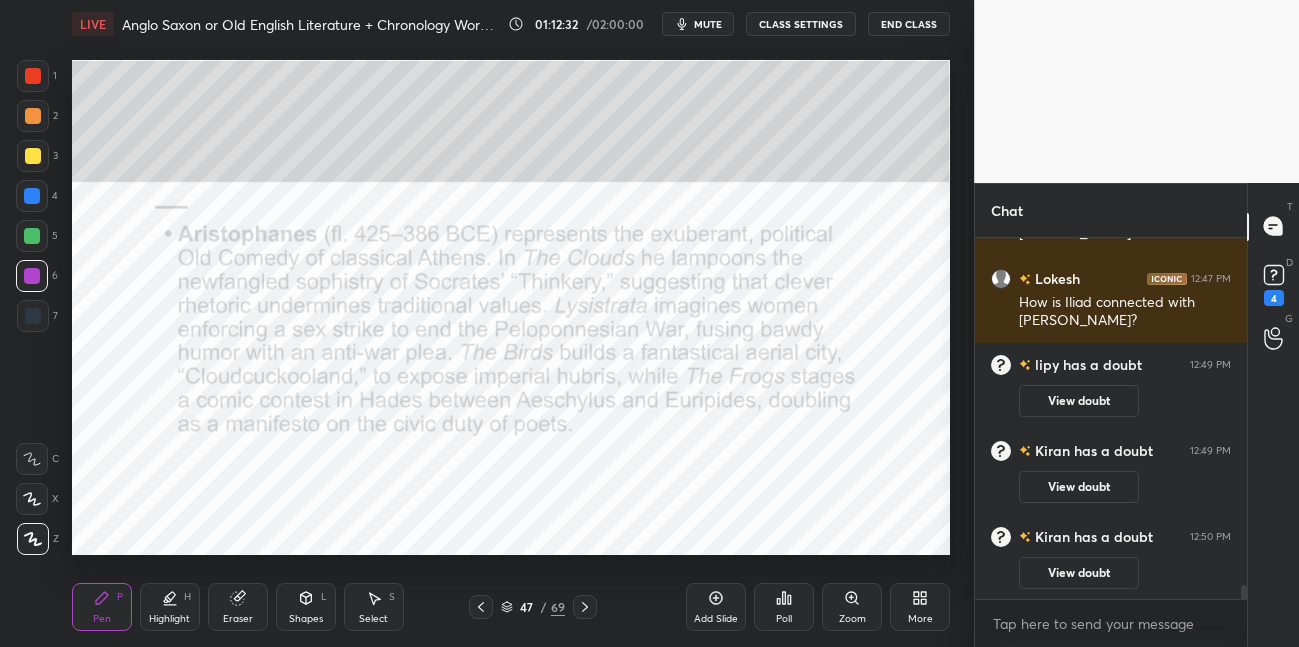 click at bounding box center (33, 156) 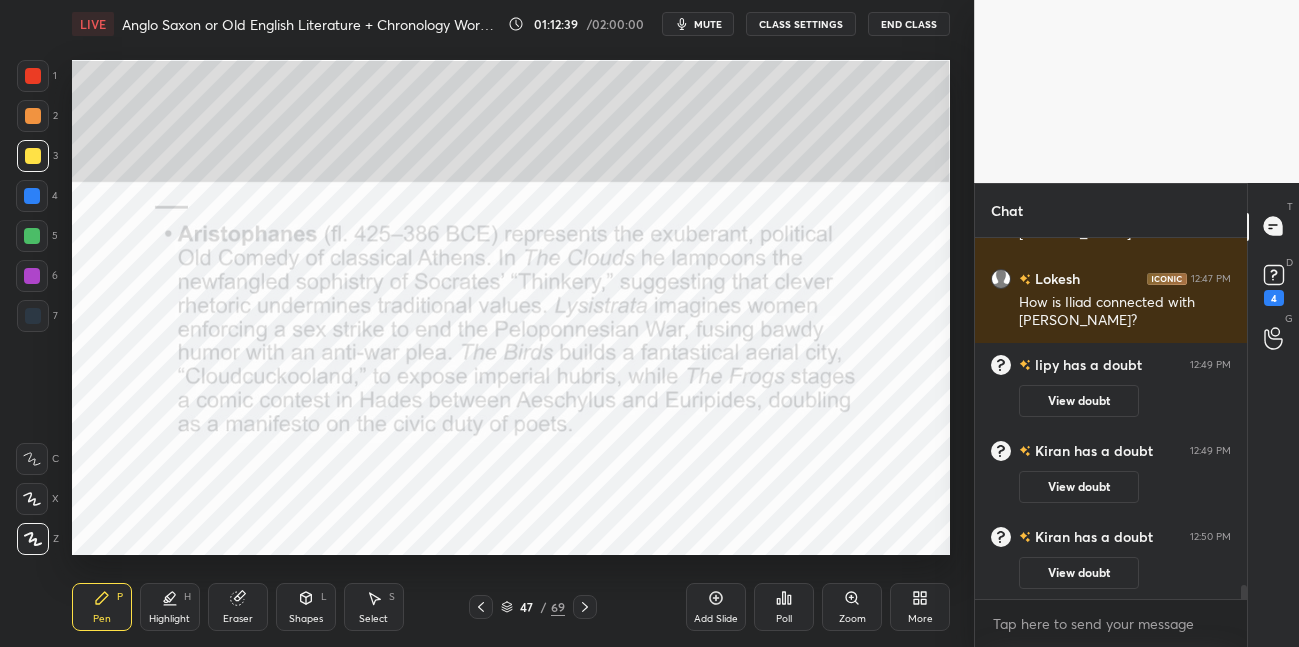 click at bounding box center (32, 196) 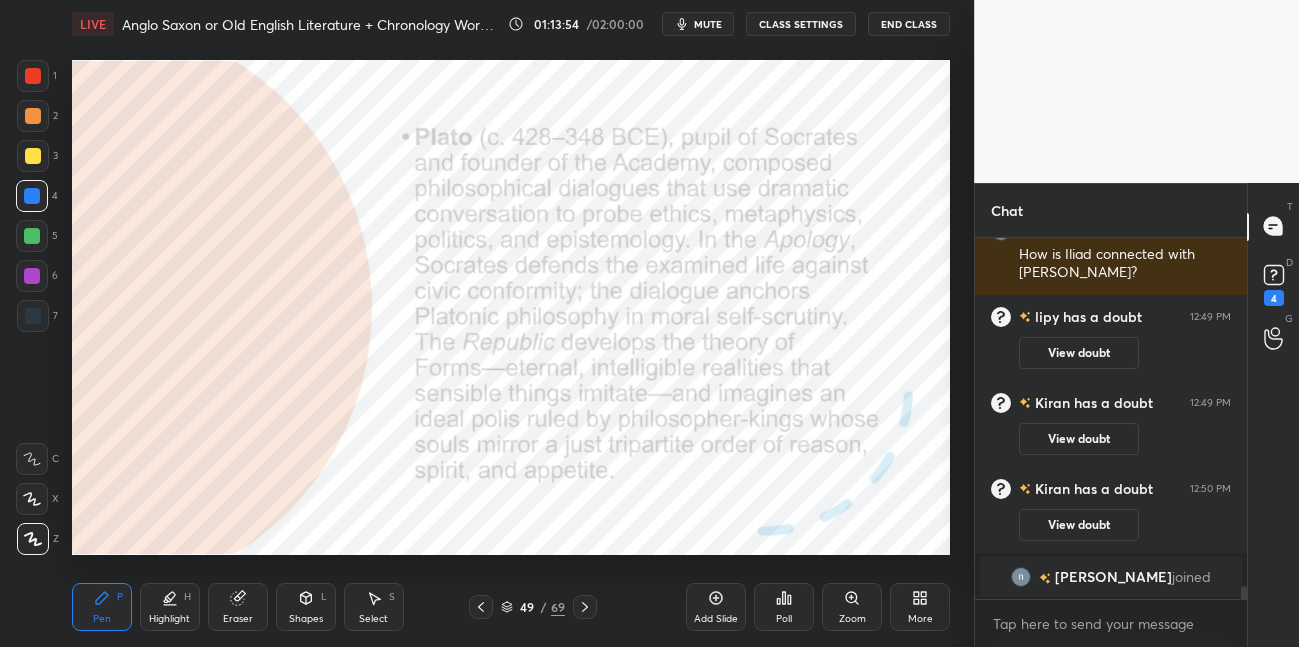 scroll, scrollTop: 9373, scrollLeft: 0, axis: vertical 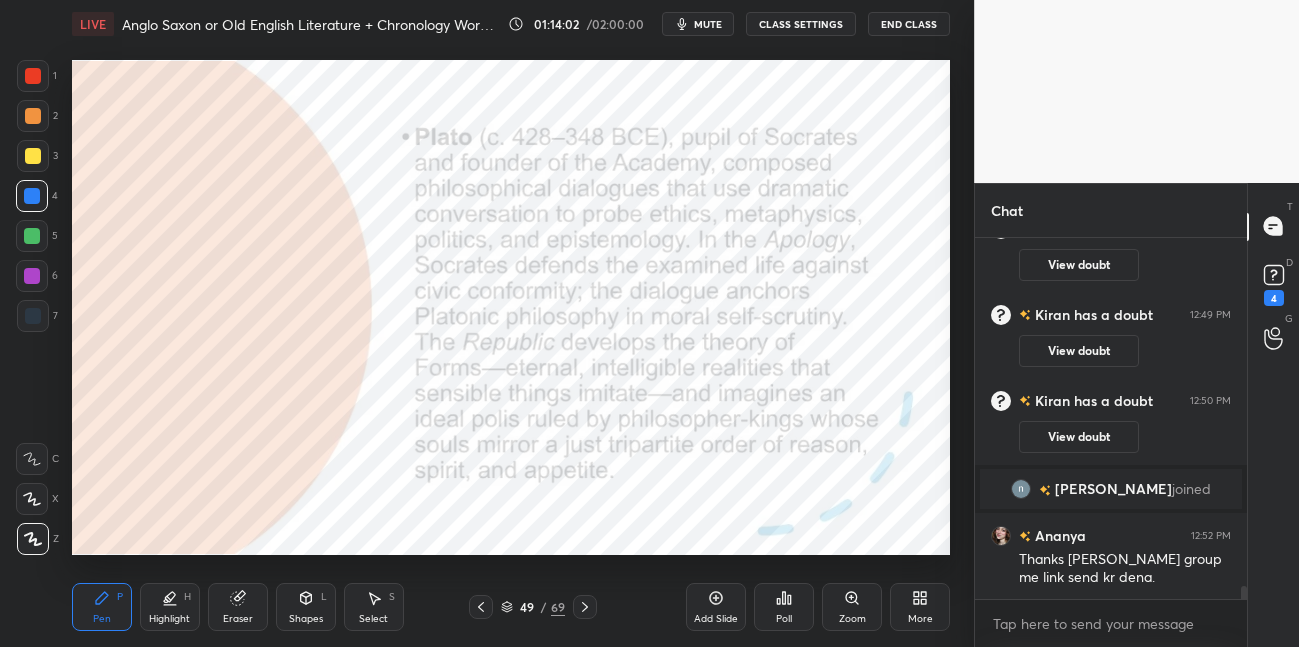 click at bounding box center (33, 316) 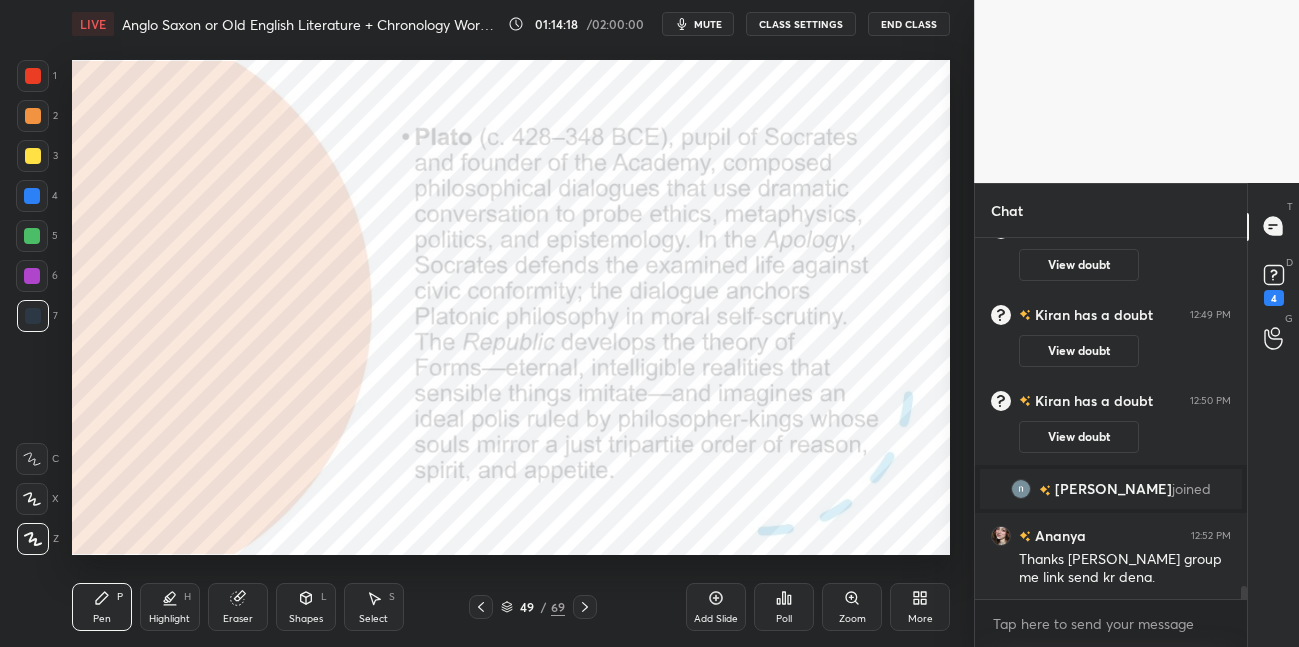 click at bounding box center (32, 196) 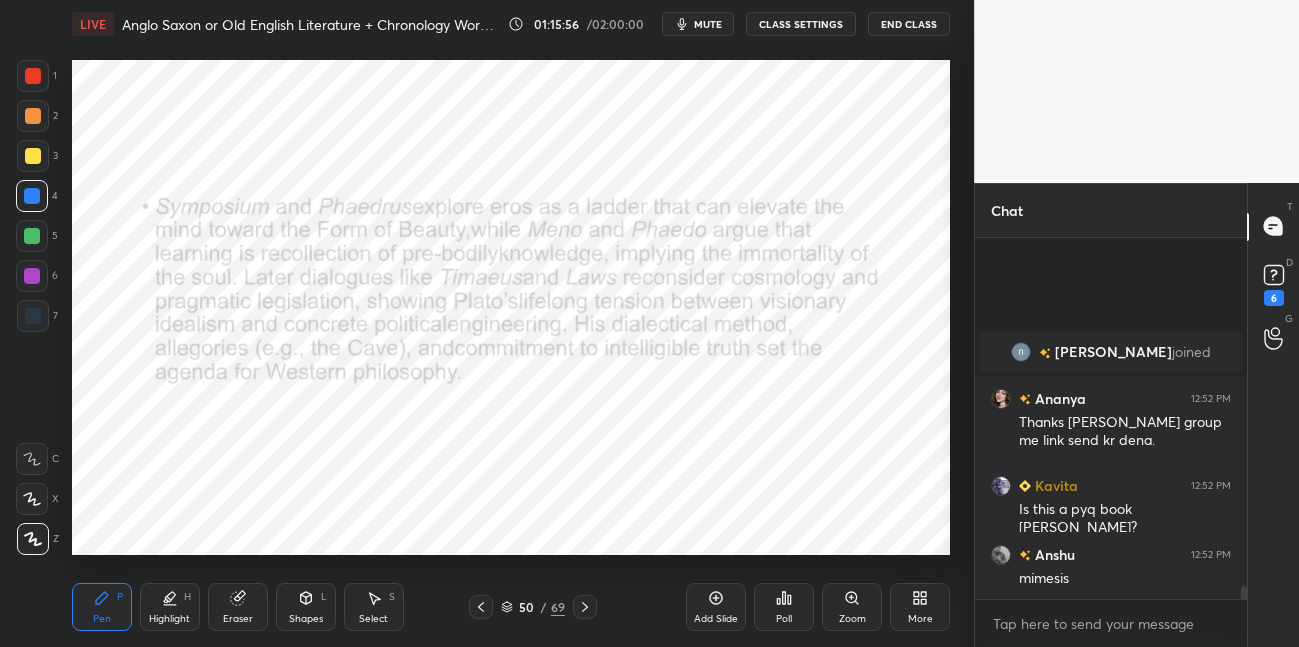 scroll, scrollTop: 9683, scrollLeft: 0, axis: vertical 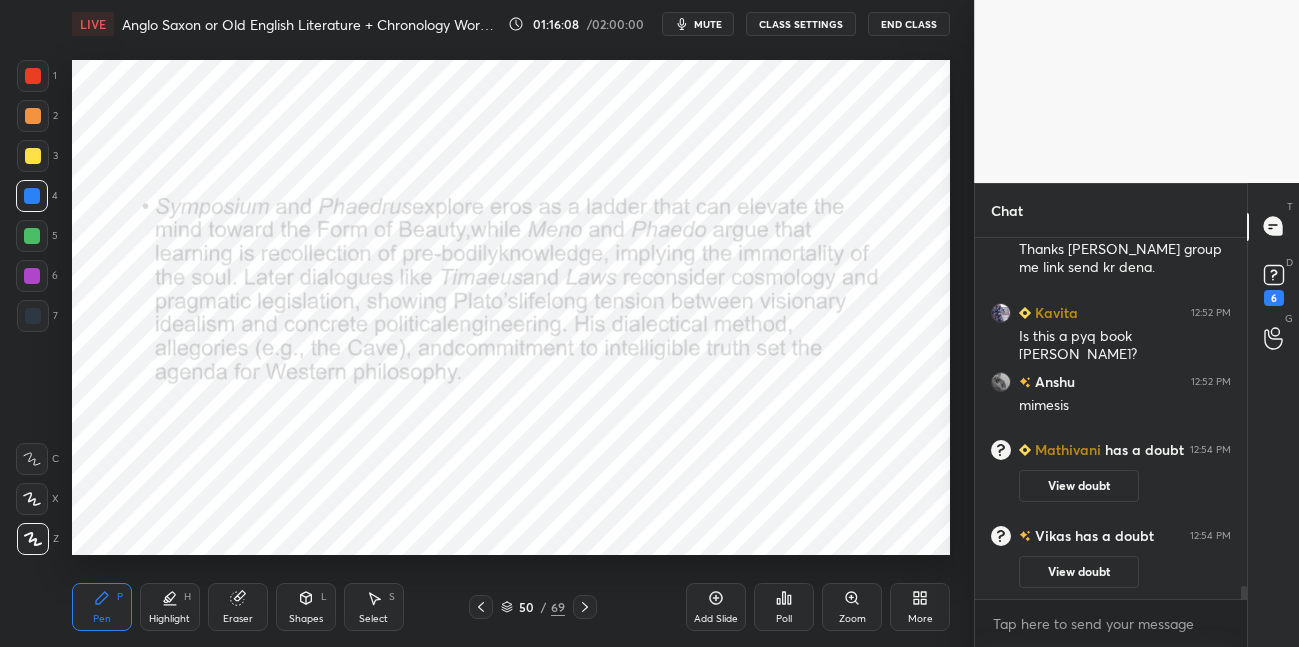 click at bounding box center [33, 316] 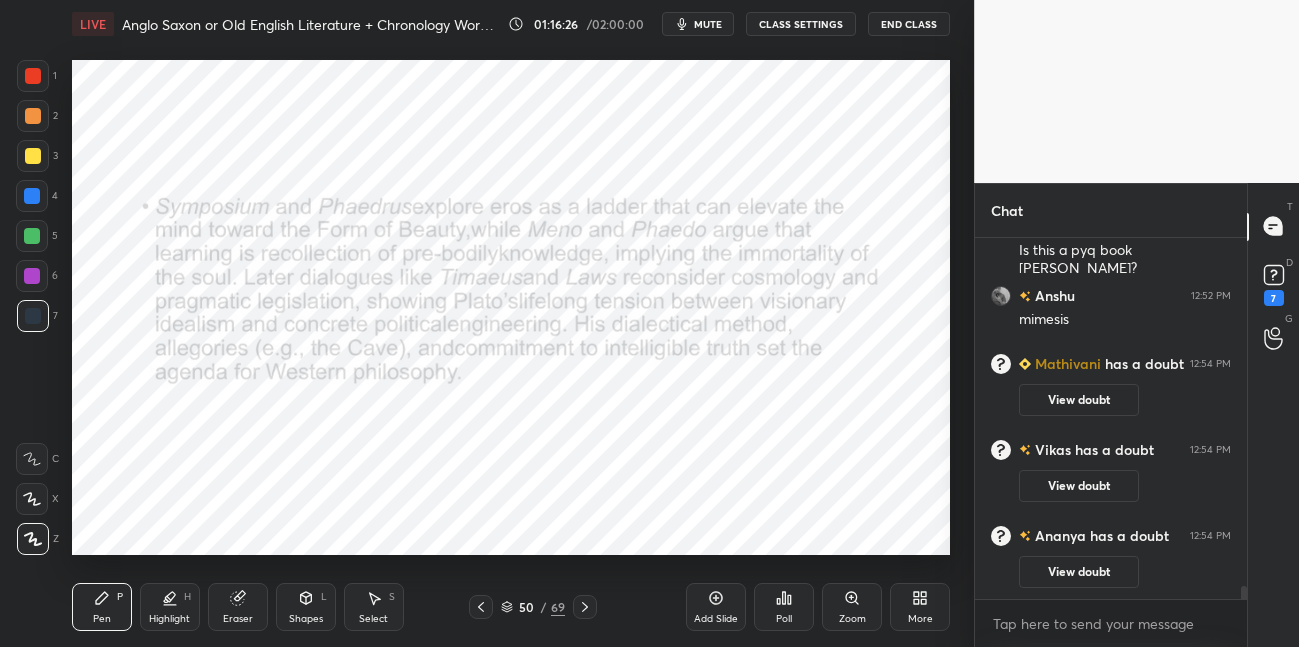 scroll, scrollTop: 9644, scrollLeft: 0, axis: vertical 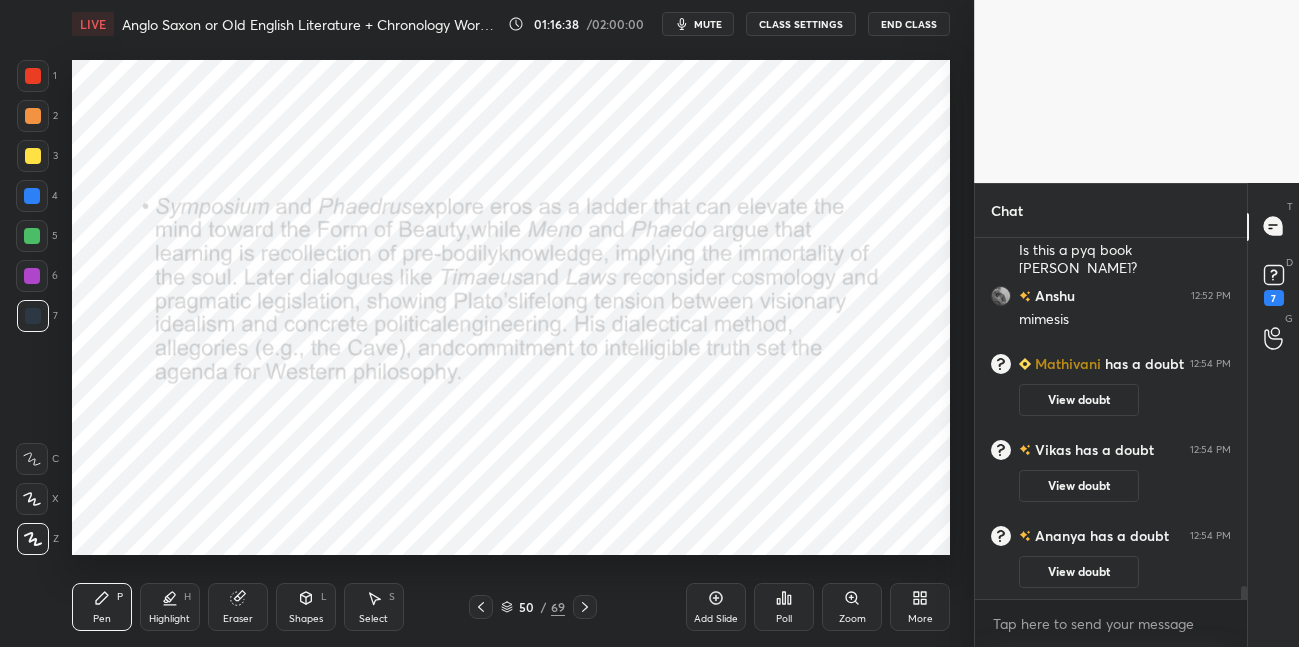 click 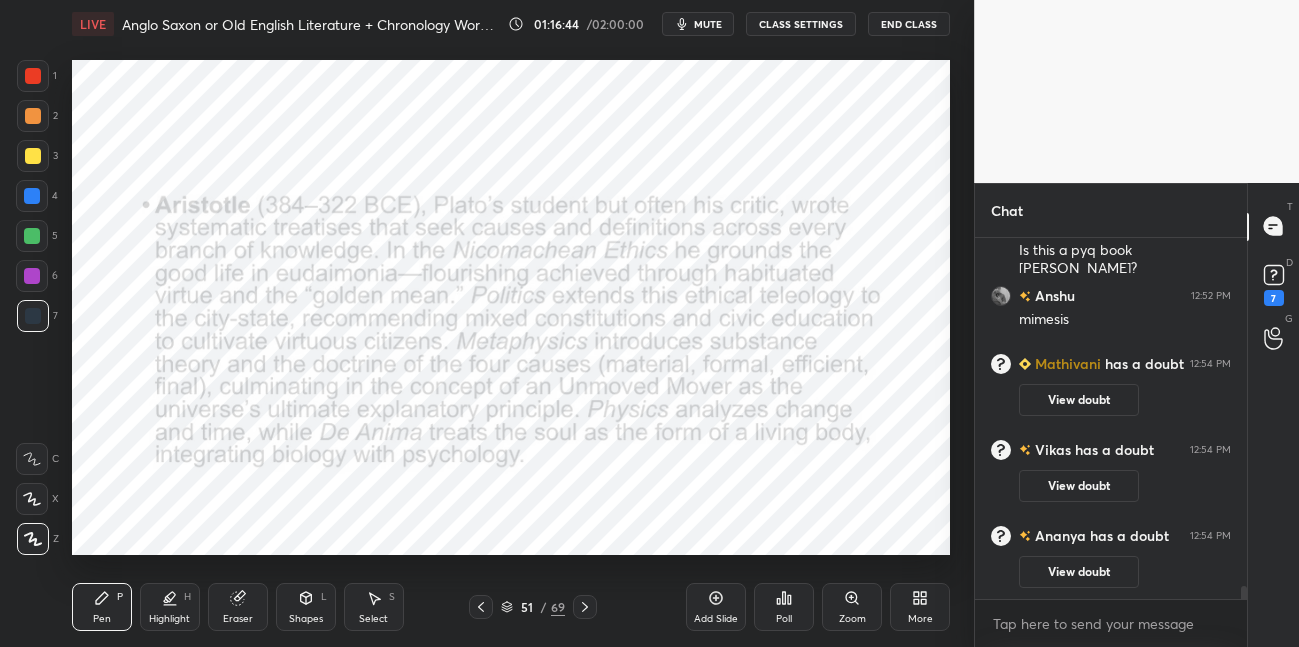 click at bounding box center [32, 196] 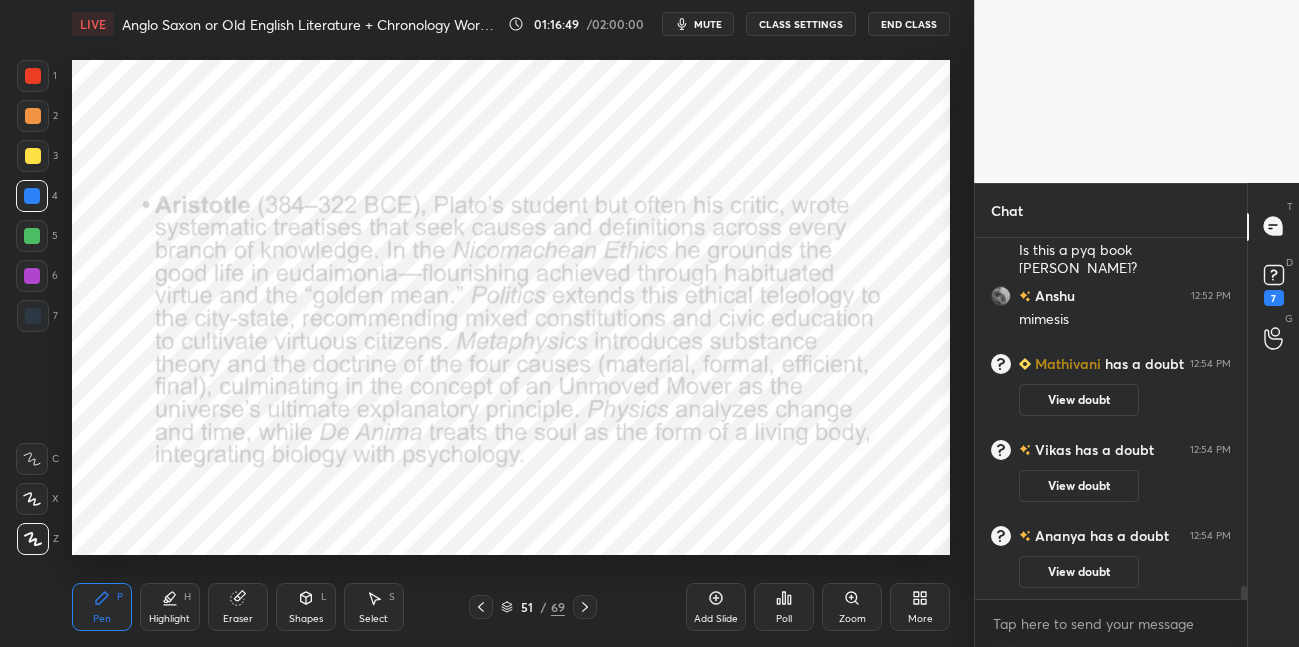 drag, startPoint x: 478, startPoint y: 613, endPoint x: 481, endPoint y: 560, distance: 53.08484 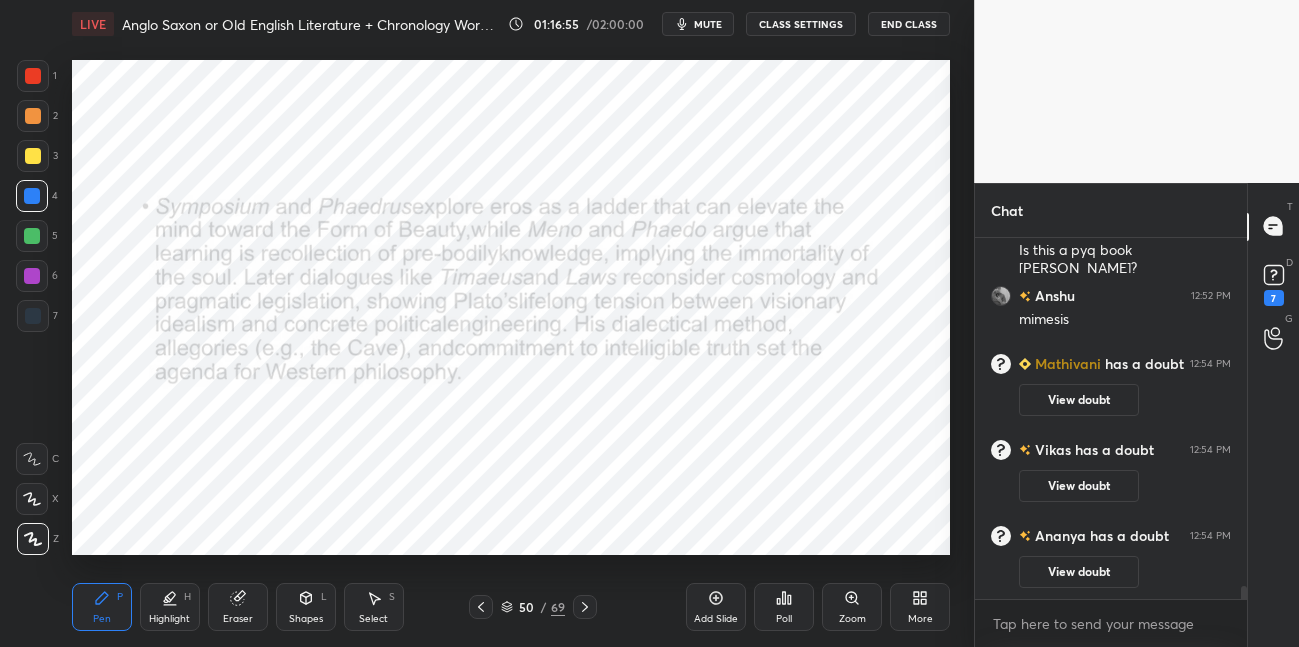click at bounding box center (33, 76) 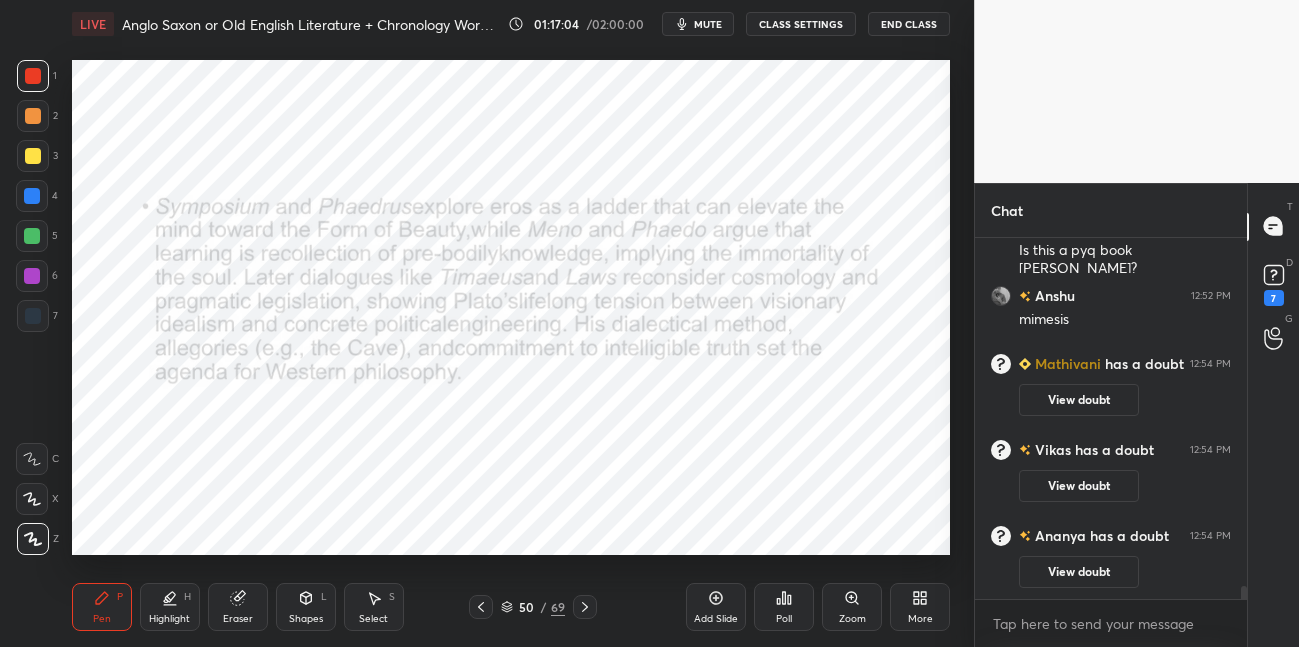 scroll, scrollTop: 9713, scrollLeft: 0, axis: vertical 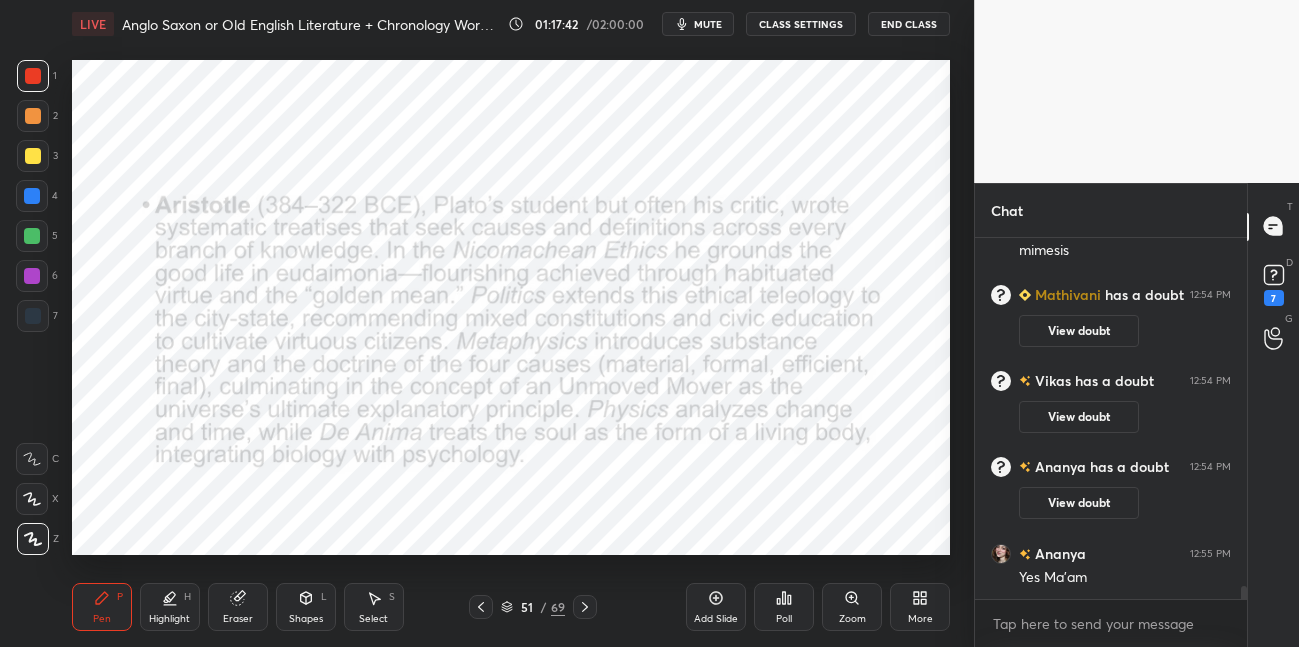 click 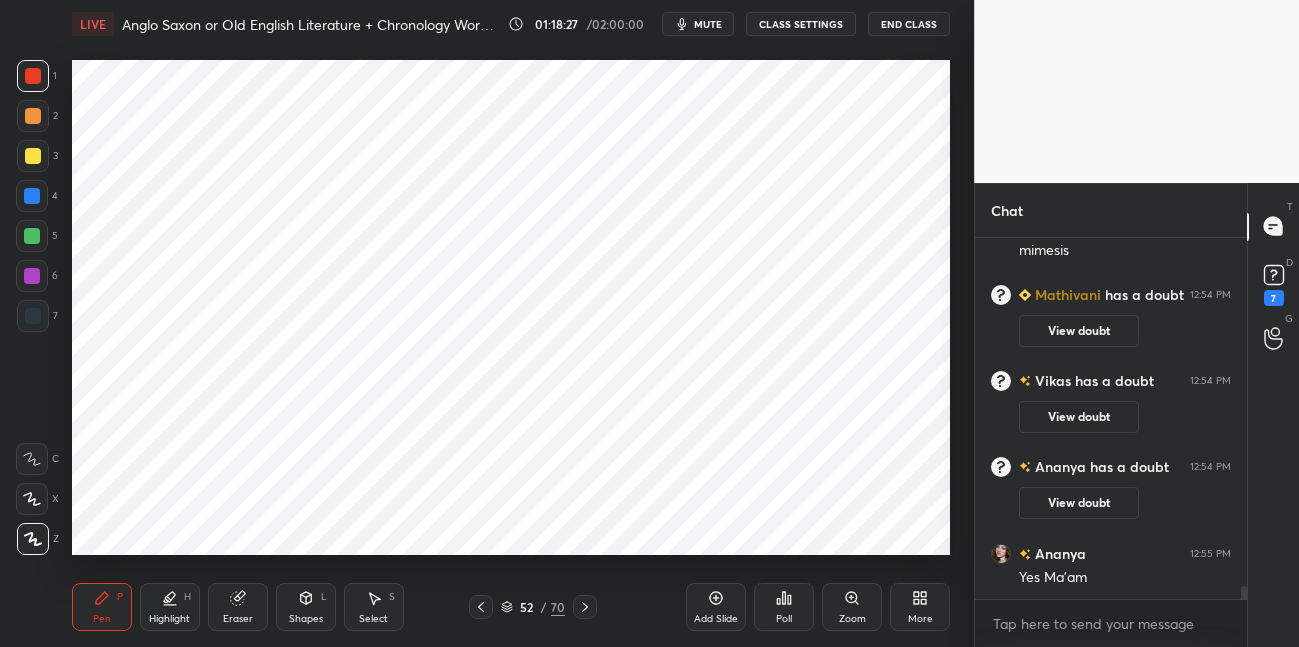 click at bounding box center (33, 316) 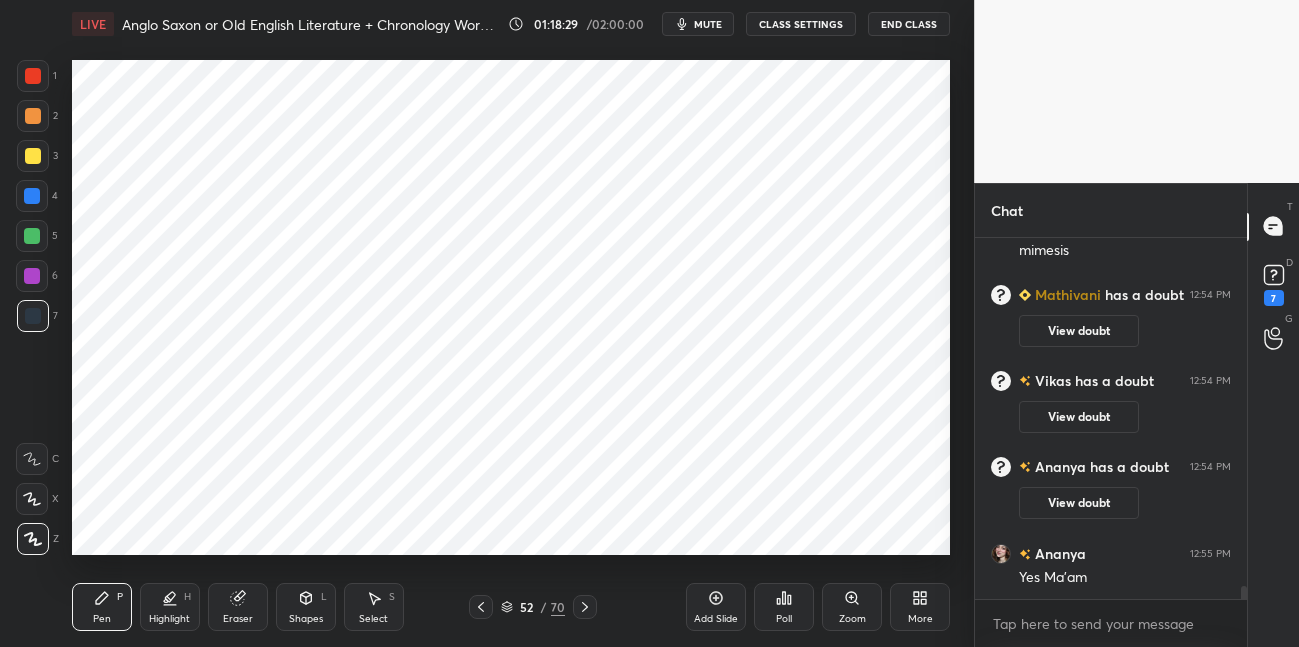 click 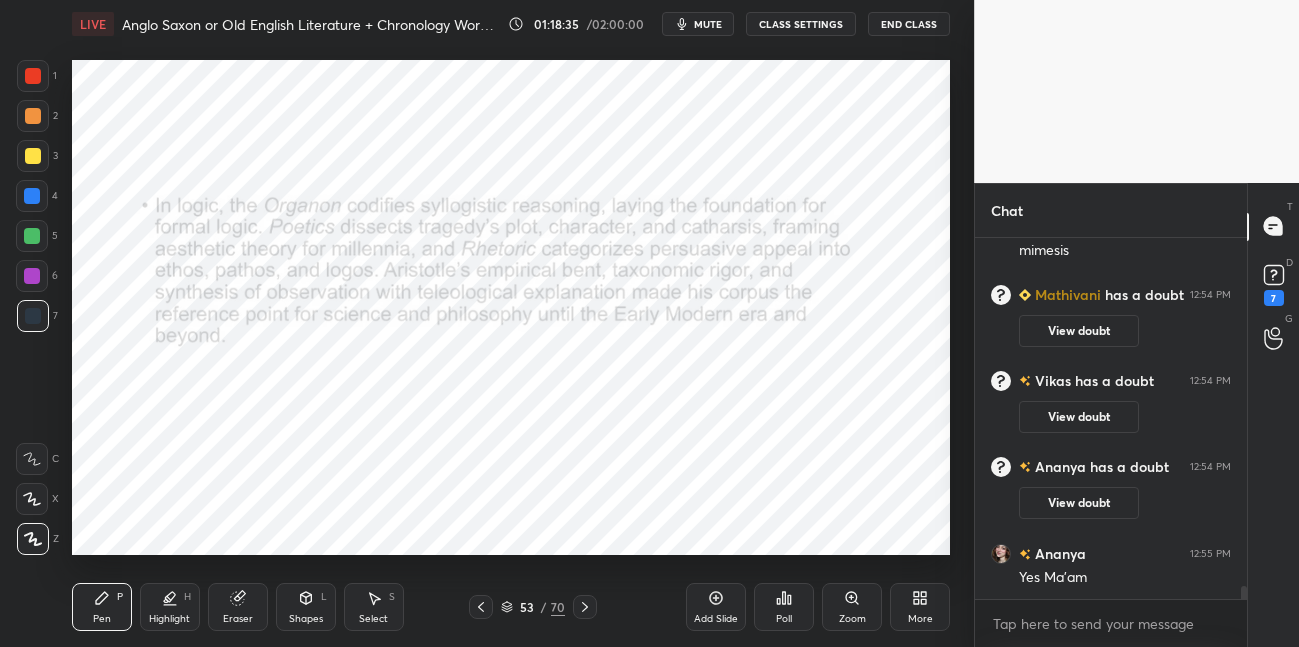 drag, startPoint x: 26, startPoint y: 278, endPoint x: 36, endPoint y: 274, distance: 10.770329 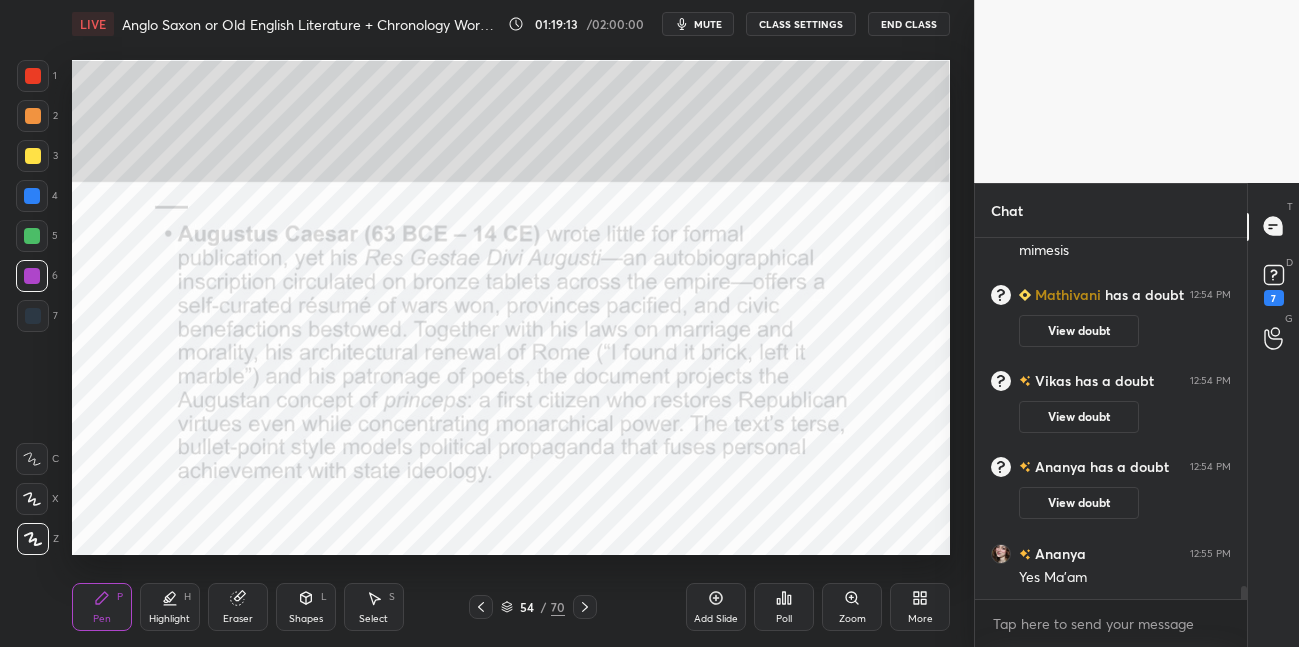 drag, startPoint x: 29, startPoint y: 160, endPoint x: 65, endPoint y: 155, distance: 36.345562 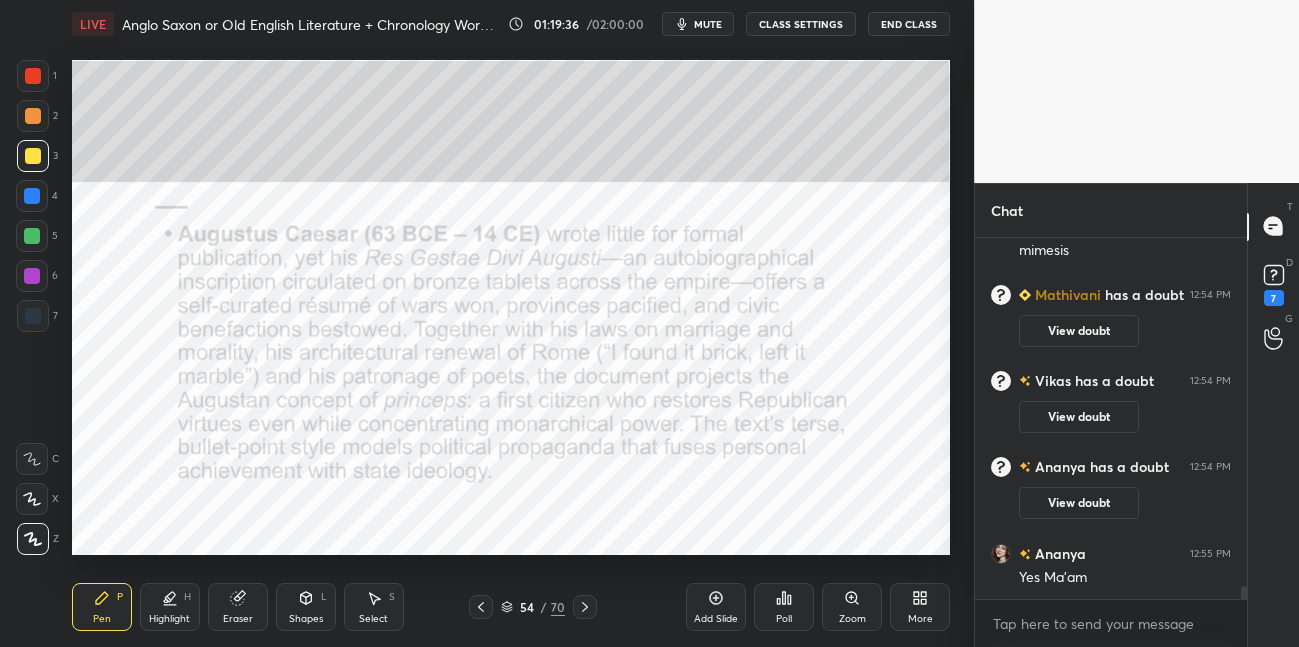 click at bounding box center (32, 196) 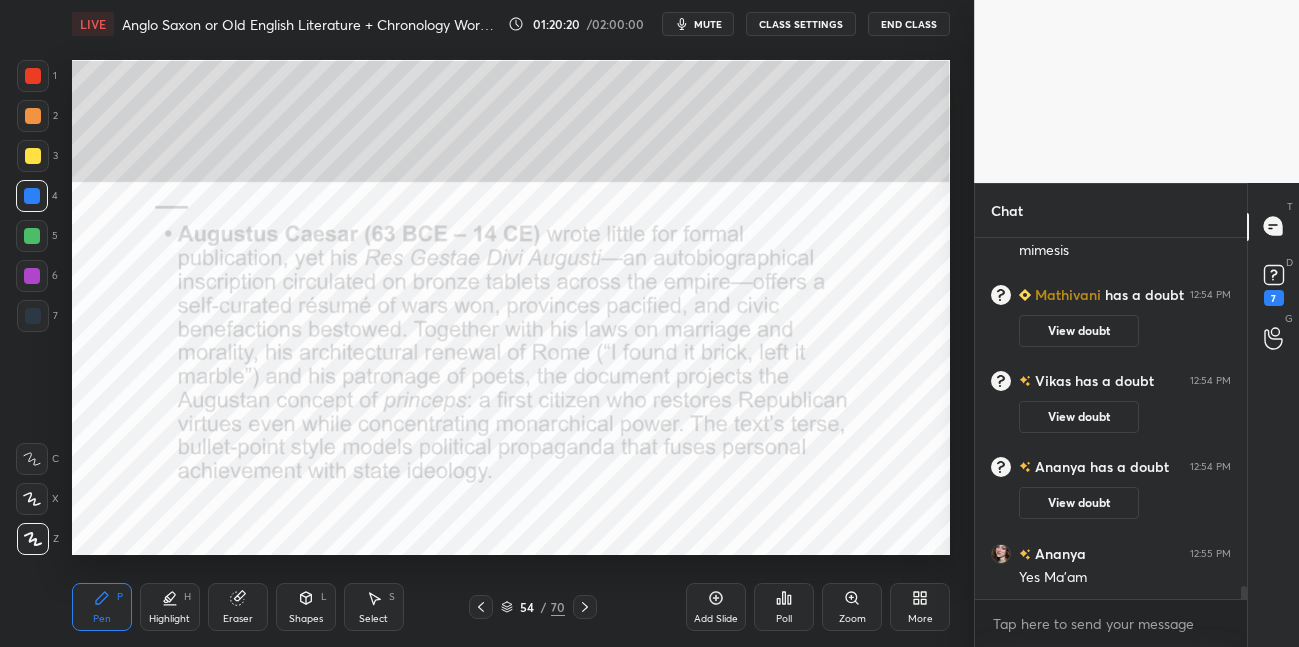 click 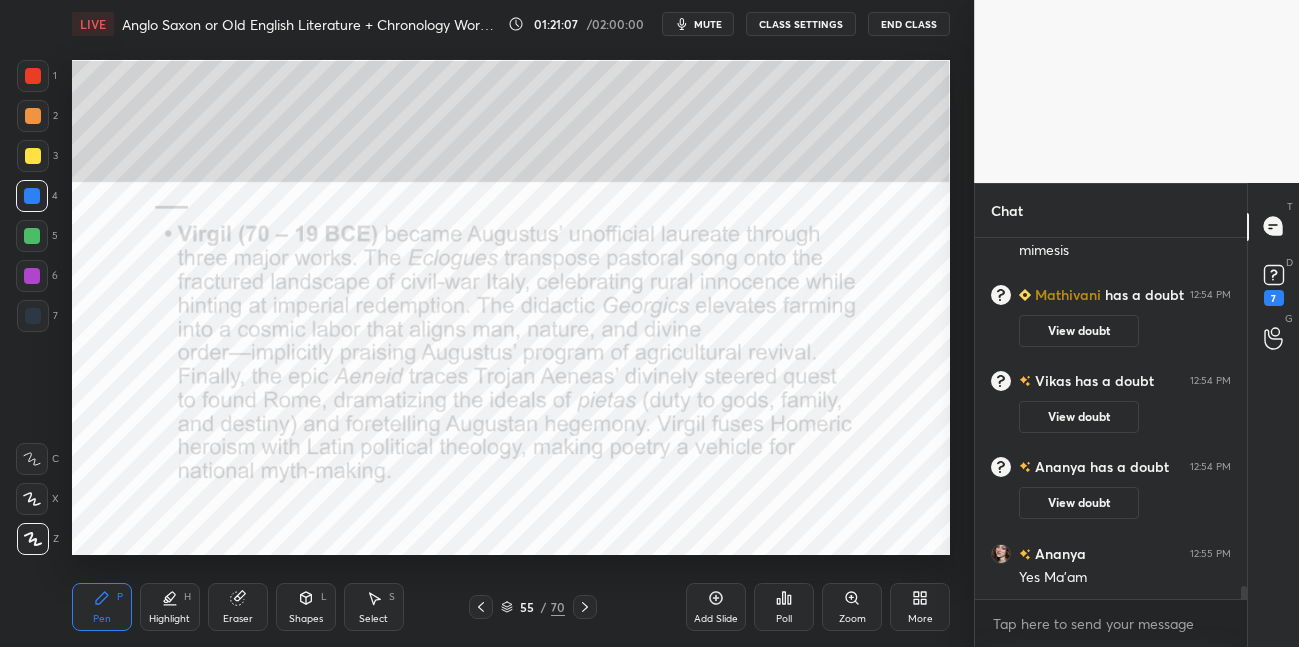 drag, startPoint x: 31, startPoint y: 152, endPoint x: 58, endPoint y: 137, distance: 30.88689 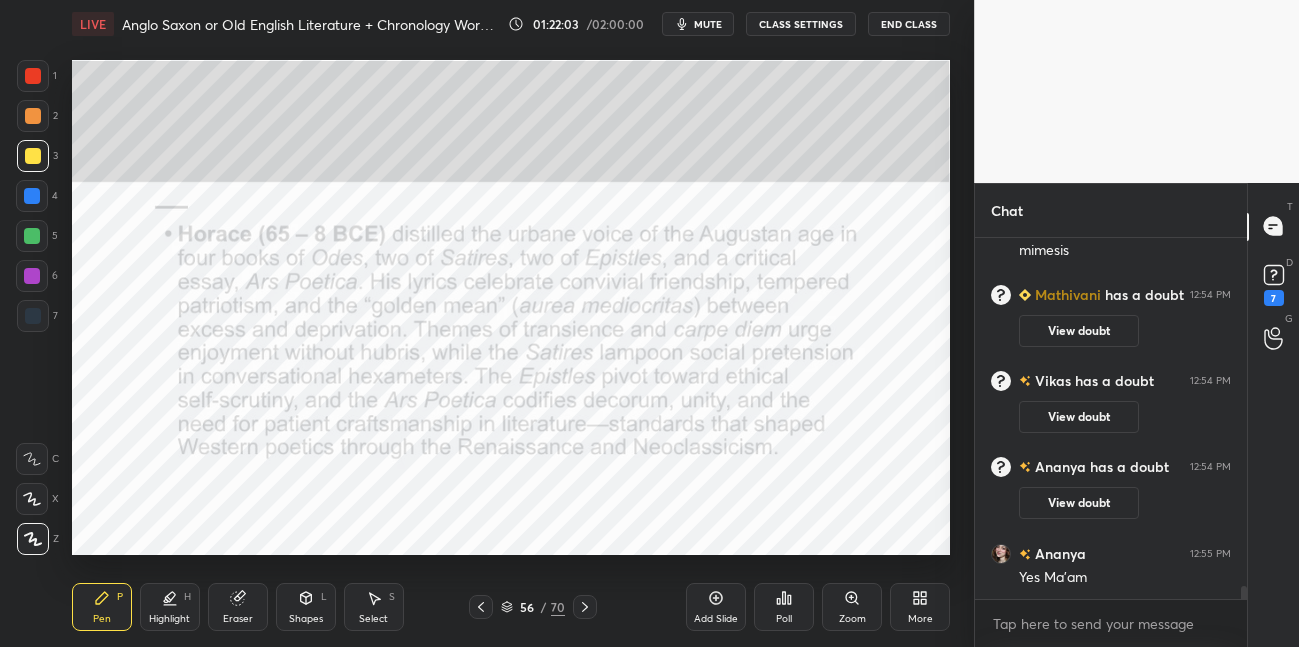 click on "1" at bounding box center [37, 76] 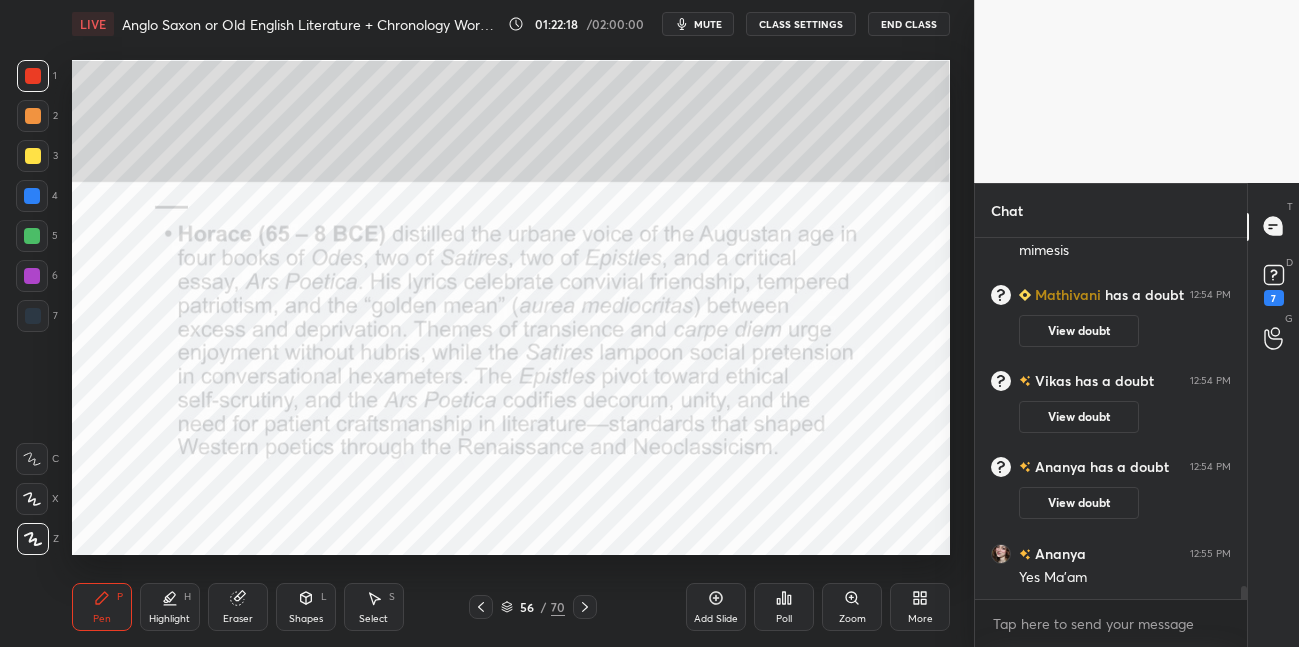 drag, startPoint x: 166, startPoint y: 605, endPoint x: 163, endPoint y: 577, distance: 28.160255 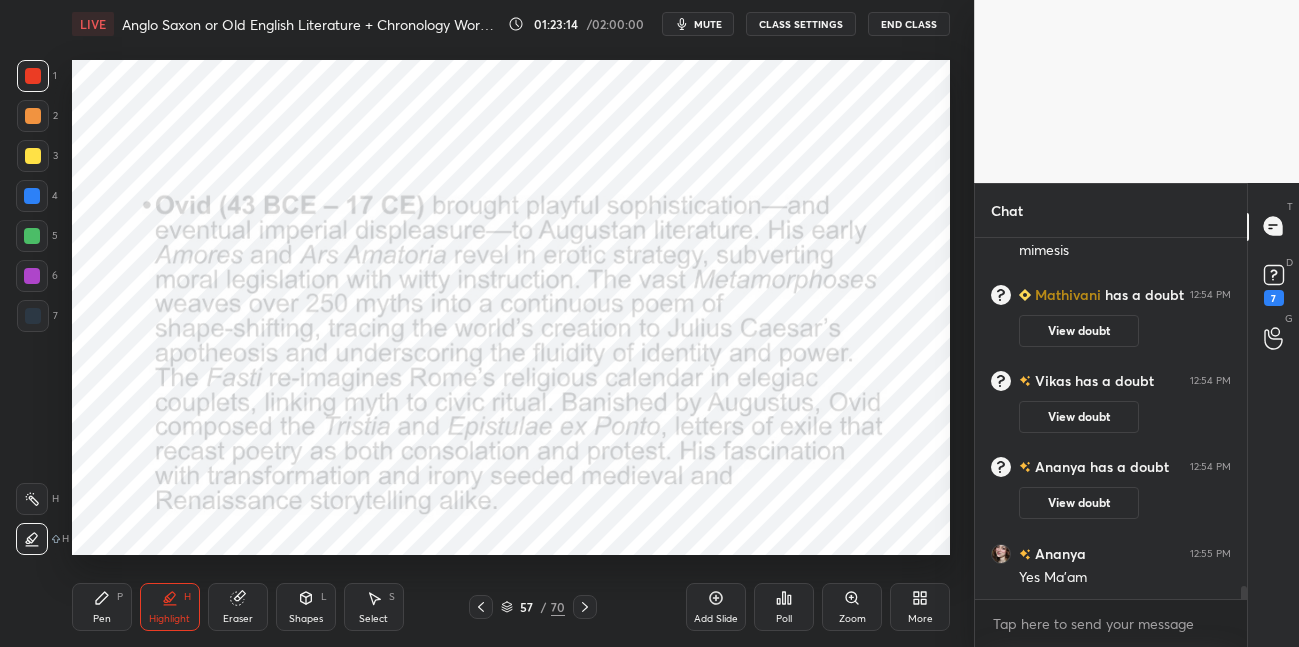 drag, startPoint x: 89, startPoint y: 605, endPoint x: 100, endPoint y: 571, distance: 35.735138 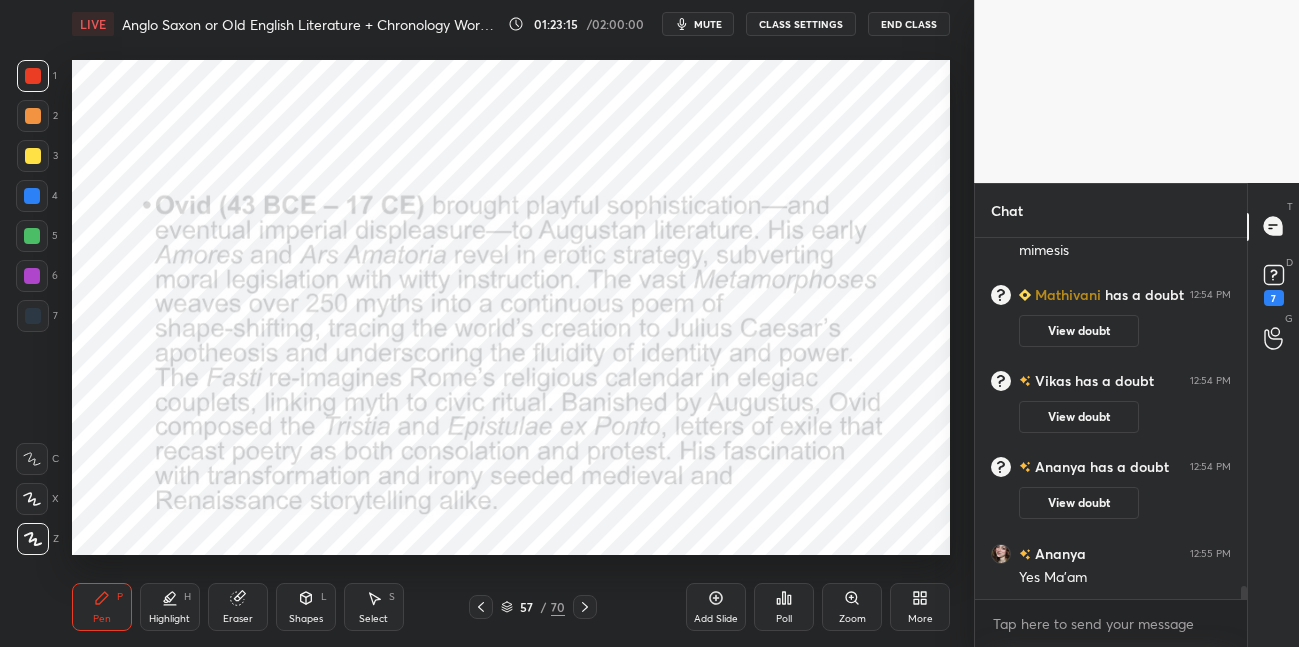 click at bounding box center (32, 276) 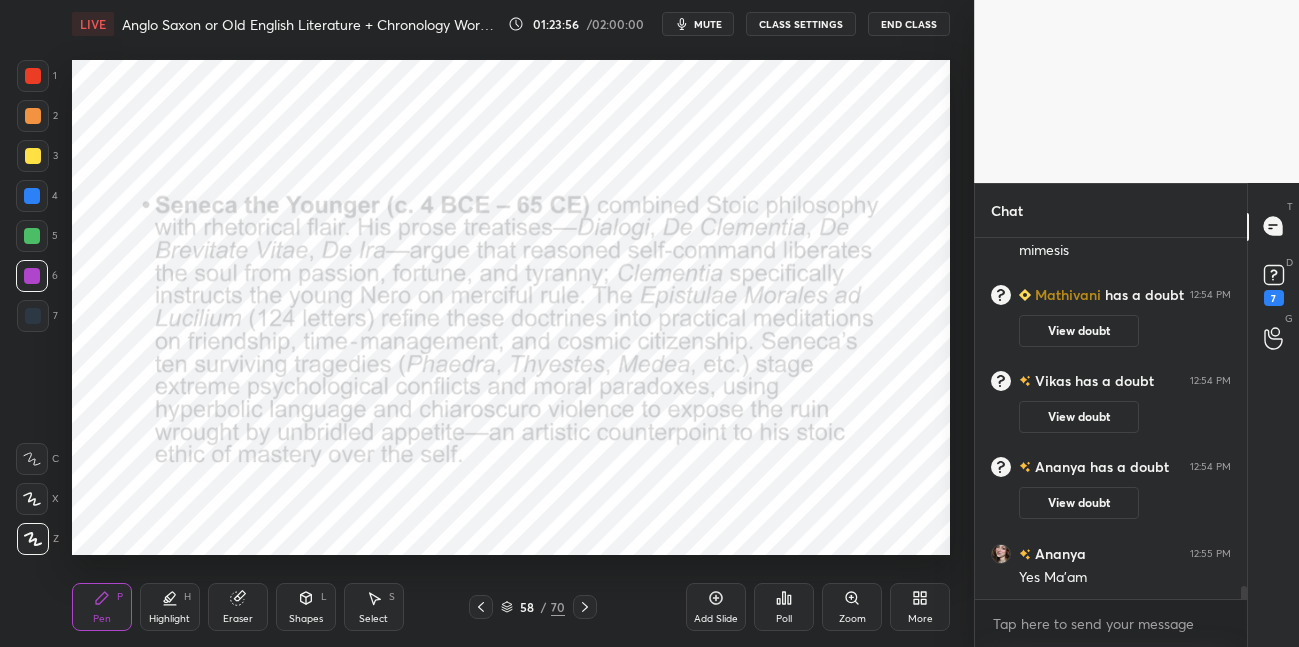 drag, startPoint x: 231, startPoint y: 601, endPoint x: 228, endPoint y: 590, distance: 11.401754 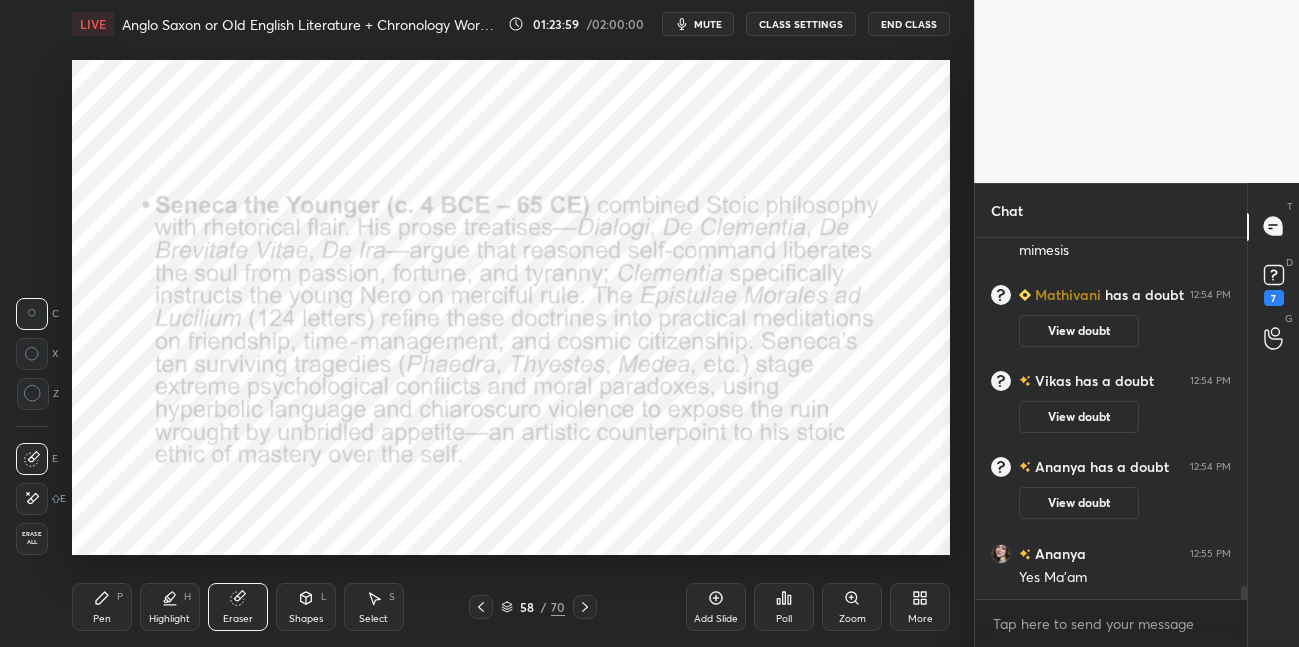 drag, startPoint x: 90, startPoint y: 605, endPoint x: 100, endPoint y: 603, distance: 10.198039 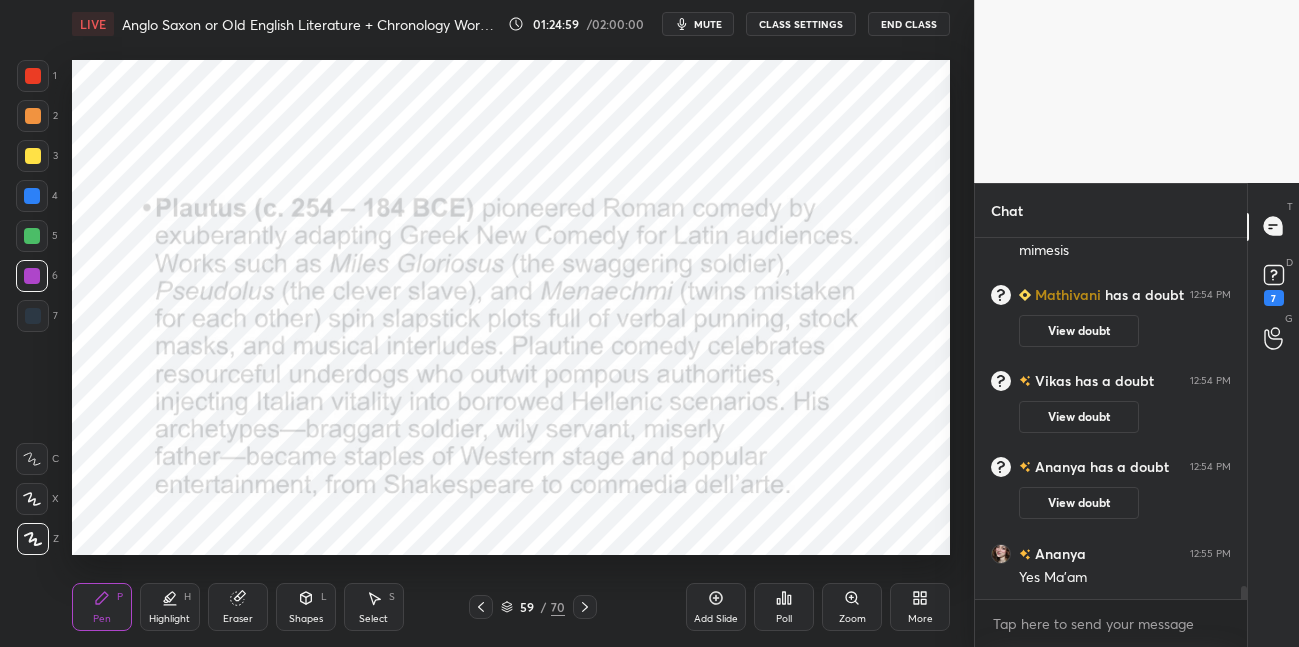 click at bounding box center (585, 607) 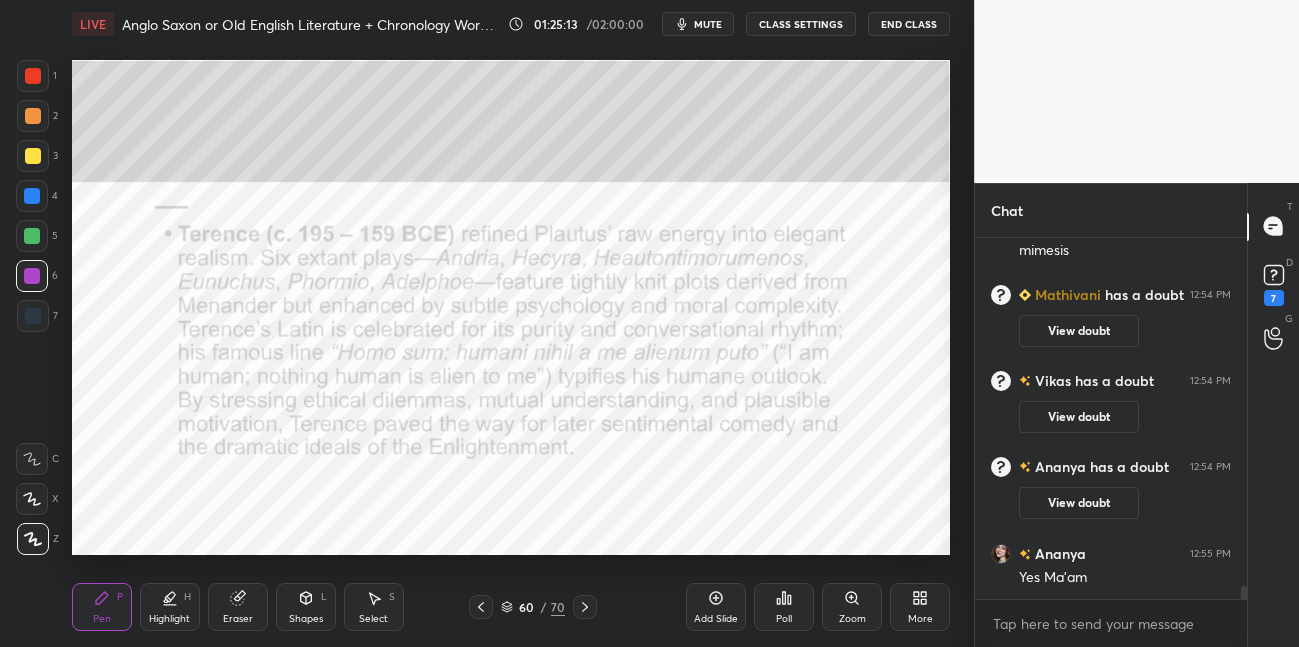 click on "70" at bounding box center (558, 607) 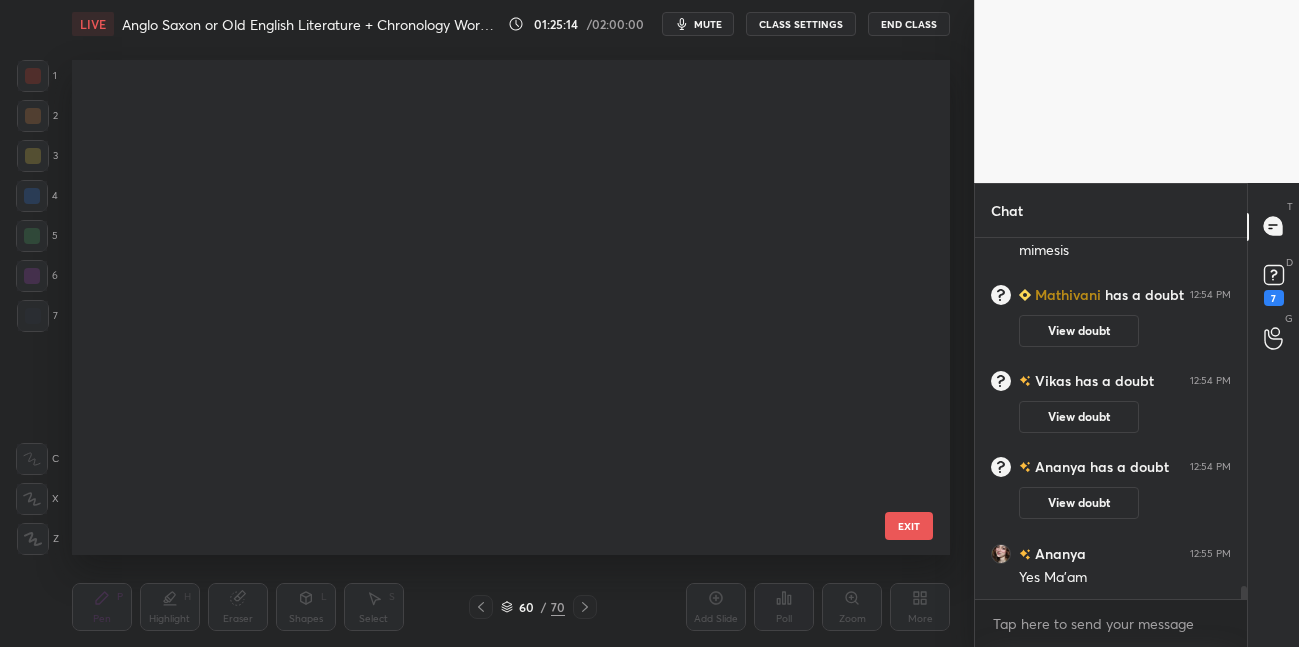 scroll, scrollTop: 2498, scrollLeft: 0, axis: vertical 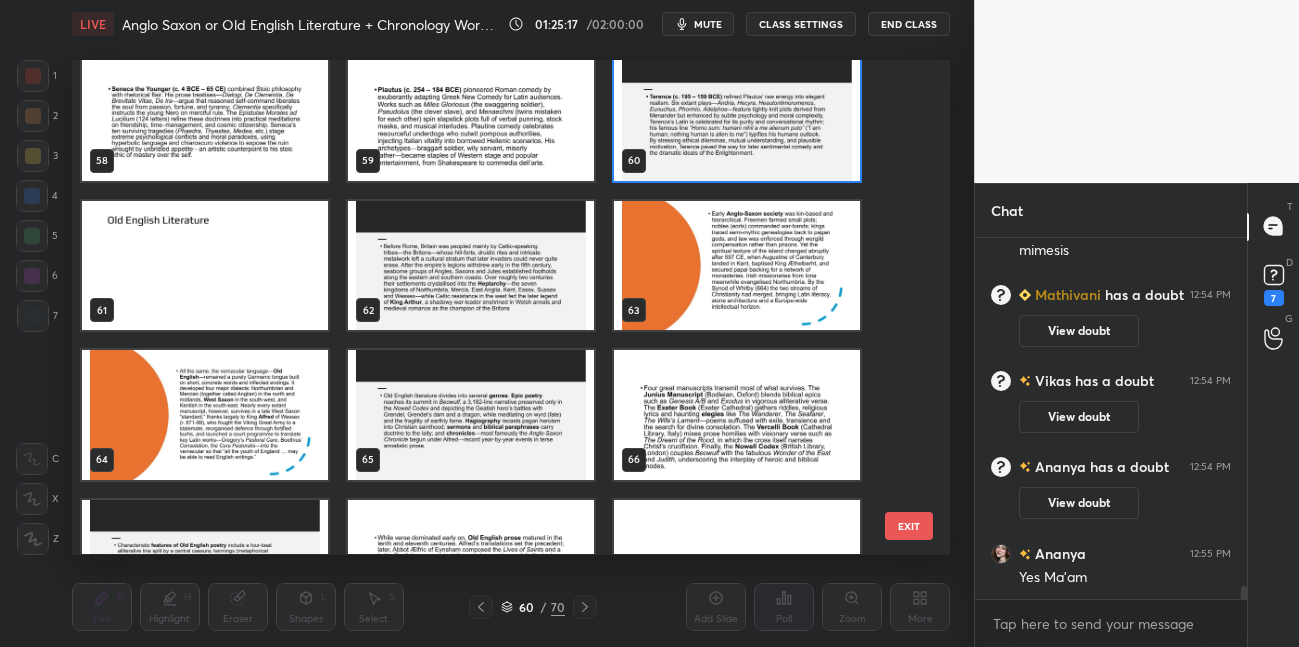 click at bounding box center [737, 116] 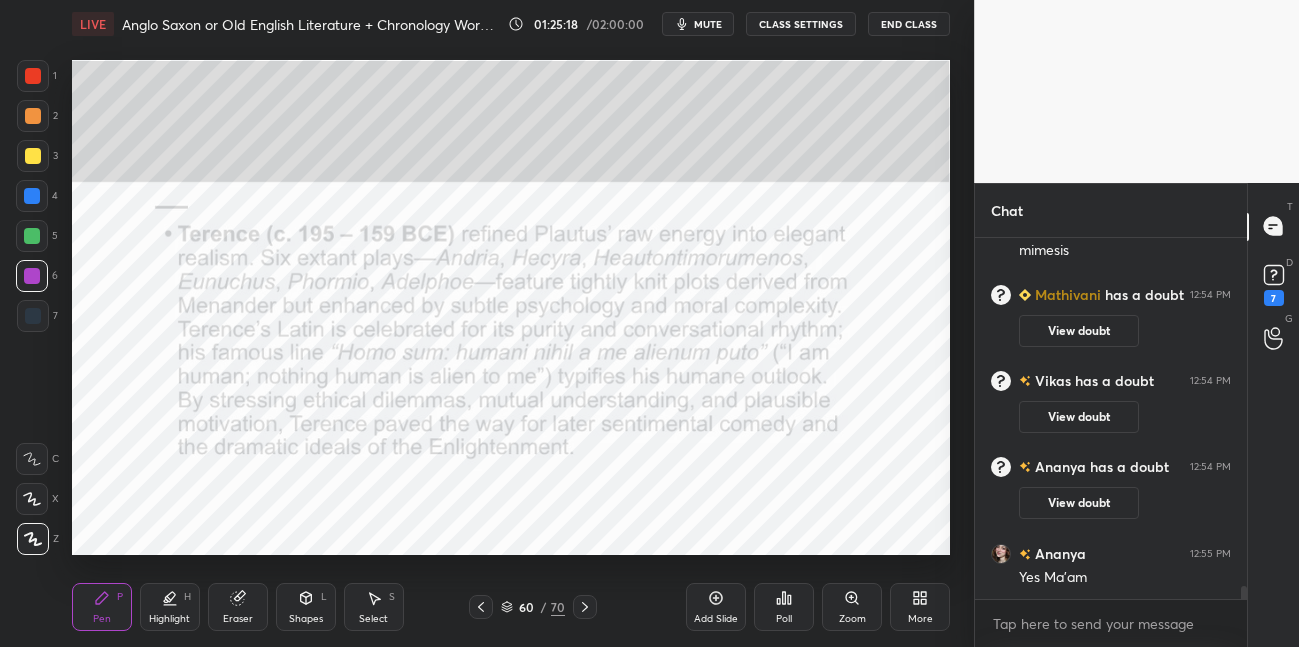 click at bounding box center [737, 116] 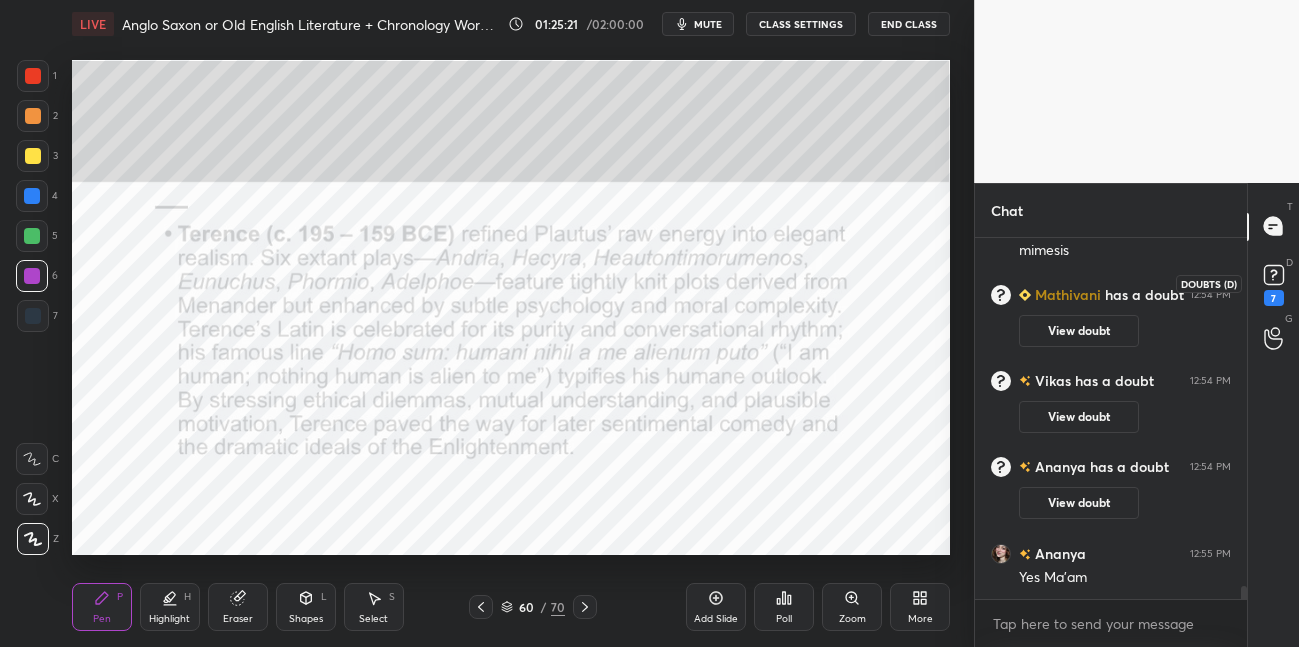 click 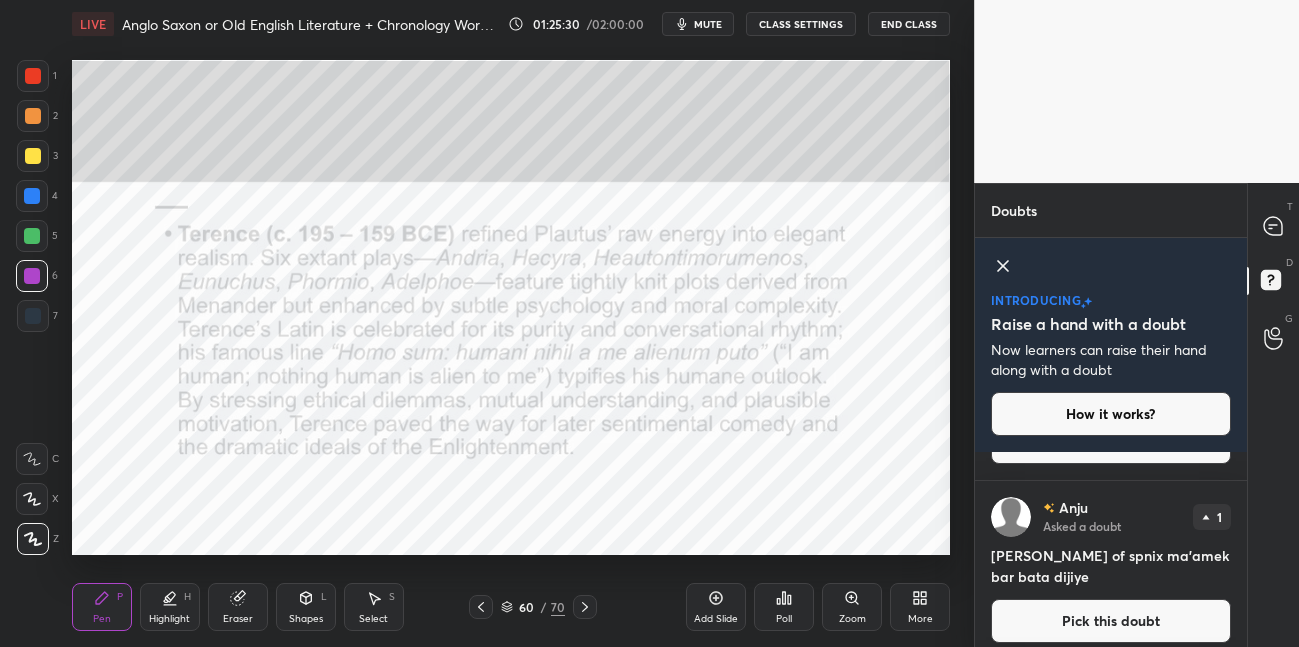 scroll, scrollTop: 2608, scrollLeft: 0, axis: vertical 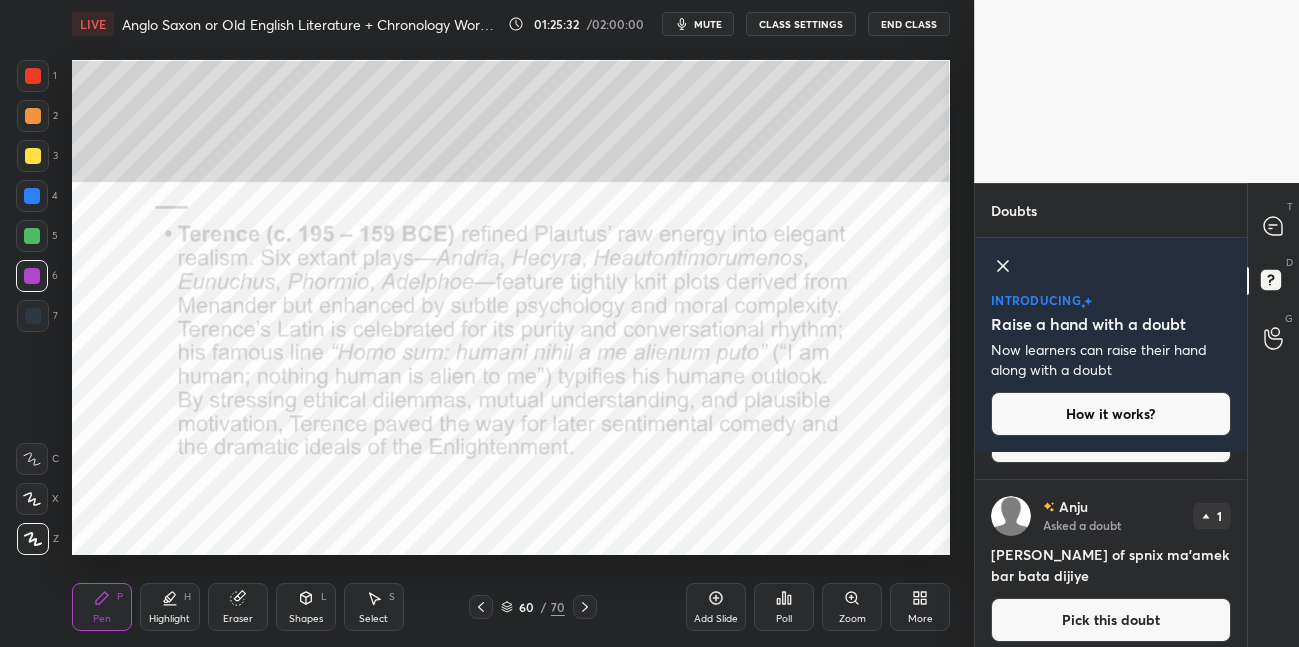 click on "Pick this doubt" at bounding box center [1111, 620] 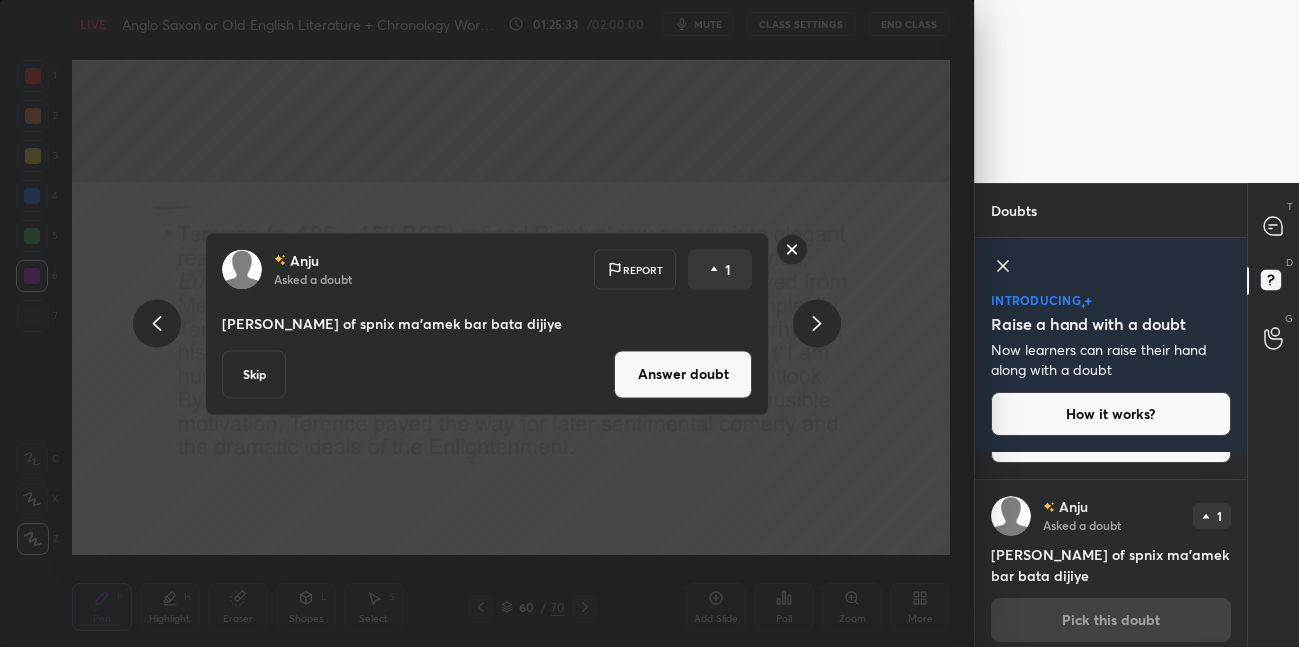 scroll, scrollTop: 2620, scrollLeft: 0, axis: vertical 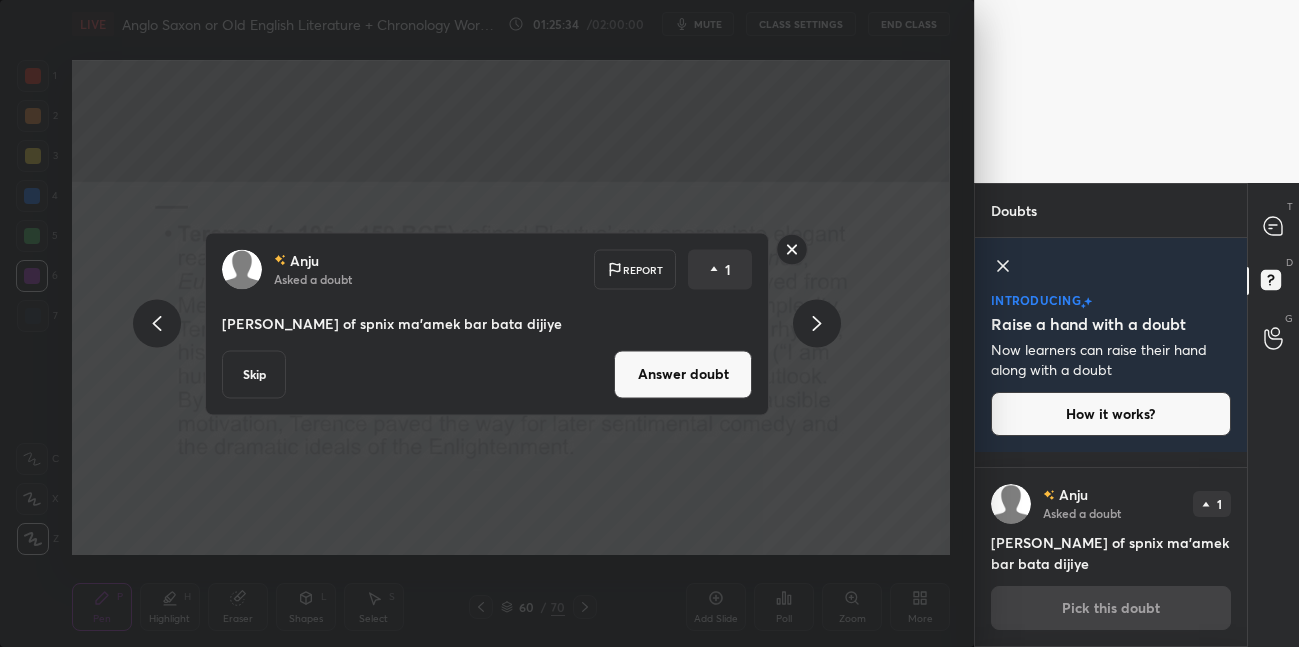 click on "Answer doubt" at bounding box center [683, 374] 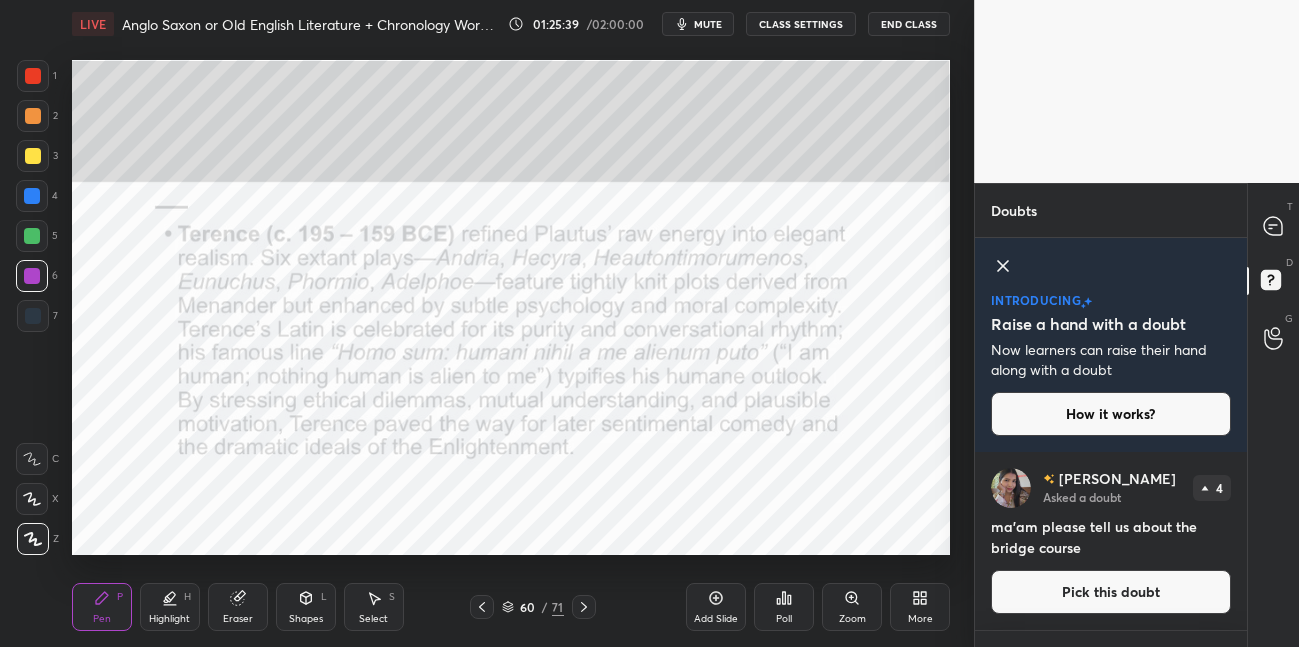 click on "Pick this doubt" at bounding box center (1111, 592) 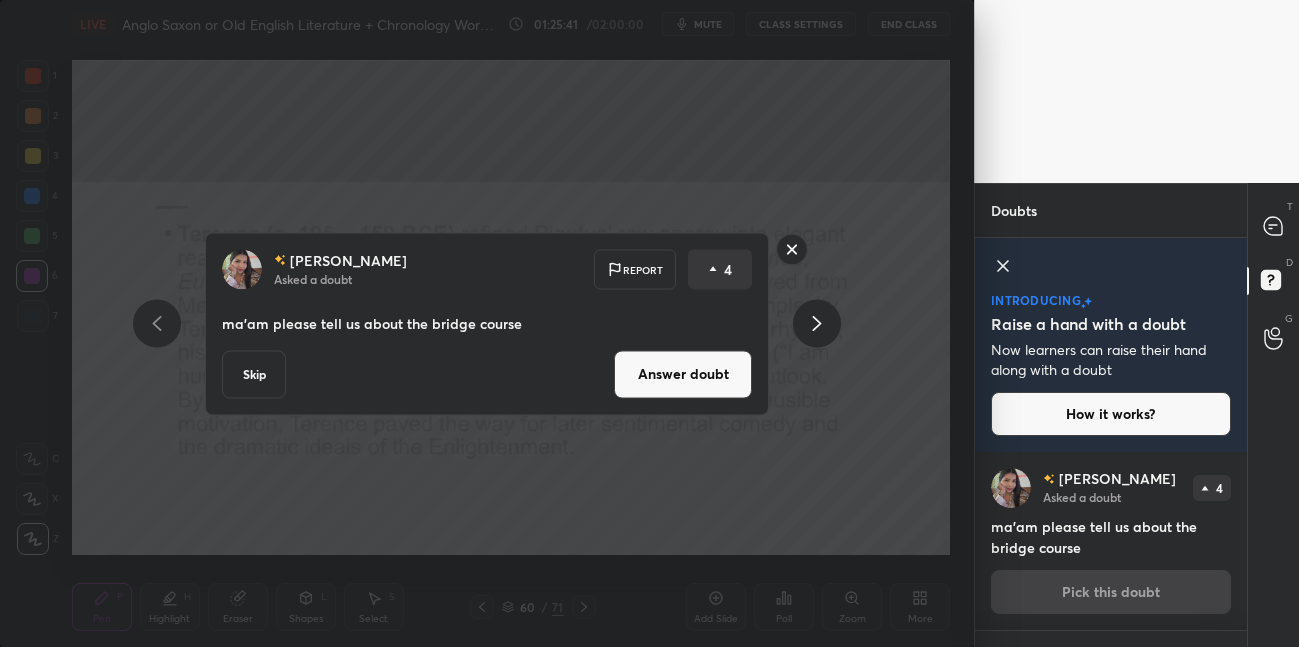 click on "Answer doubt" at bounding box center [683, 374] 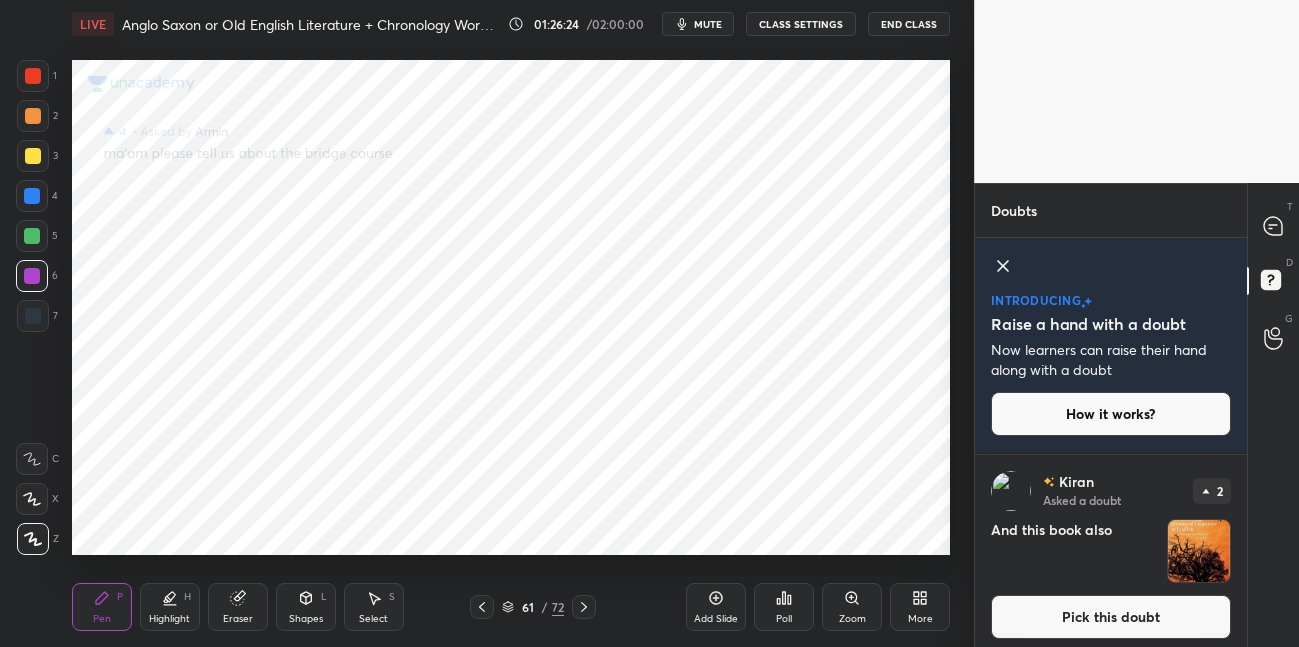 scroll, scrollTop: 188, scrollLeft: 0, axis: vertical 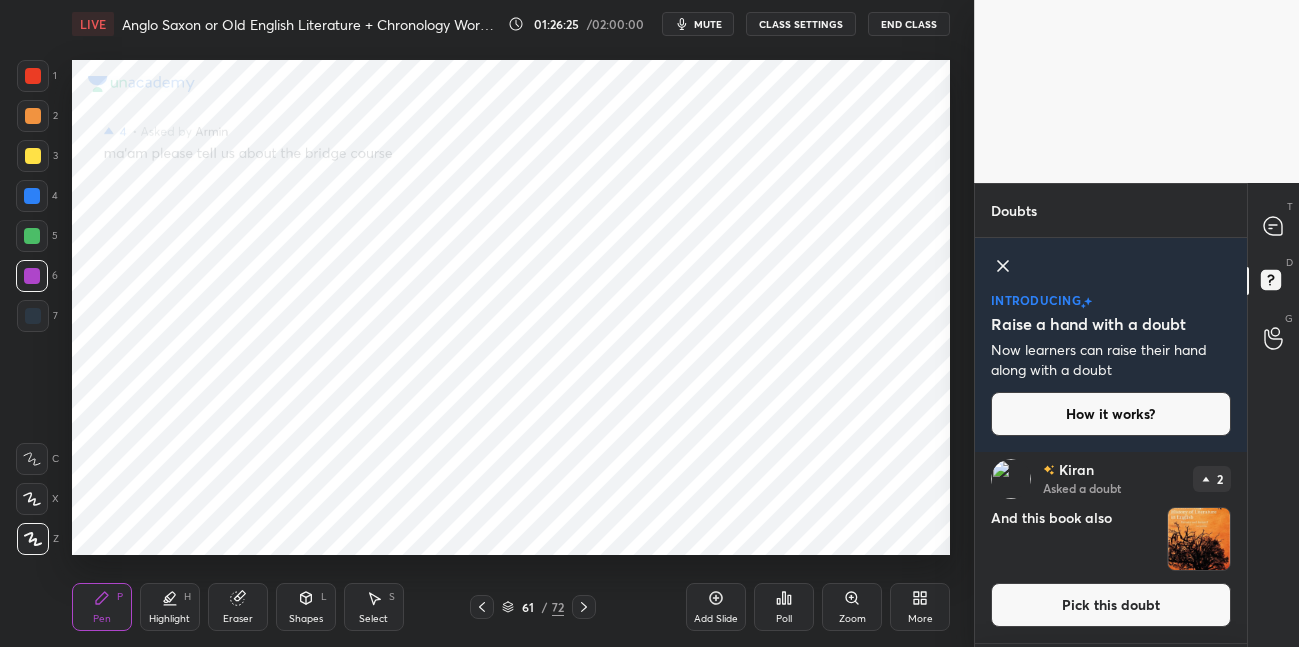 click on "Pick this doubt" at bounding box center [1111, 605] 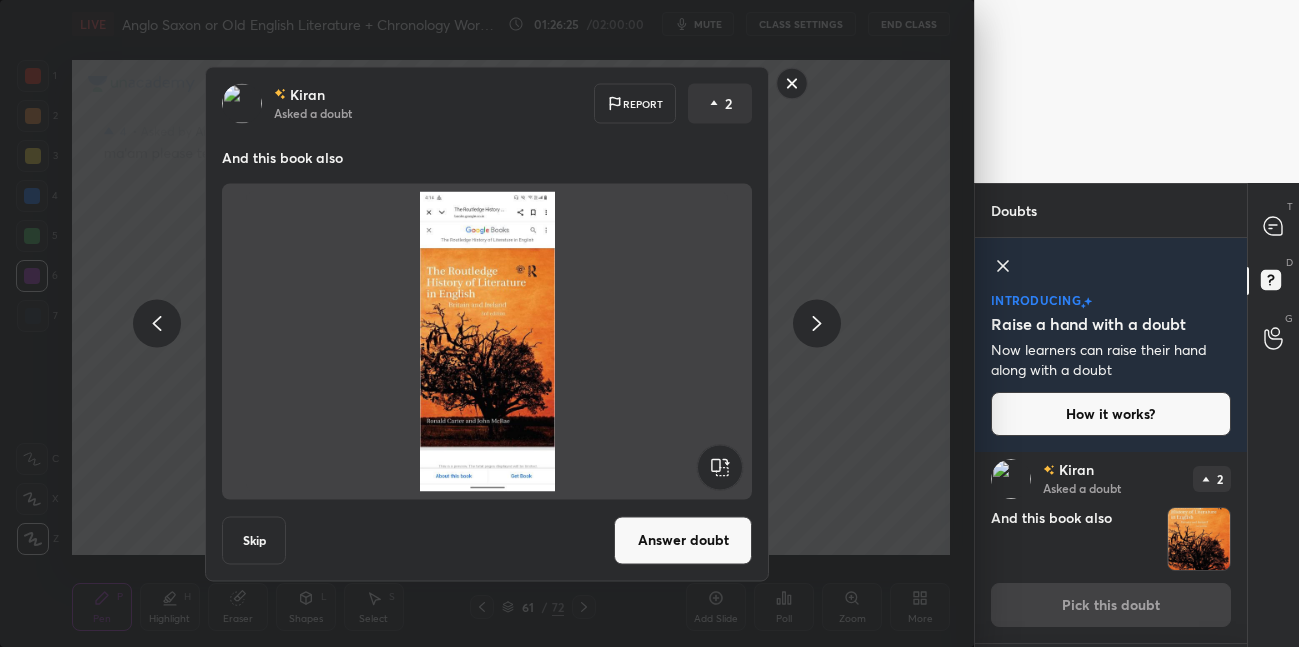 scroll, scrollTop: 185, scrollLeft: 0, axis: vertical 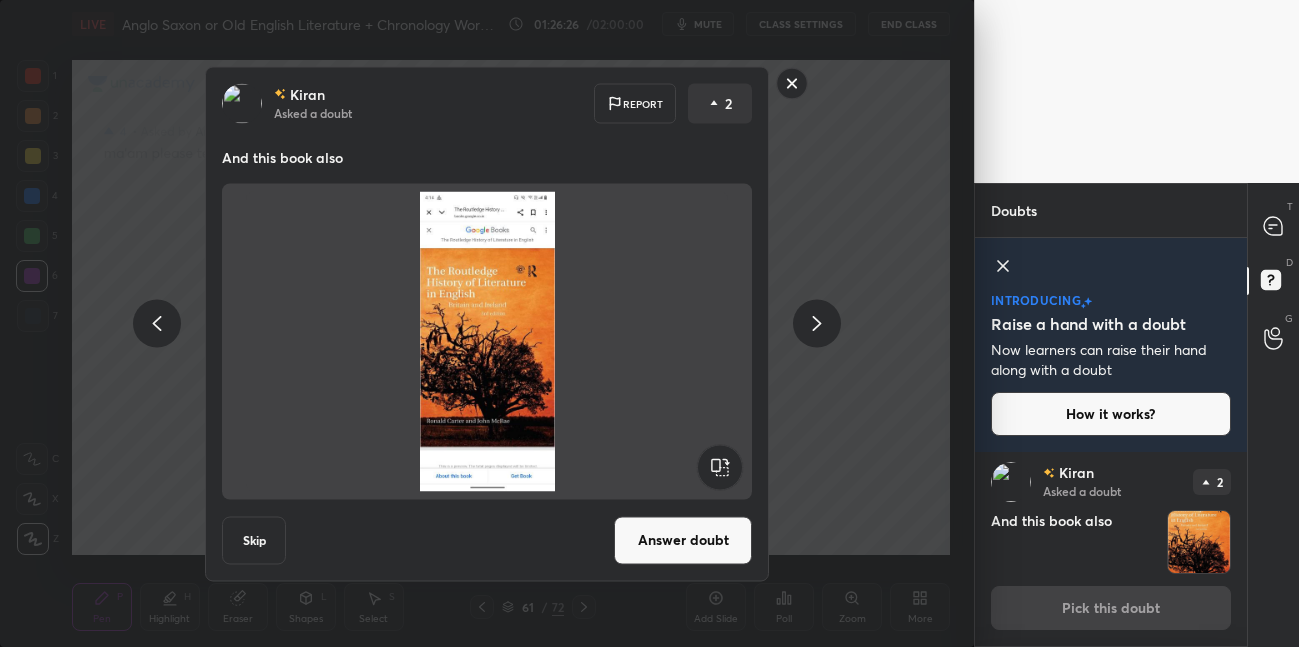 click on "Answer doubt" at bounding box center [683, 540] 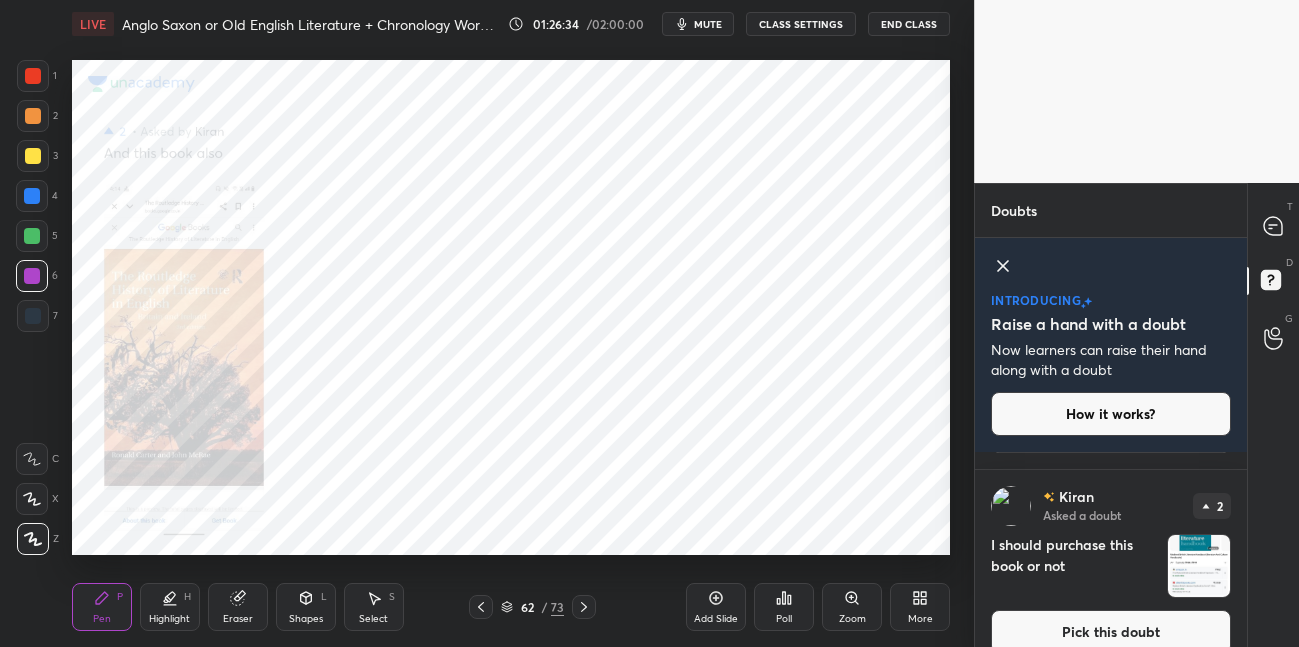 scroll, scrollTop: 168, scrollLeft: 0, axis: vertical 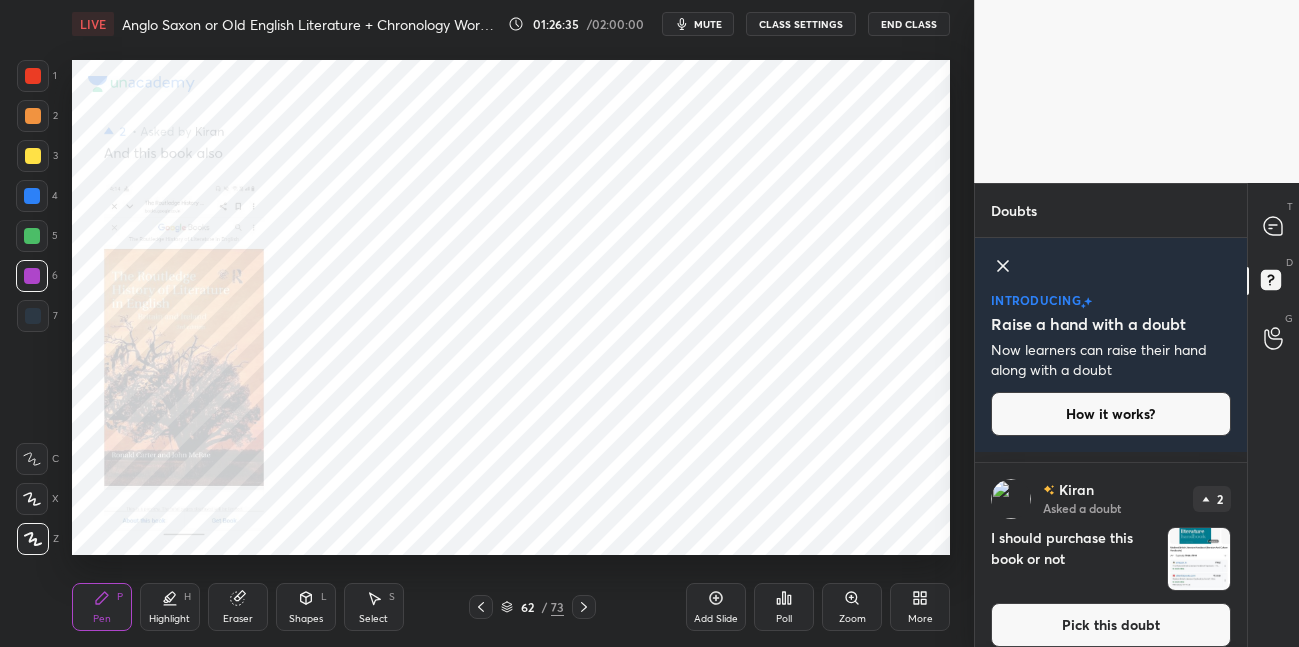 click on "Pick this doubt" at bounding box center (1111, 625) 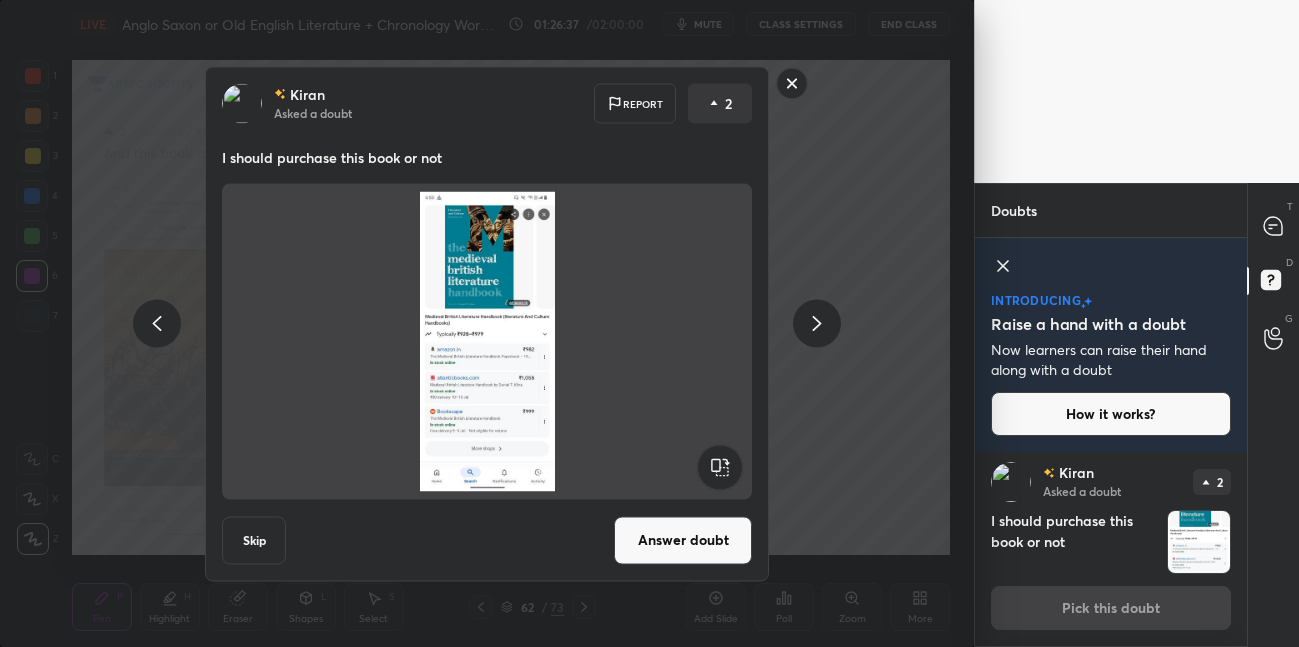 click on "Answer doubt" at bounding box center (683, 540) 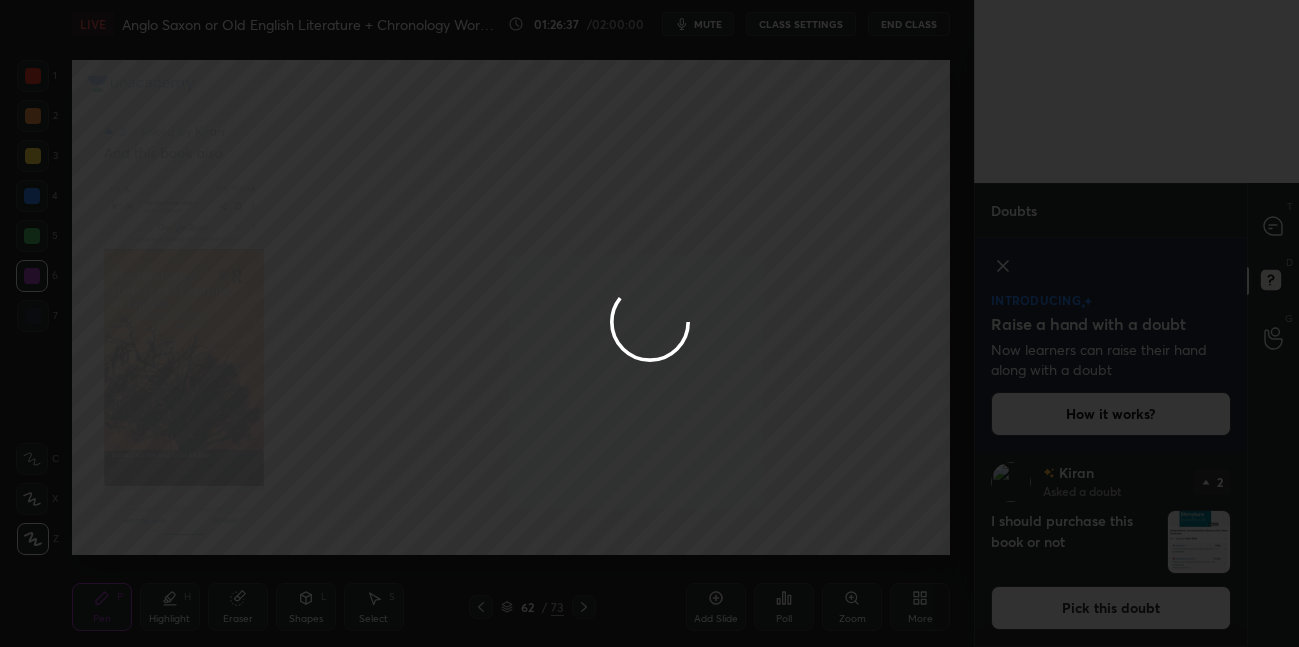 scroll, scrollTop: 0, scrollLeft: 0, axis: both 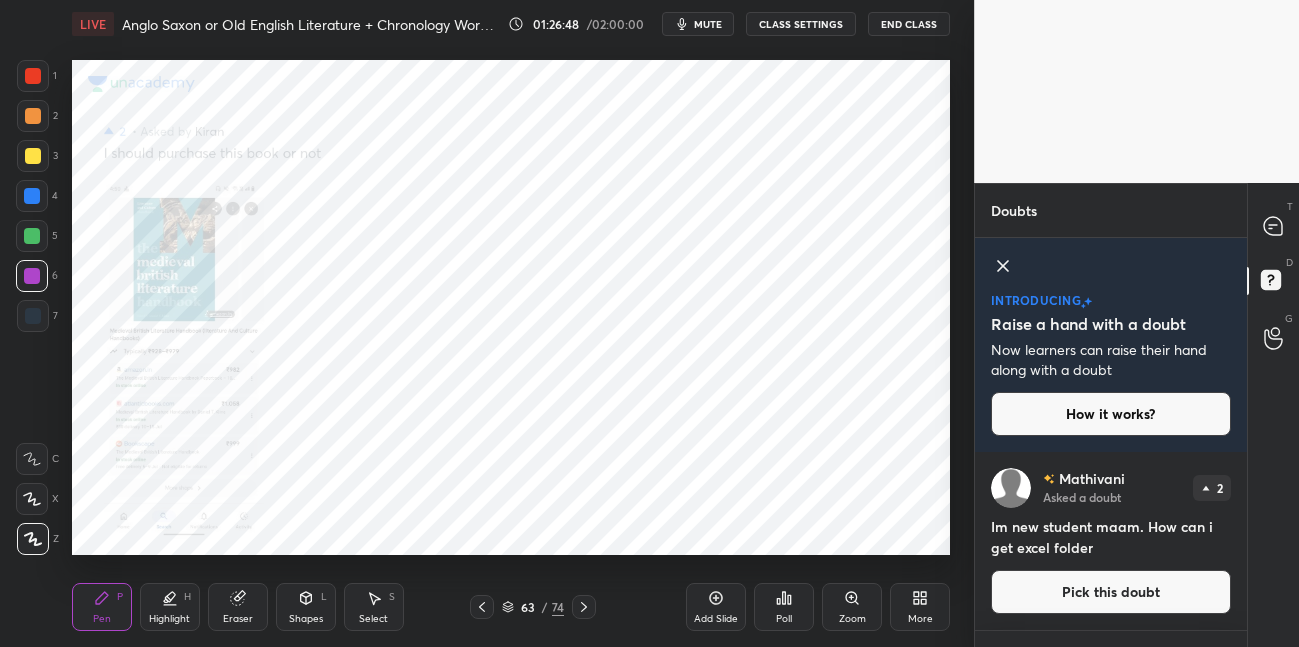 click 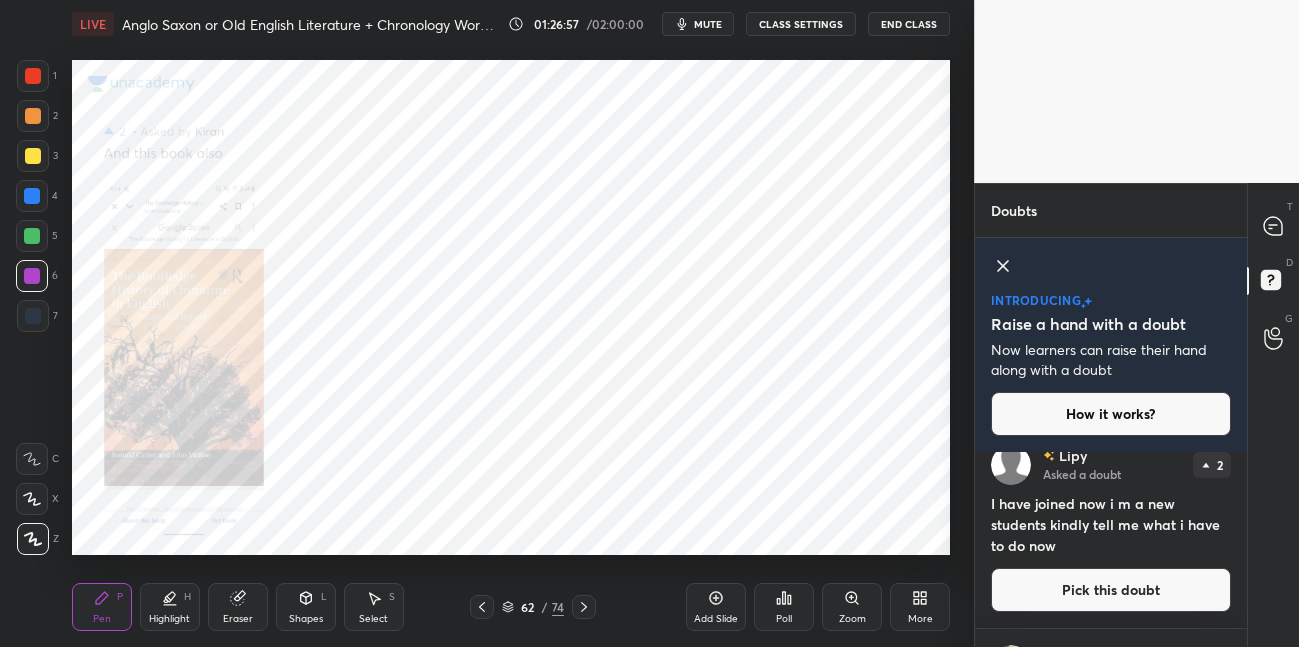 scroll, scrollTop: 209, scrollLeft: 0, axis: vertical 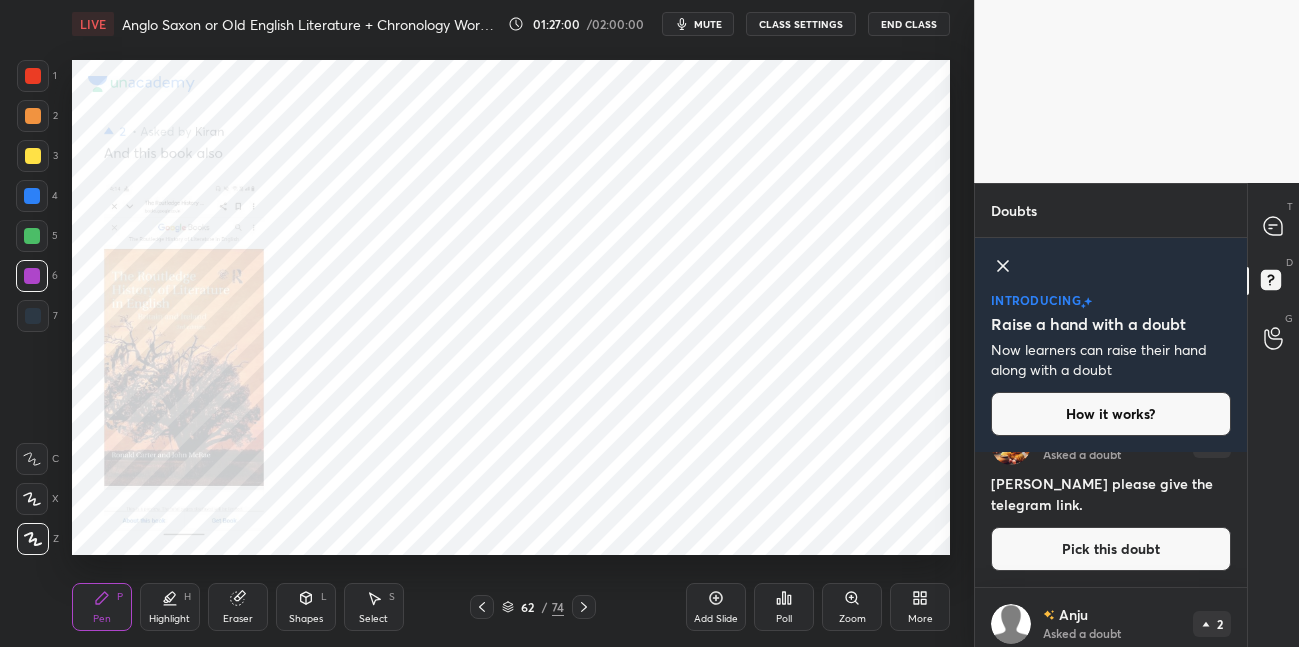 click on "Pick this doubt" at bounding box center [1111, 549] 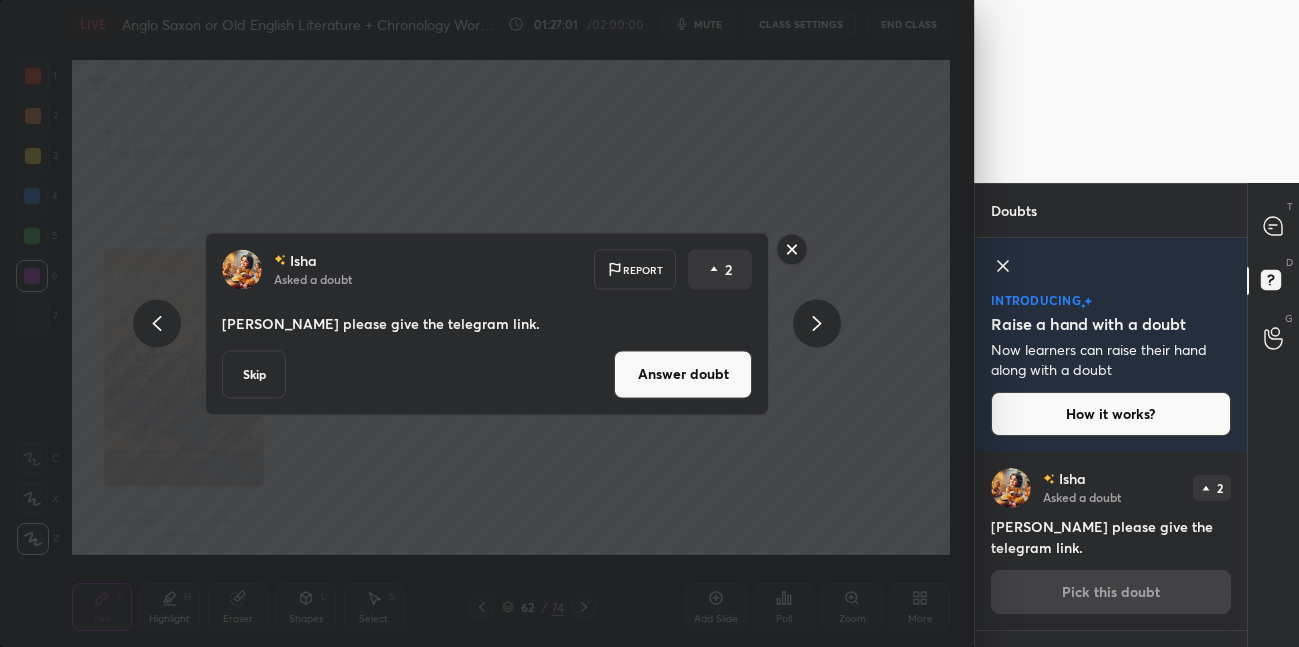 click on "Answer doubt" at bounding box center [683, 374] 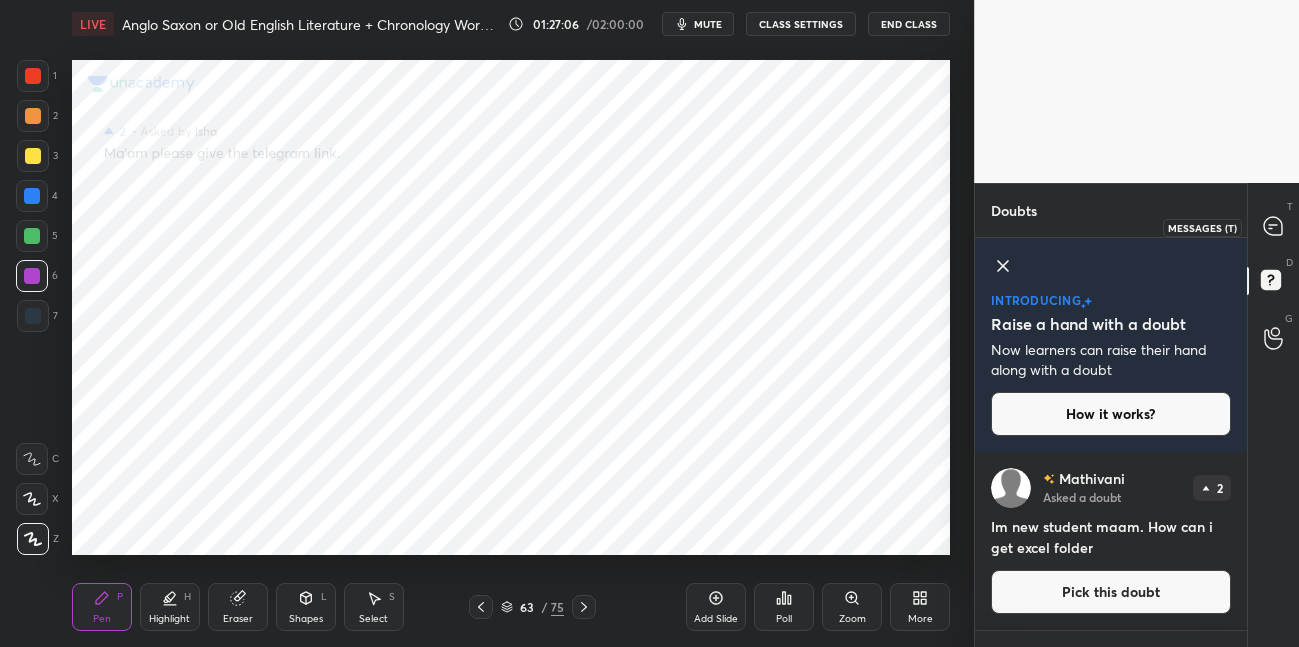 click 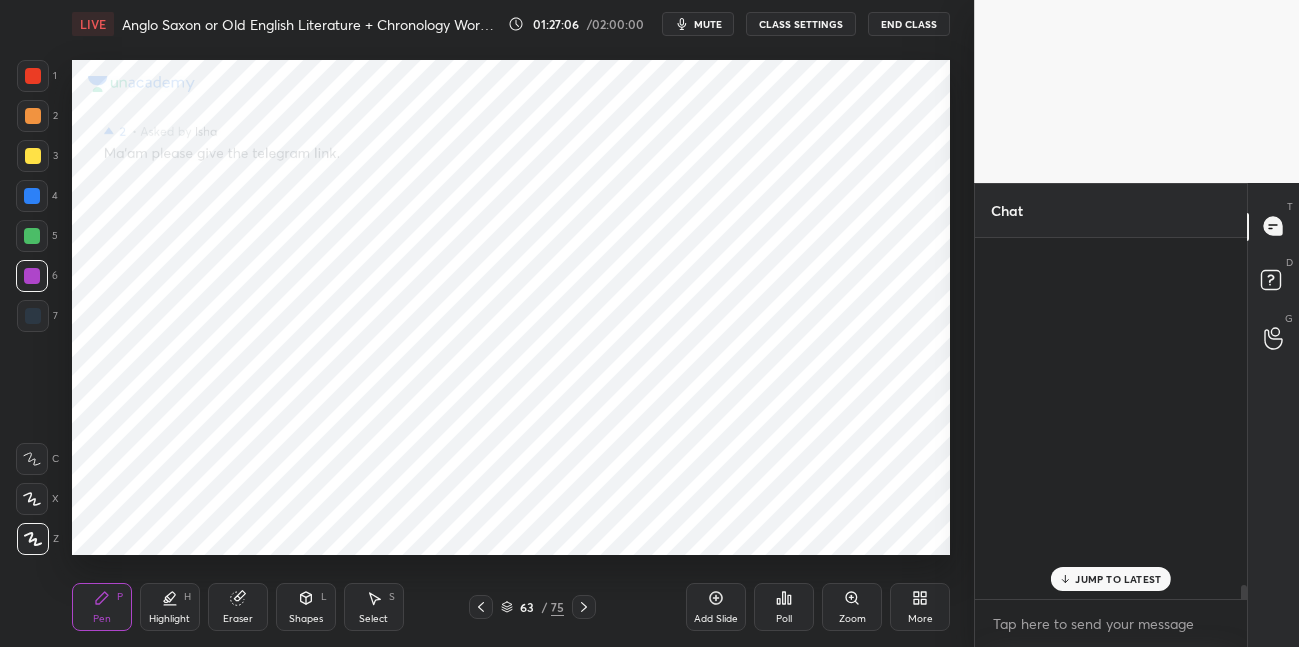 scroll, scrollTop: 9409, scrollLeft: 0, axis: vertical 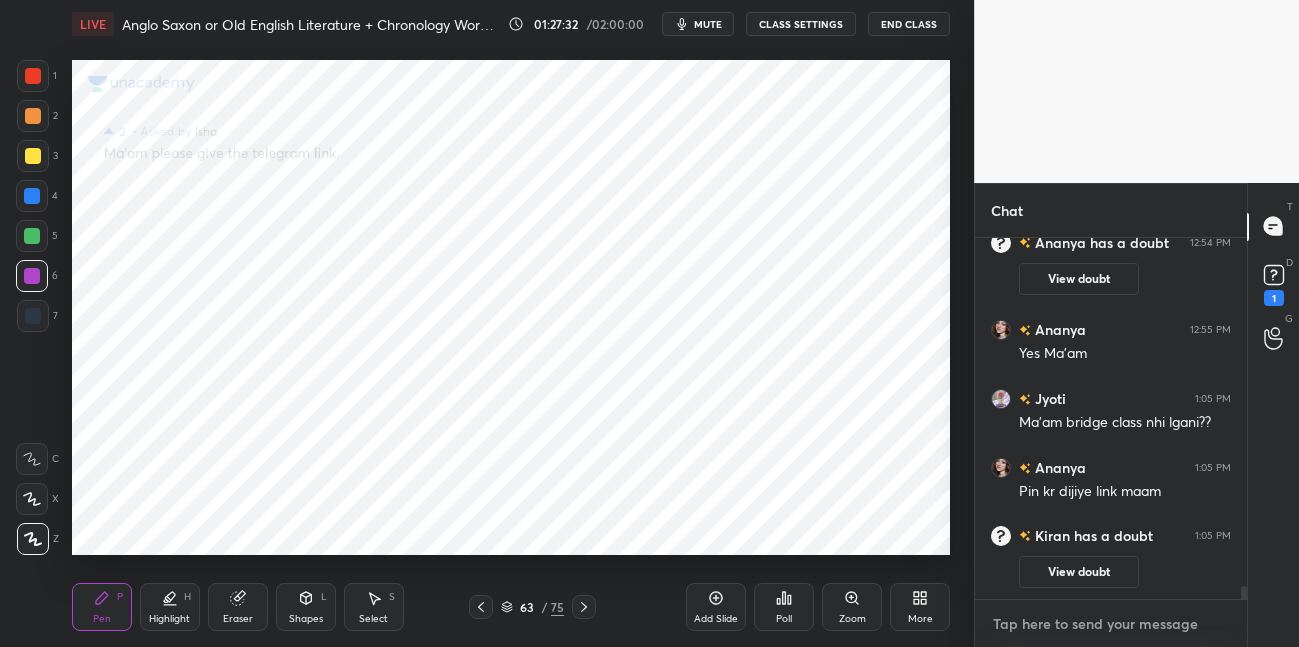 click at bounding box center (1111, 624) 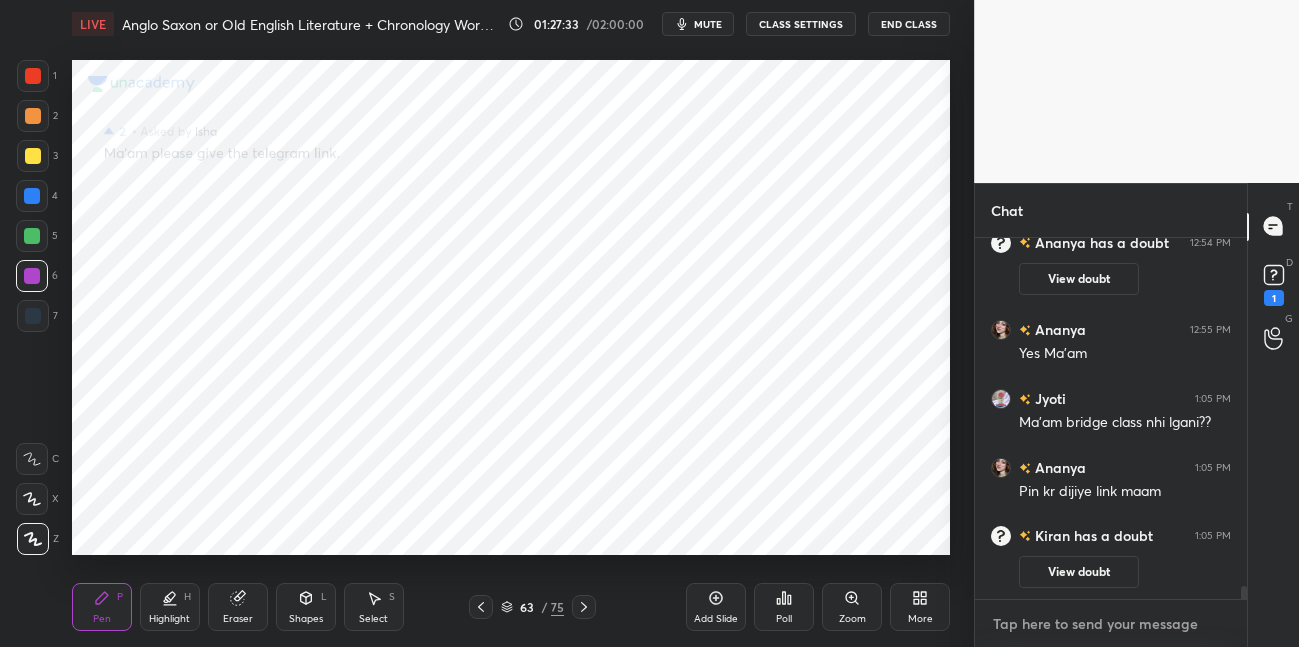 paste on "[URL][DOMAIN_NAME]" 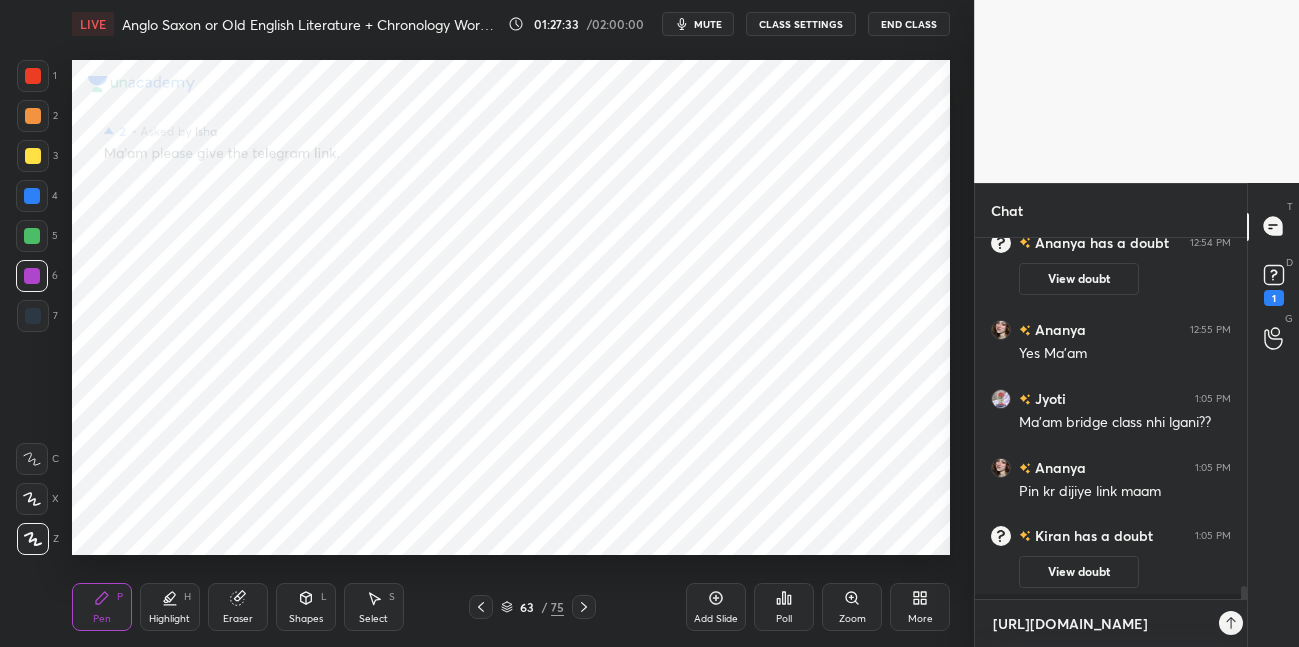 scroll, scrollTop: 350, scrollLeft: 265, axis: both 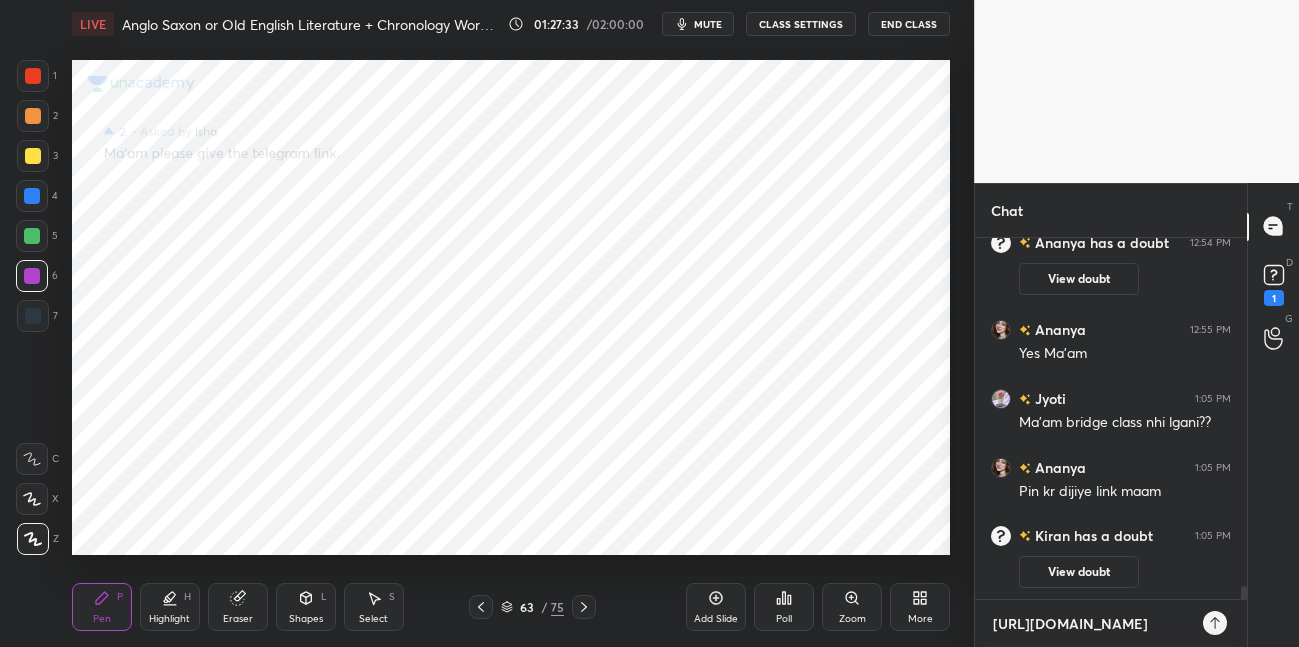 type 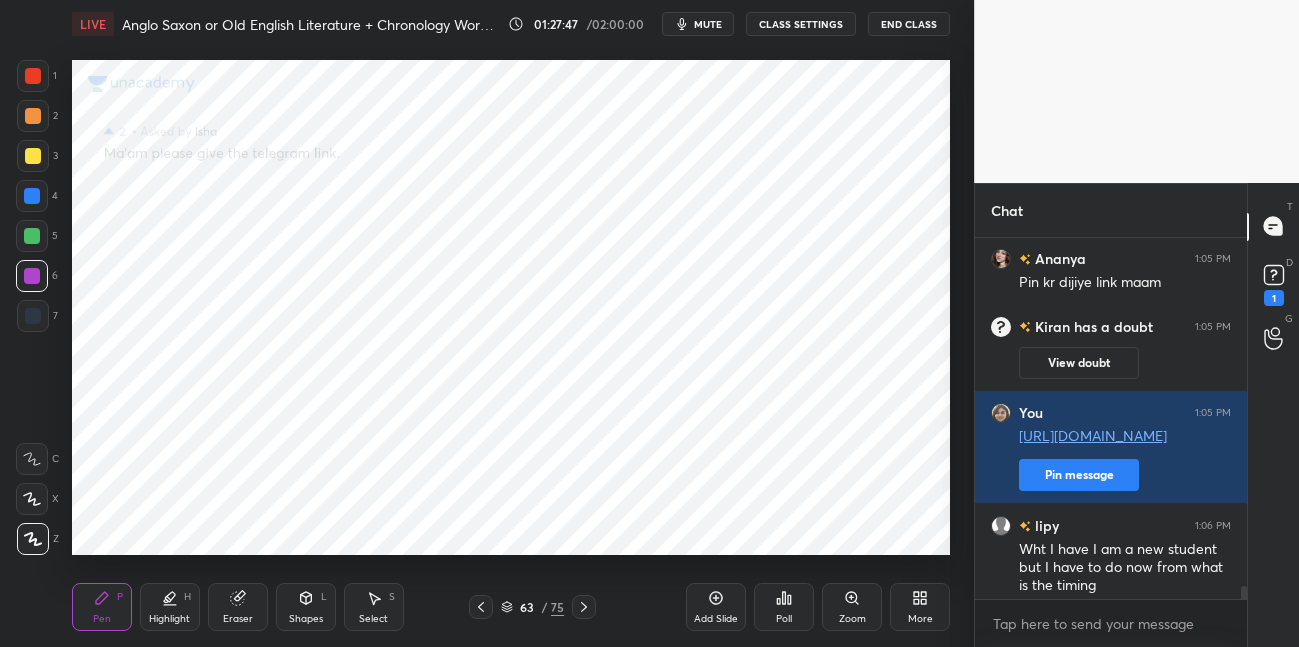 scroll, scrollTop: 10075, scrollLeft: 0, axis: vertical 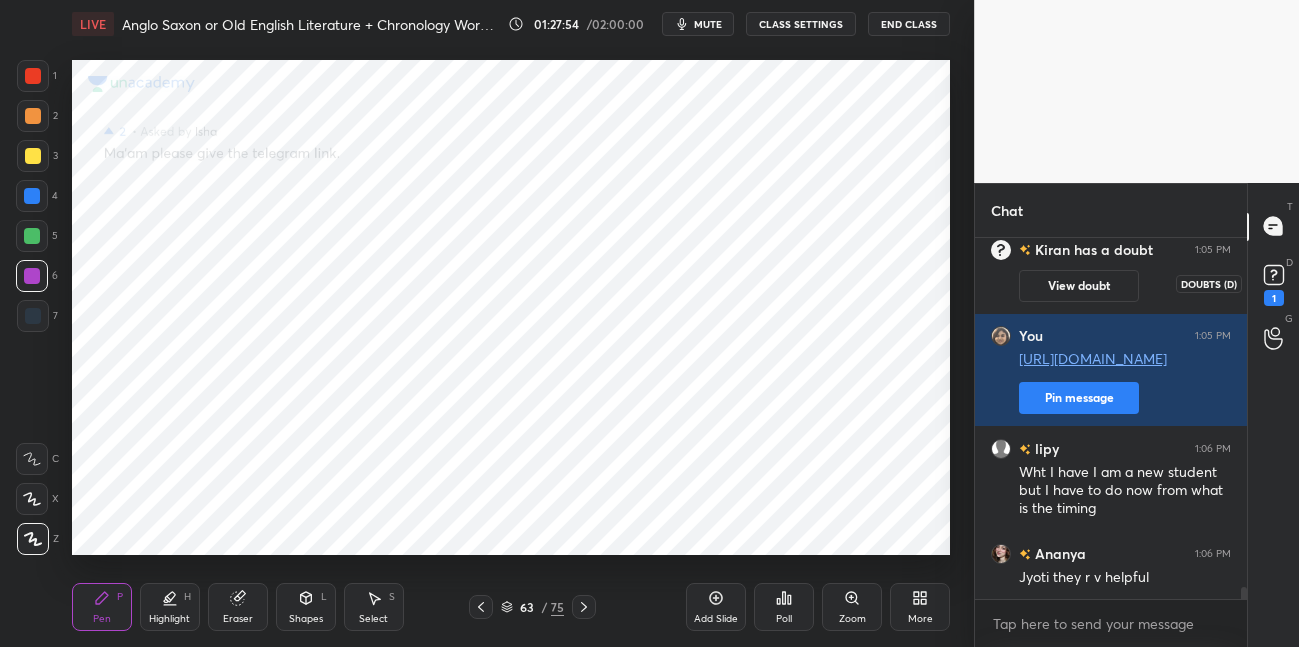 click 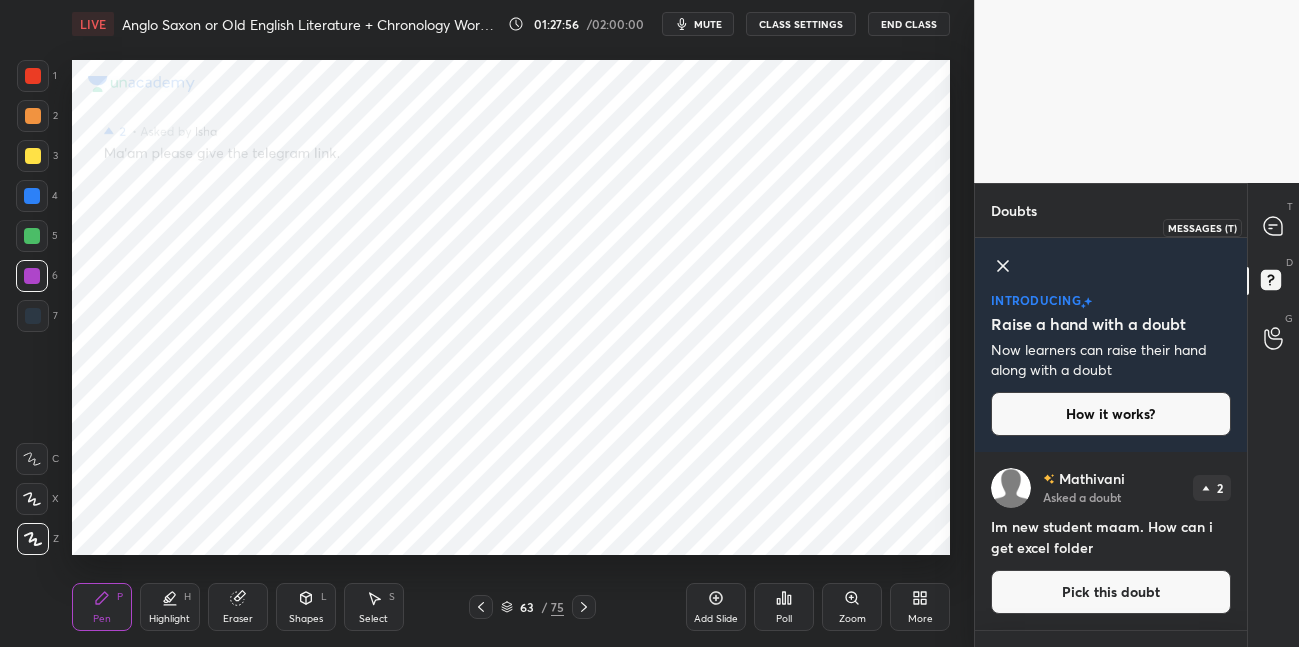 click 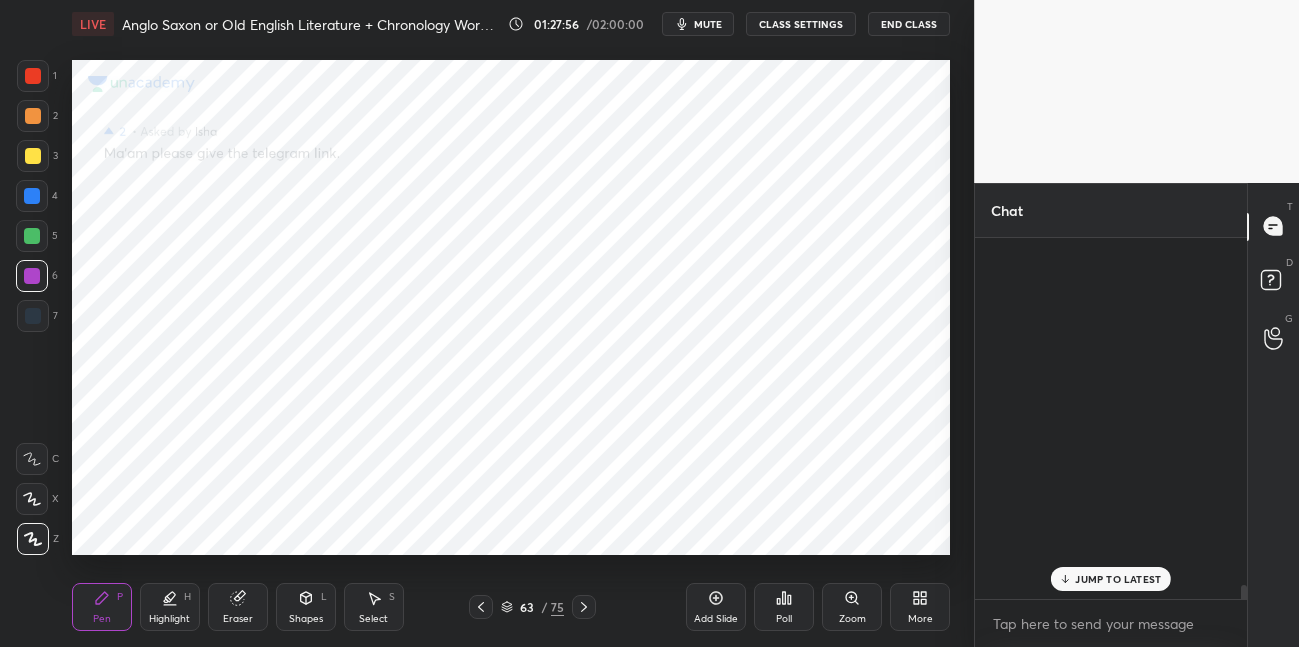 scroll, scrollTop: 10194, scrollLeft: 0, axis: vertical 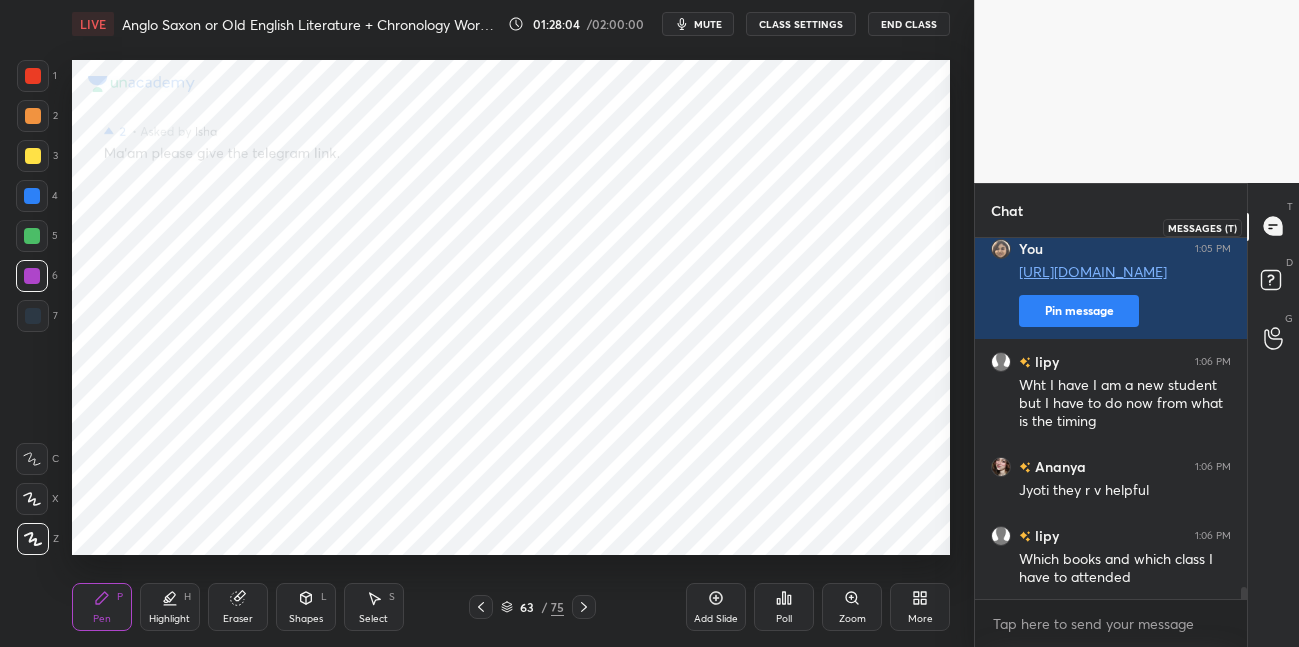click 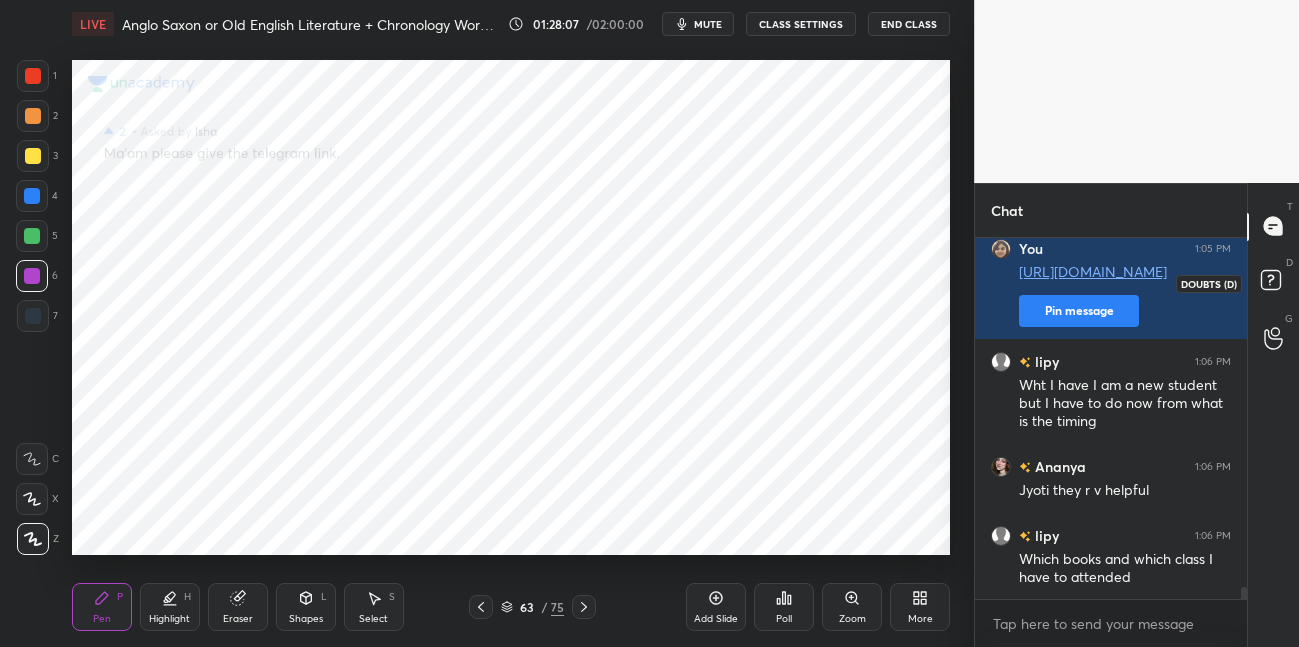 click 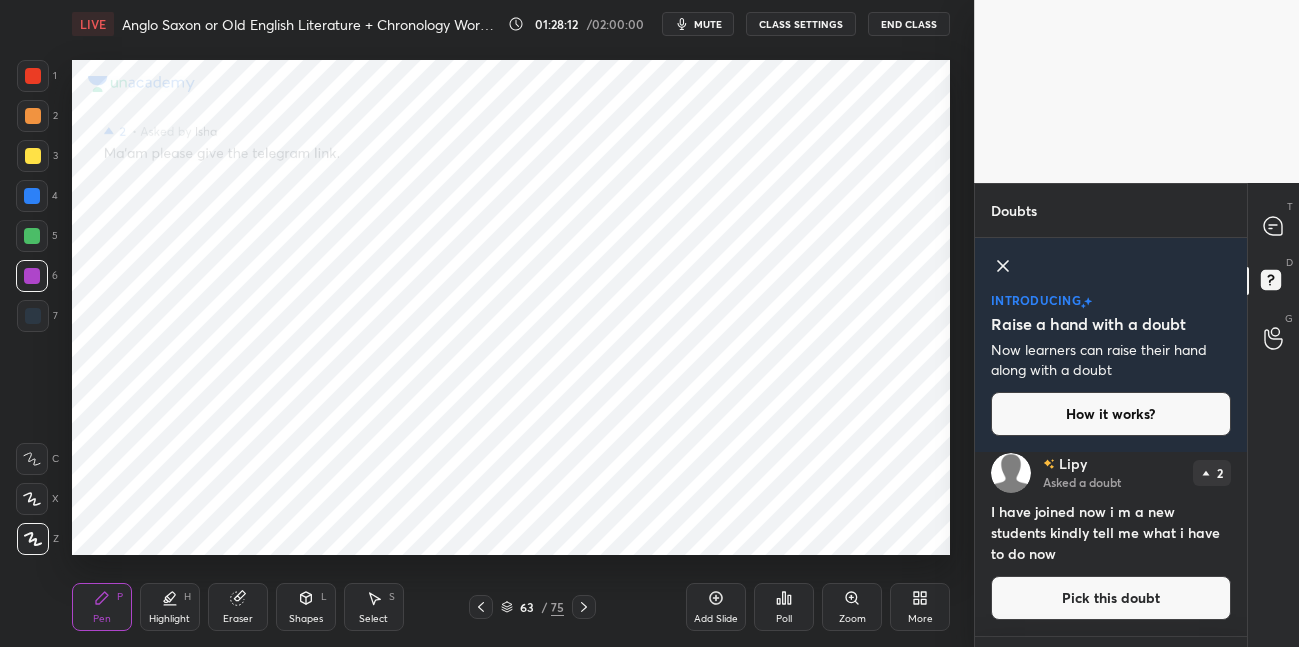 scroll, scrollTop: 195, scrollLeft: 0, axis: vertical 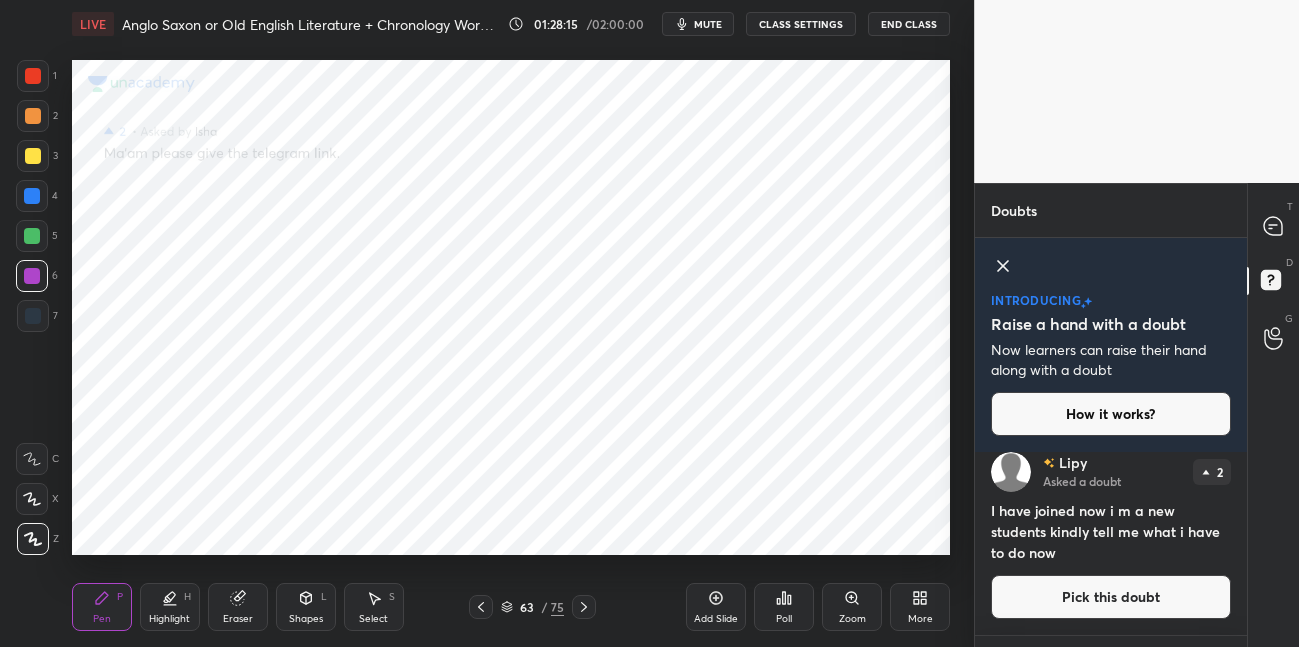 click on "Pick this doubt" at bounding box center [1111, 597] 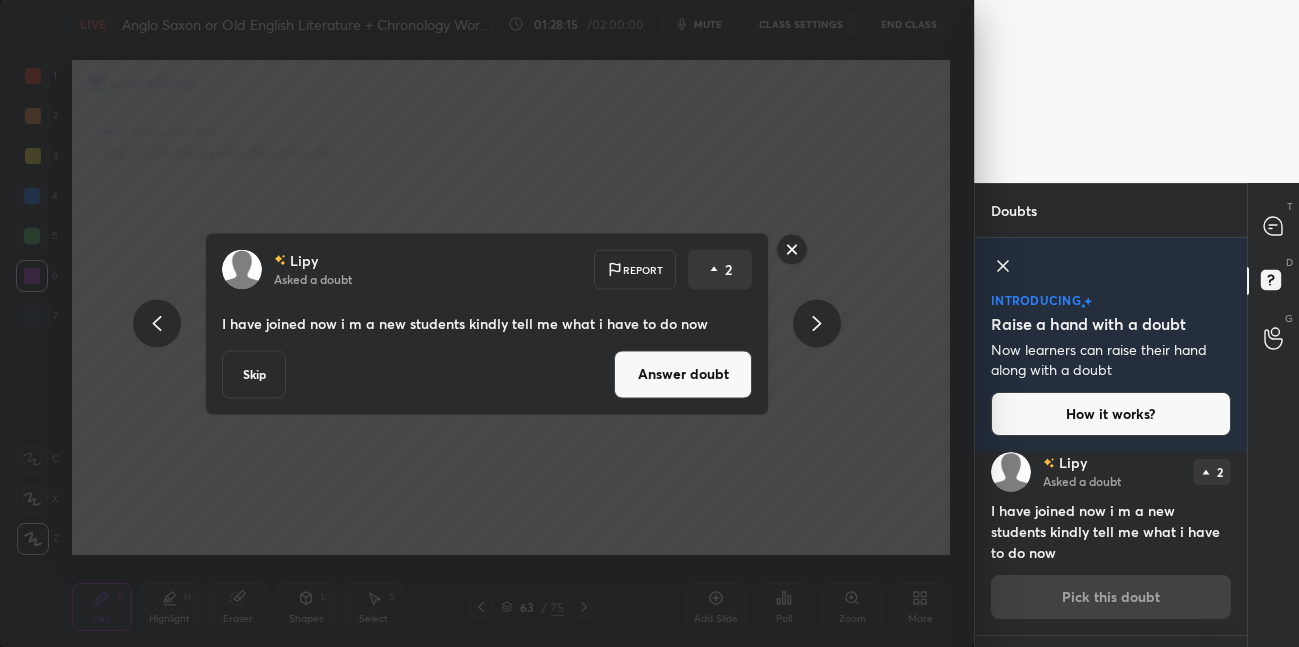 scroll, scrollTop: 184, scrollLeft: 0, axis: vertical 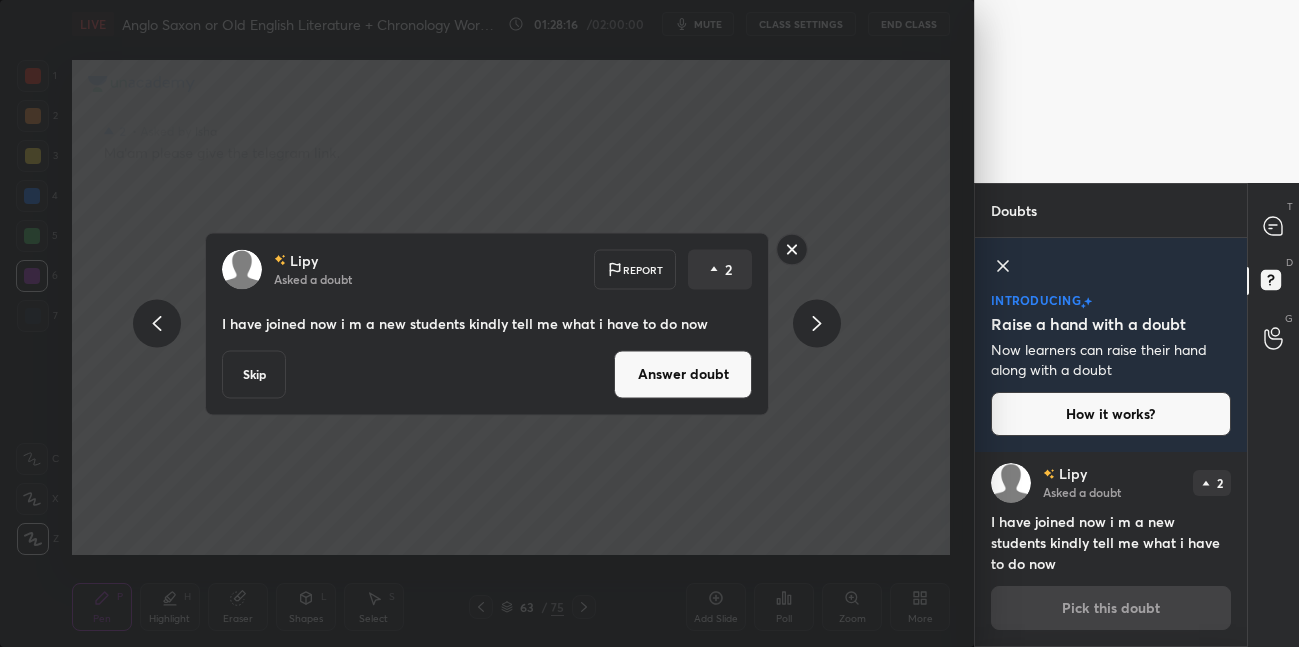 click on "Answer doubt" at bounding box center [683, 374] 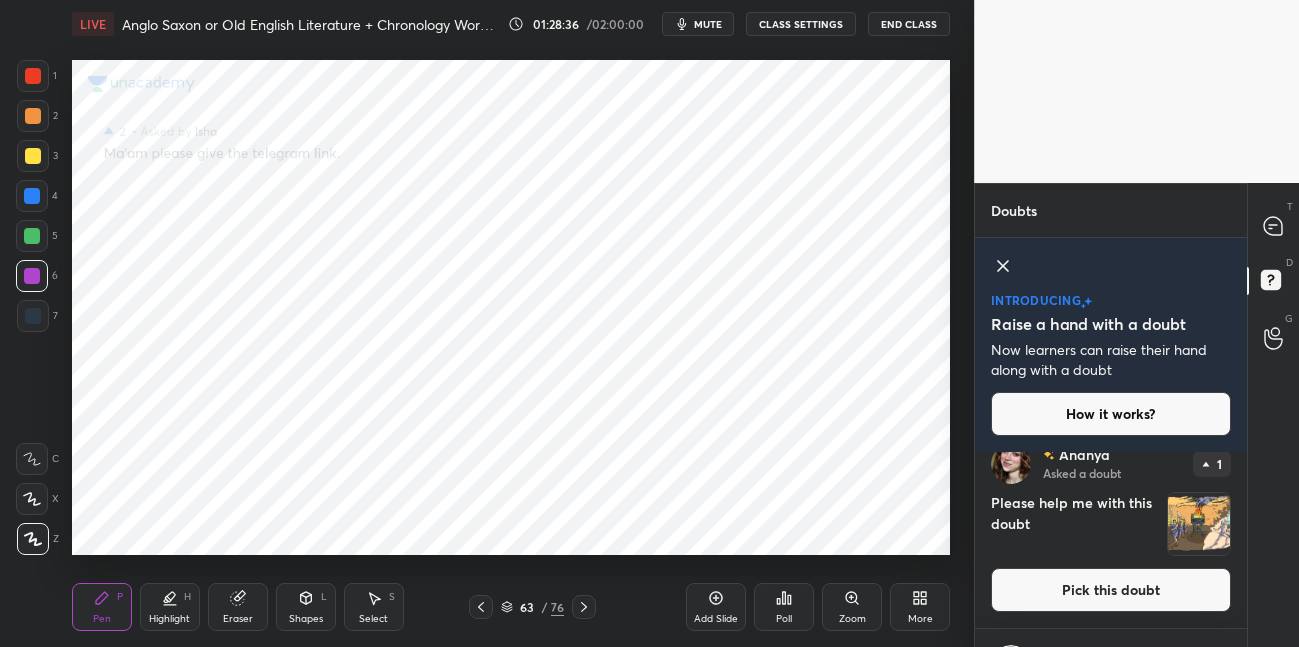scroll, scrollTop: 972, scrollLeft: 0, axis: vertical 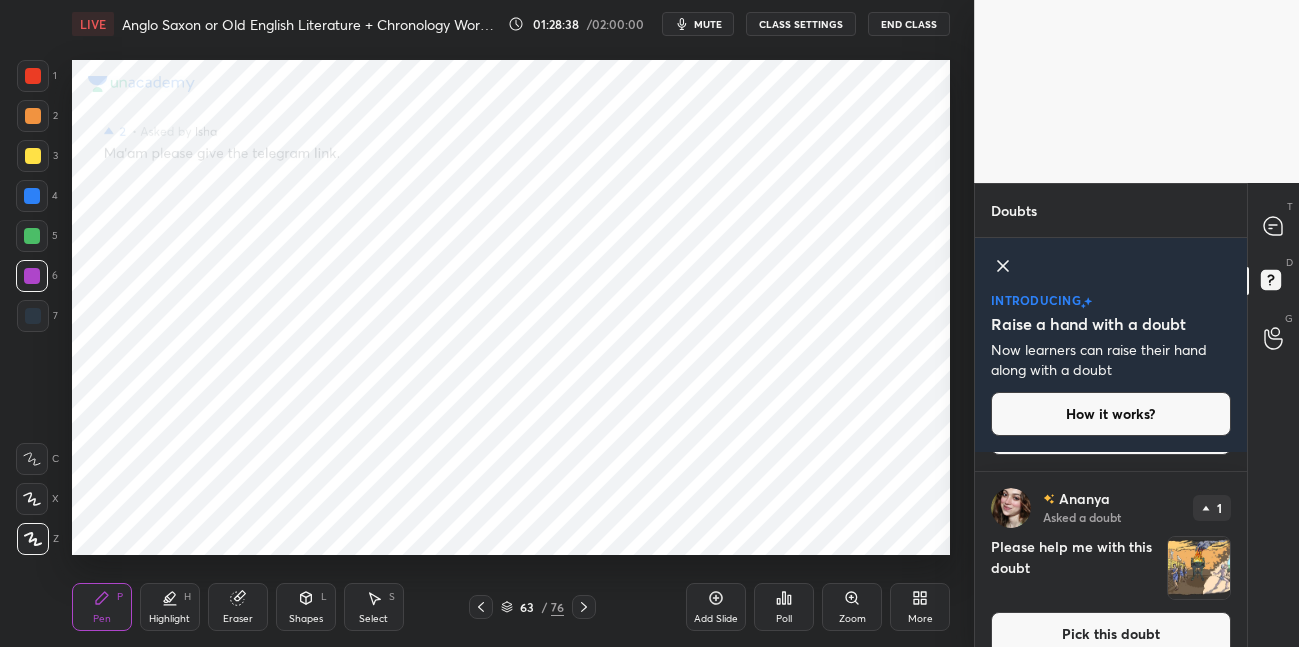 click on "Pick this doubt" at bounding box center [1111, 634] 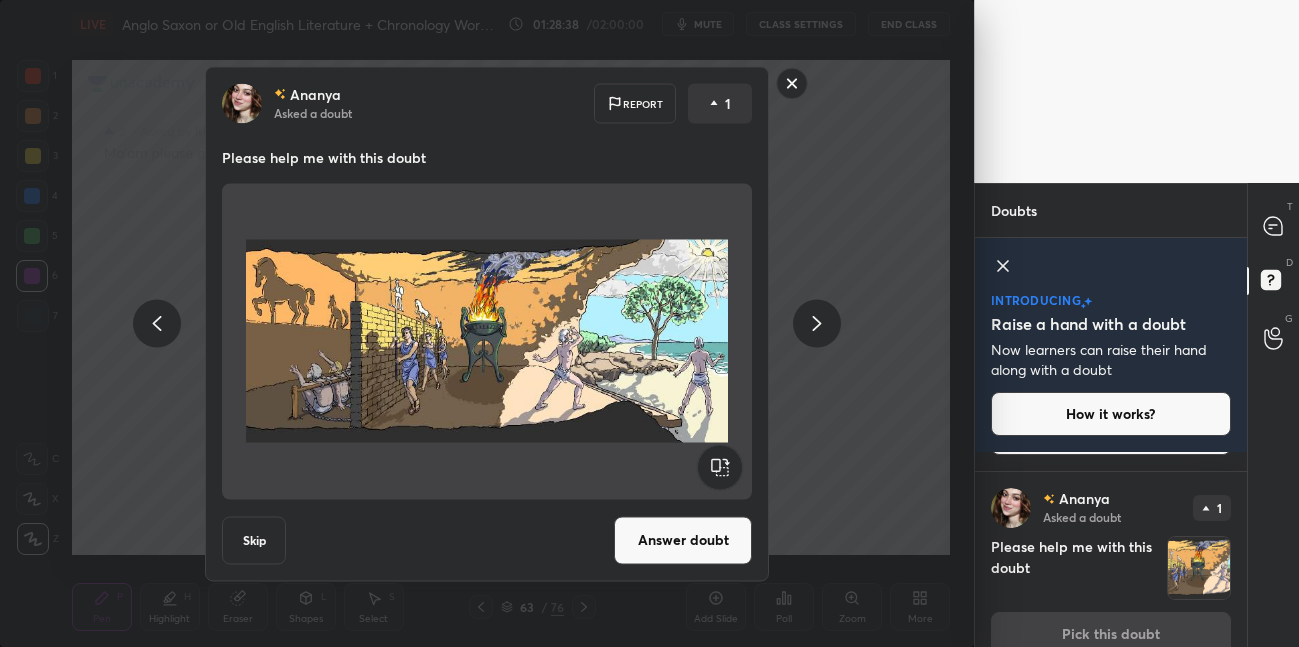 scroll, scrollTop: 944, scrollLeft: 0, axis: vertical 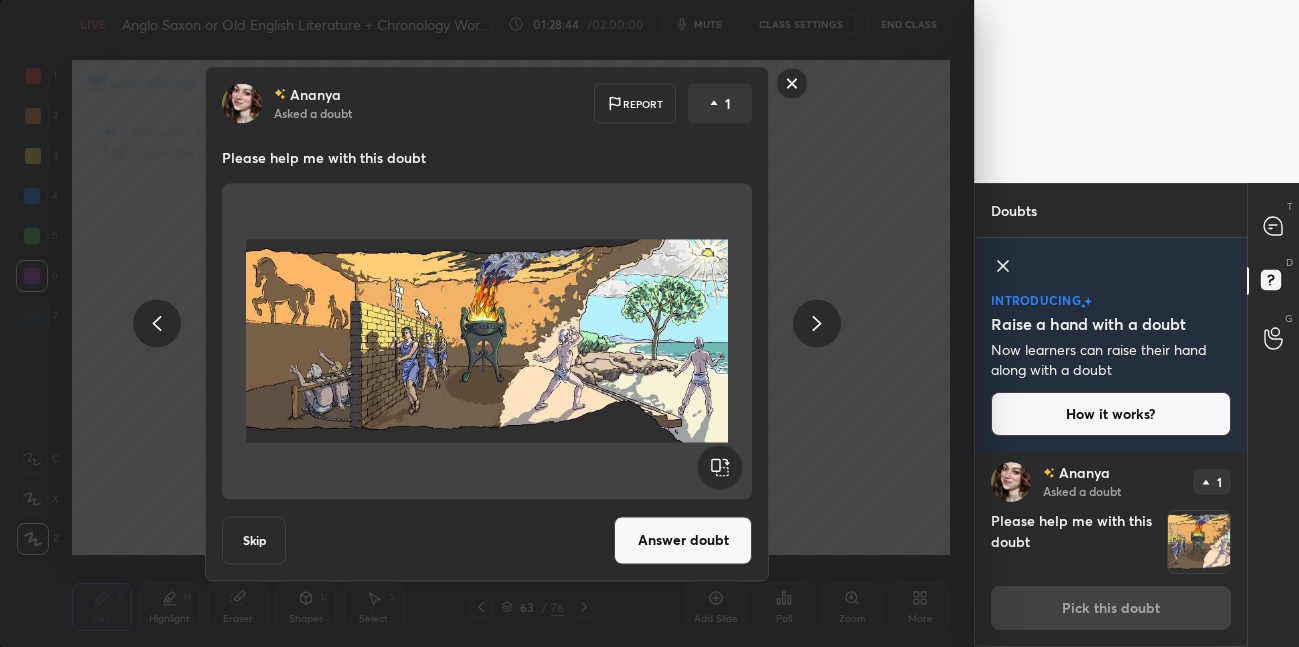 click on "Answer doubt" at bounding box center [683, 540] 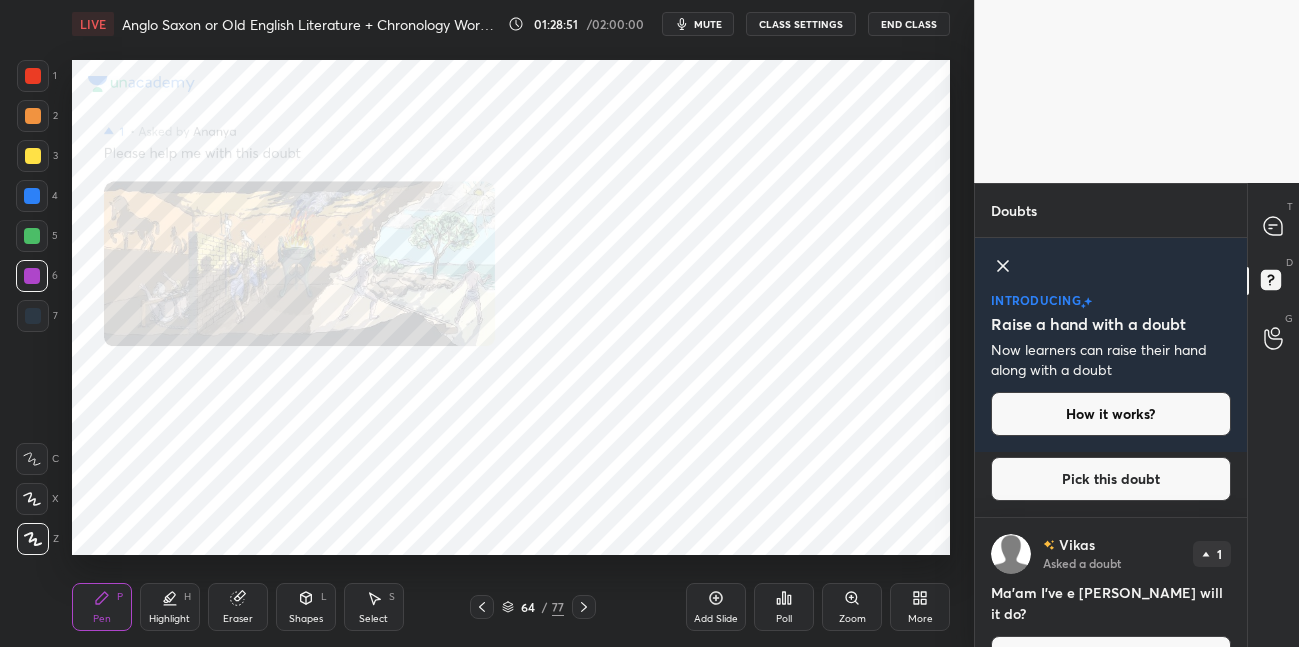scroll, scrollTop: 950, scrollLeft: 0, axis: vertical 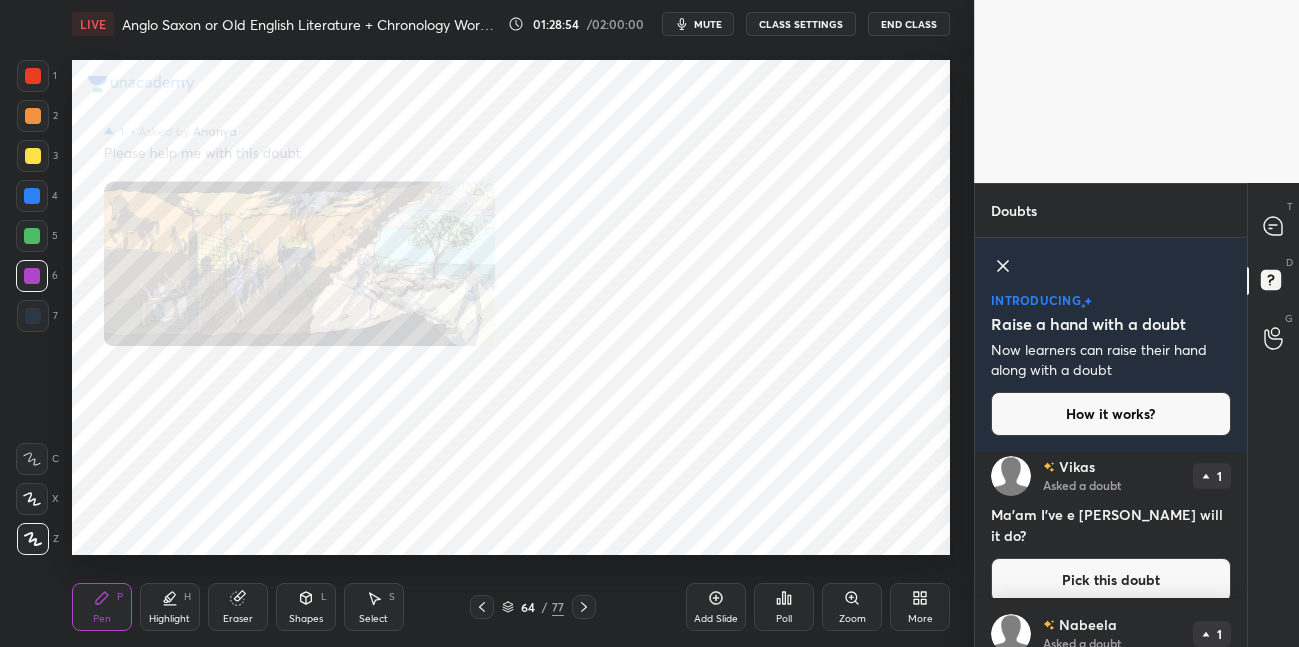 click on "Pick this doubt" at bounding box center (1111, 580) 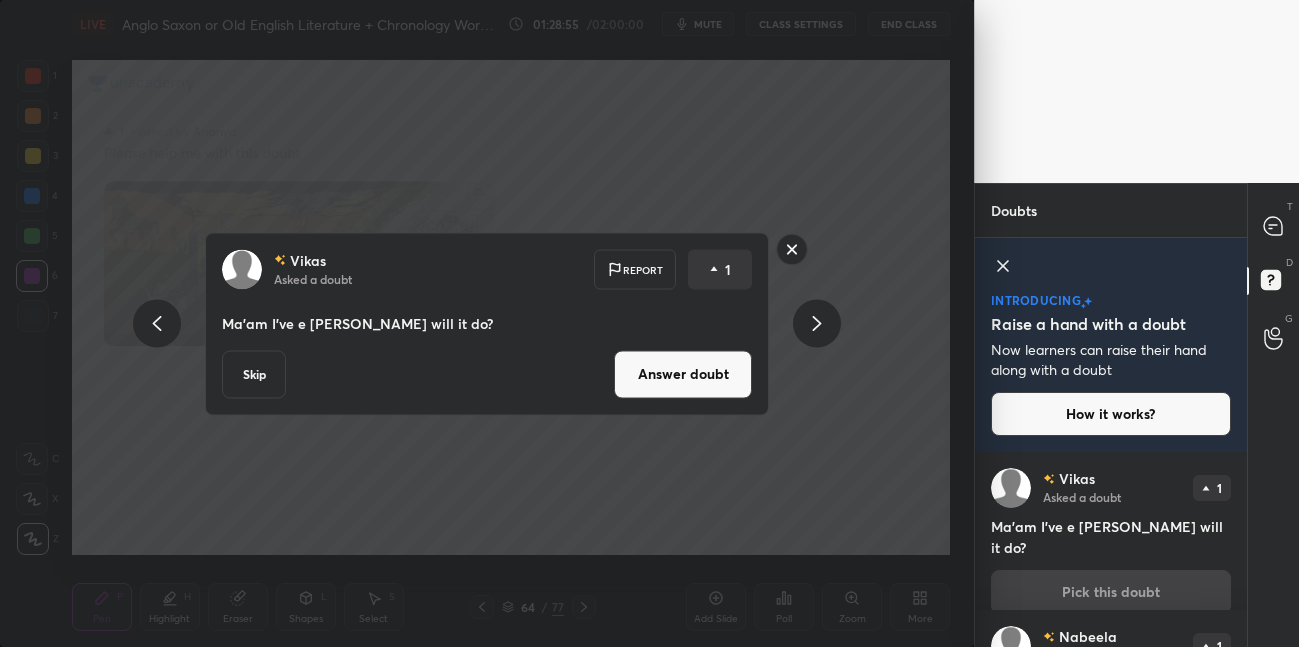 click on "Answer doubt" at bounding box center (683, 374) 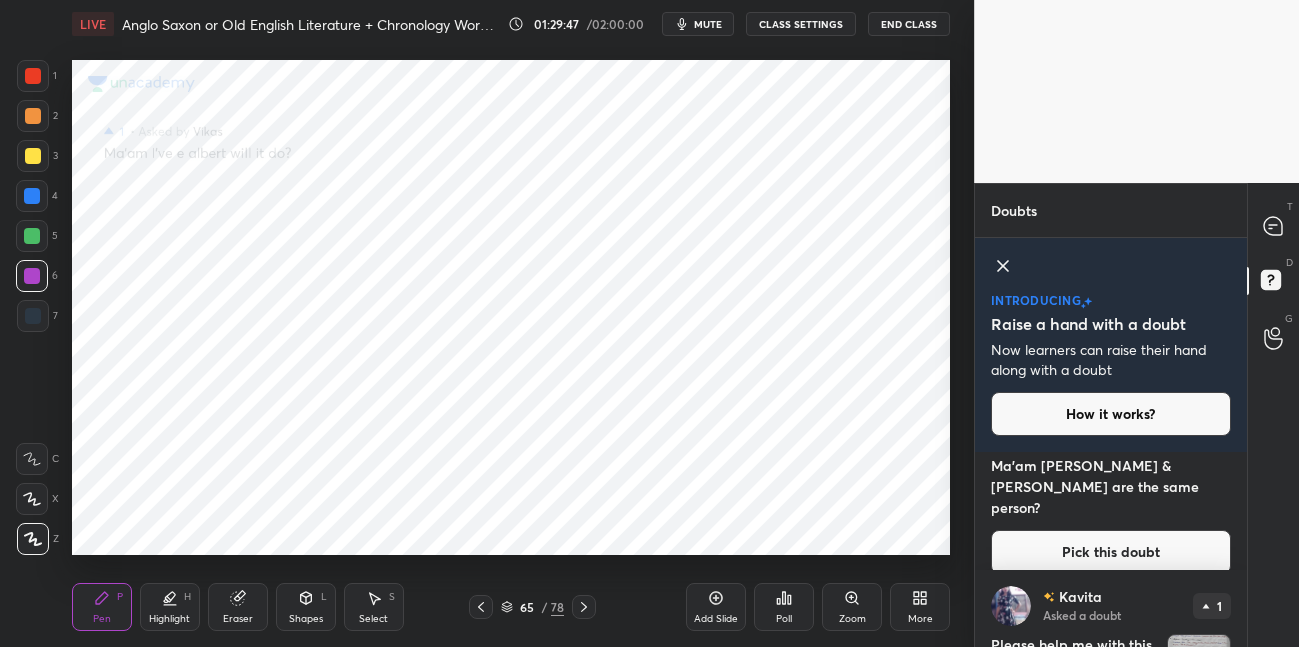 scroll, scrollTop: 1680, scrollLeft: 0, axis: vertical 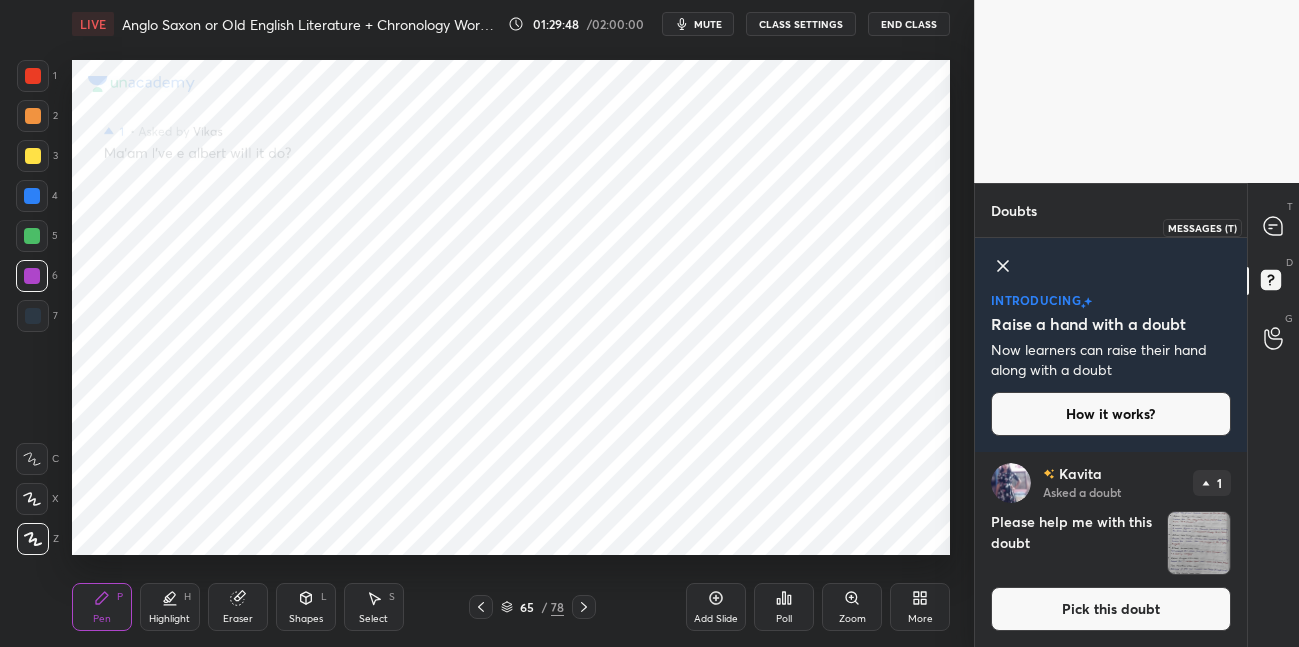 click at bounding box center (1274, 227) 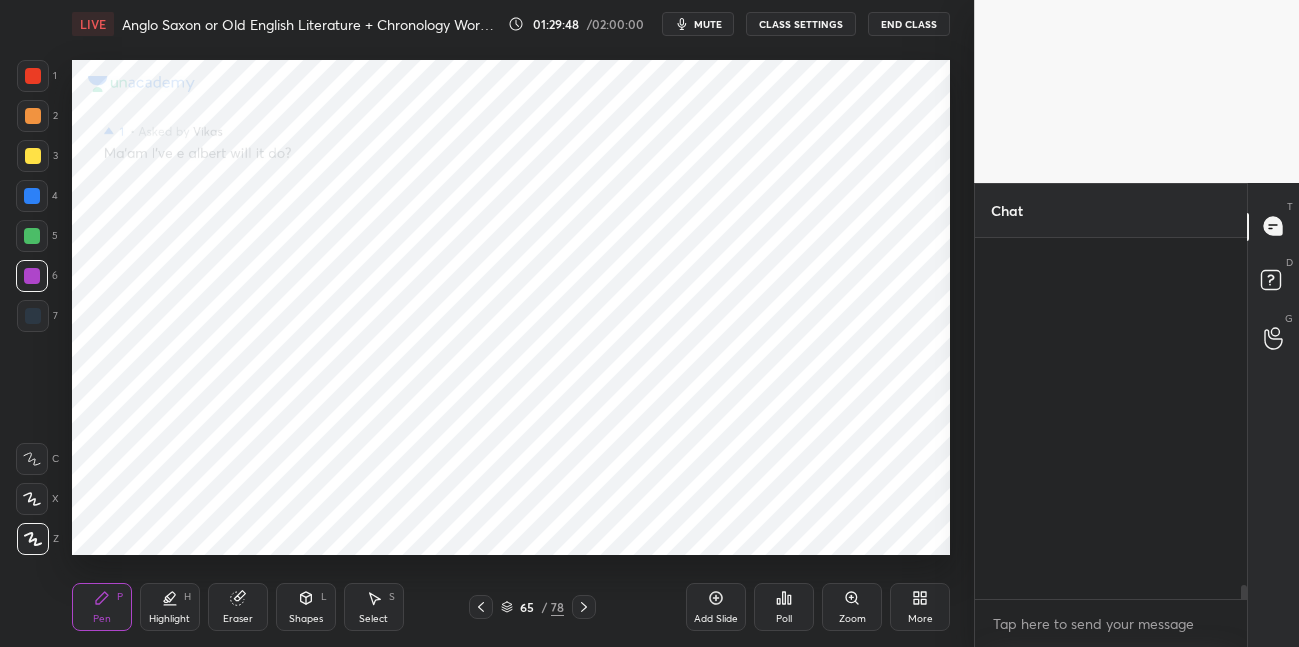 scroll, scrollTop: 10075, scrollLeft: 0, axis: vertical 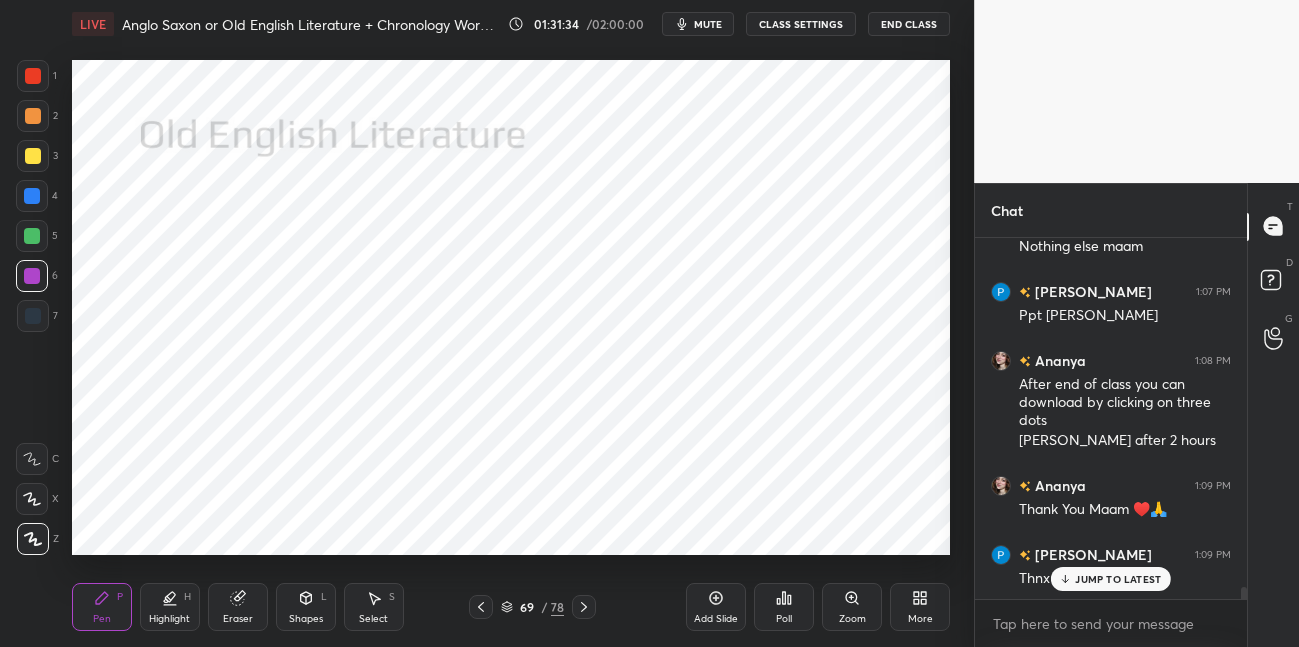 click 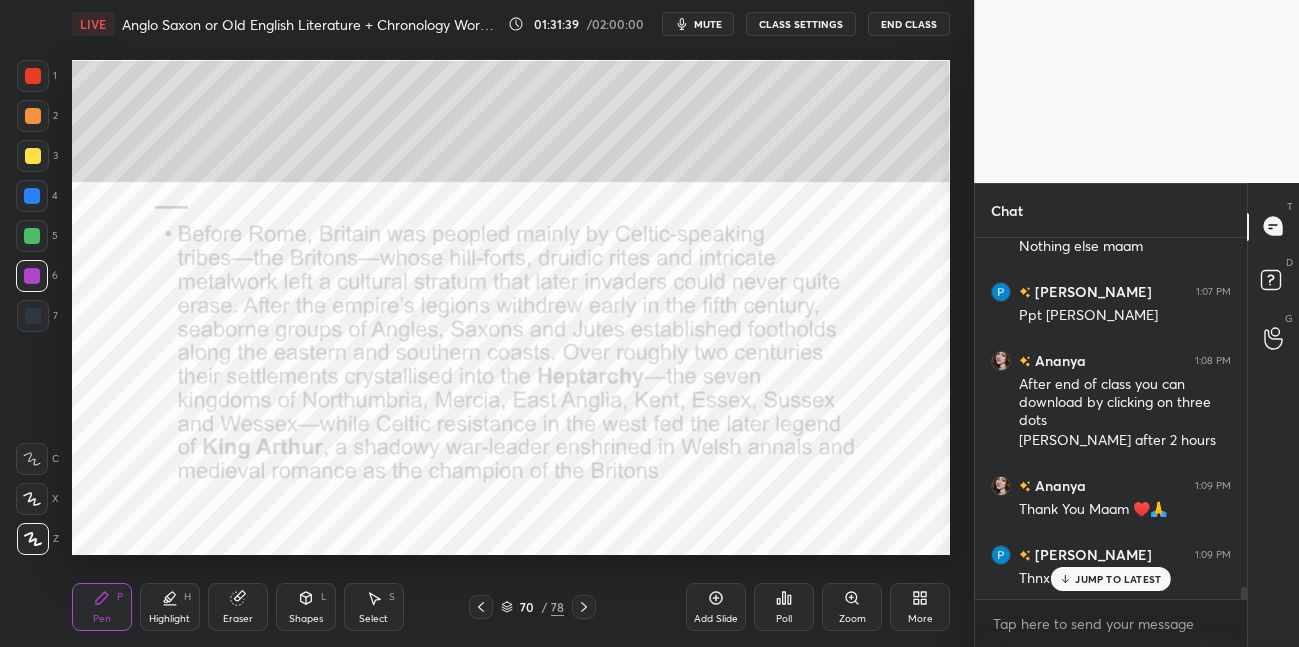 drag, startPoint x: 42, startPoint y: 70, endPoint x: 63, endPoint y: 72, distance: 21.095022 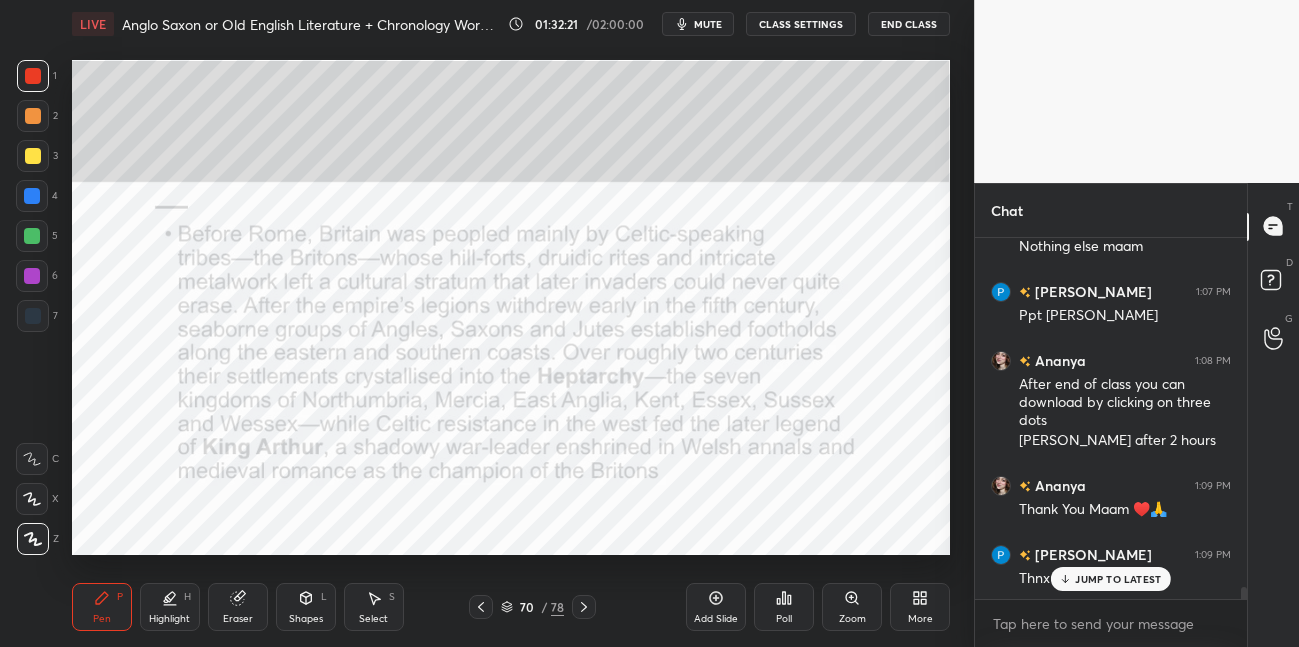 drag, startPoint x: 38, startPoint y: 160, endPoint x: 70, endPoint y: 150, distance: 33.526108 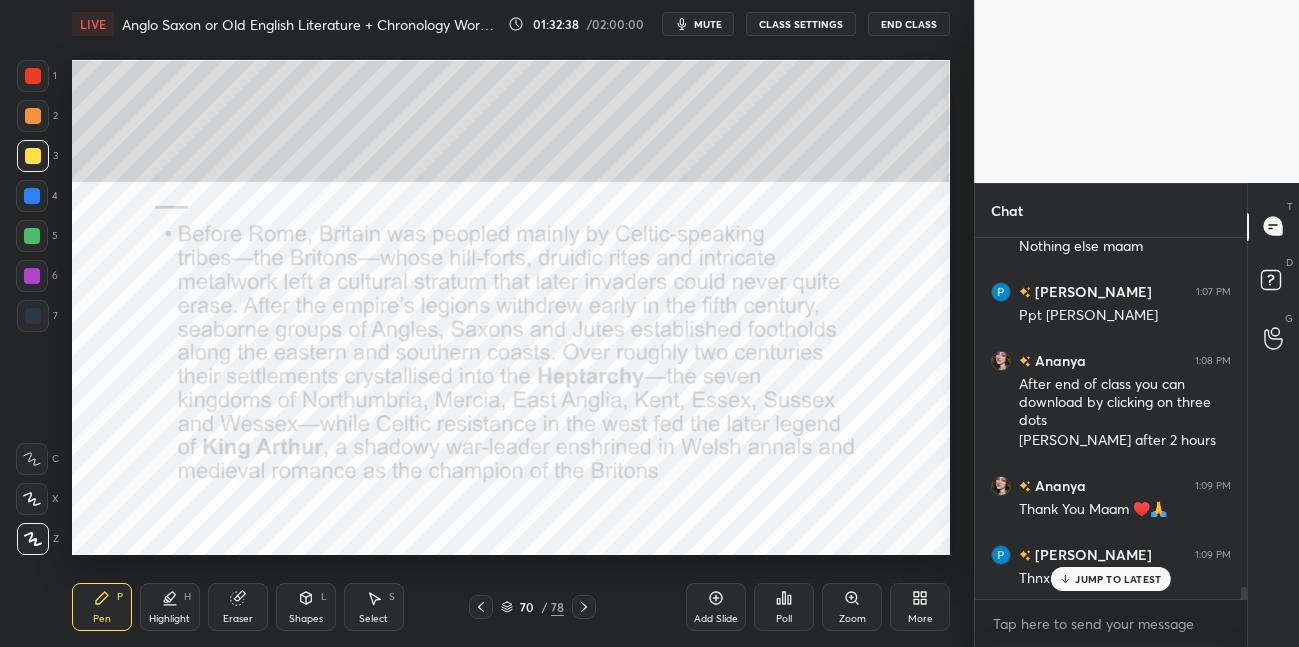 click 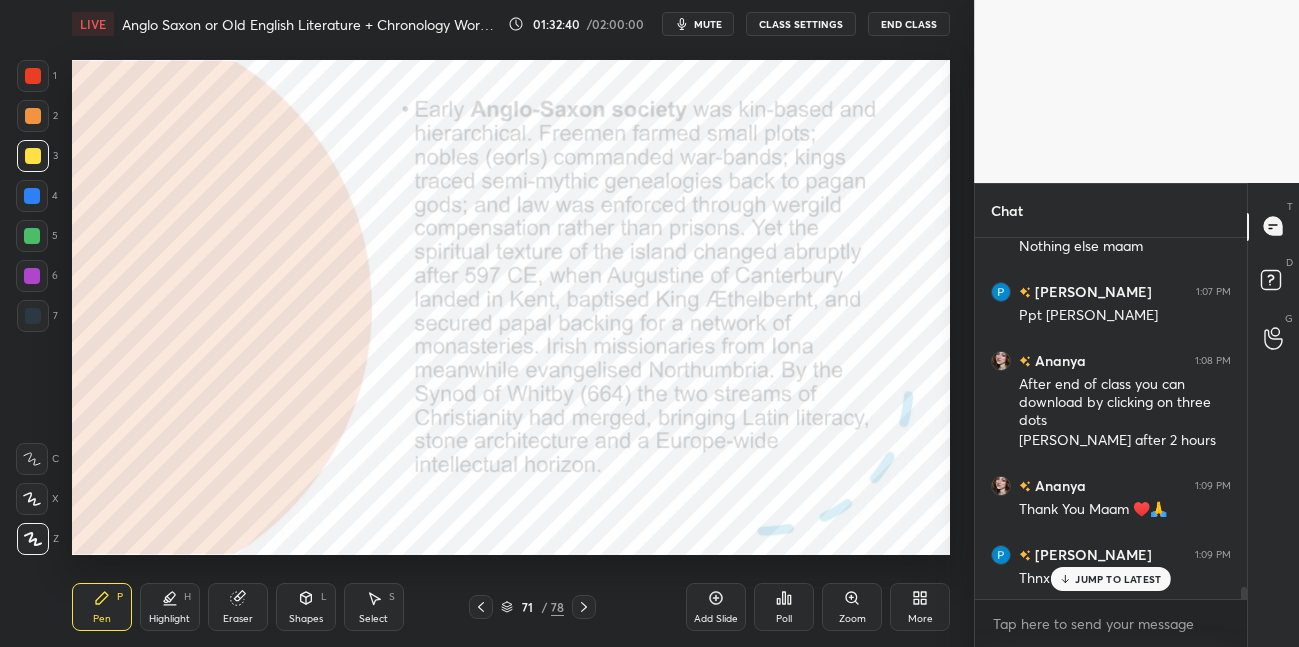 drag, startPoint x: 37, startPoint y: 193, endPoint x: 70, endPoint y: 185, distance: 33.955853 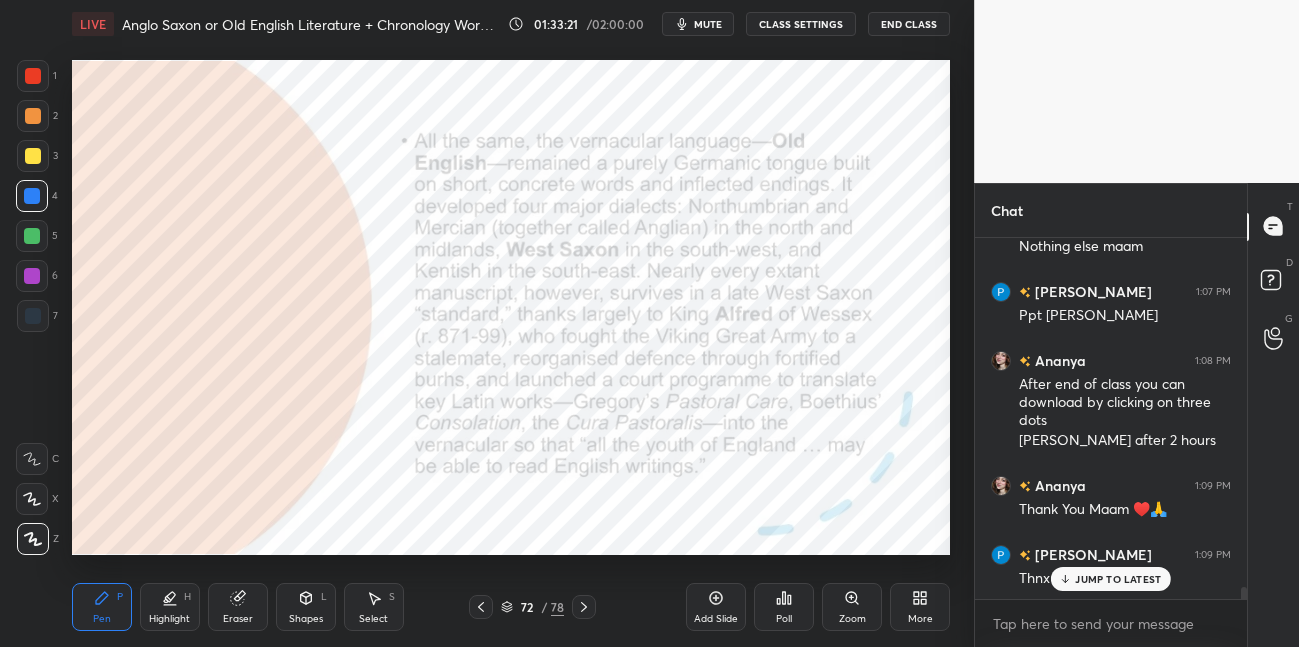 click 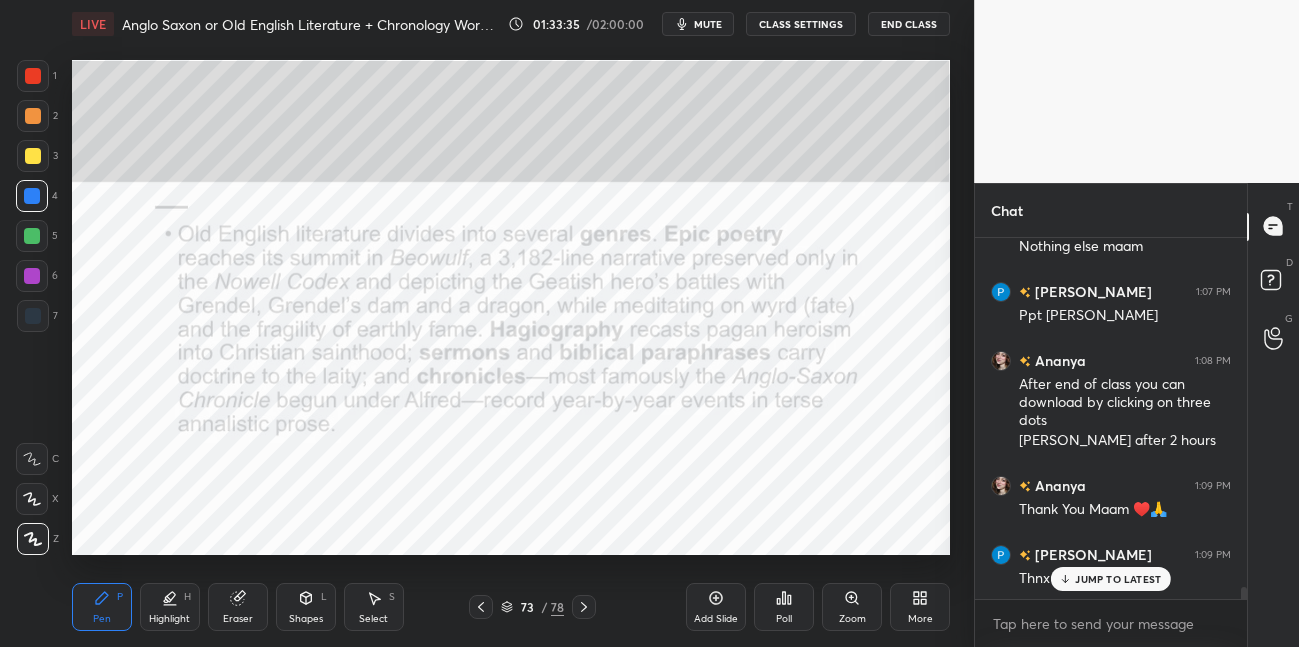 click at bounding box center [33, 156] 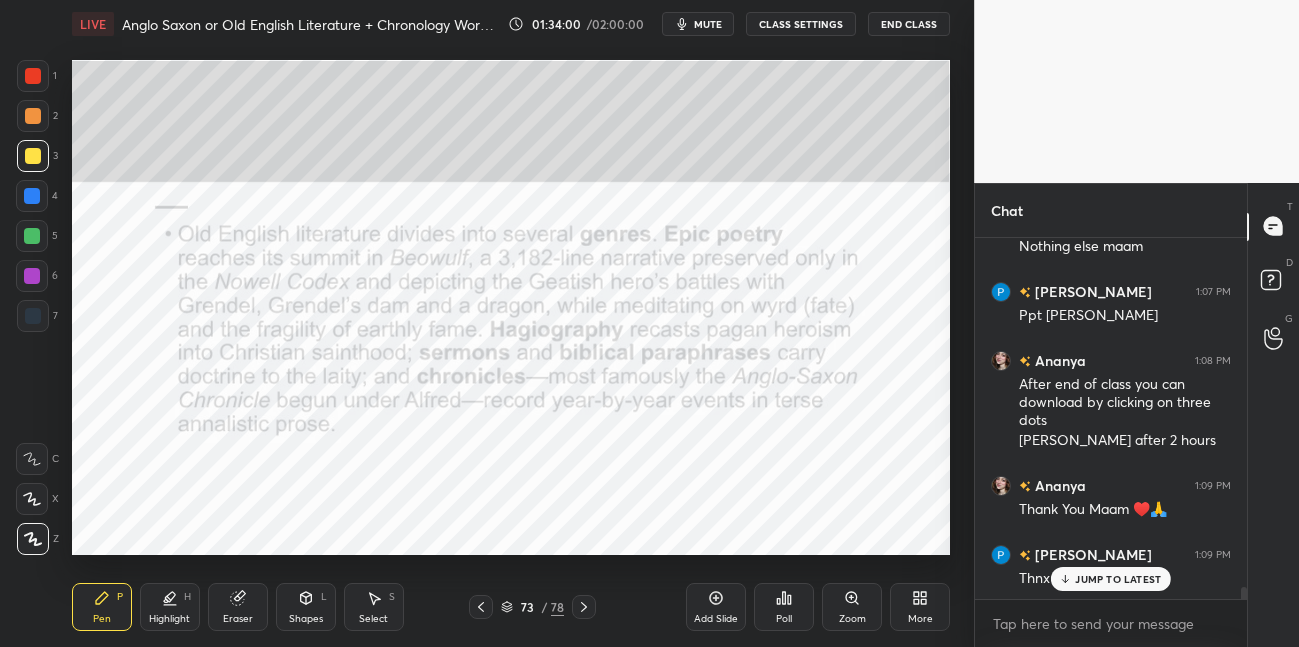 click at bounding box center [32, 196] 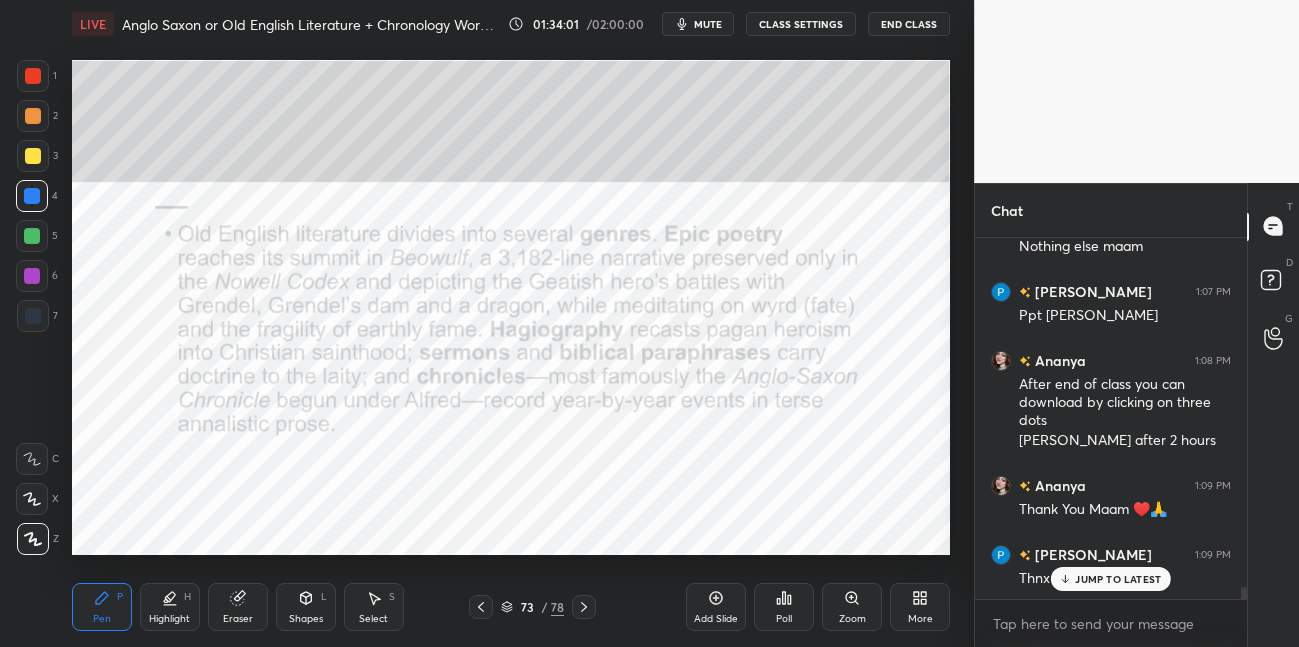 click at bounding box center (32, 276) 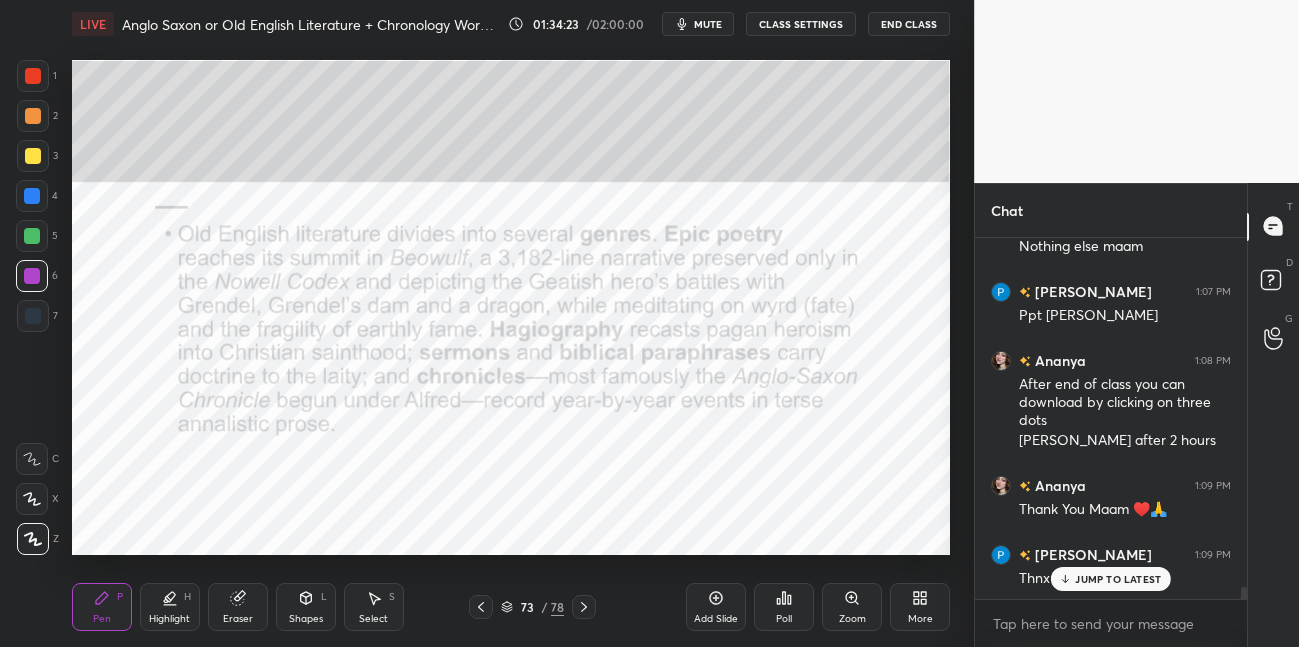 click 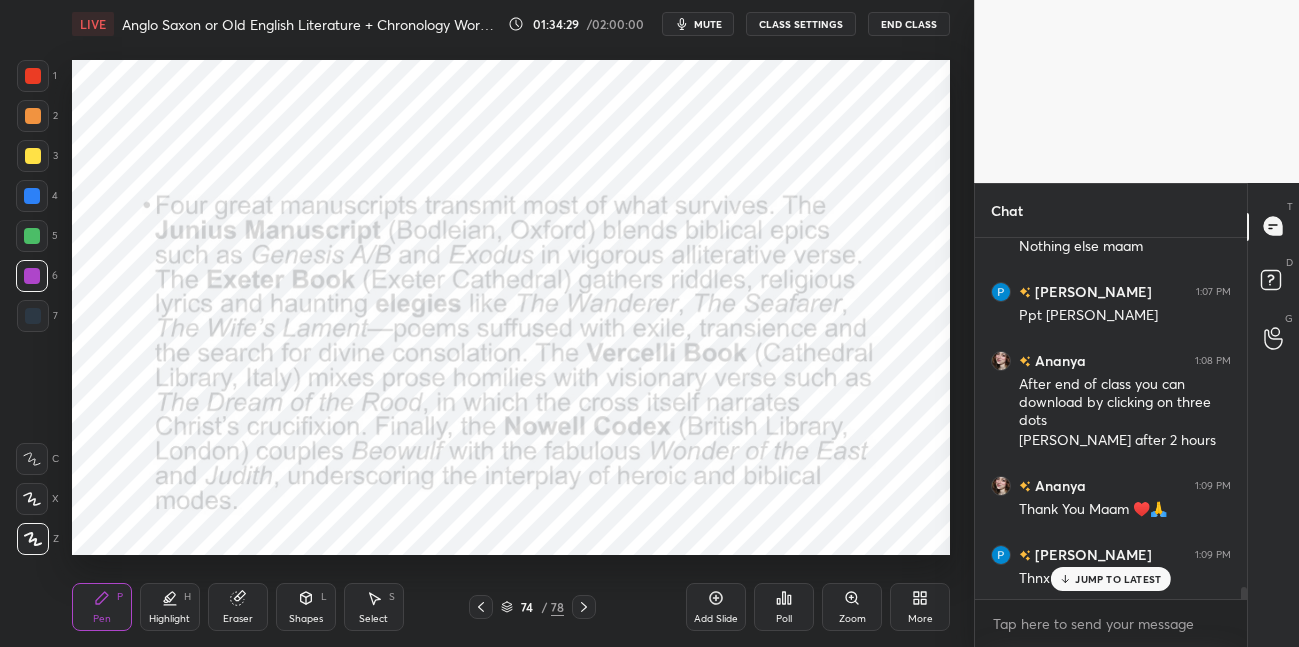 drag, startPoint x: 169, startPoint y: 600, endPoint x: 165, endPoint y: 562, distance: 38.209946 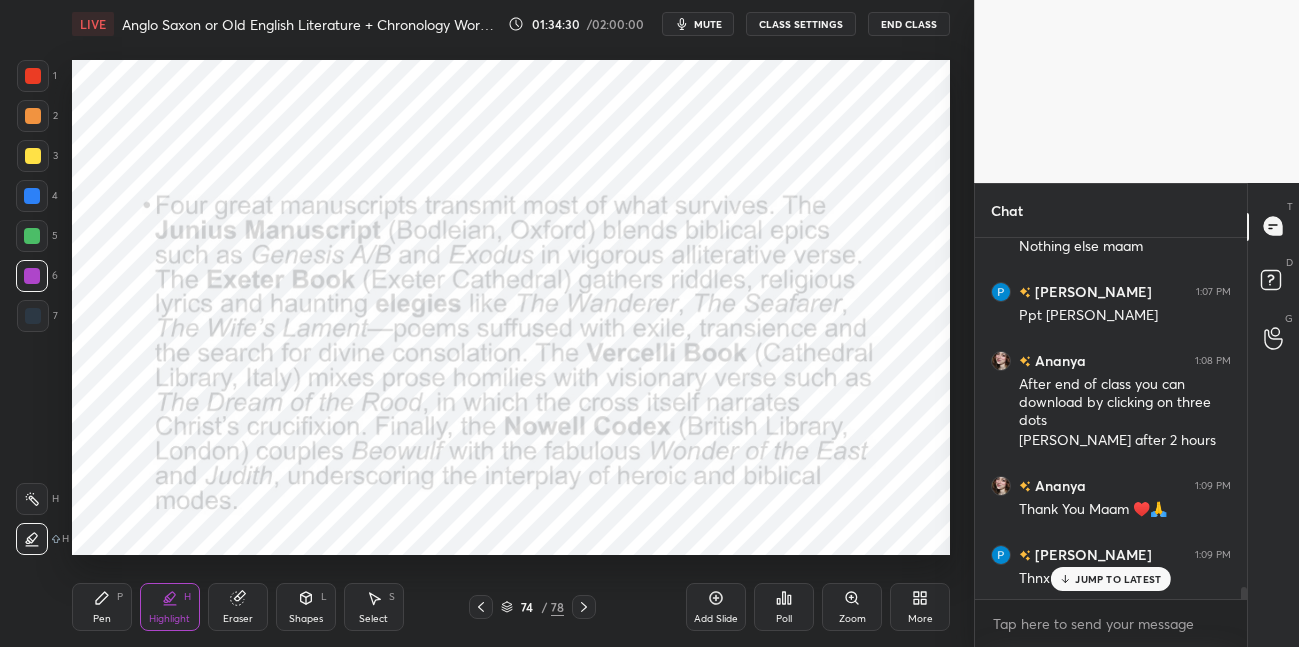 click at bounding box center [32, 236] 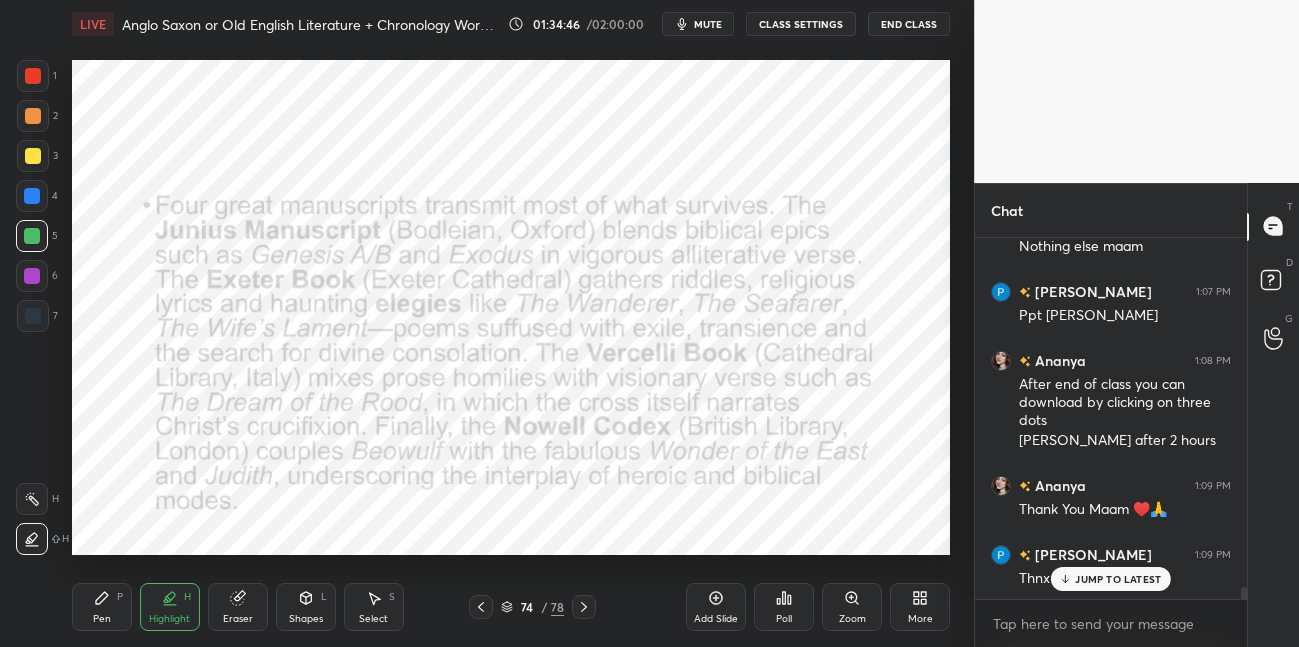 drag, startPoint x: 45, startPoint y: 272, endPoint x: 55, endPoint y: 270, distance: 10.198039 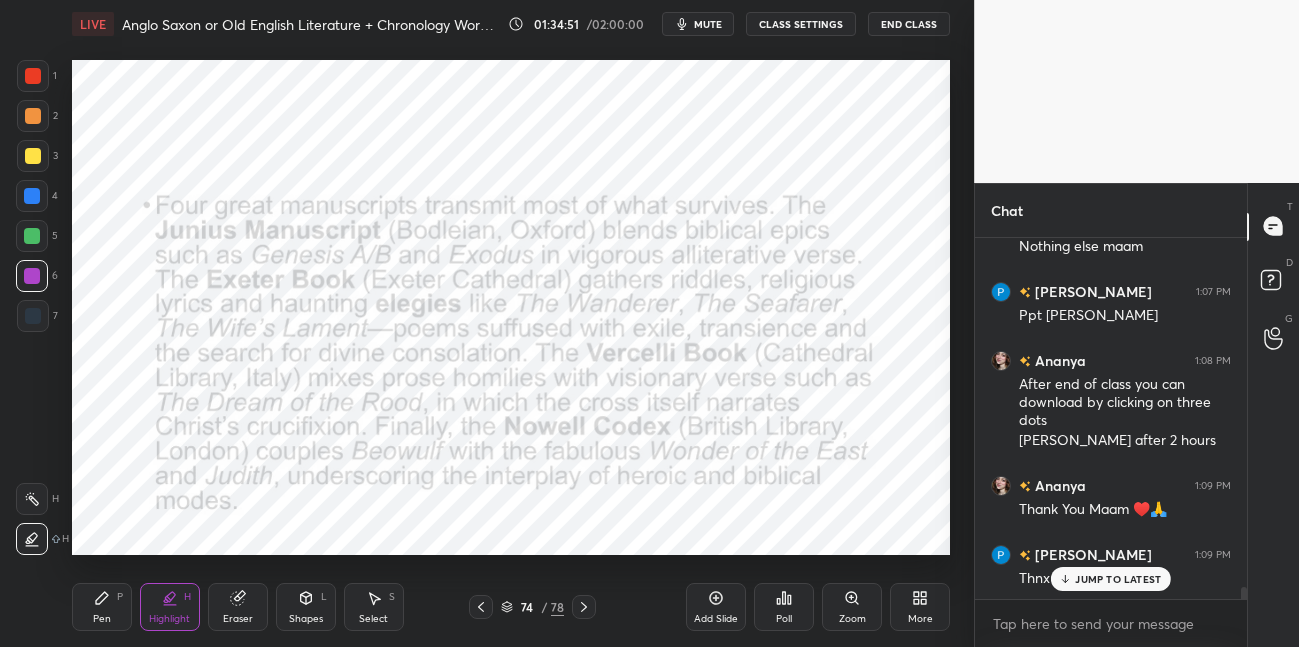 click at bounding box center (33, 76) 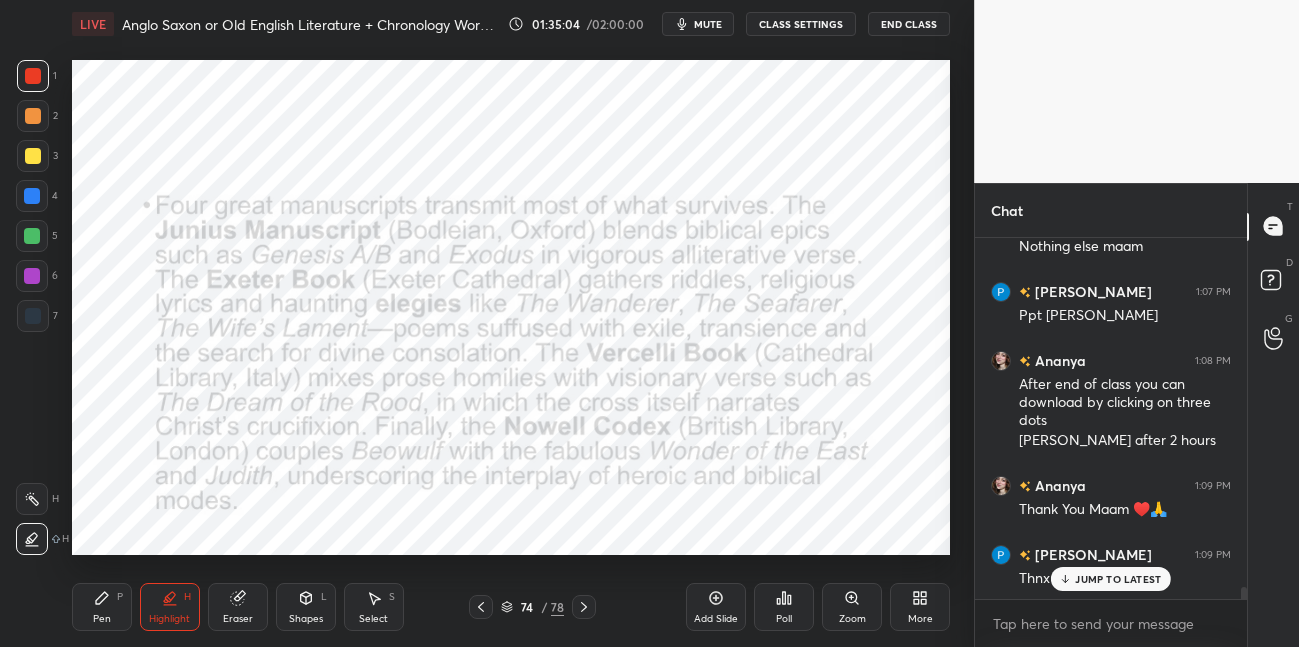 click at bounding box center (32, 276) 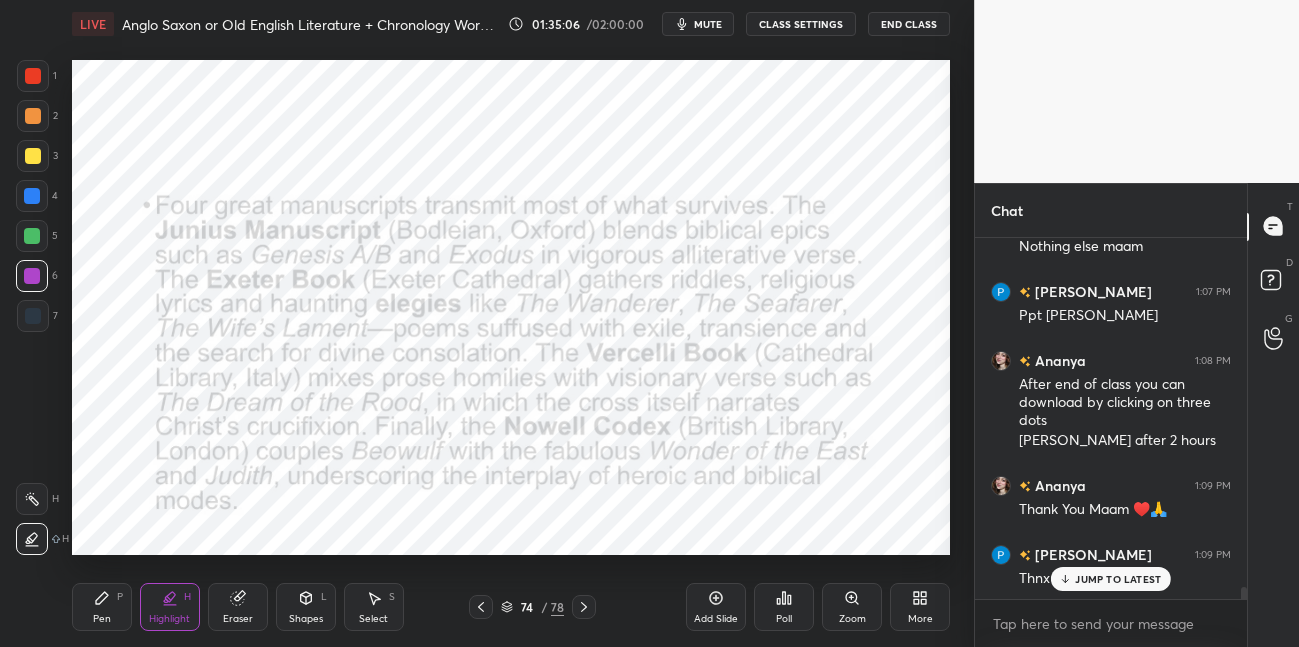 drag, startPoint x: 87, startPoint y: 602, endPoint x: 87, endPoint y: 589, distance: 13 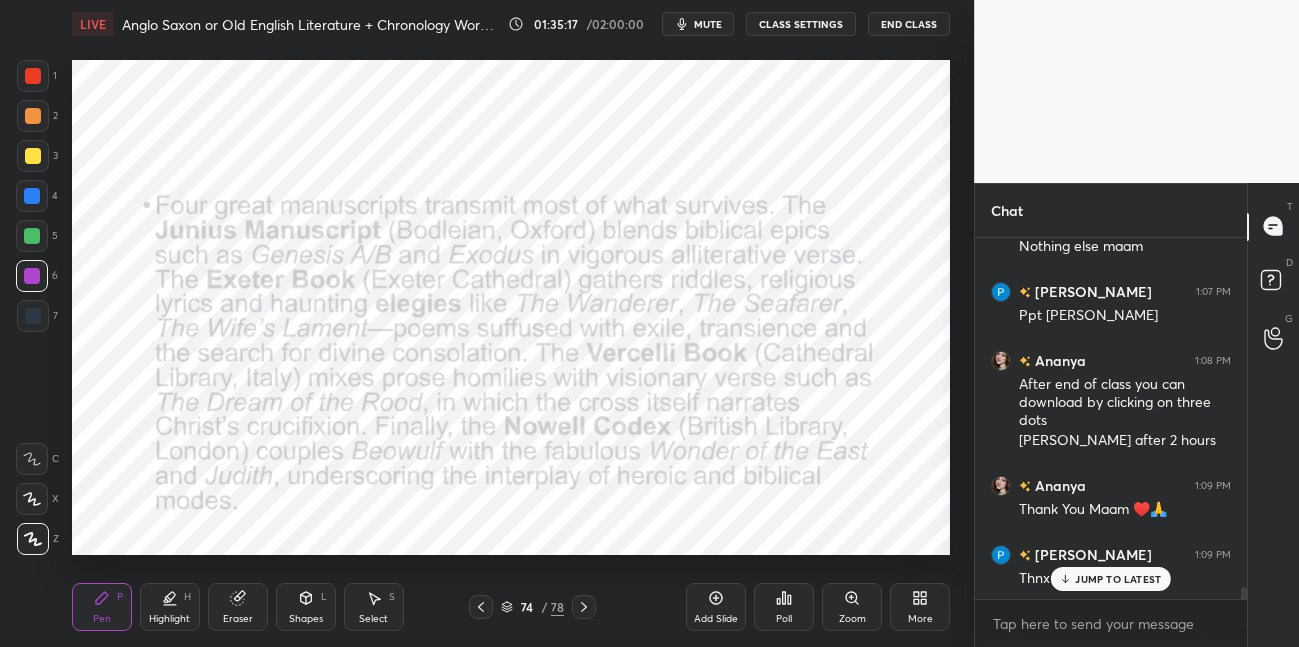 click 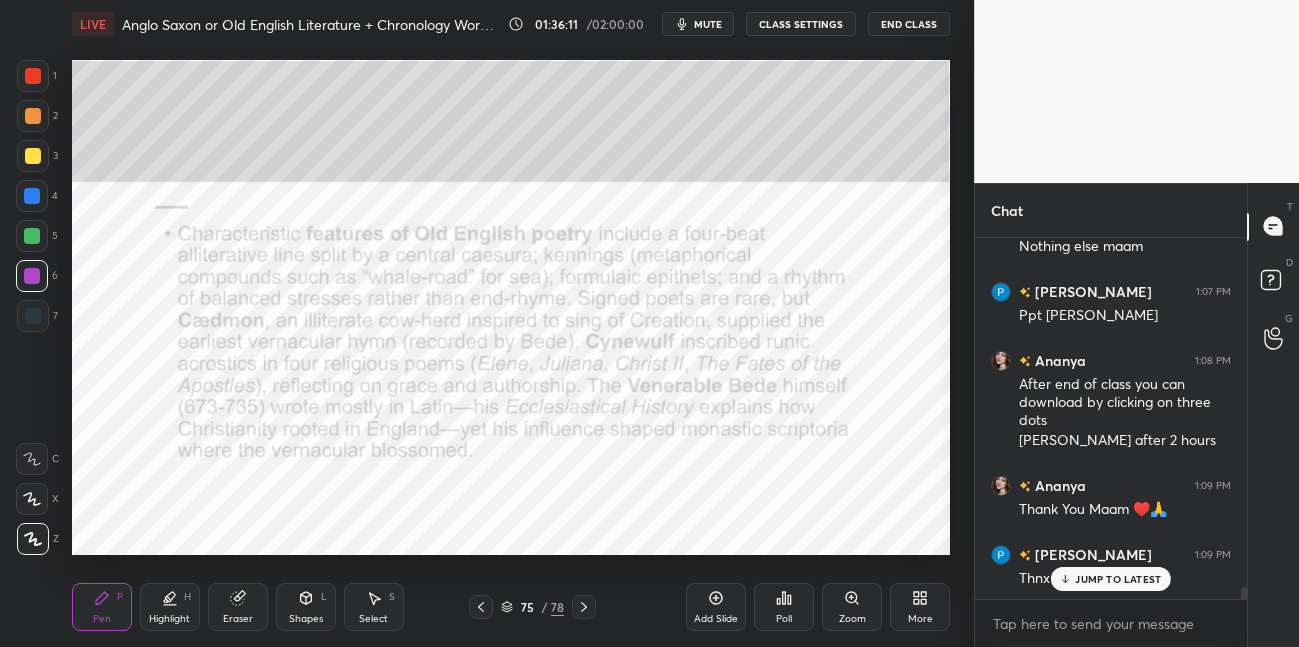 scroll, scrollTop: 10465, scrollLeft: 0, axis: vertical 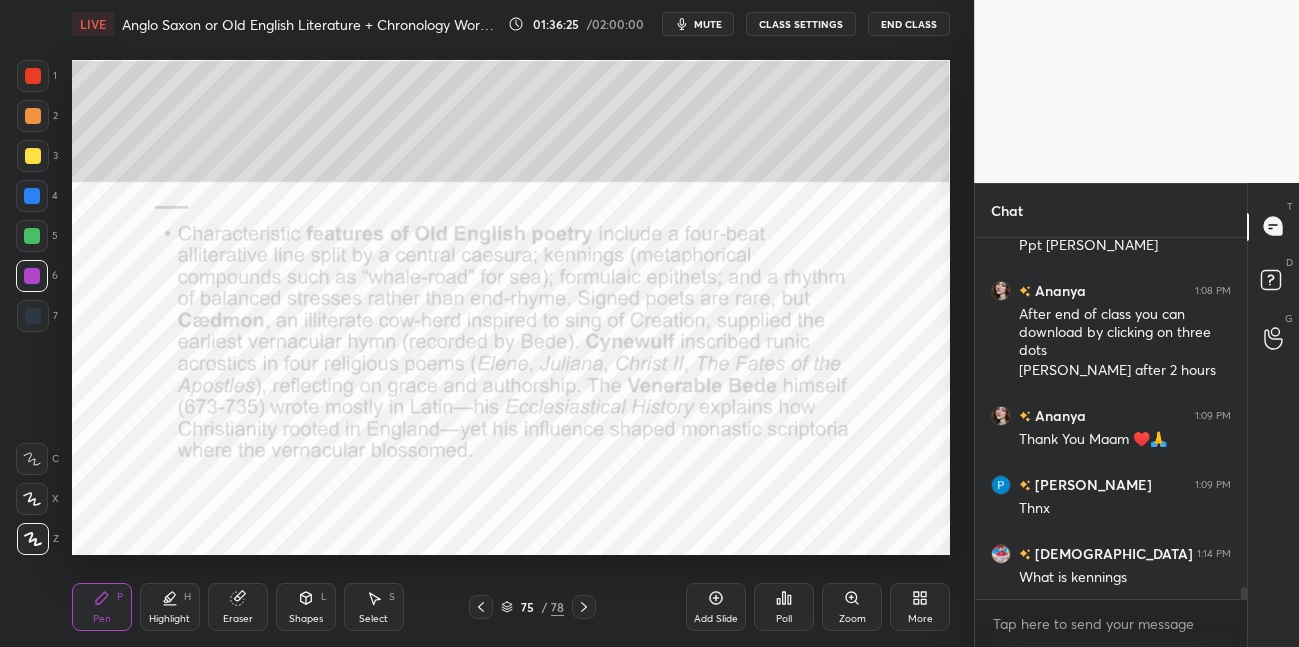click at bounding box center (33, 156) 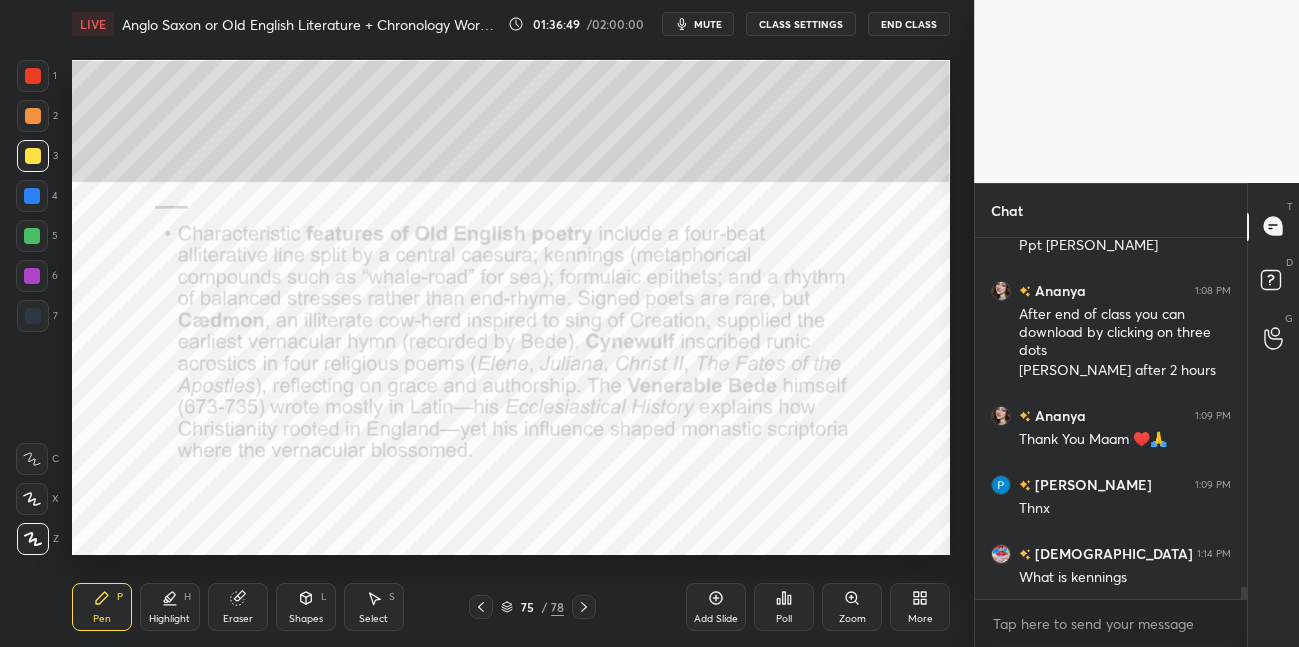 scroll, scrollTop: 314, scrollLeft: 265, axis: both 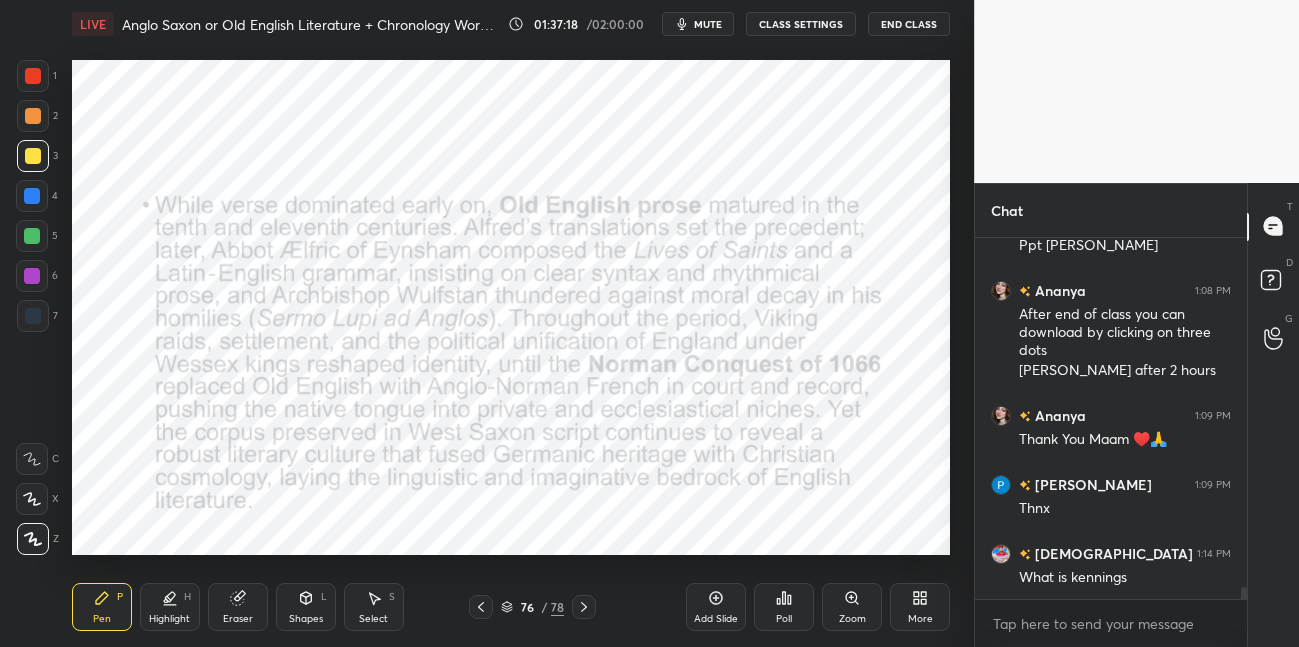 drag, startPoint x: 42, startPoint y: 72, endPoint x: 63, endPoint y: 79, distance: 22.135944 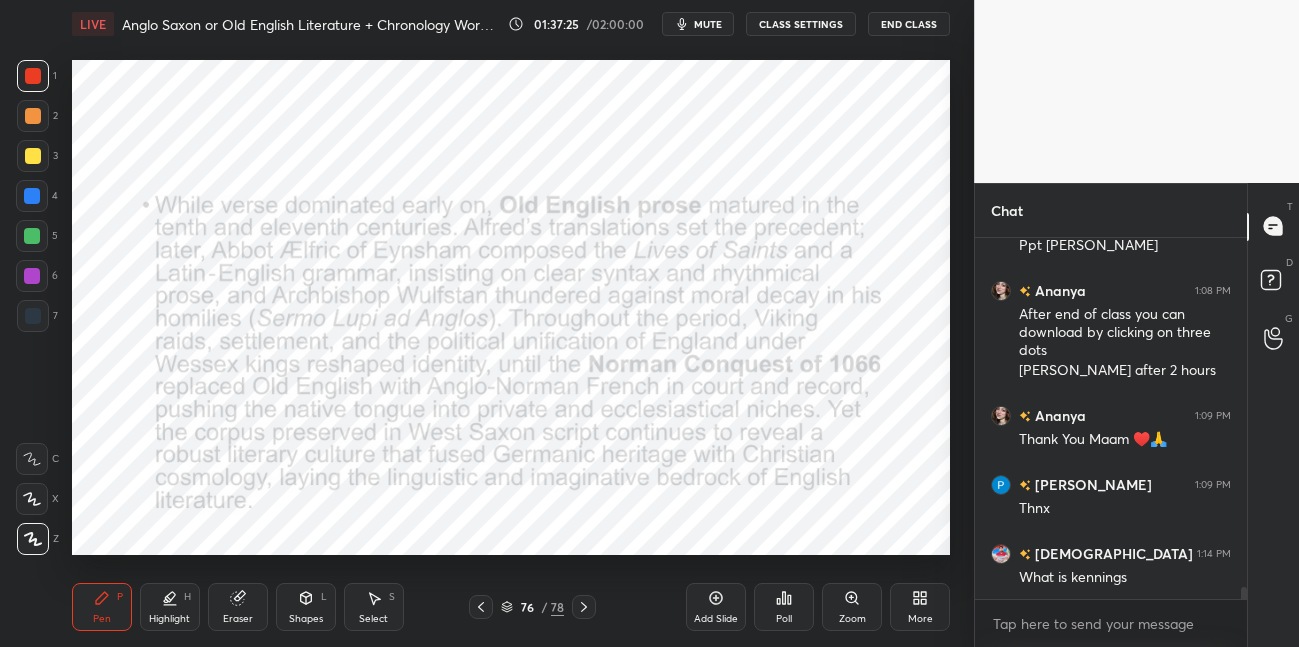 click 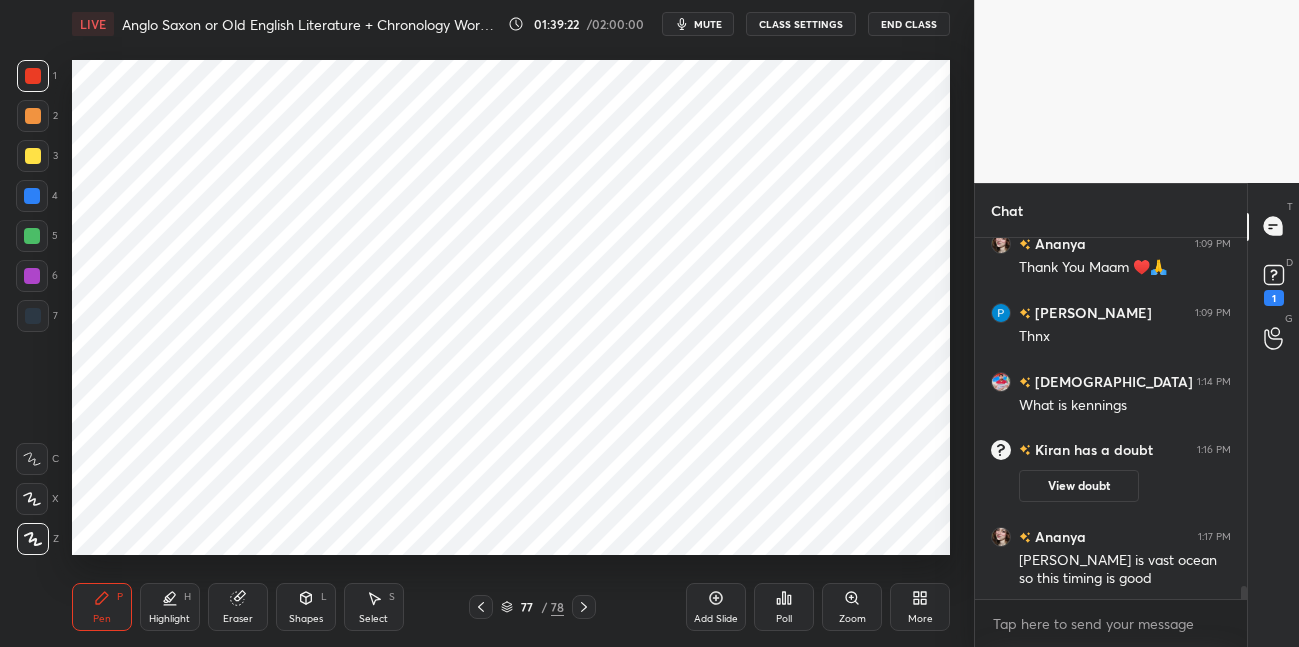 scroll, scrollTop: 9991, scrollLeft: 0, axis: vertical 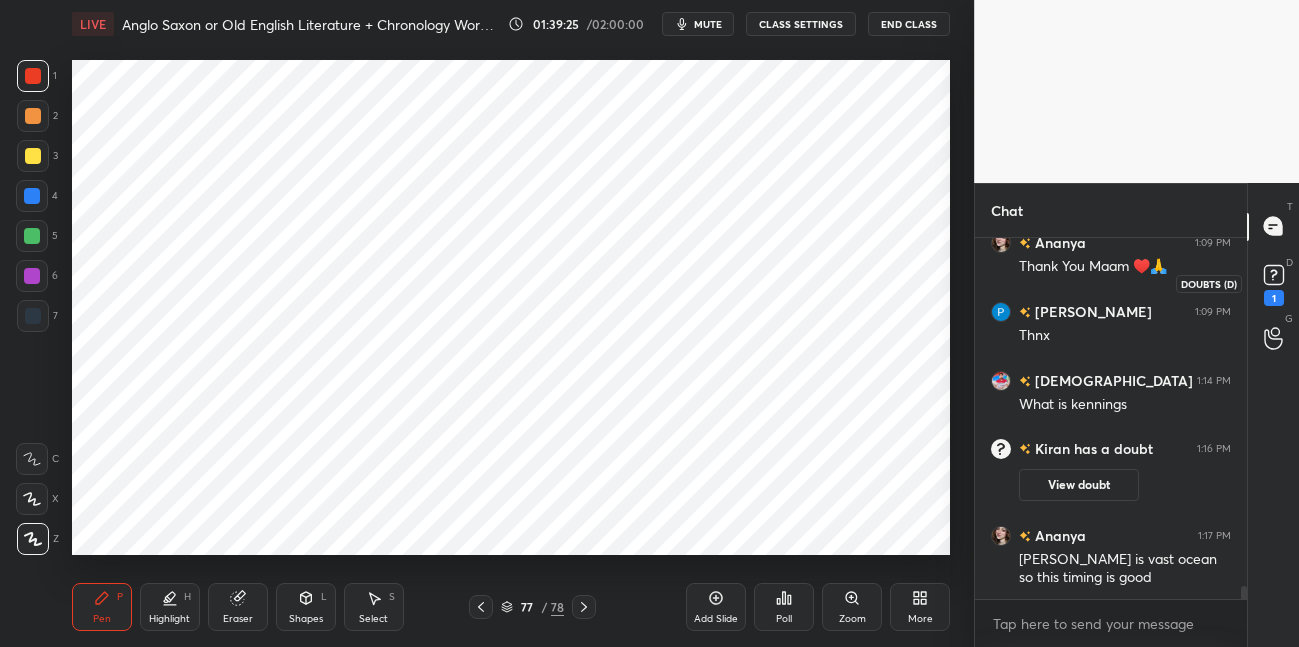 click 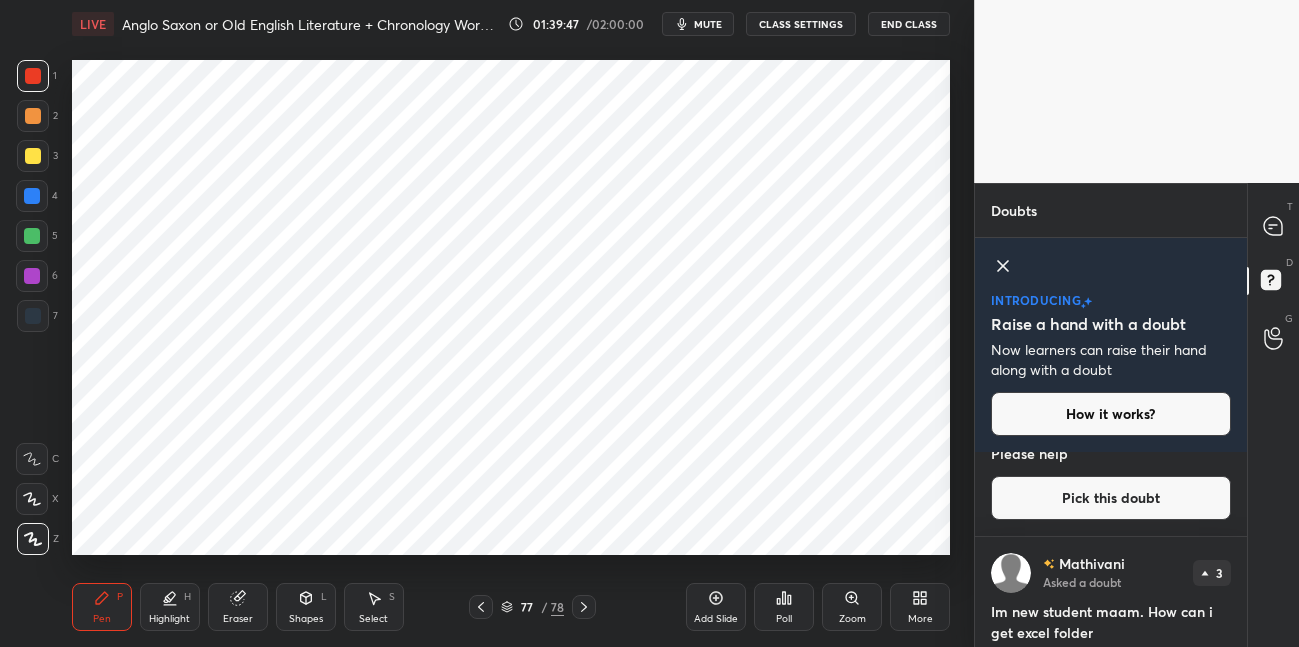 scroll, scrollTop: 0, scrollLeft: 0, axis: both 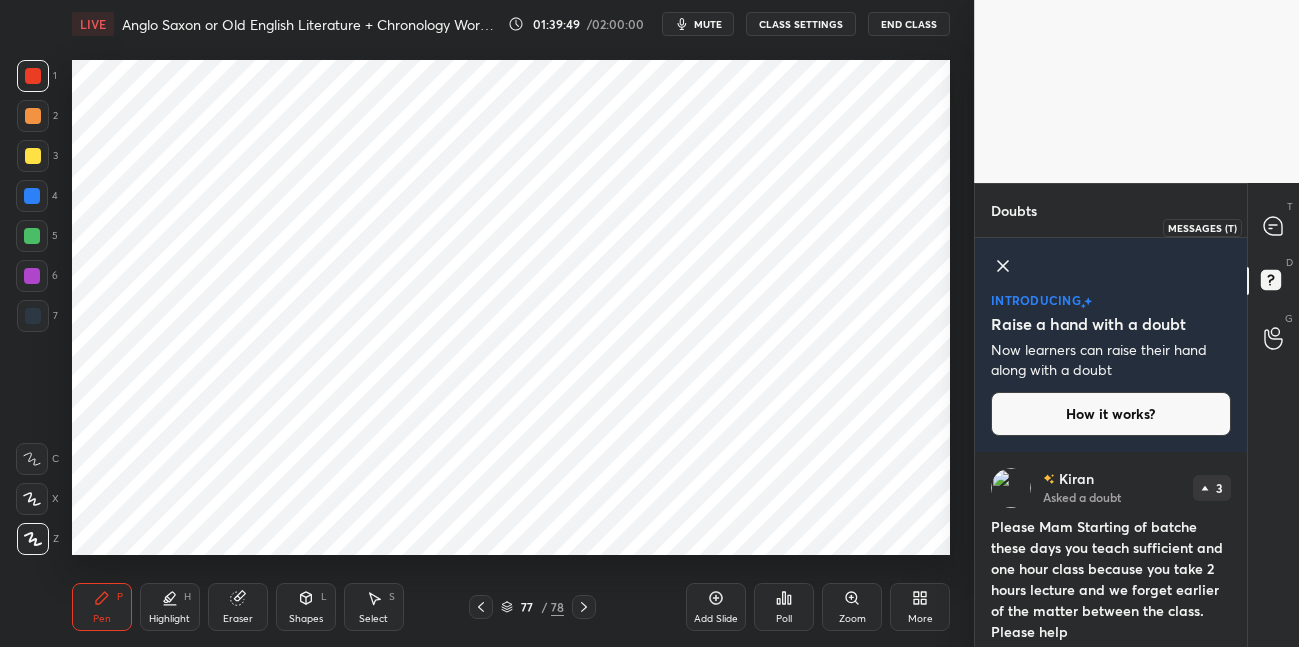 click at bounding box center (1274, 227) 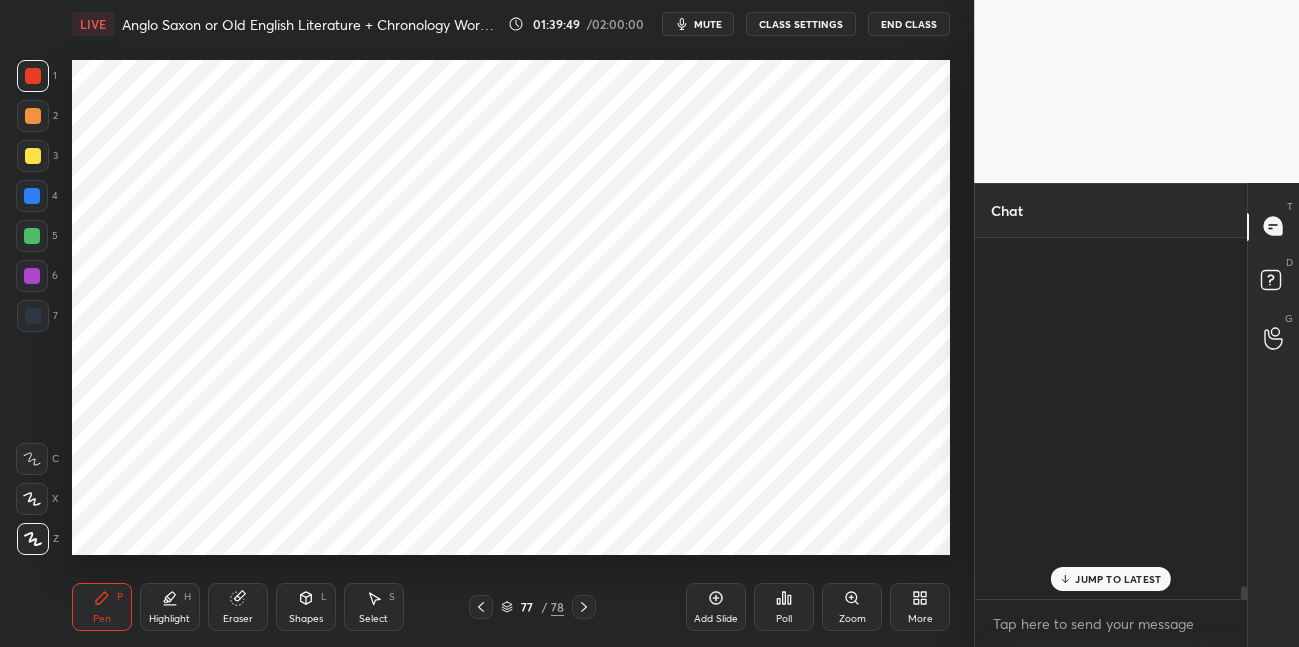 scroll, scrollTop: 10446, scrollLeft: 0, axis: vertical 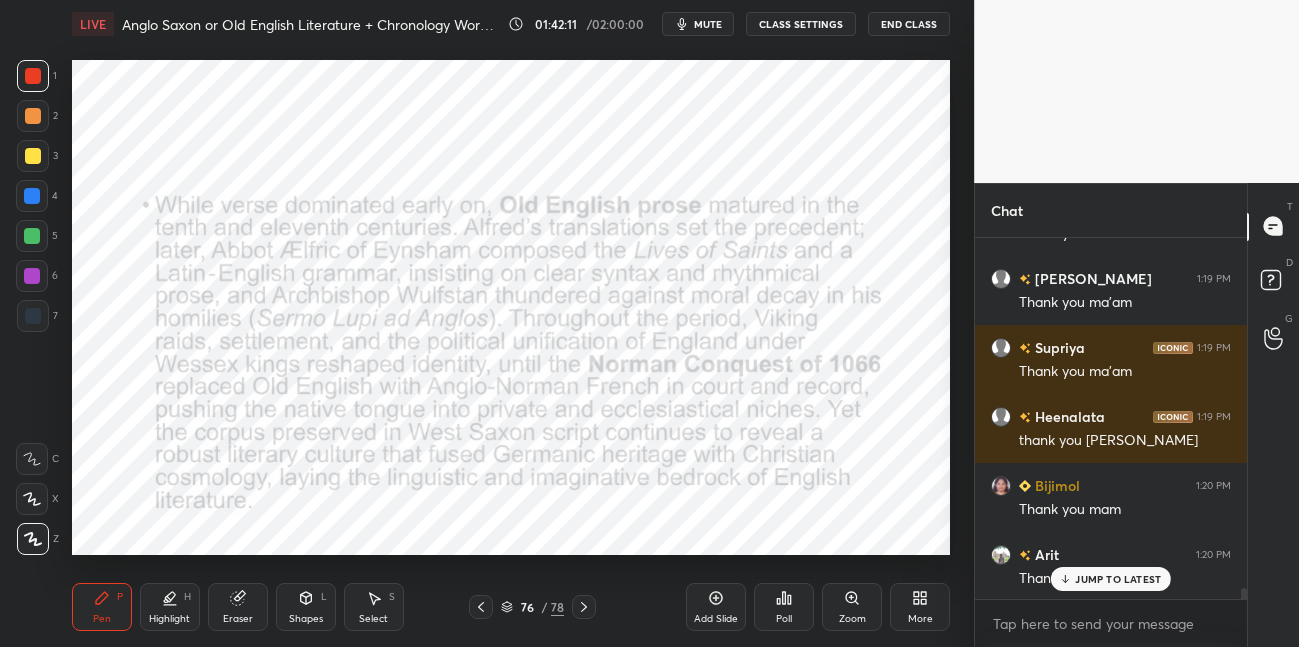 click on "End Class" at bounding box center (909, 24) 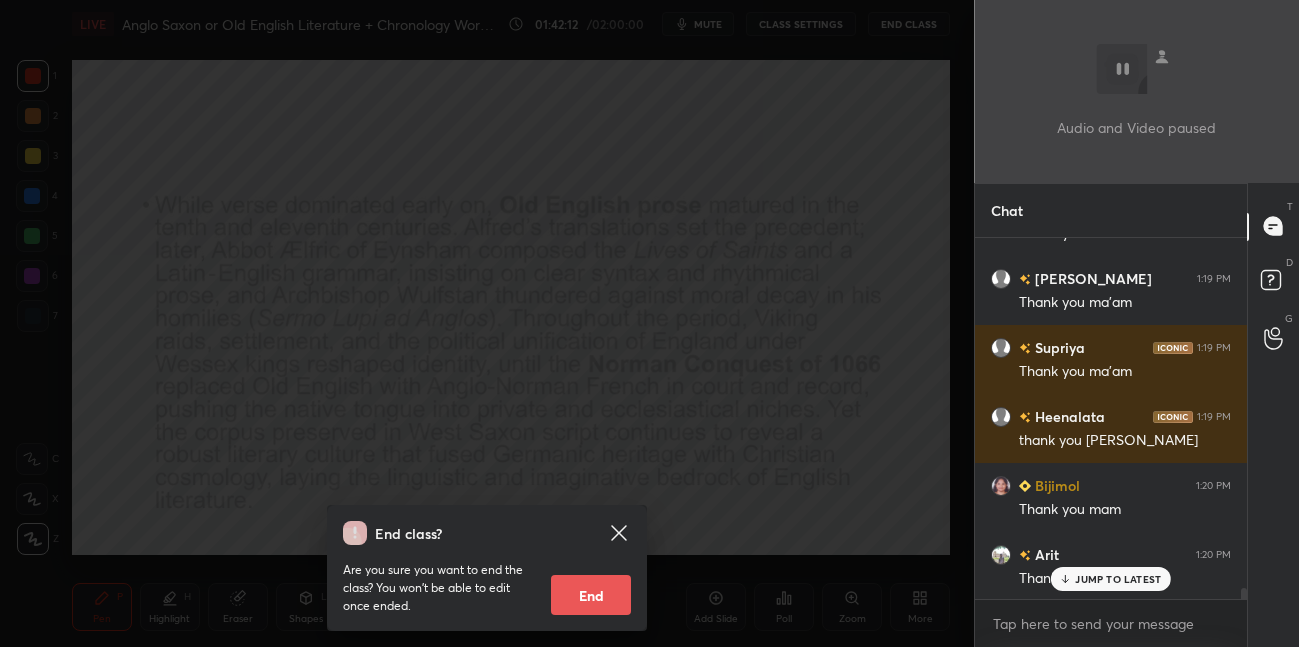click on "End" at bounding box center (591, 595) 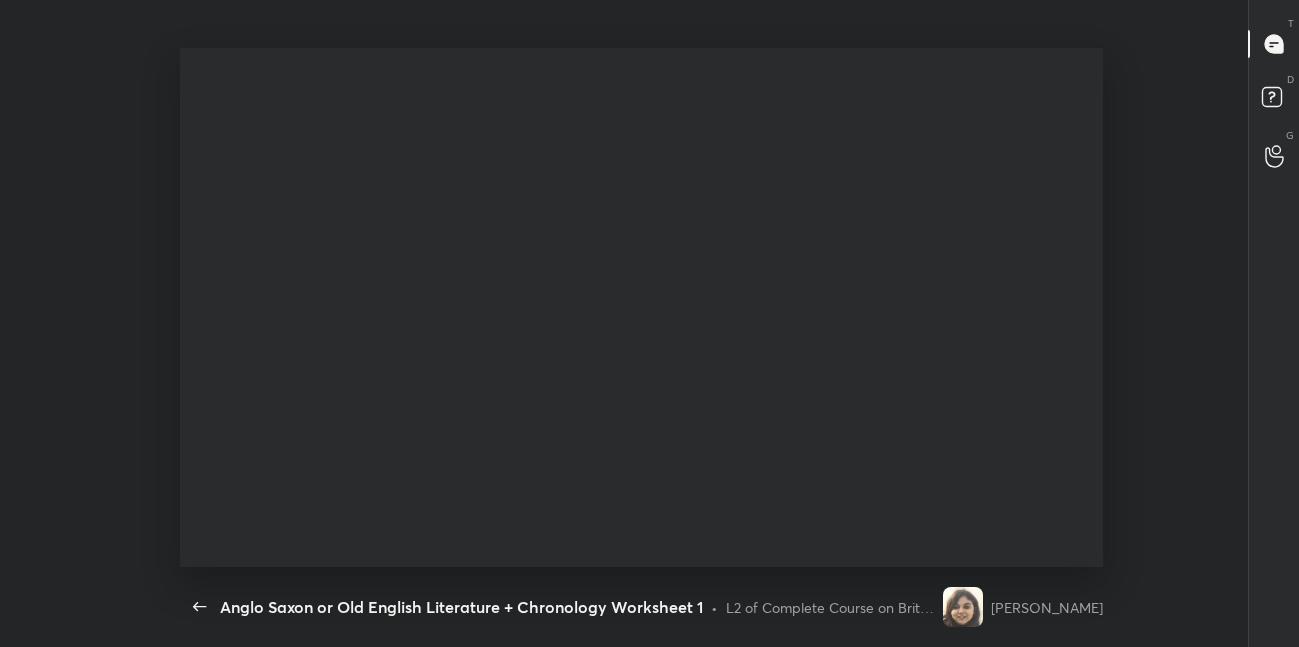 scroll, scrollTop: 99480, scrollLeft: 99041, axis: both 